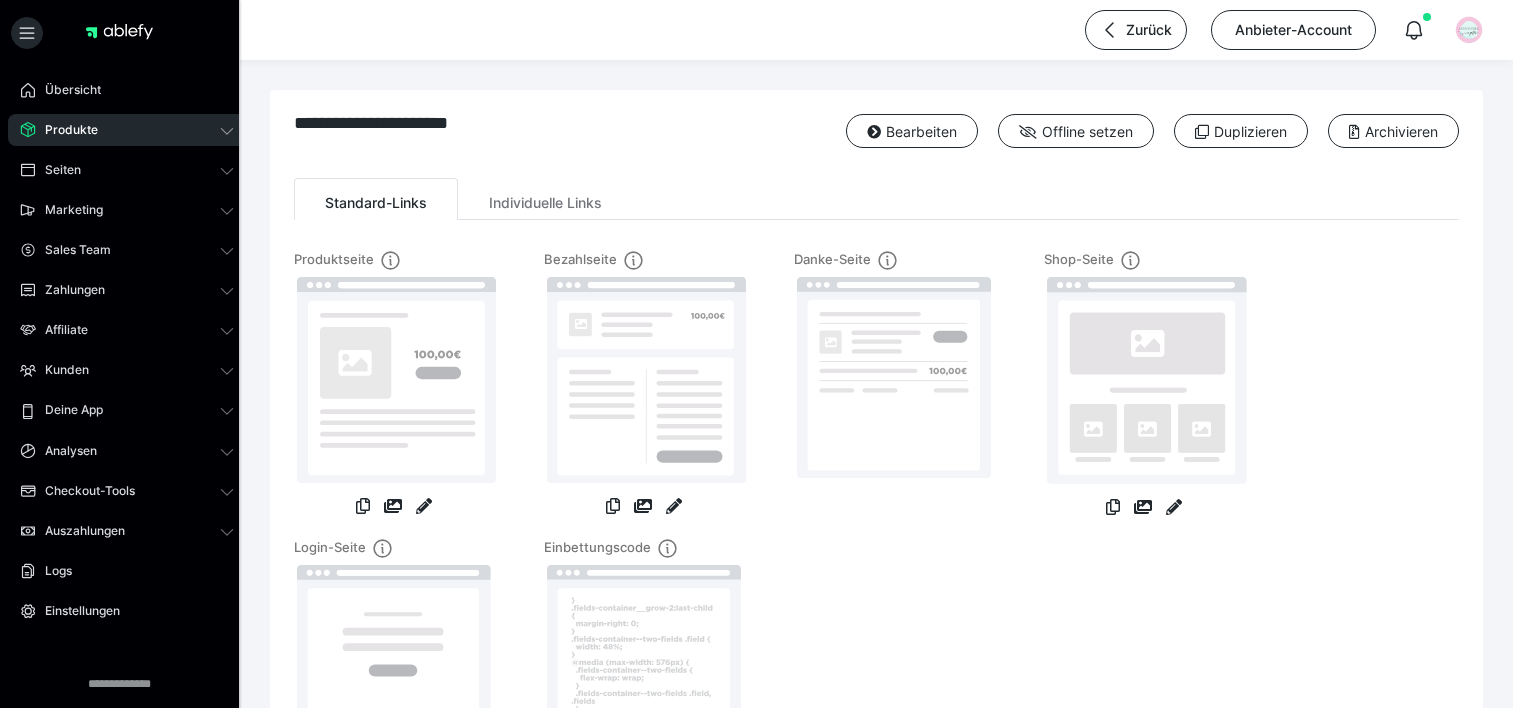 scroll, scrollTop: 0, scrollLeft: 0, axis: both 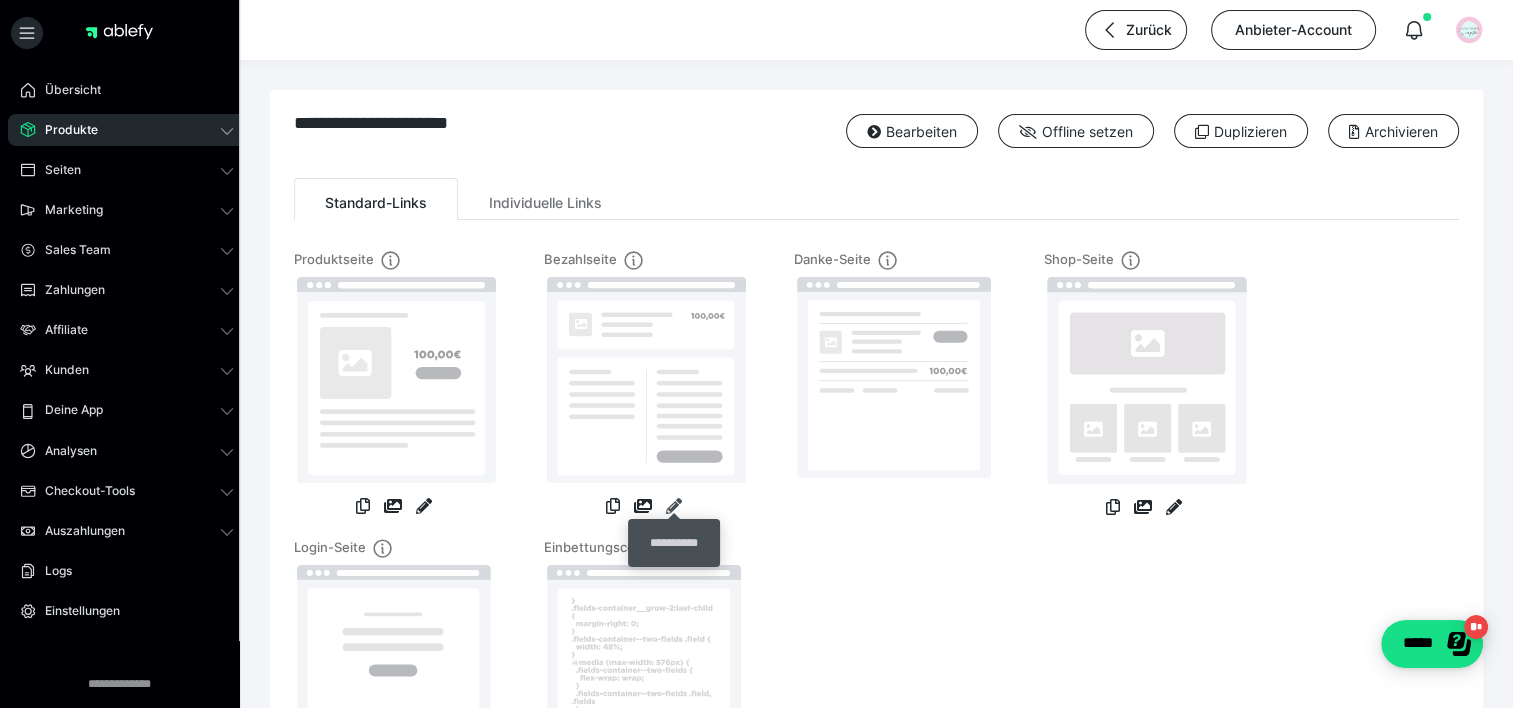 click at bounding box center (674, 506) 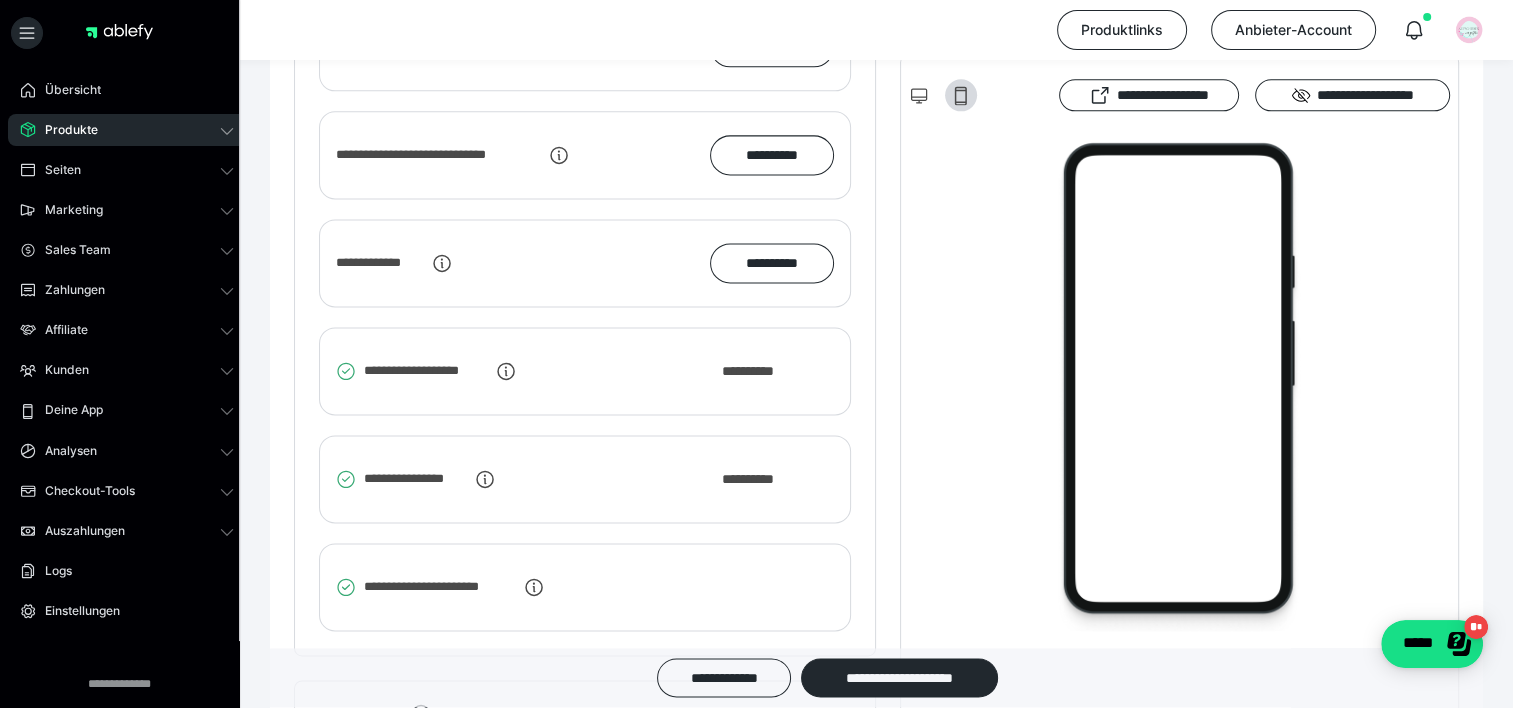 scroll, scrollTop: 2800, scrollLeft: 0, axis: vertical 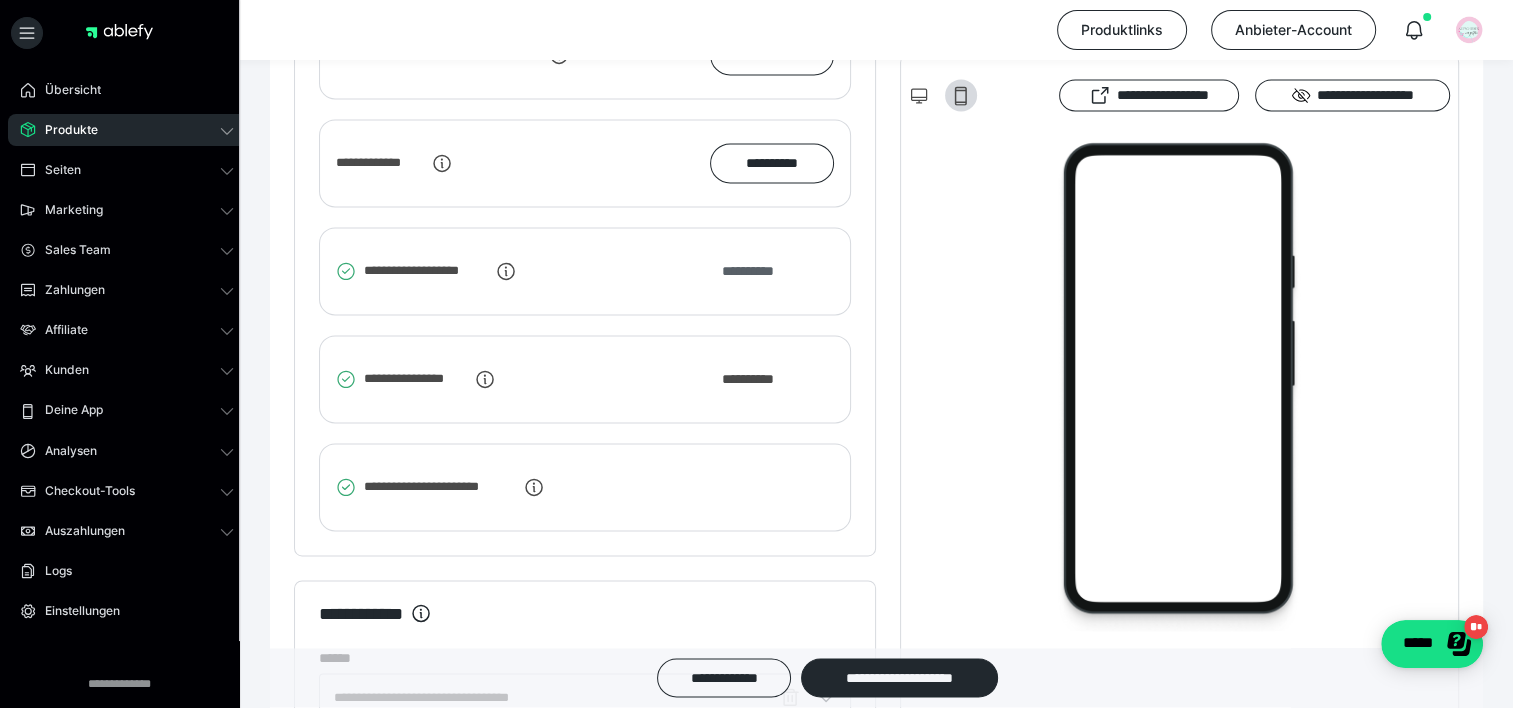 click on "**********" at bounding box center (757, 271) 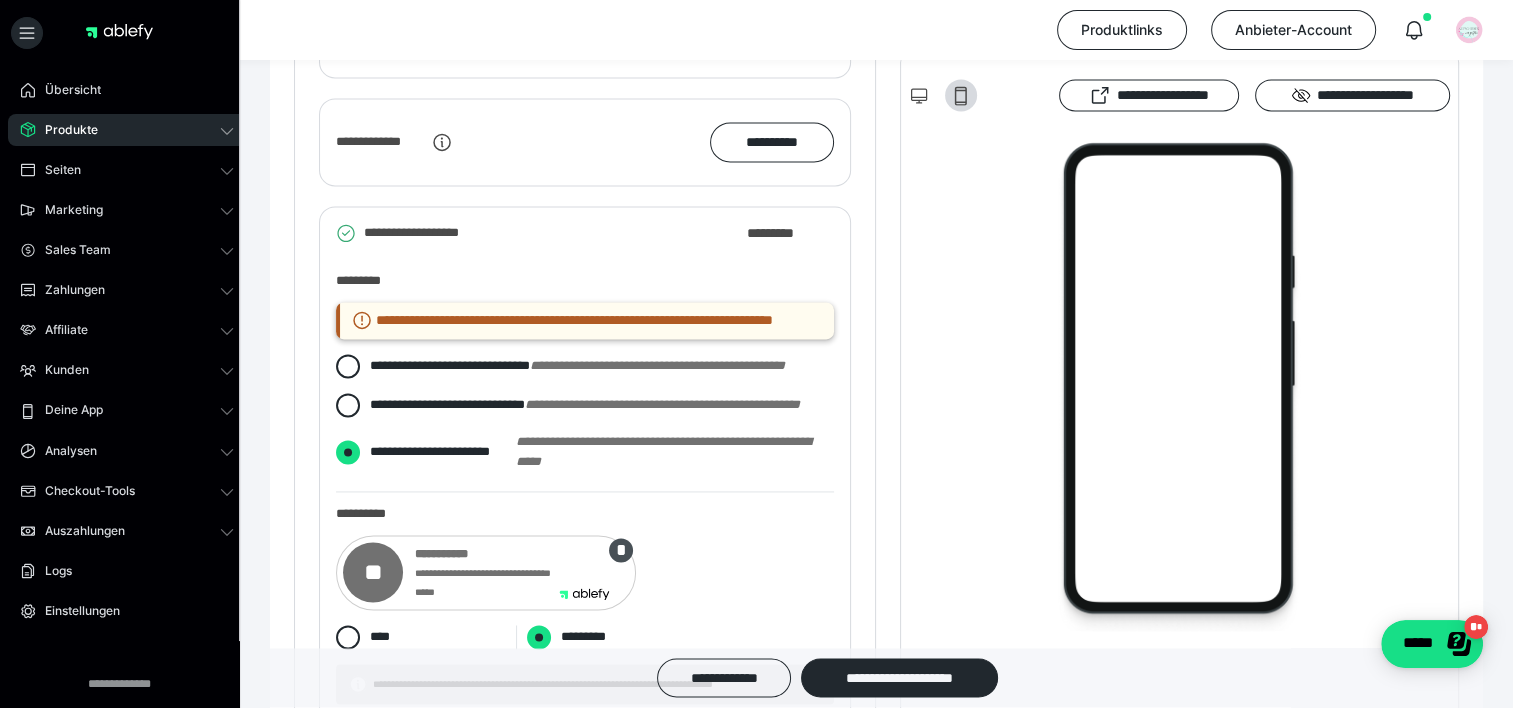 radio on "*****" 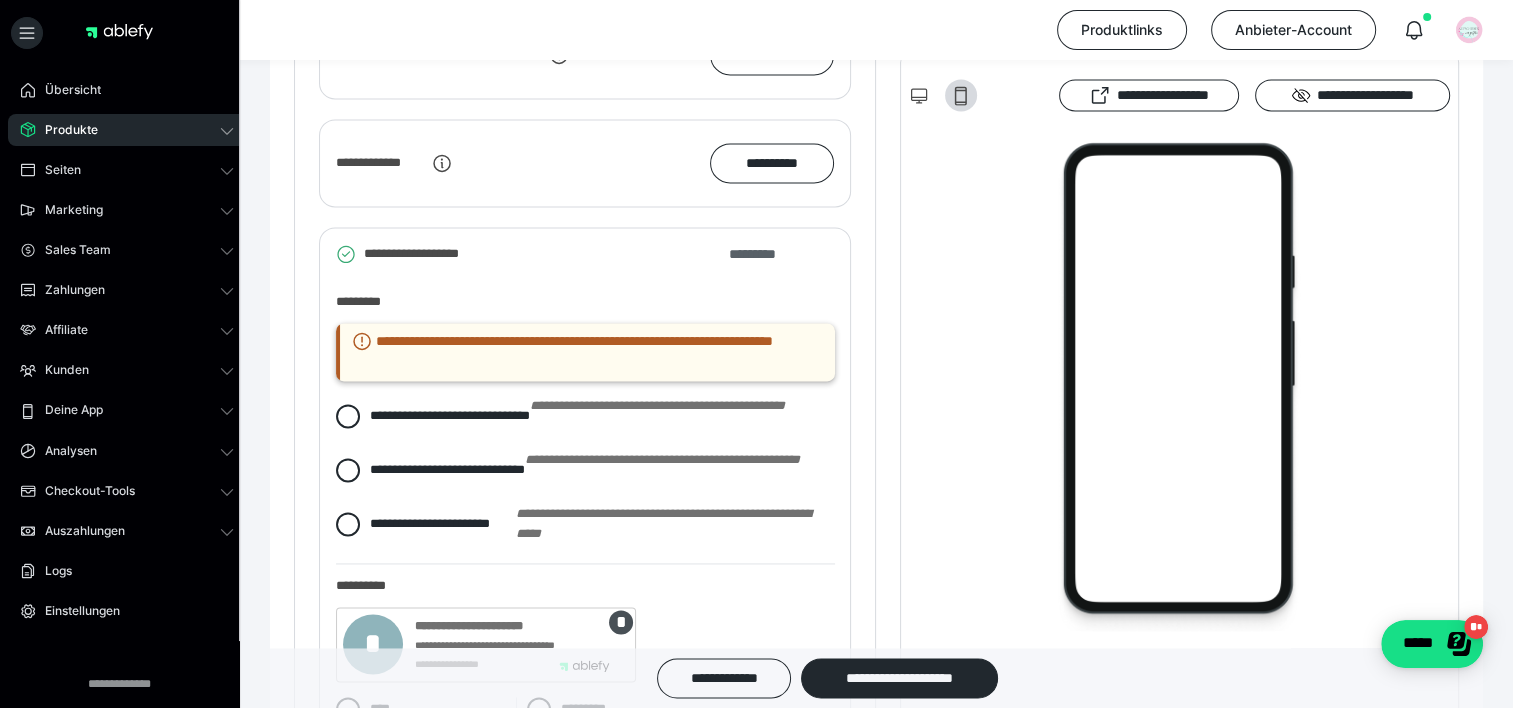 click on "*********" at bounding box center [761, 254] 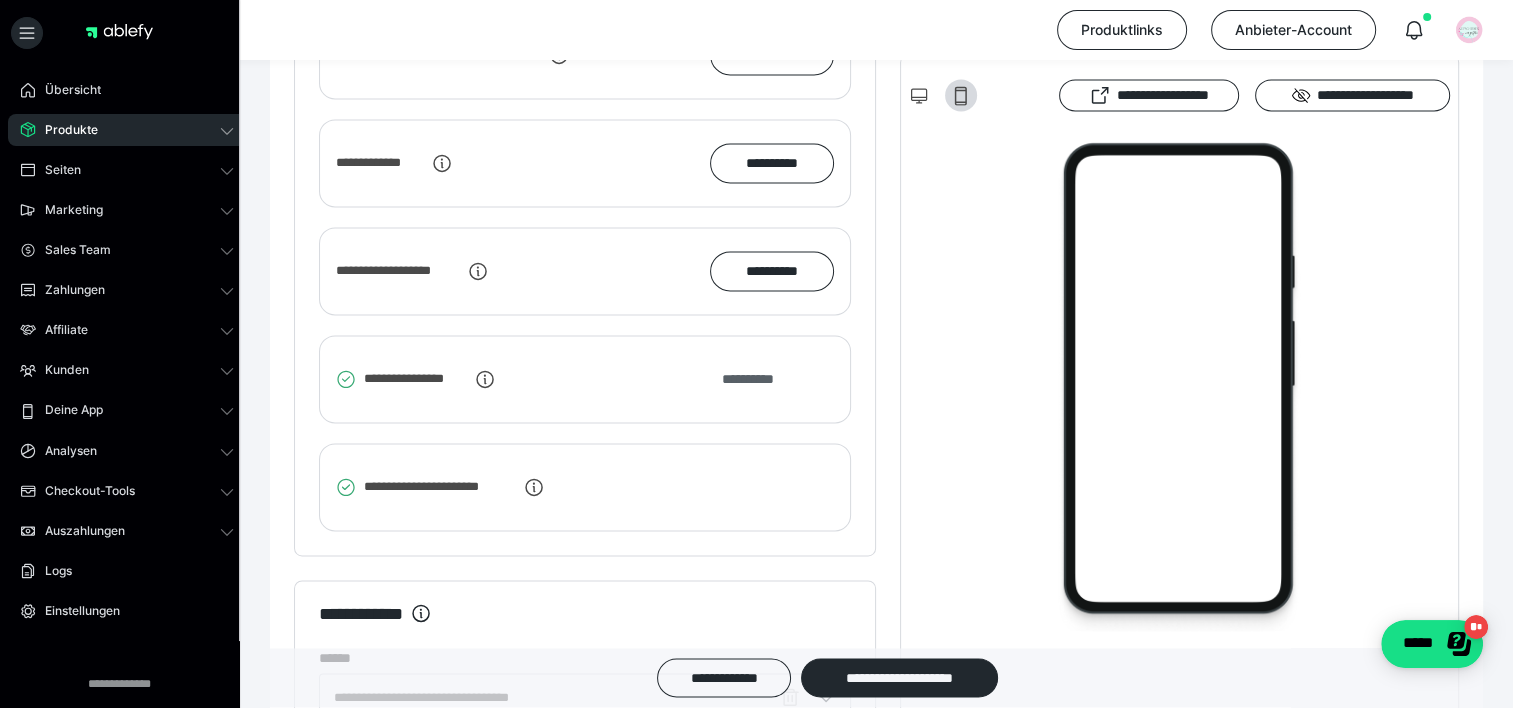 click on "**********" at bounding box center (757, 379) 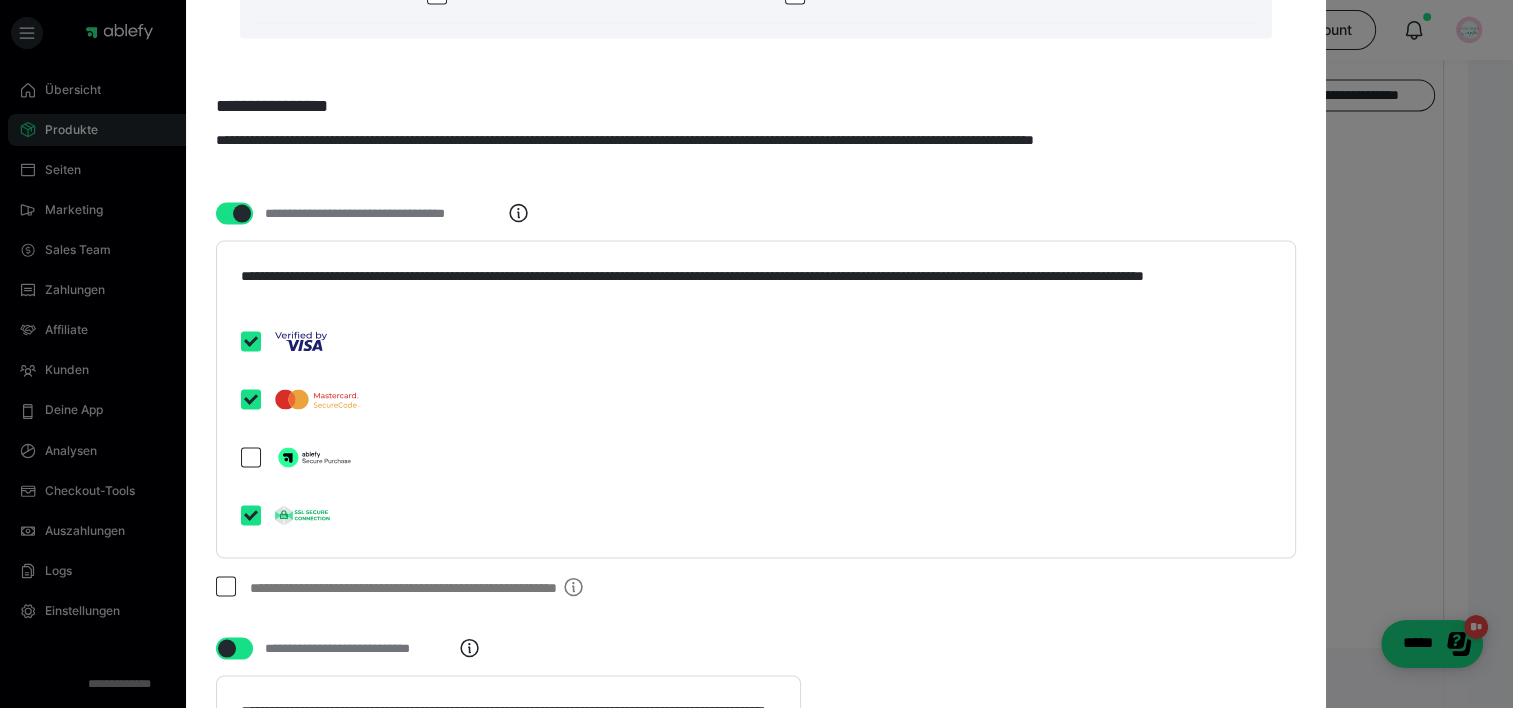 scroll, scrollTop: 3976, scrollLeft: 0, axis: vertical 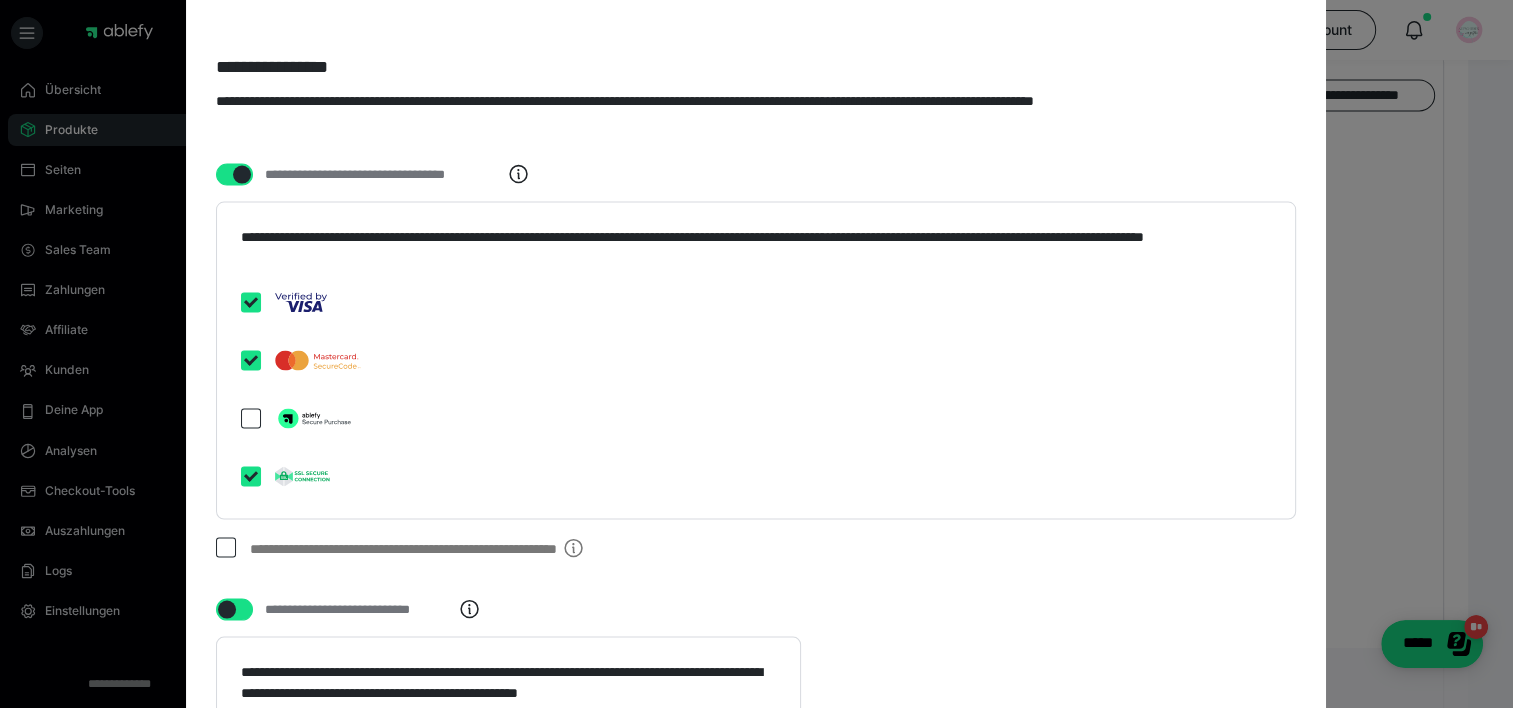 click at bounding box center [251, 419] 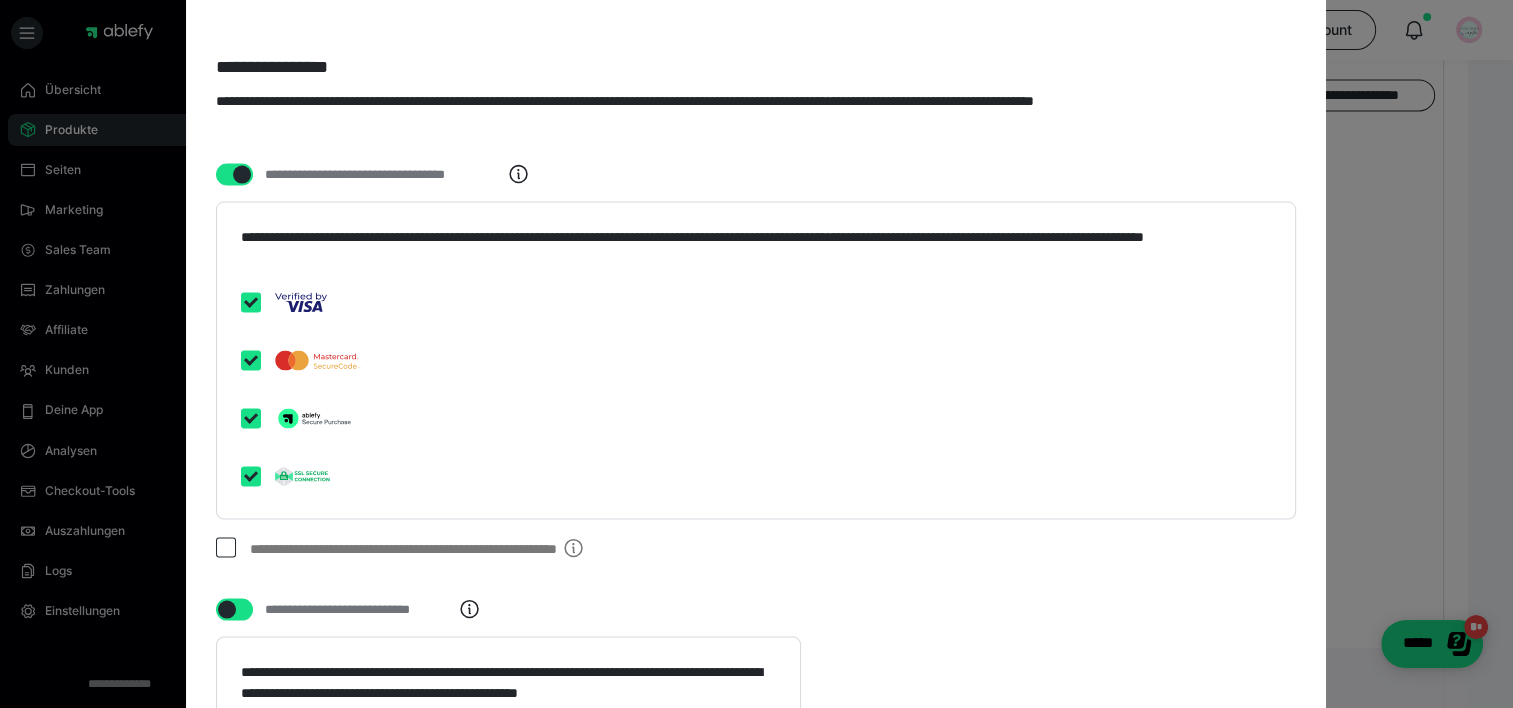 checkbox on "****" 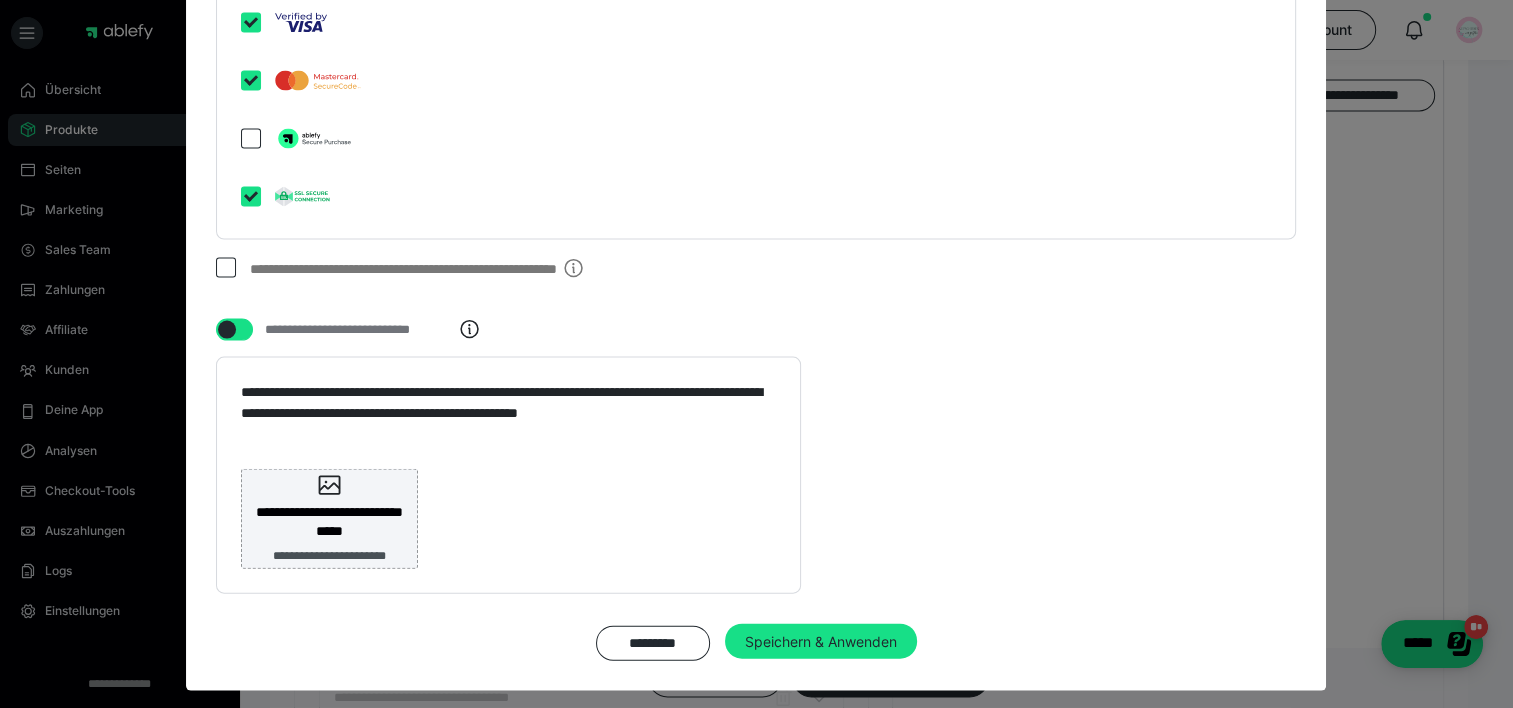 scroll, scrollTop: 4261, scrollLeft: 0, axis: vertical 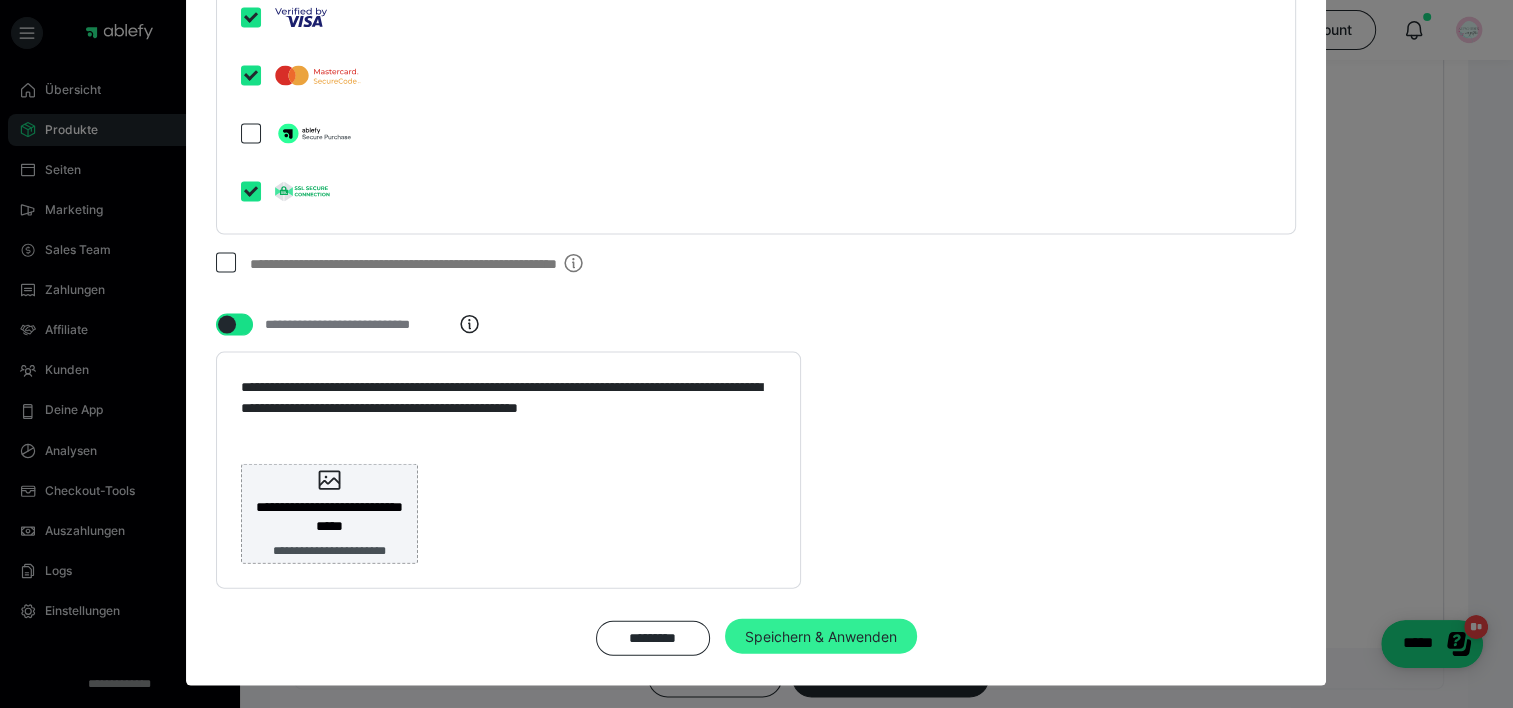 click on "Speichern & Anwenden" at bounding box center [821, 637] 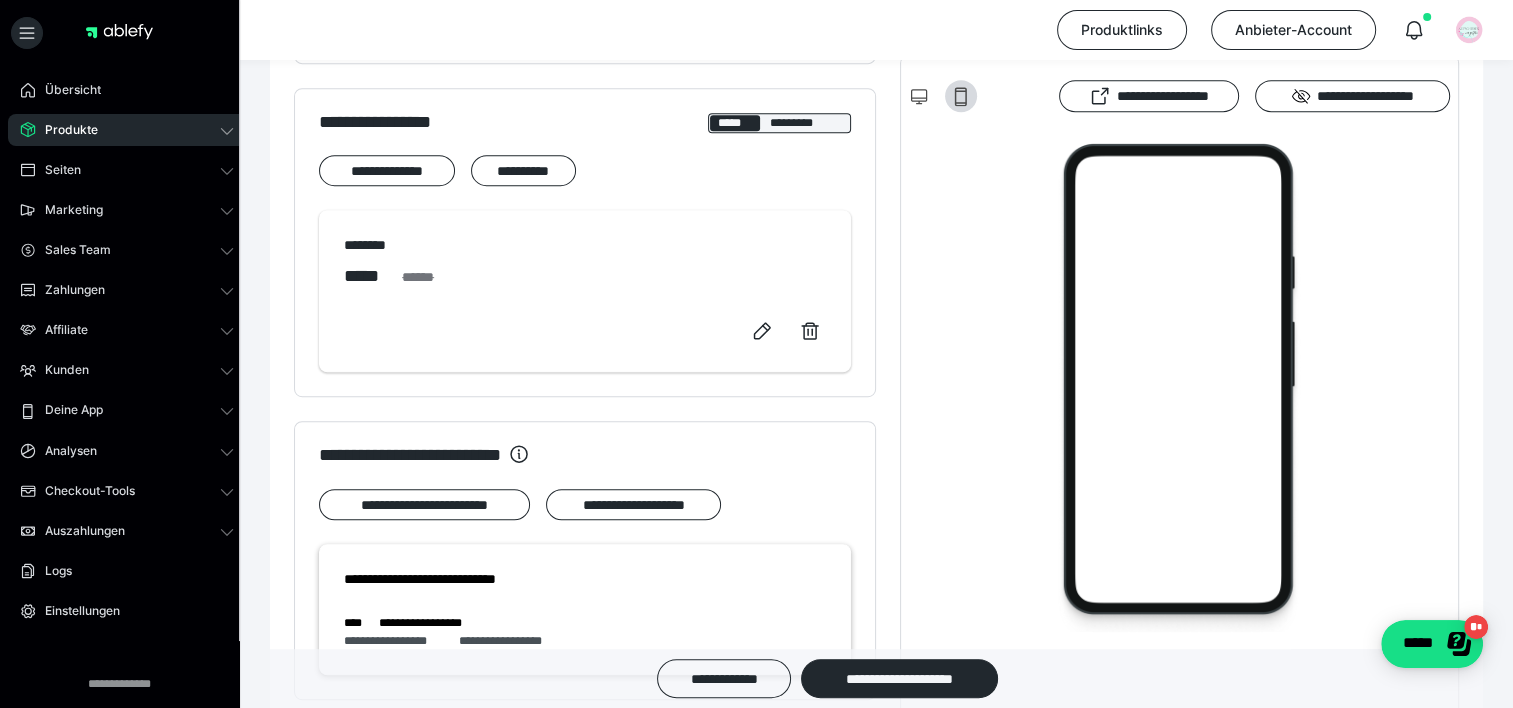 scroll, scrollTop: 905, scrollLeft: 0, axis: vertical 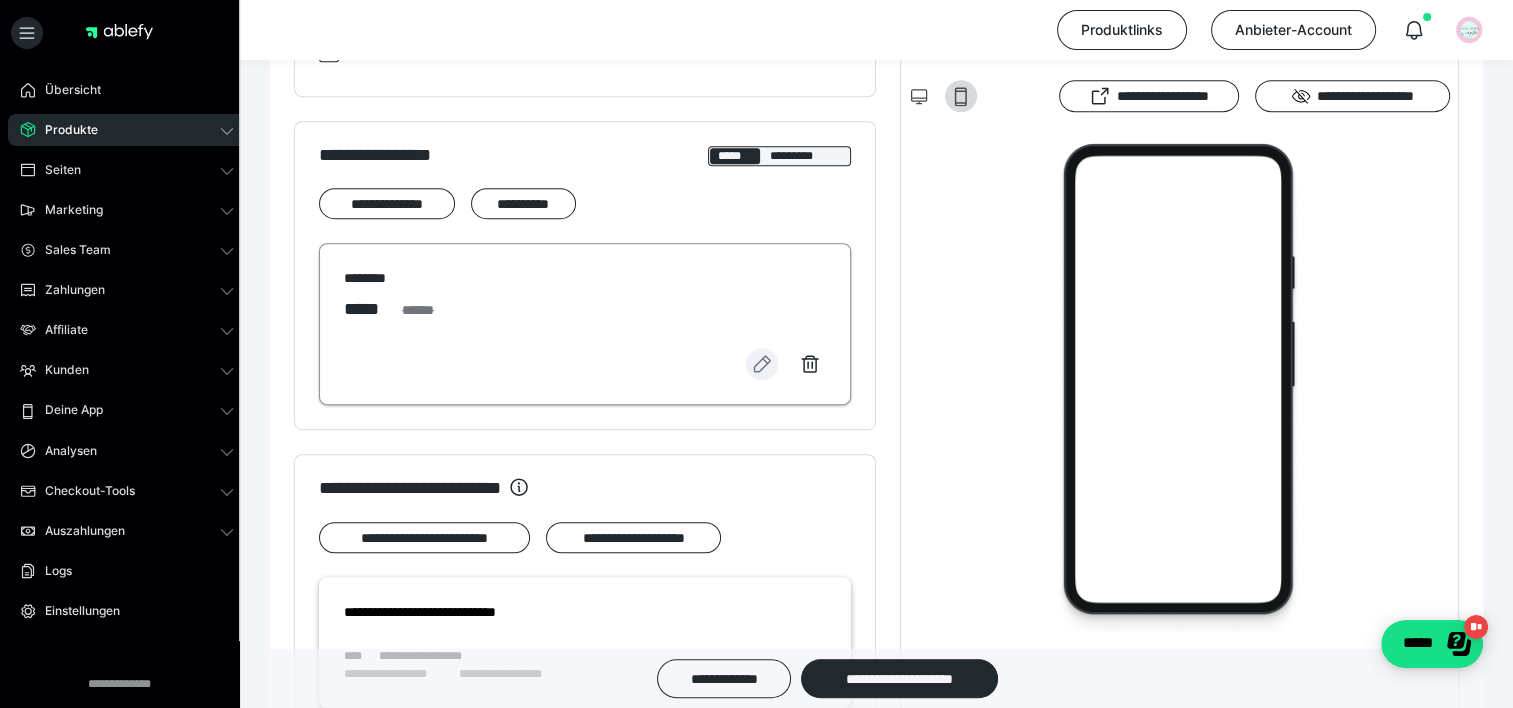 click 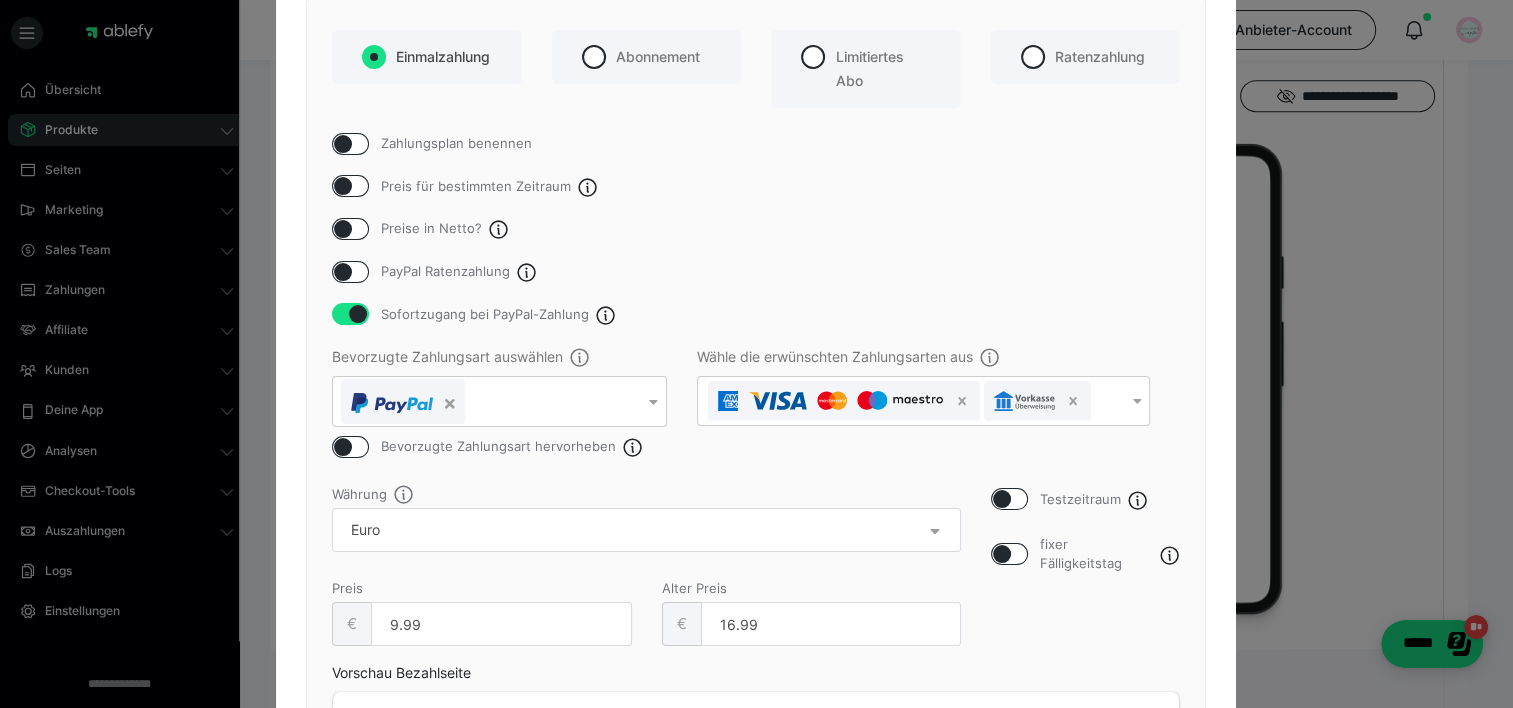 scroll, scrollTop: 200, scrollLeft: 0, axis: vertical 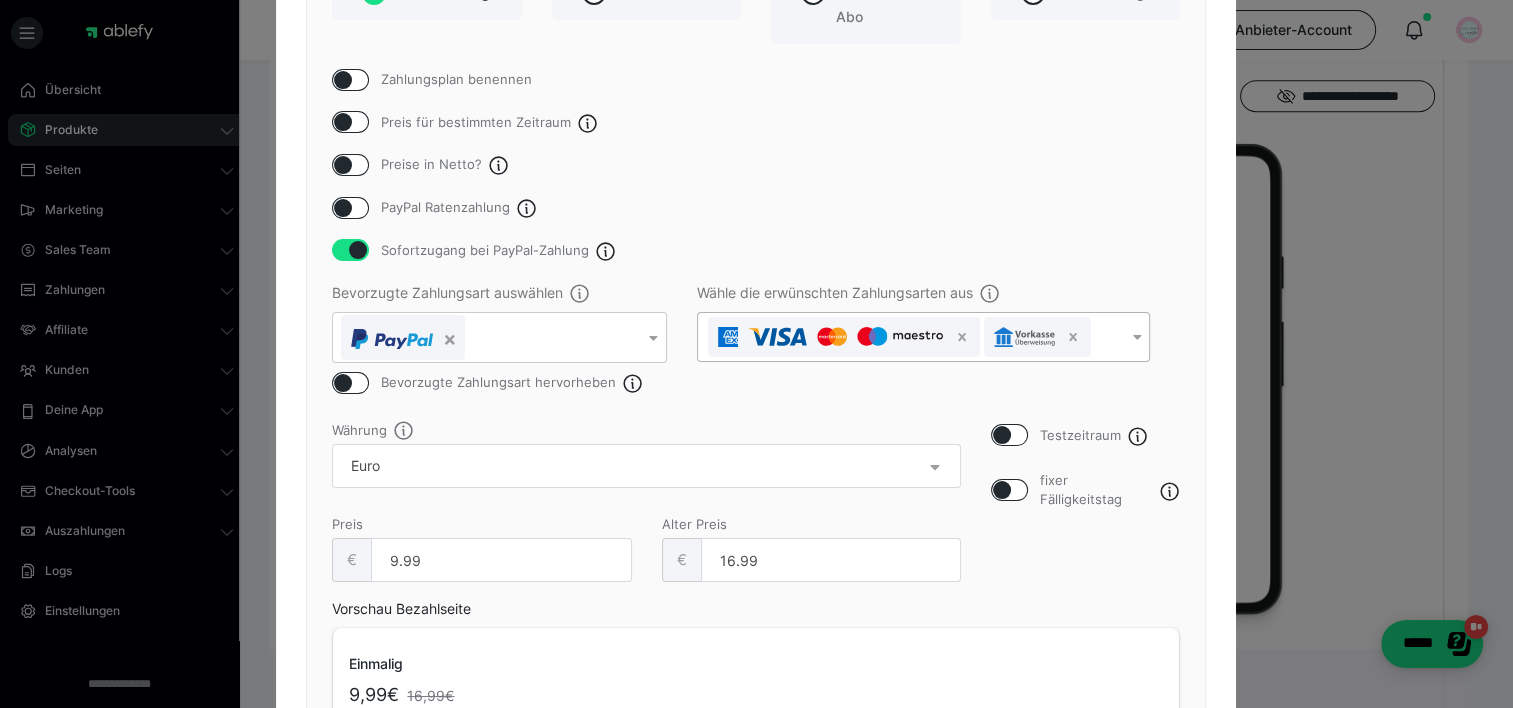 click at bounding box center (1136, 337) 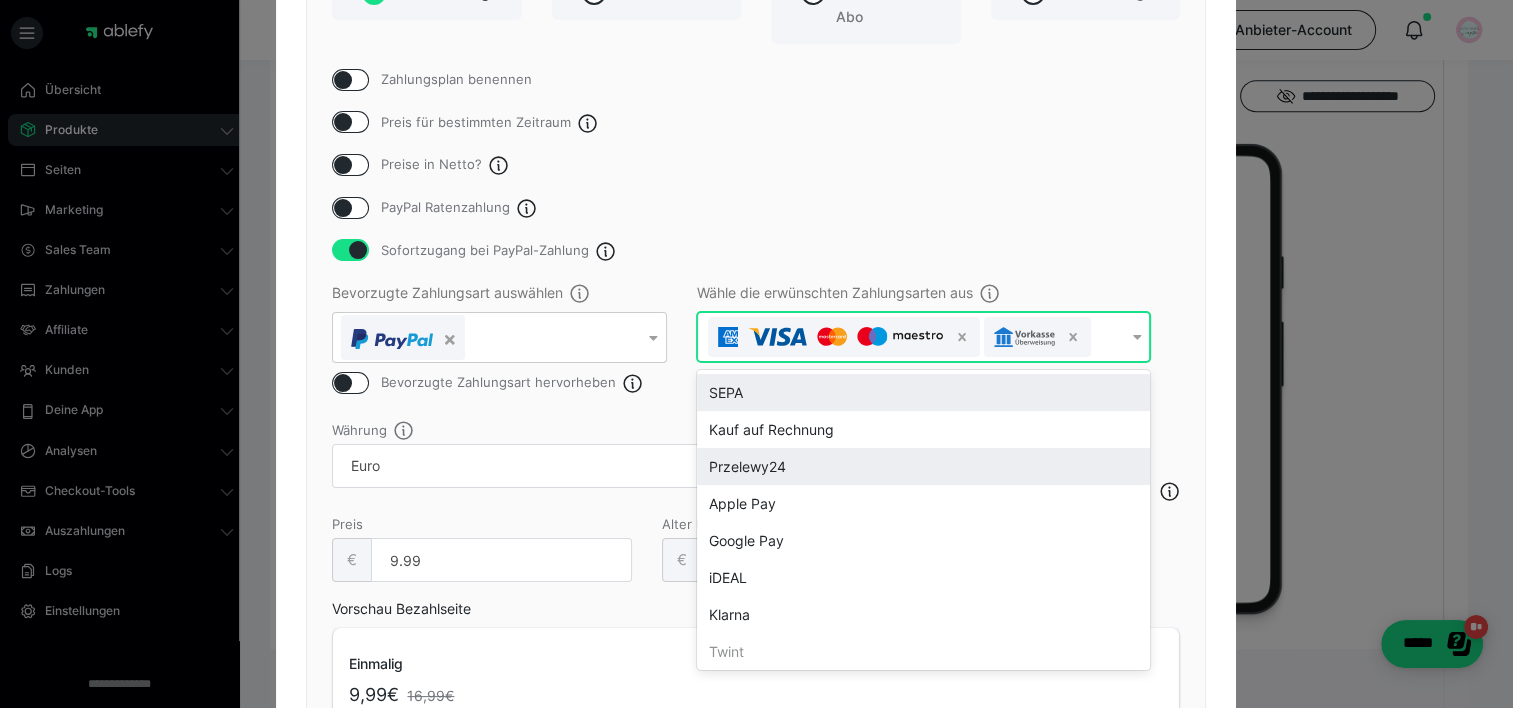 scroll, scrollTop: 4, scrollLeft: 0, axis: vertical 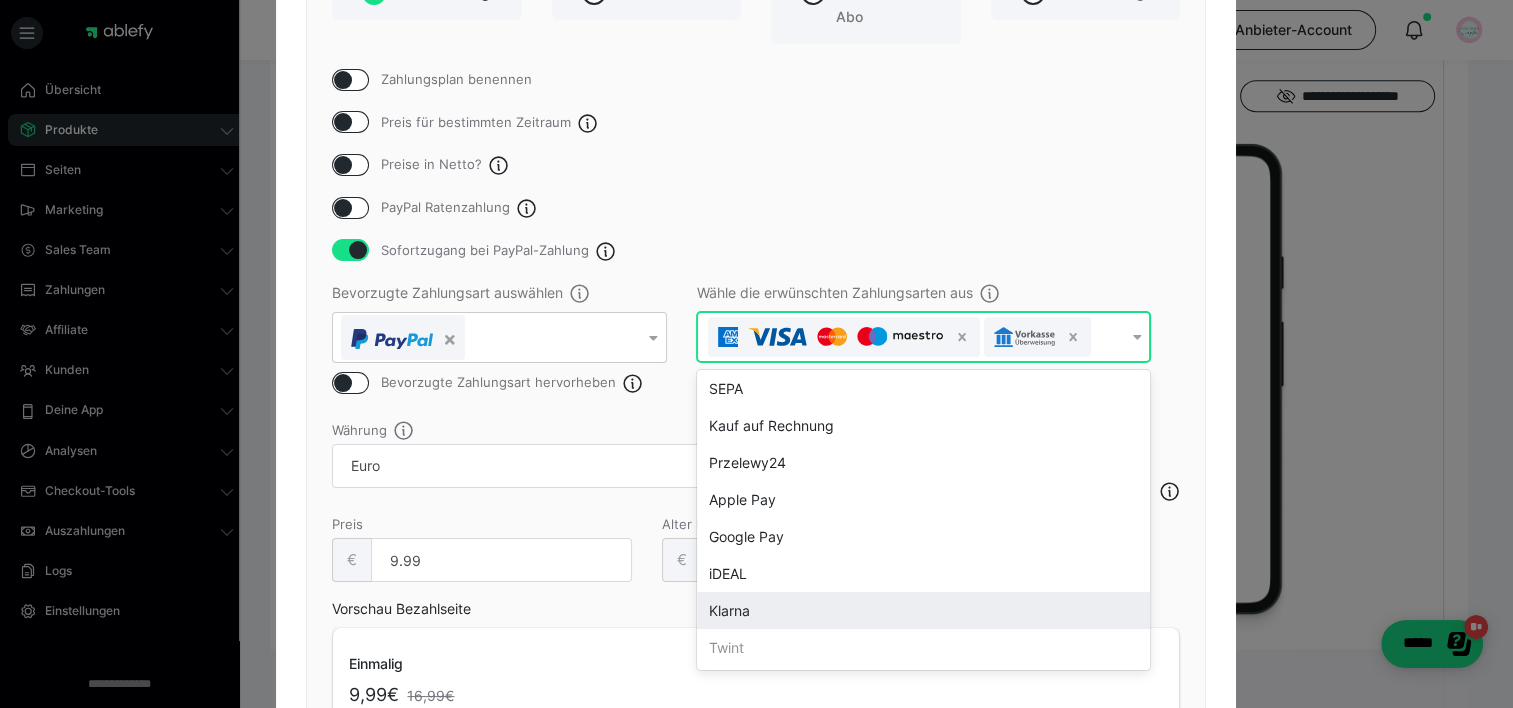 click on "Klarna" at bounding box center (923, 610) 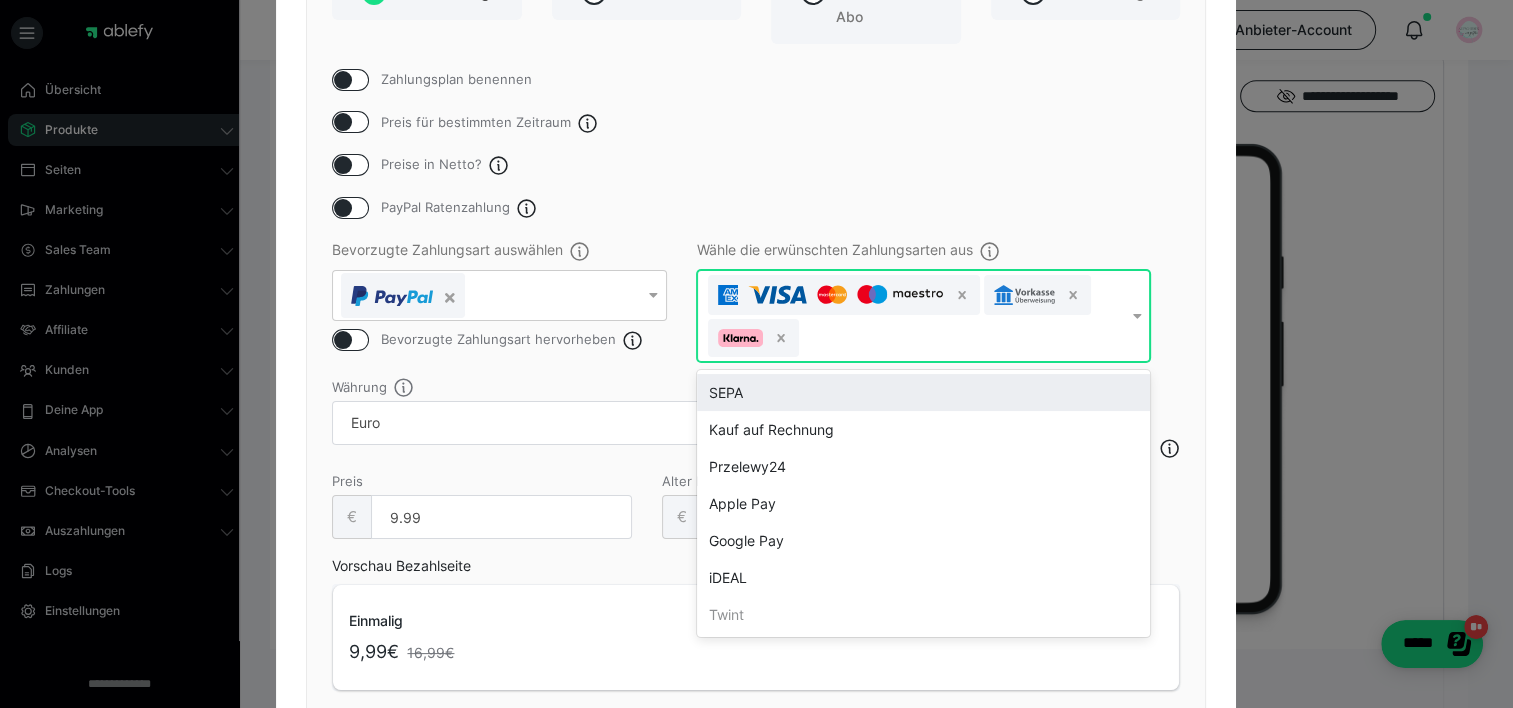 scroll, scrollTop: 0, scrollLeft: 0, axis: both 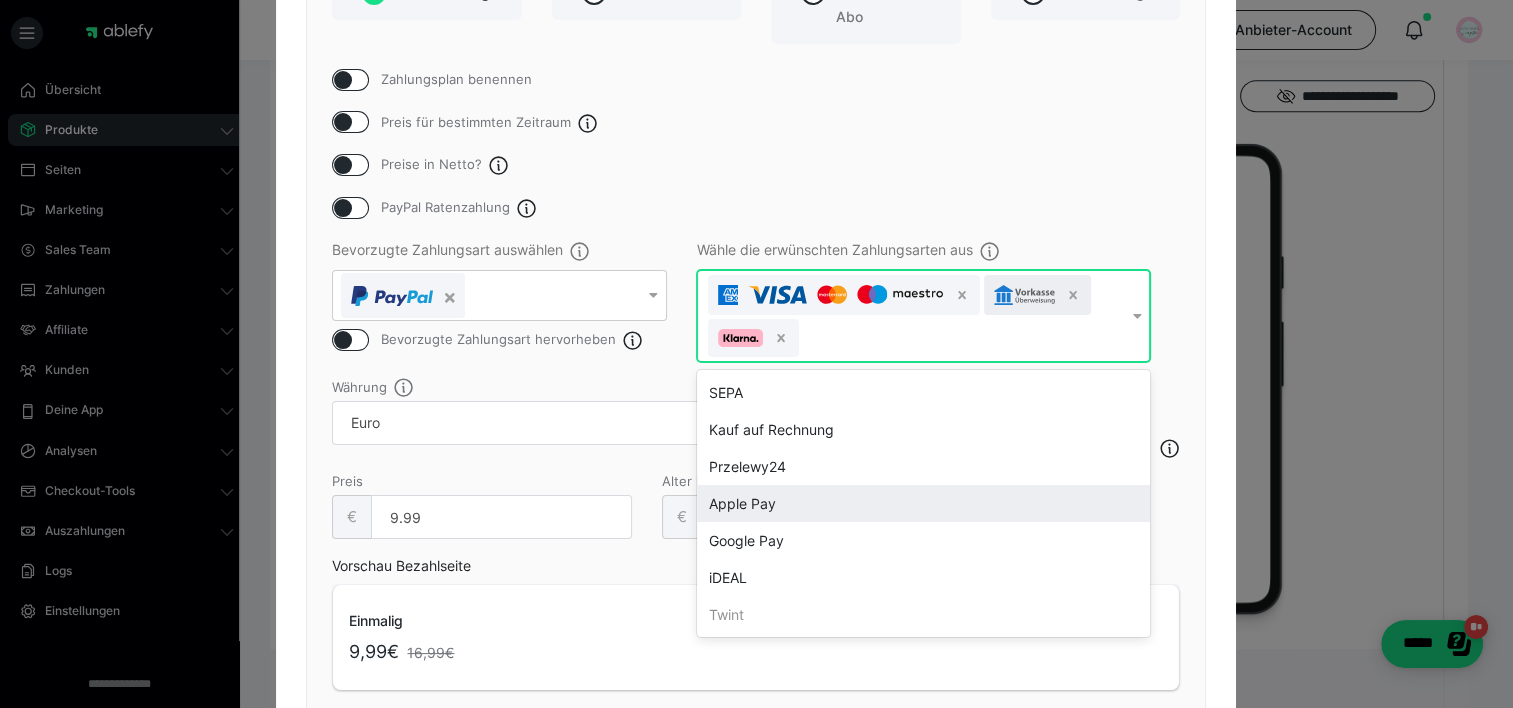 click at bounding box center (1037, 295) 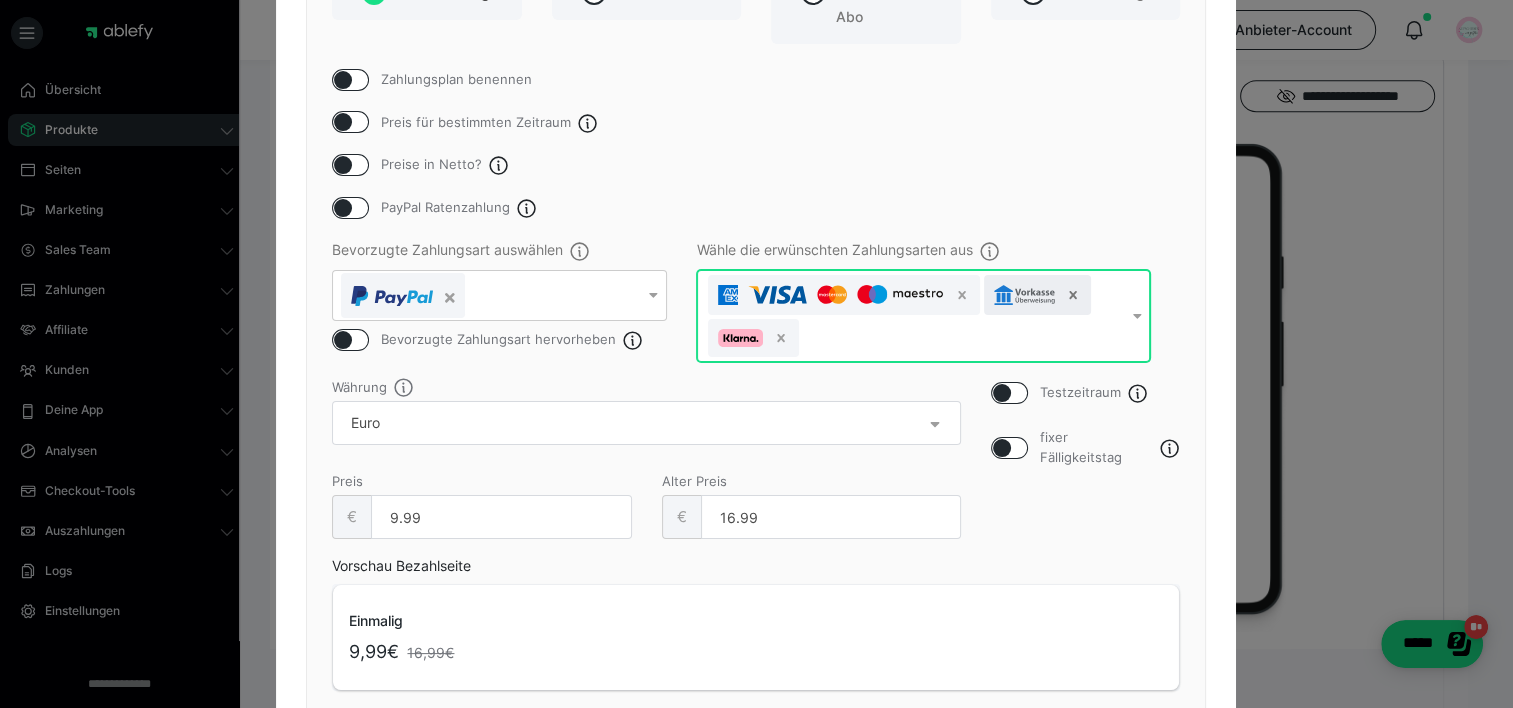 click 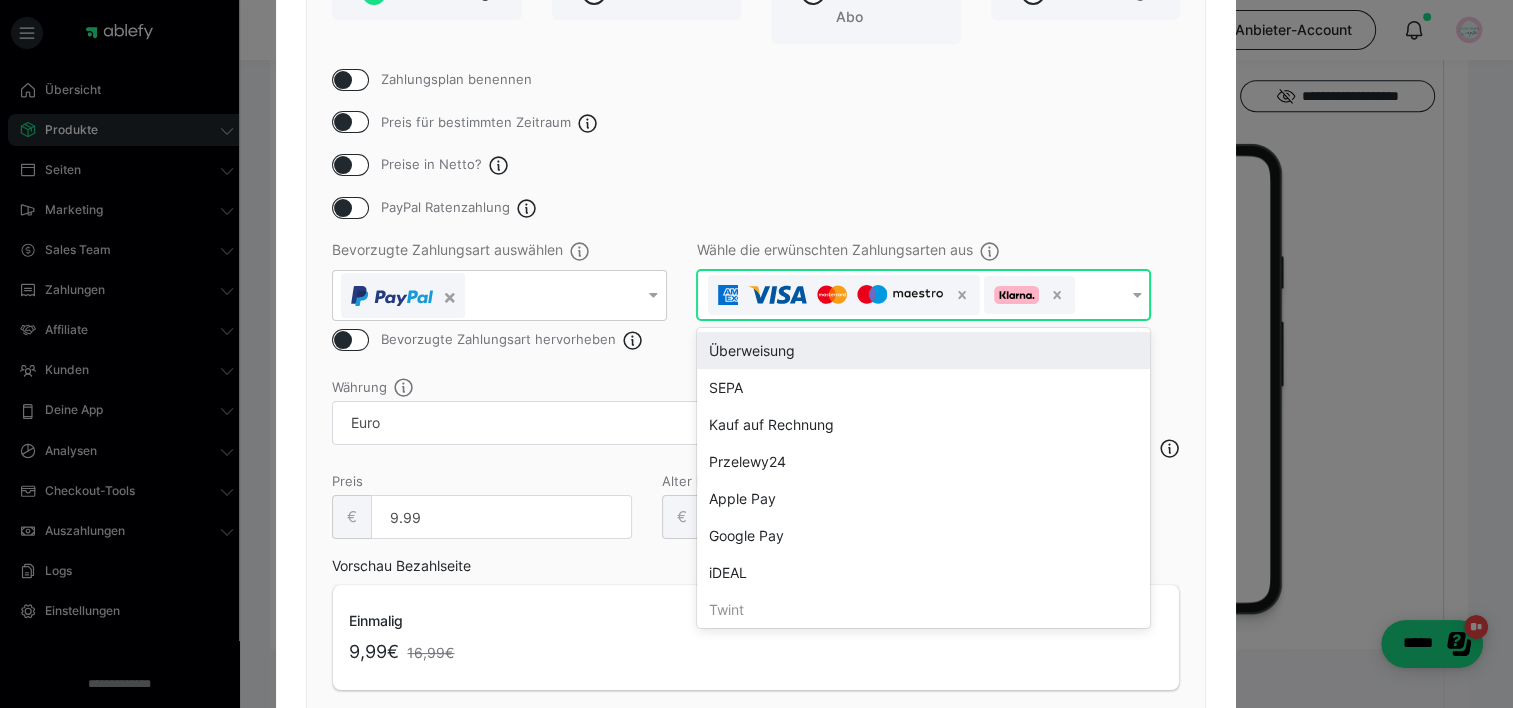 click at bounding box center [1136, 295] 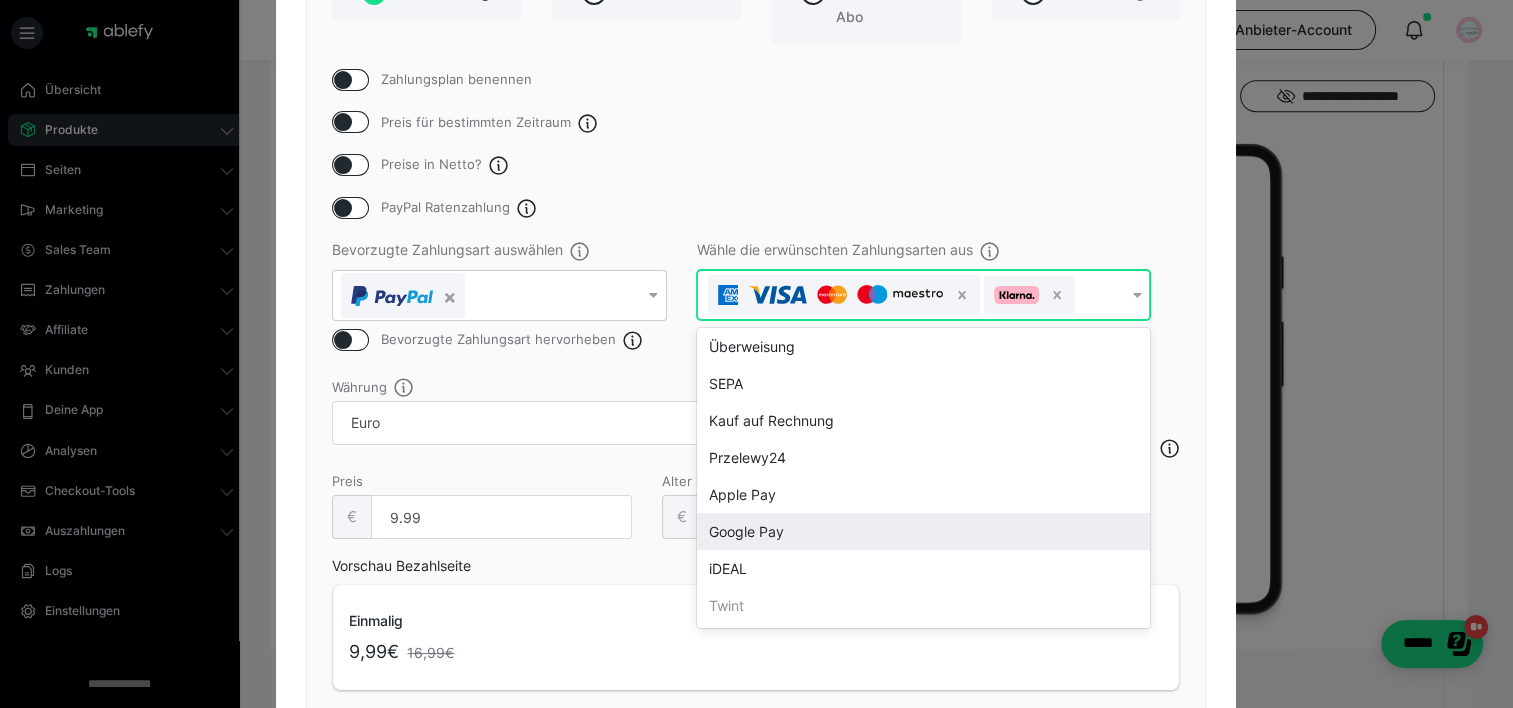 scroll, scrollTop: 0, scrollLeft: 0, axis: both 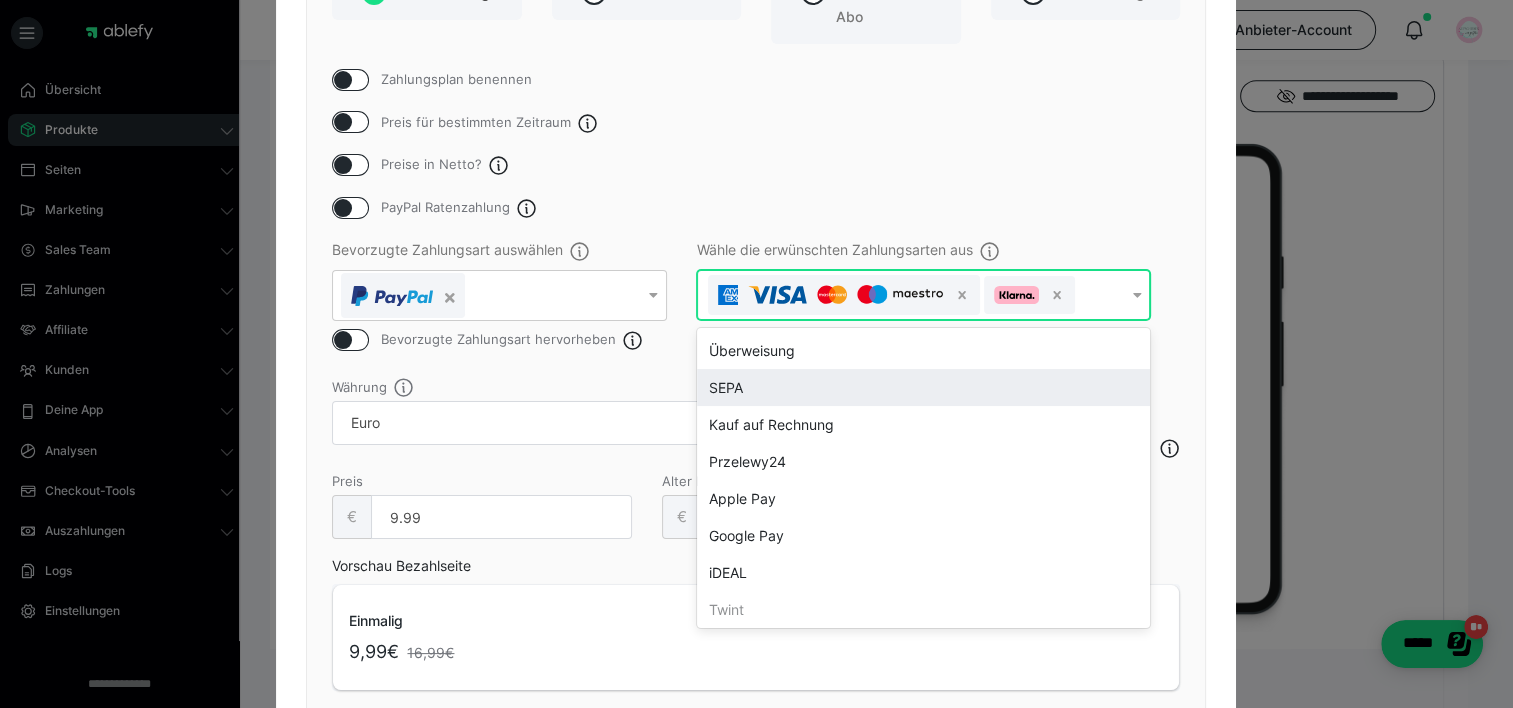 click on "SEPA" at bounding box center (923, 387) 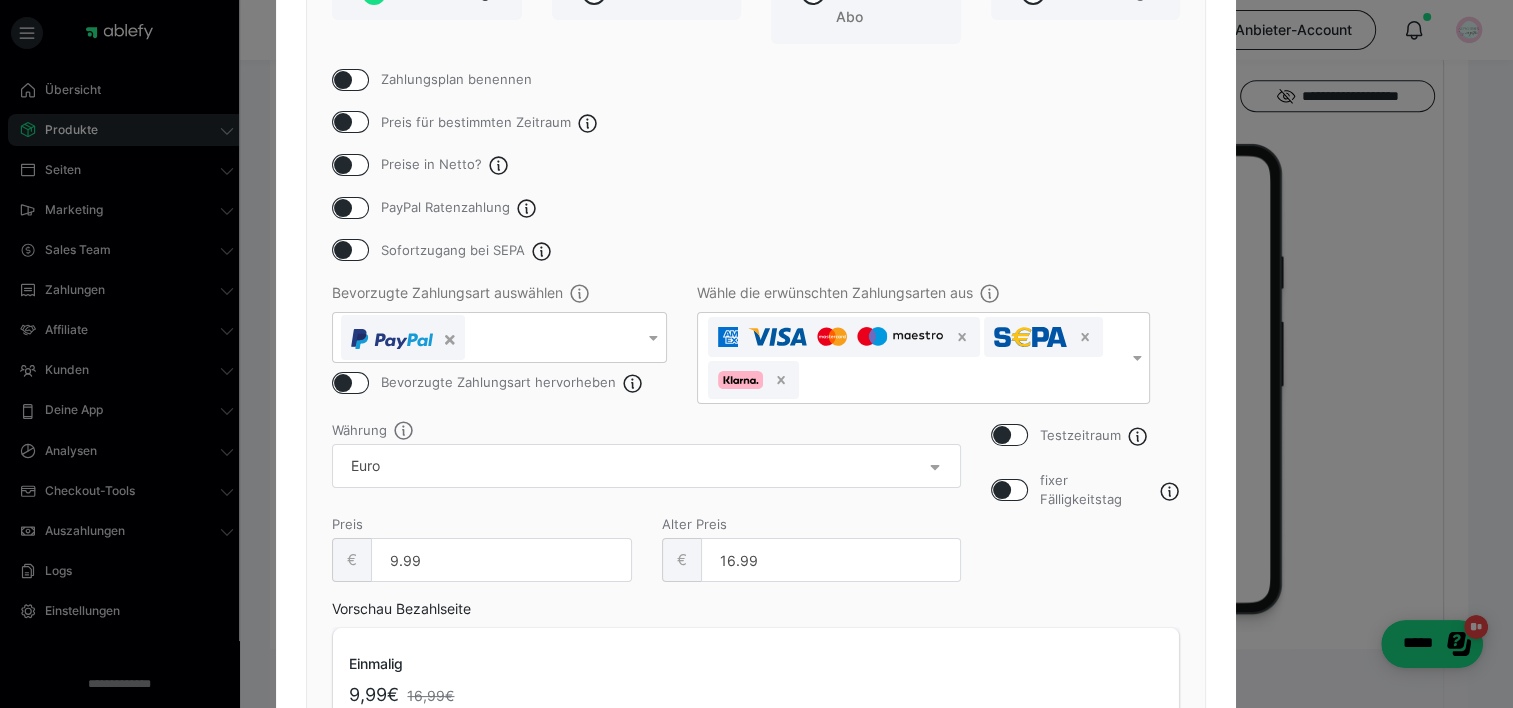 click on "Preis für bestimmten Zeitraum" at bounding box center (756, 122) 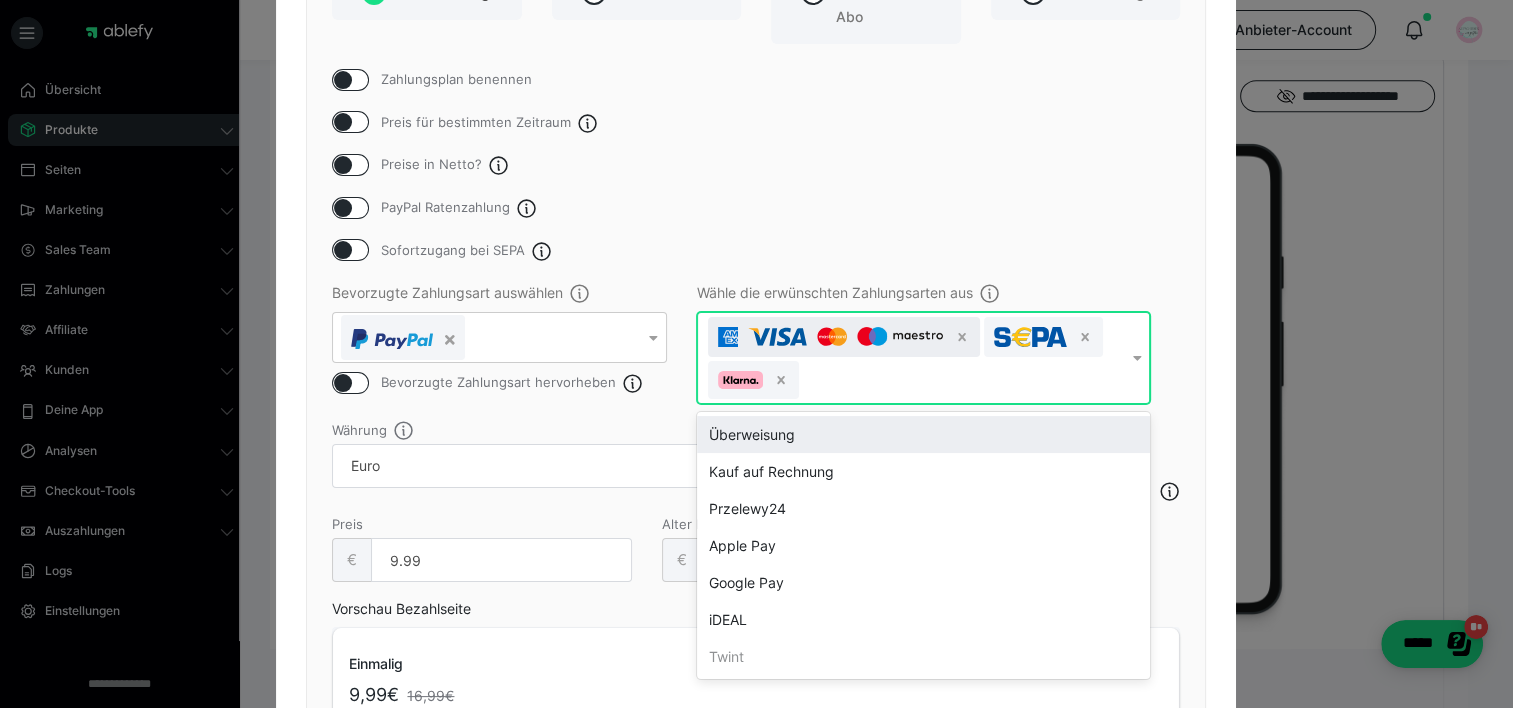 drag, startPoint x: 720, startPoint y: 375, endPoint x: 708, endPoint y: 320, distance: 56.293873 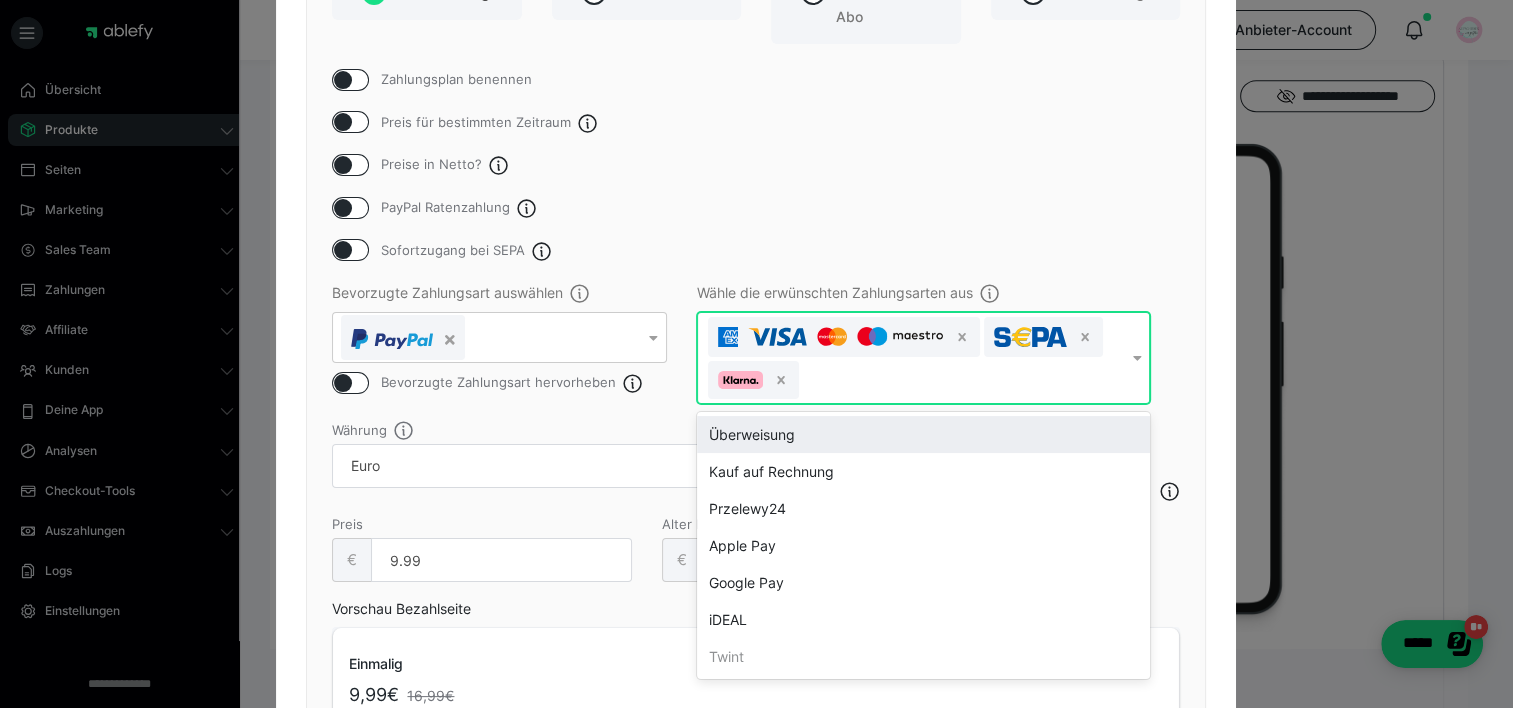 click on "Preise in Netto?" at bounding box center (756, 165) 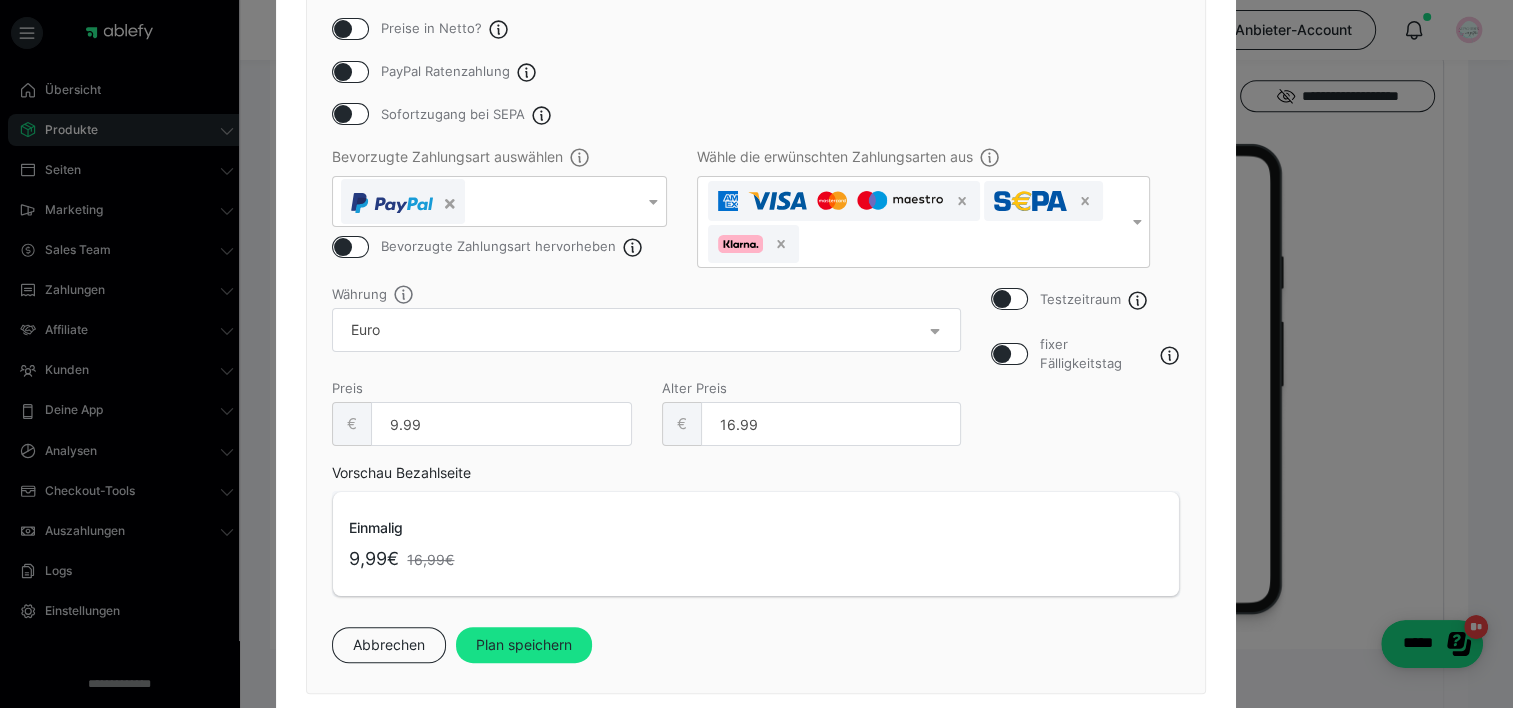 scroll, scrollTop: 373, scrollLeft: 0, axis: vertical 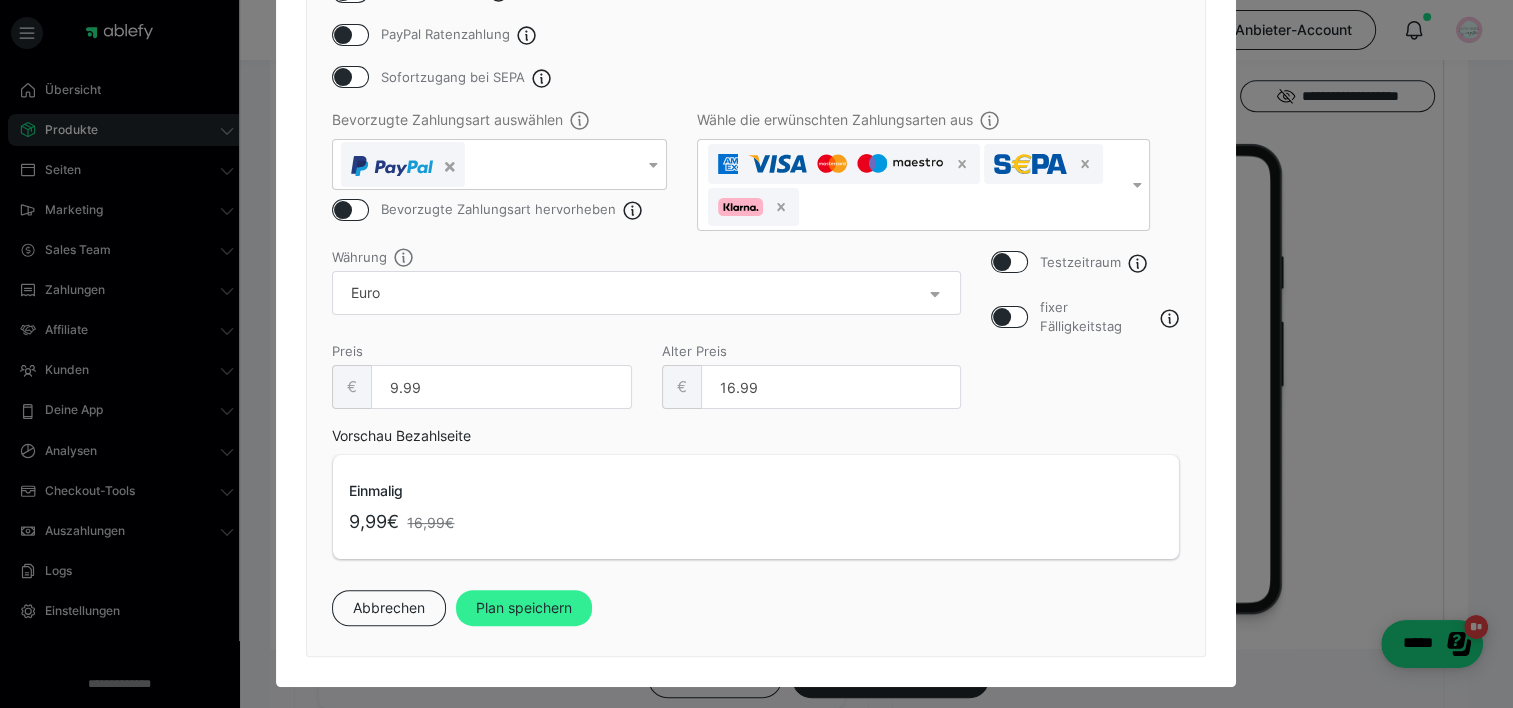 click on "Plan speichern" at bounding box center (524, 608) 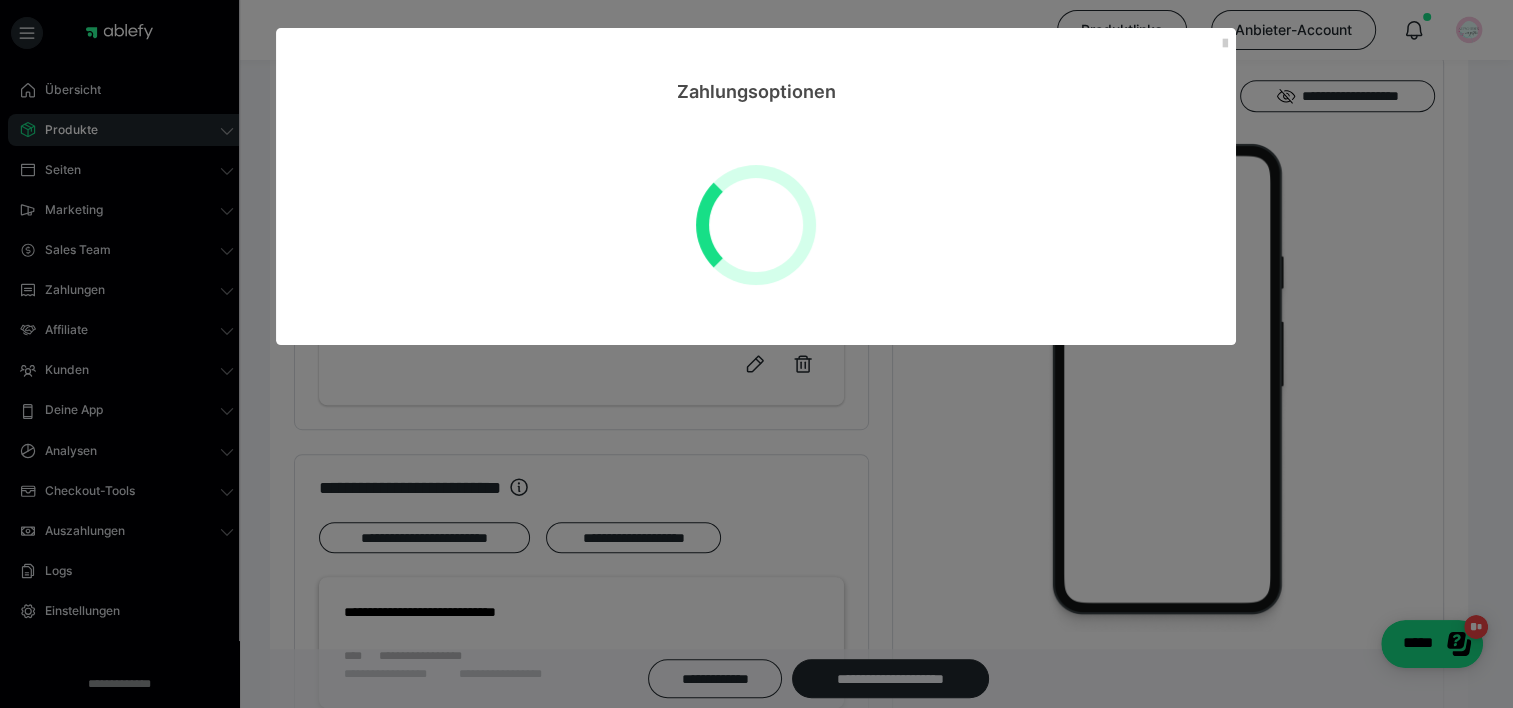 scroll, scrollTop: 0, scrollLeft: 0, axis: both 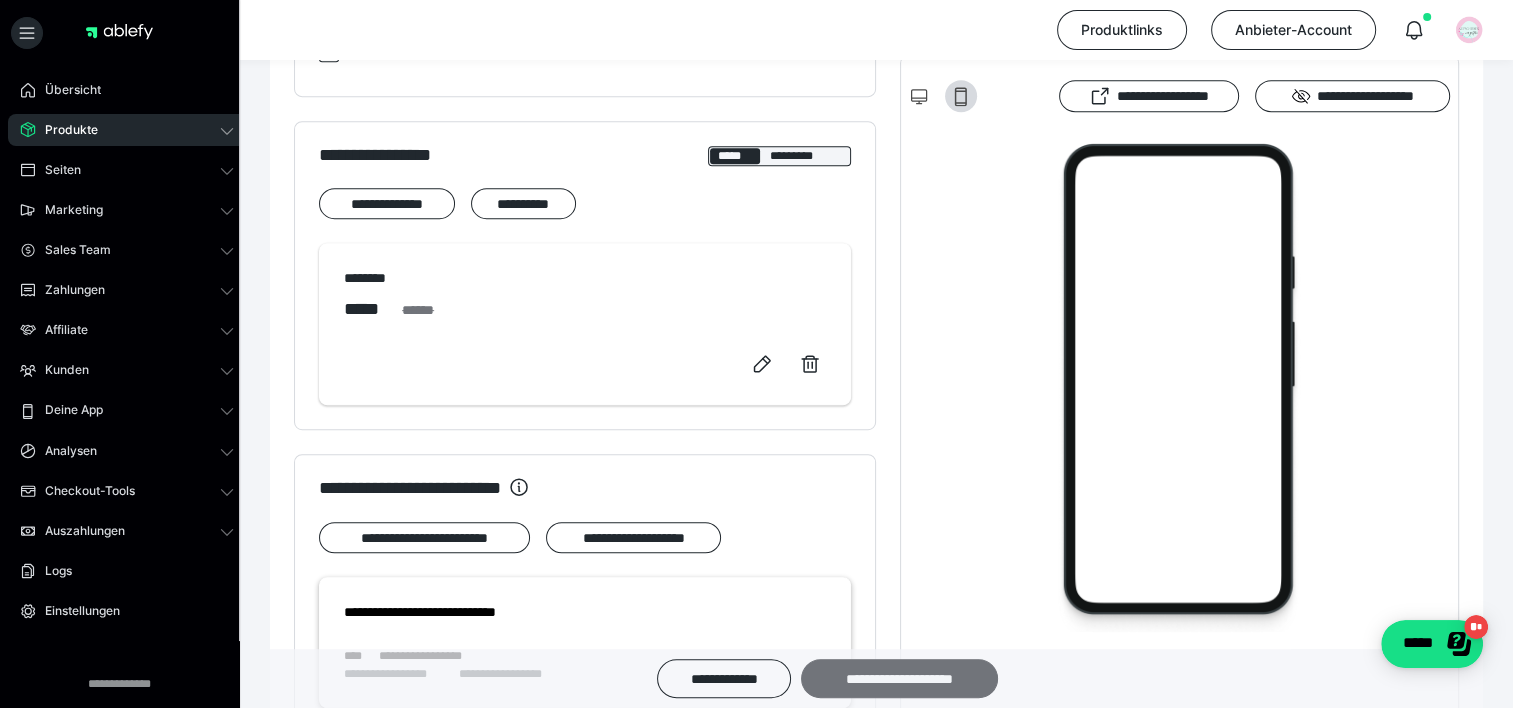 click on "**********" at bounding box center [899, 678] 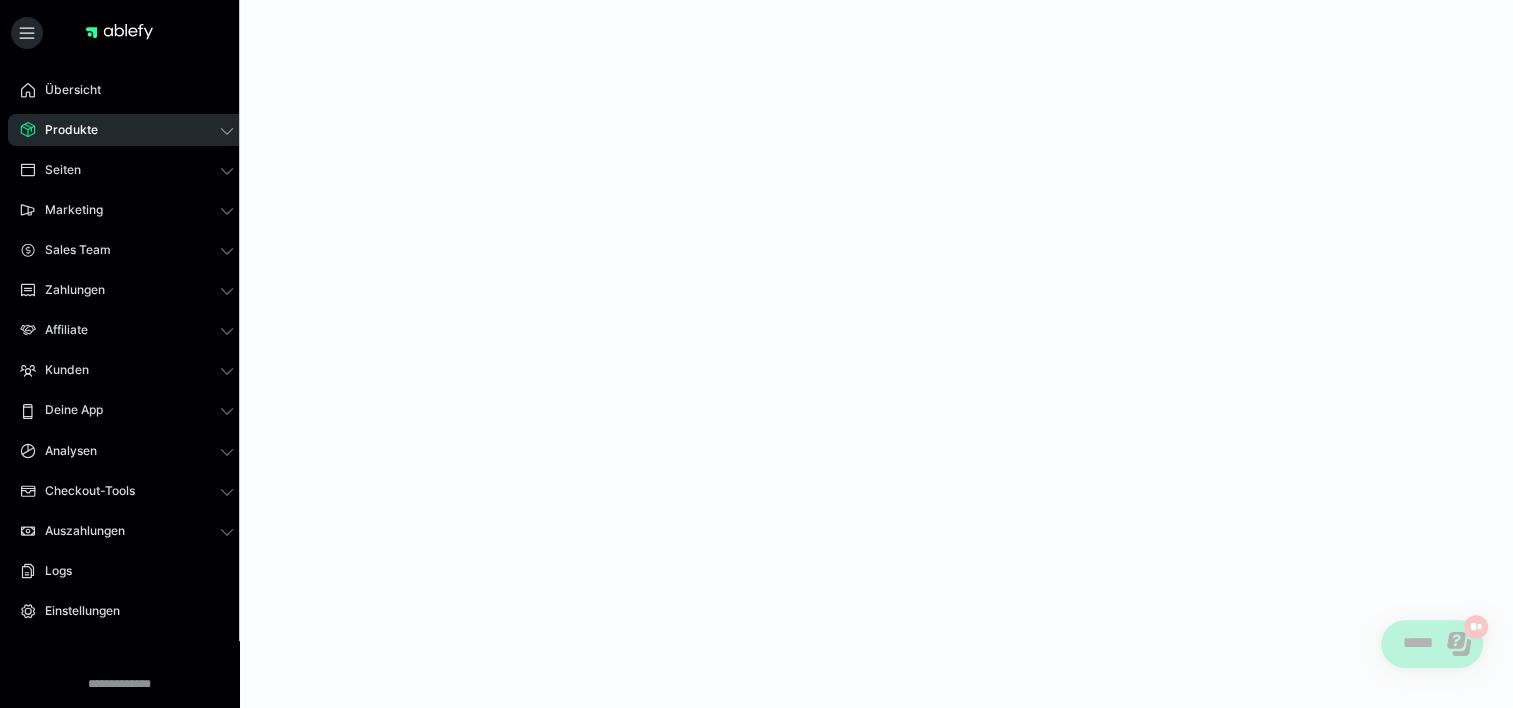 scroll, scrollTop: 0, scrollLeft: 0, axis: both 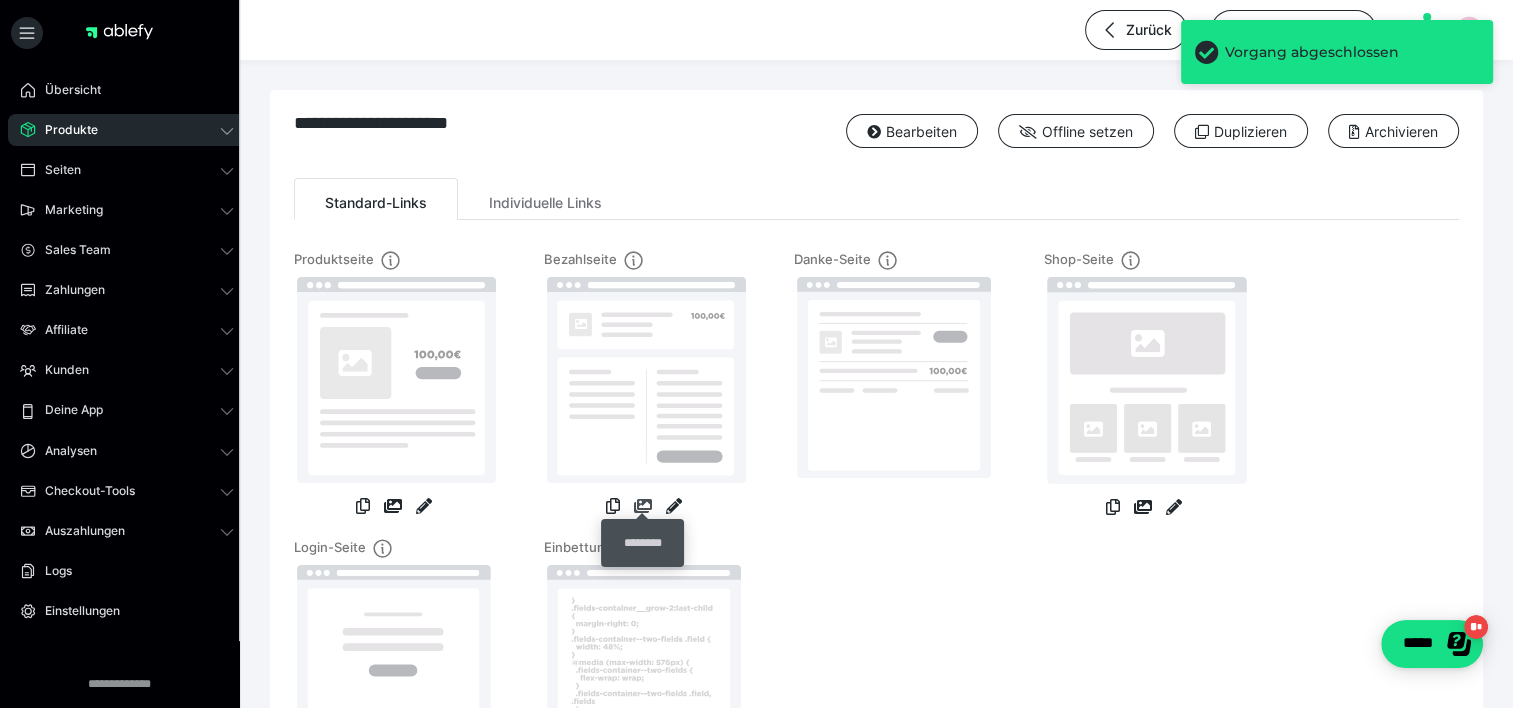 click at bounding box center (643, 506) 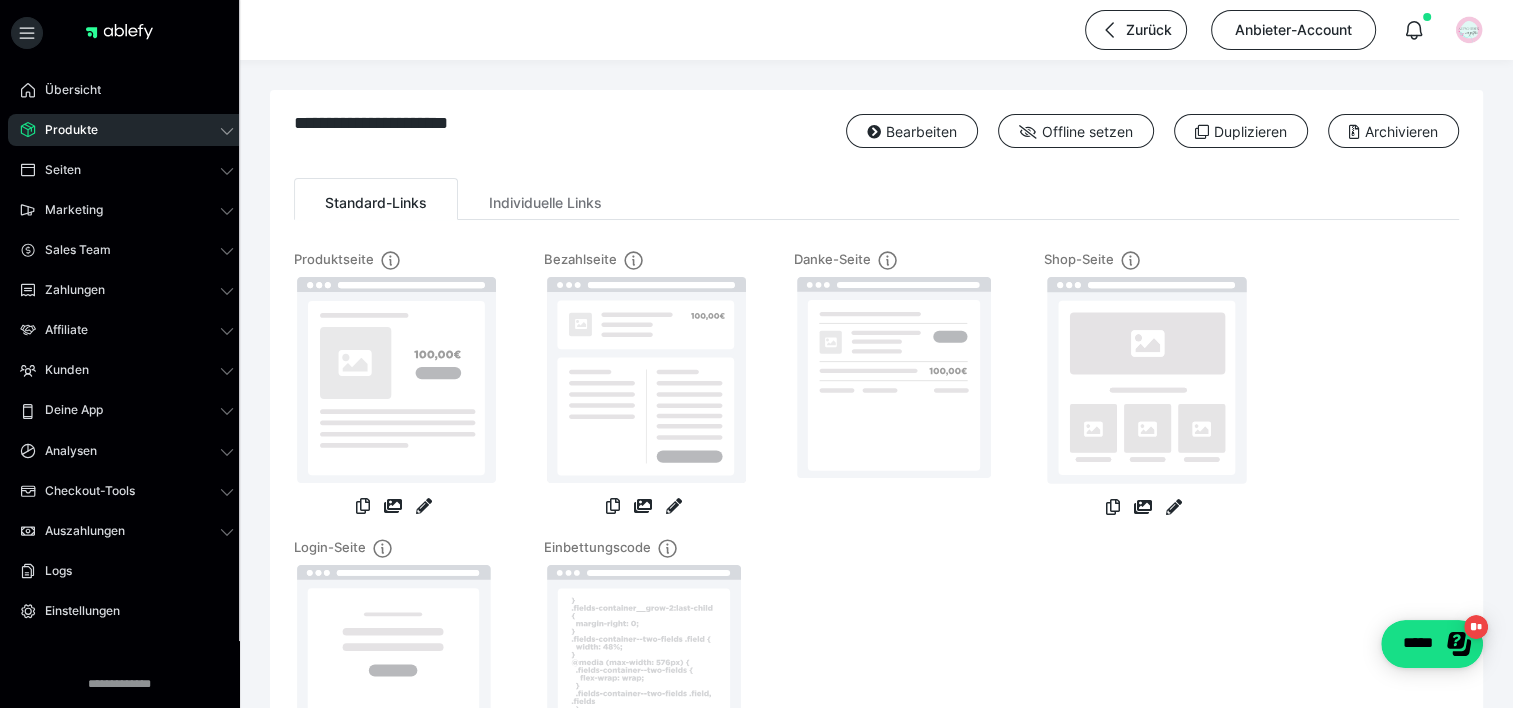 click on "**********" at bounding box center (876, 457) 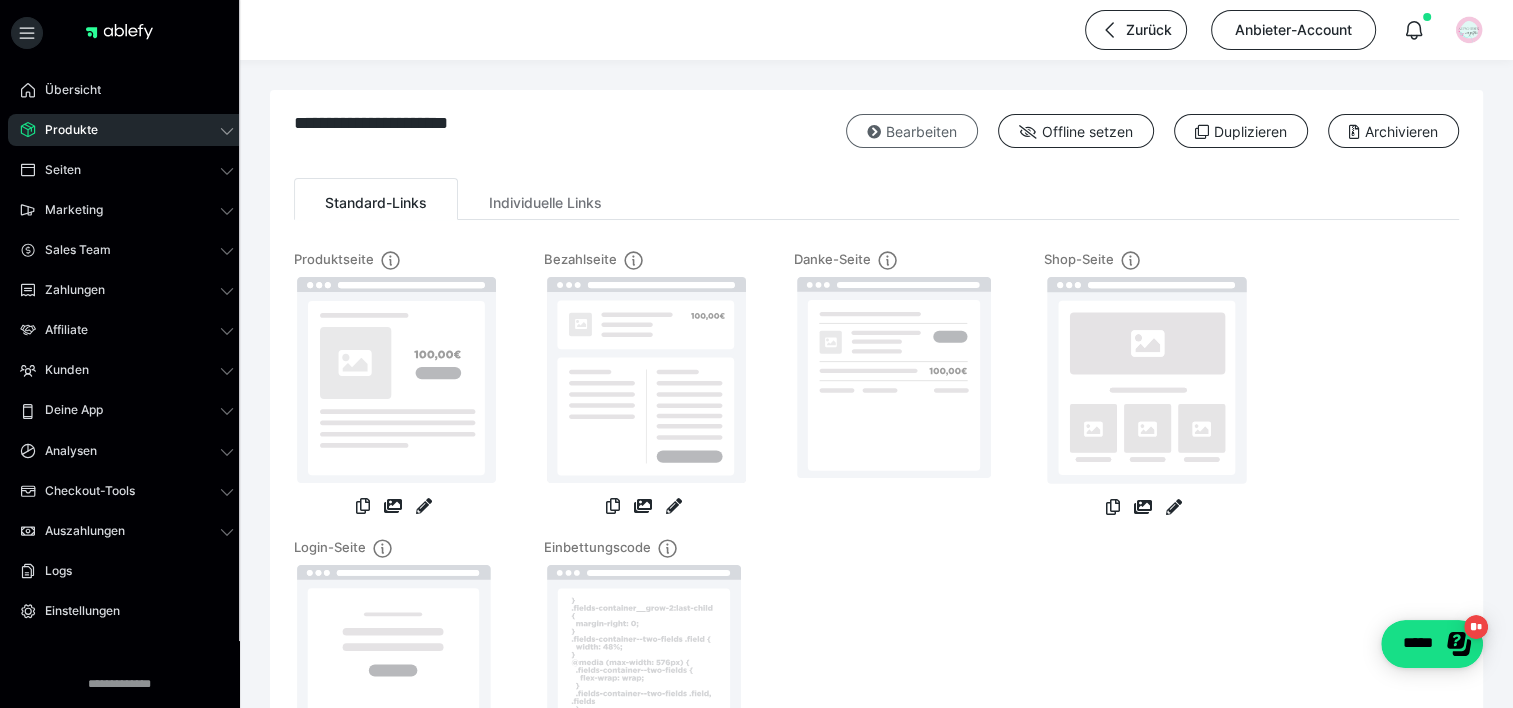 click at bounding box center (874, 132) 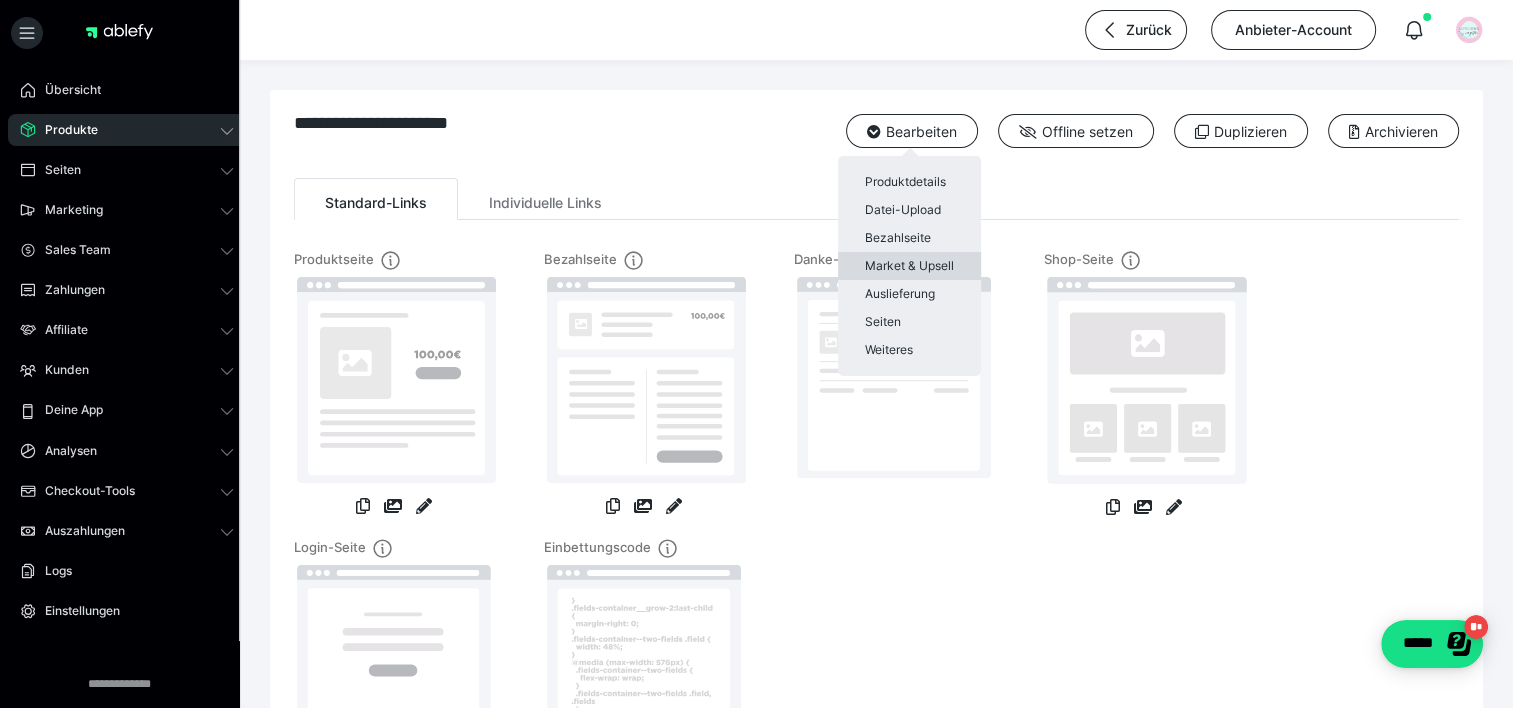 click on "Market & Upsell" at bounding box center (909, 266) 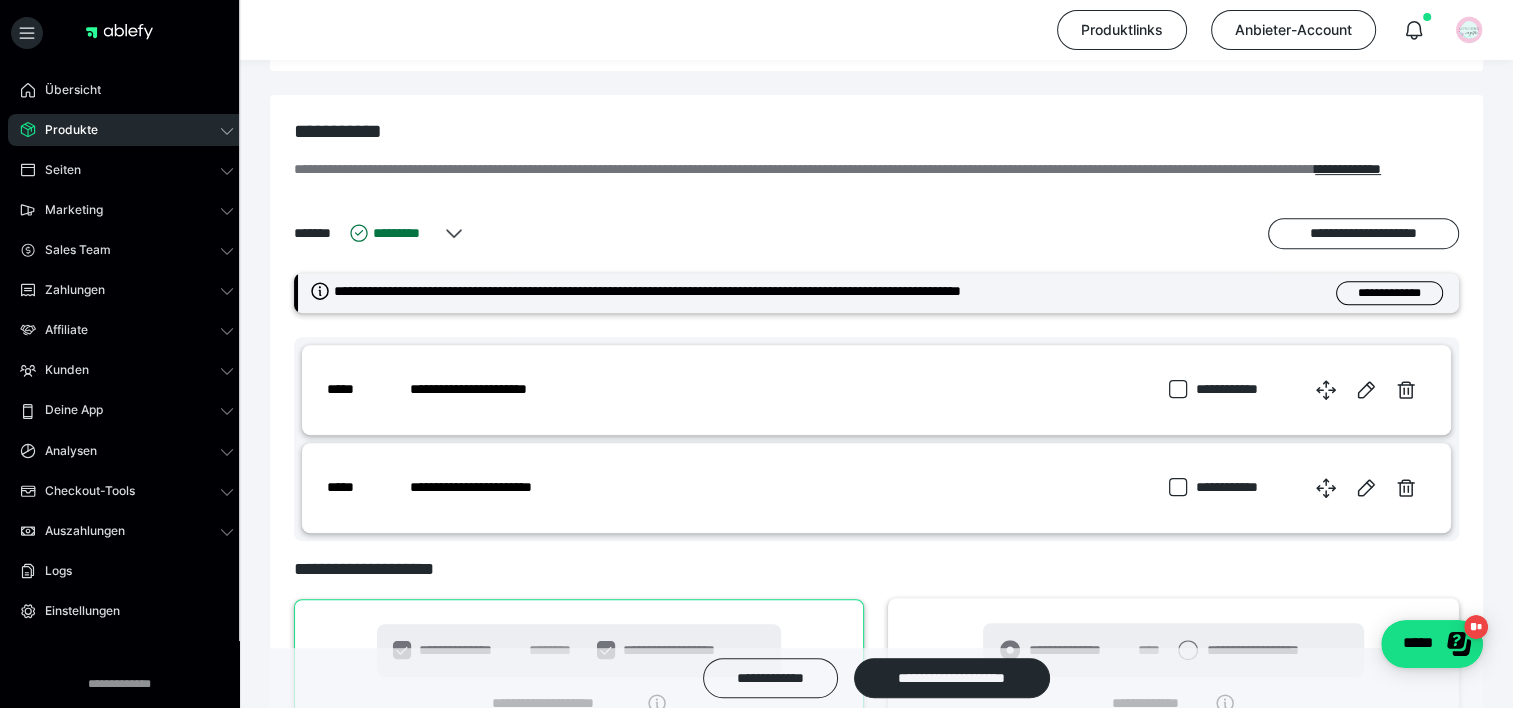 scroll, scrollTop: 800, scrollLeft: 0, axis: vertical 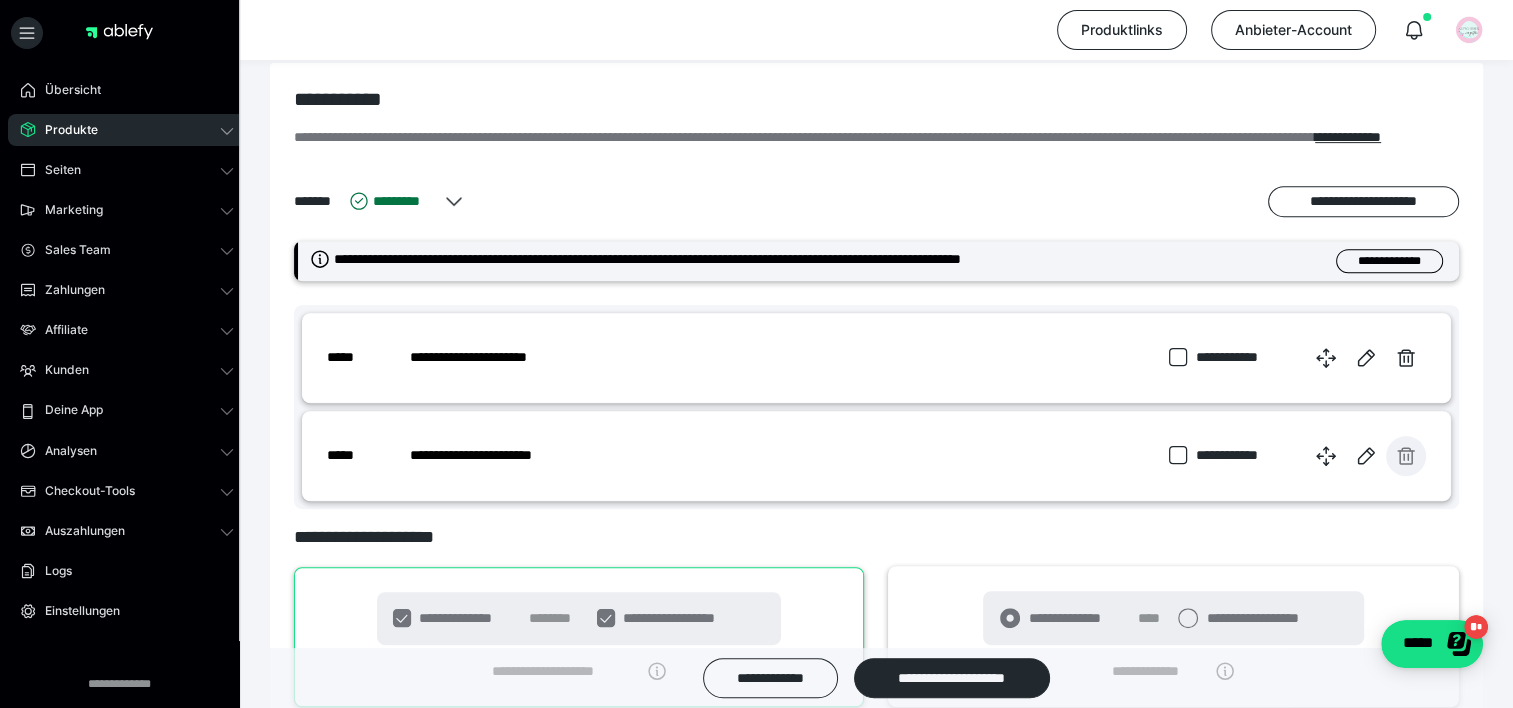 click at bounding box center [1406, 456] 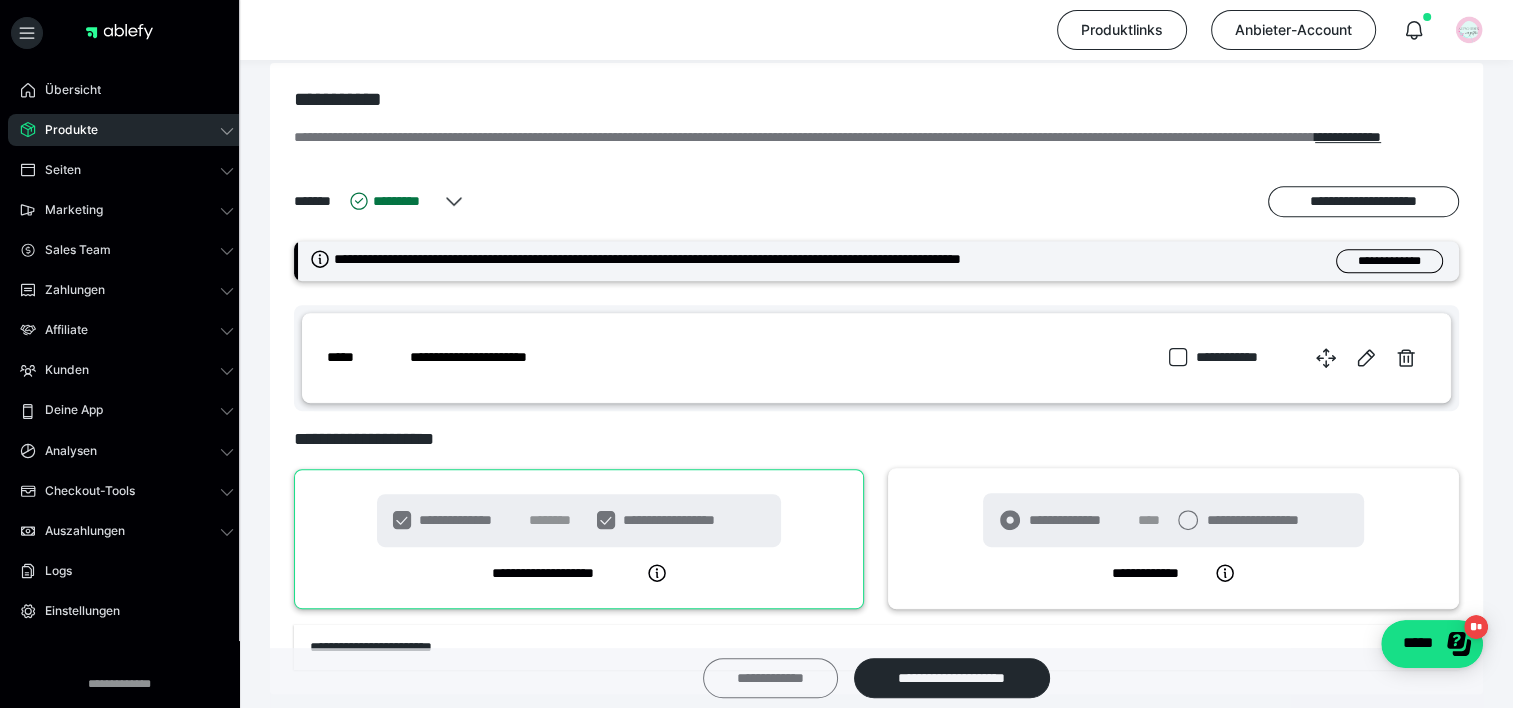 click on "**********" at bounding box center [770, 678] 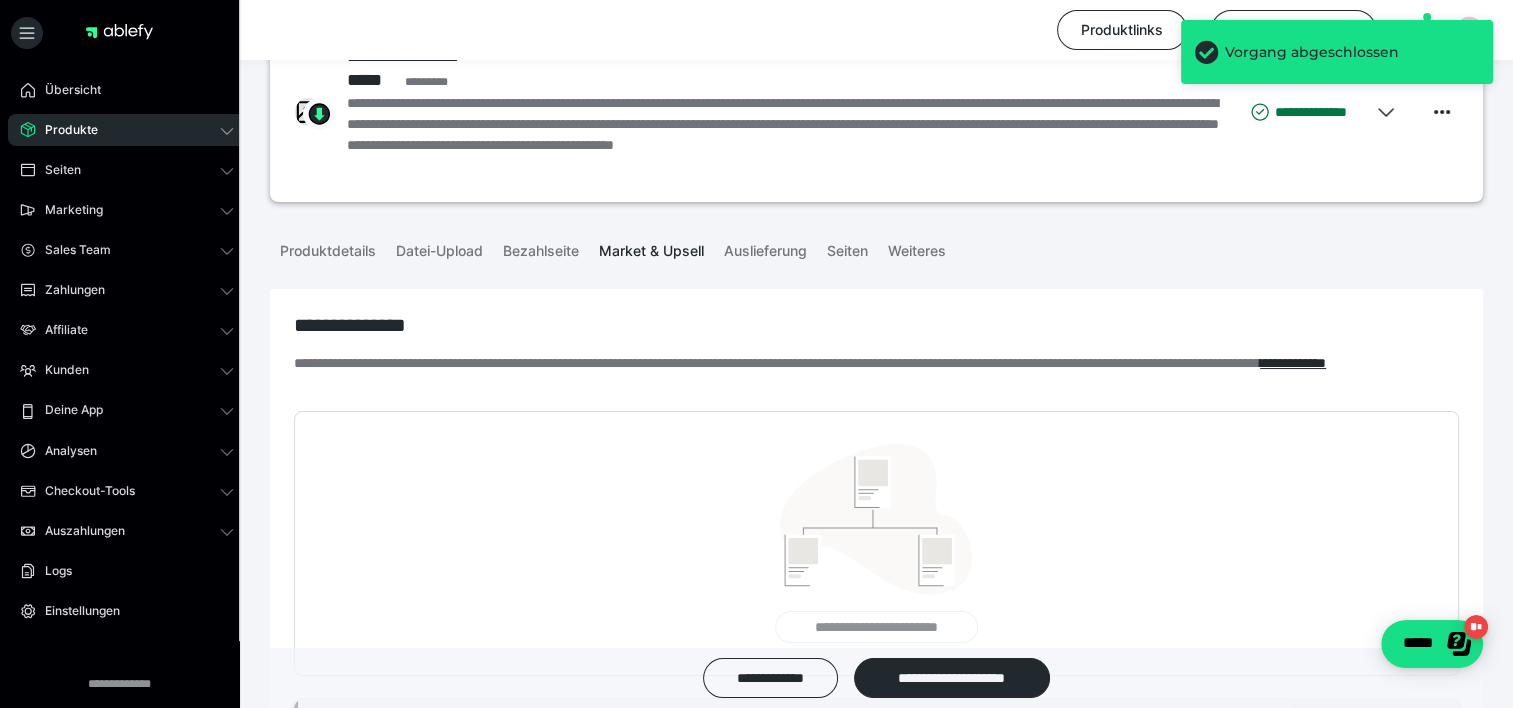 scroll, scrollTop: 0, scrollLeft: 0, axis: both 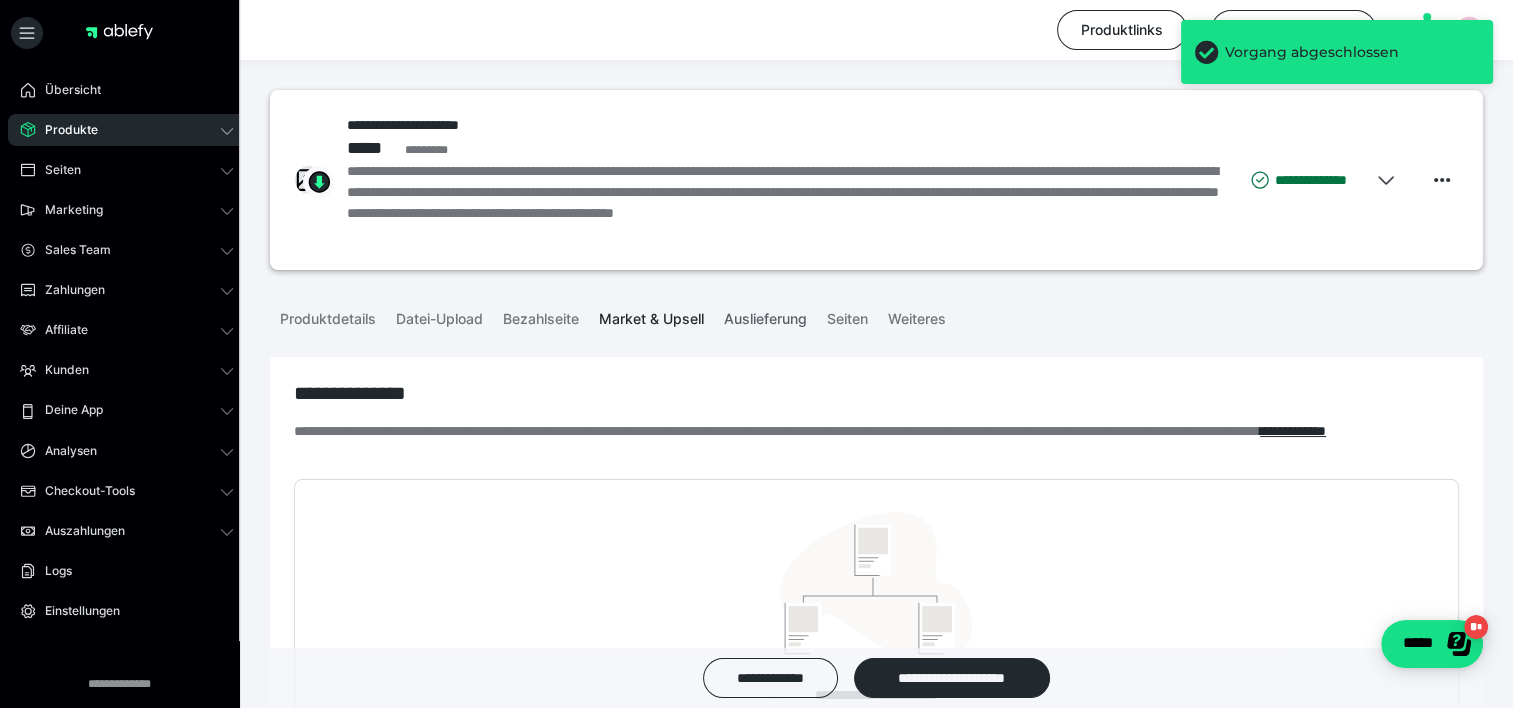 click on "Auslieferung" at bounding box center [765, 315] 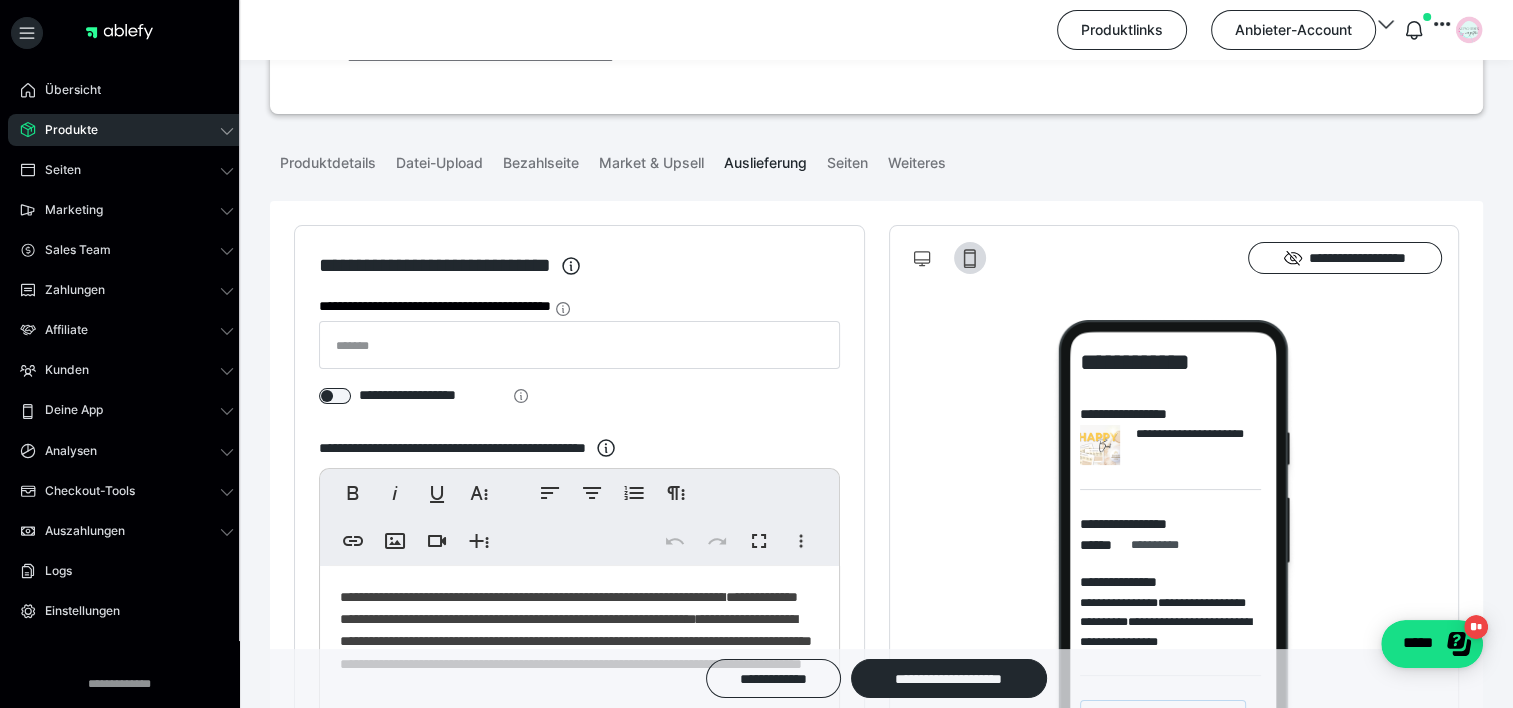 scroll, scrollTop: 100, scrollLeft: 0, axis: vertical 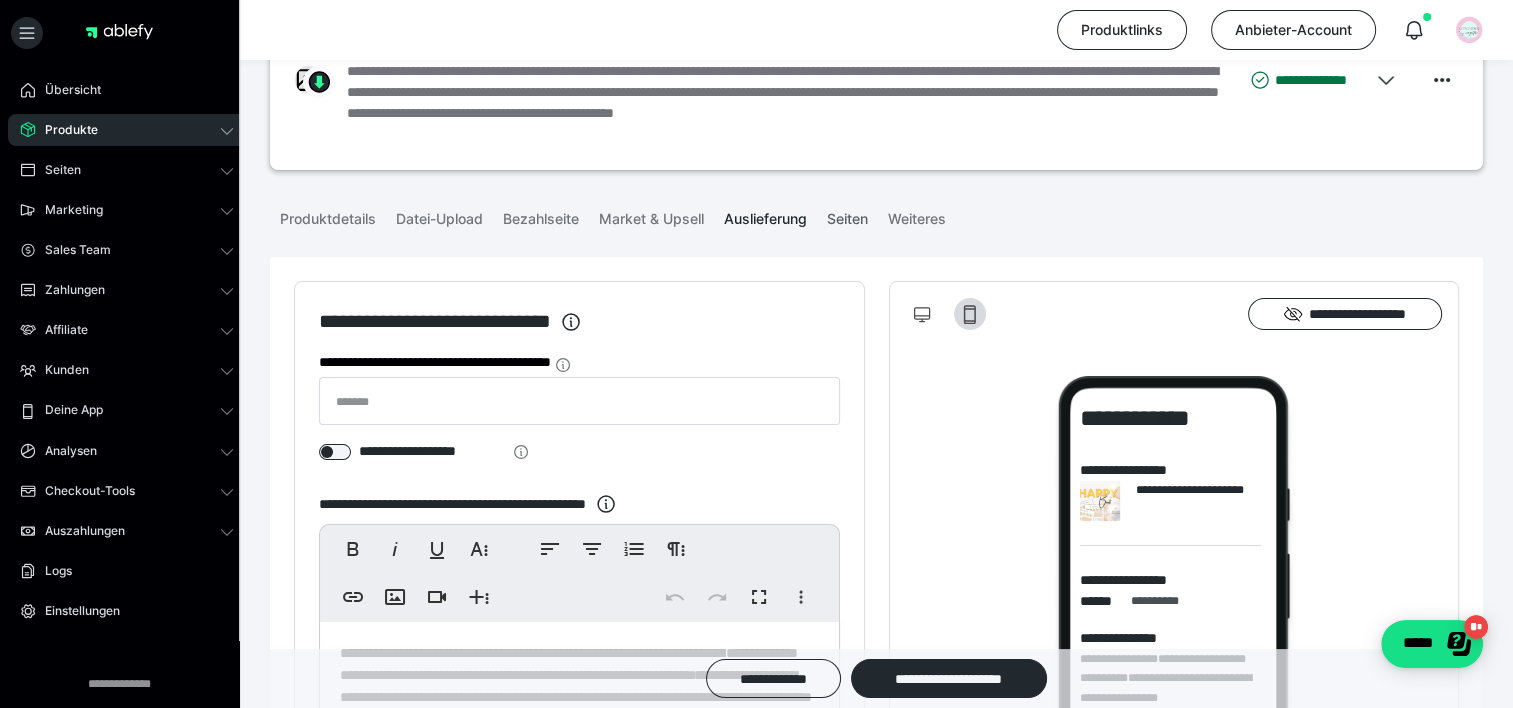 click on "Seiten" at bounding box center [847, 215] 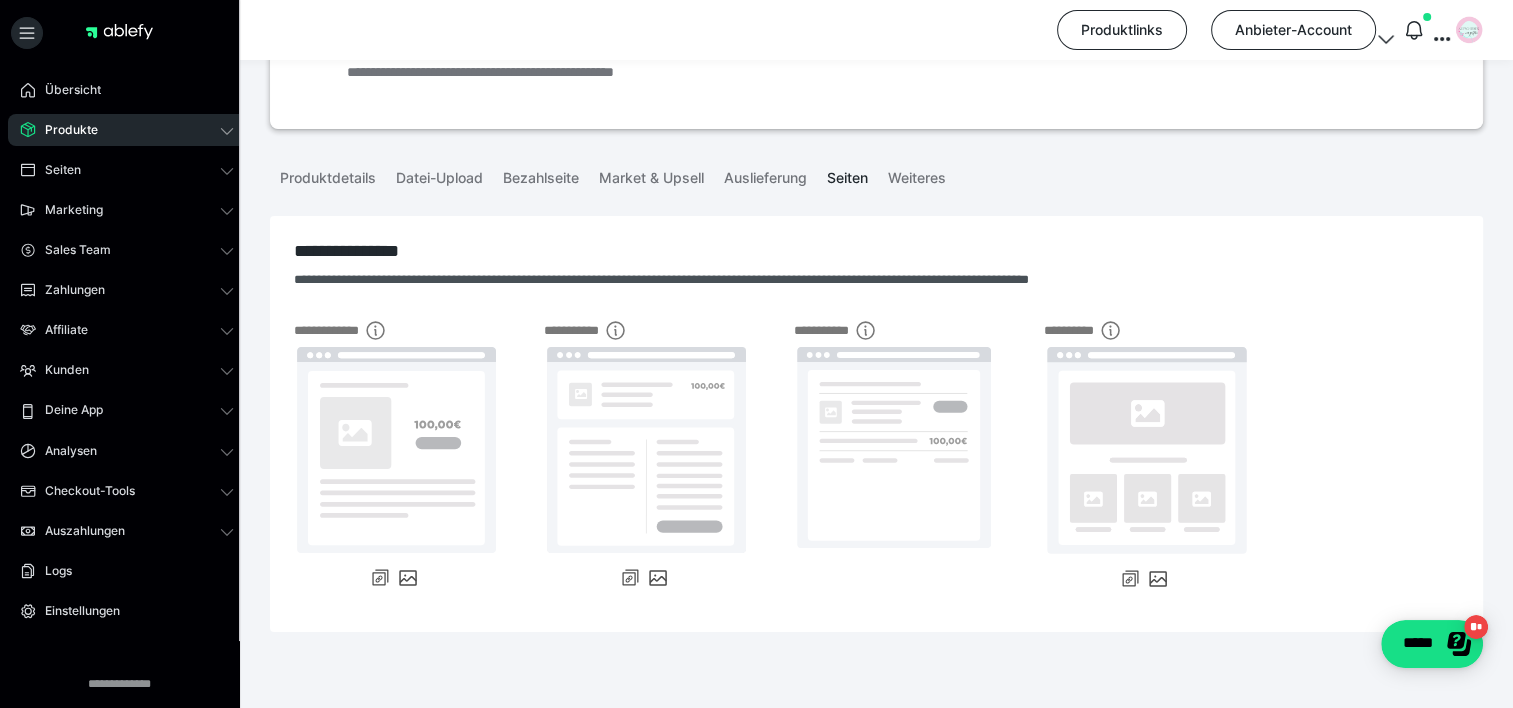 scroll, scrollTop: 164, scrollLeft: 0, axis: vertical 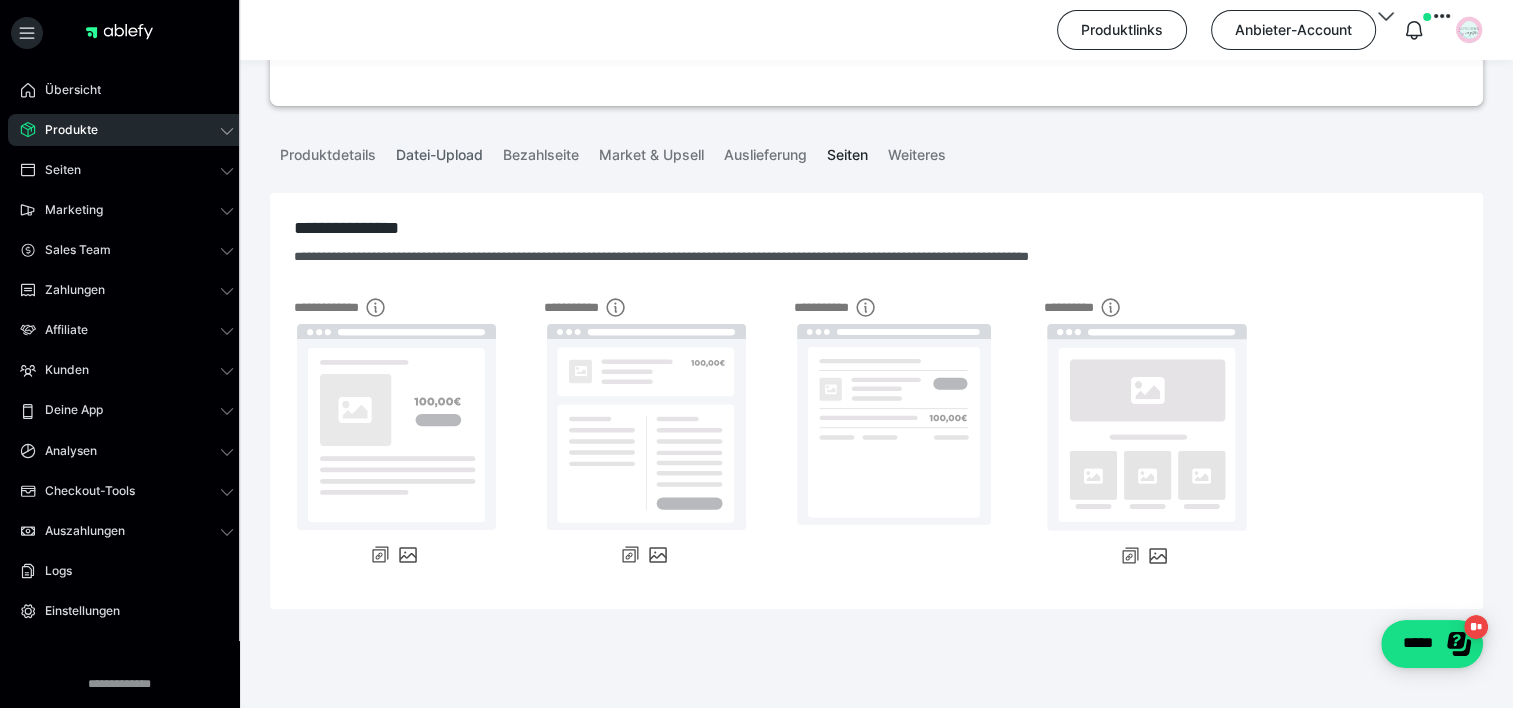 click on "Datei-Upload" at bounding box center [439, 151] 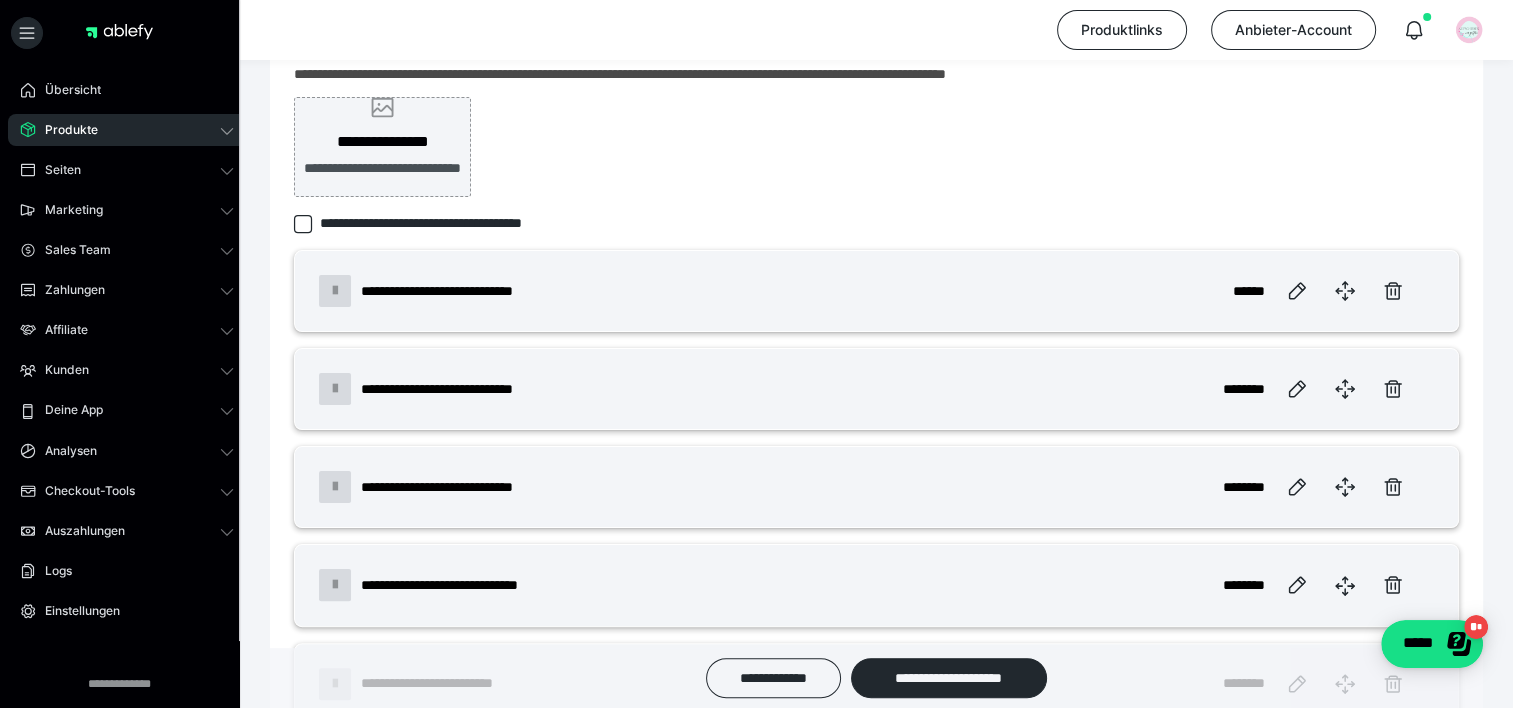 scroll, scrollTop: 364, scrollLeft: 0, axis: vertical 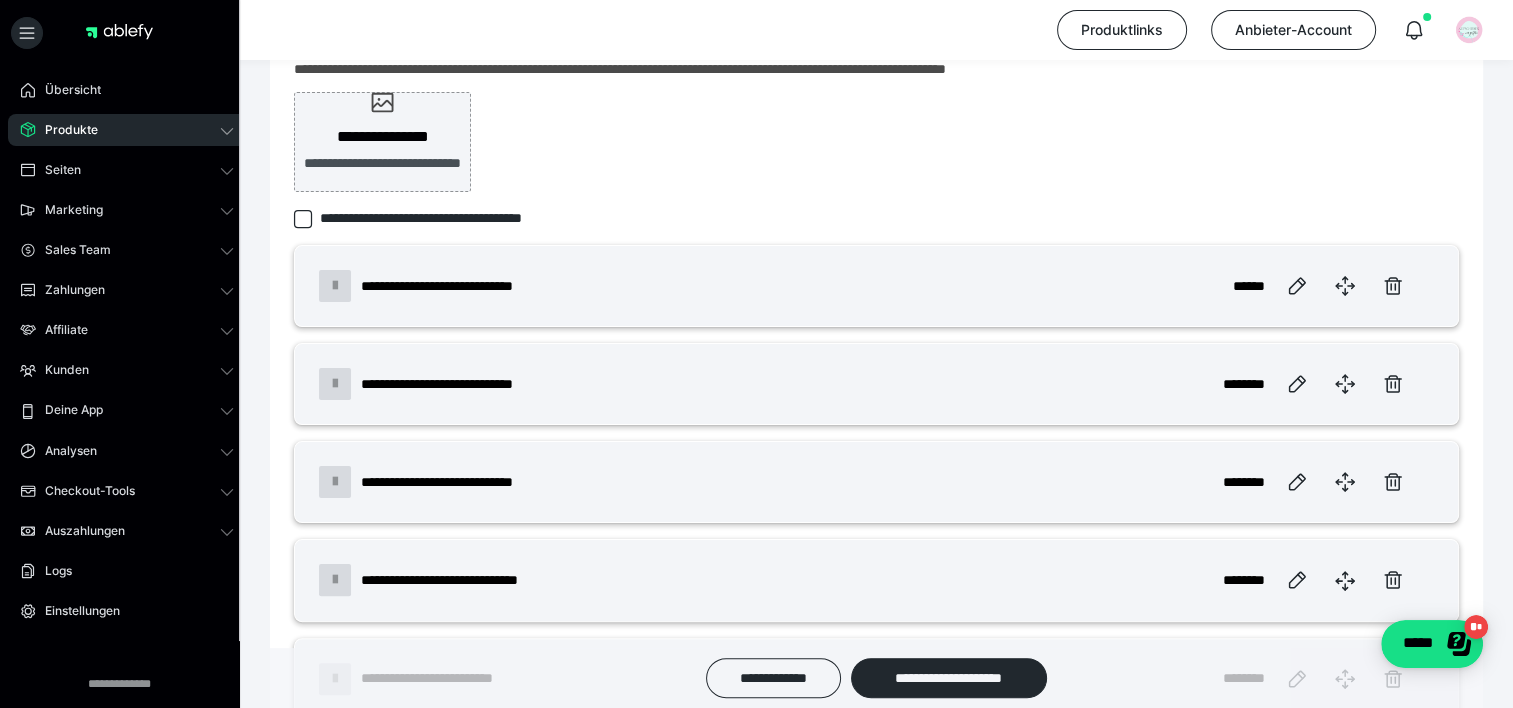 click 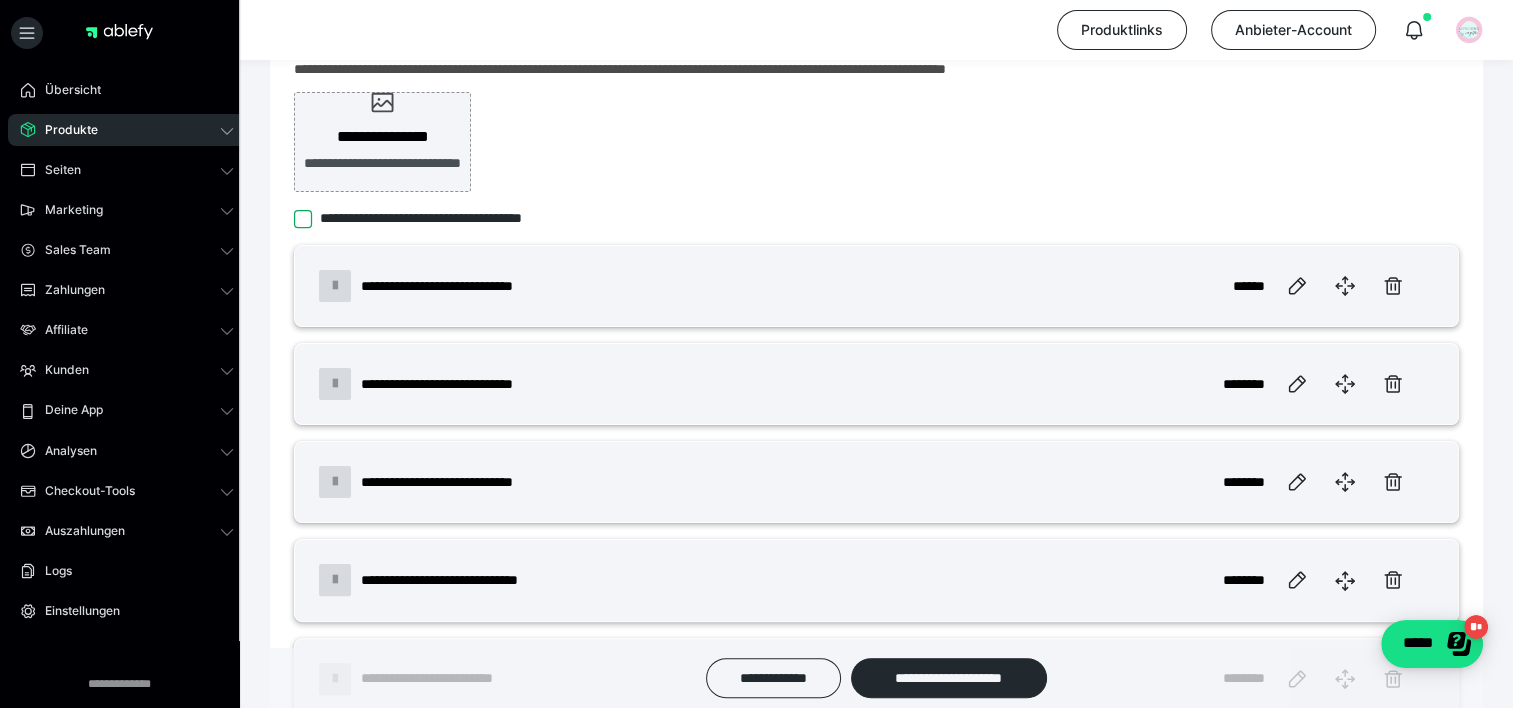 click on "**********" at bounding box center [294, 219] 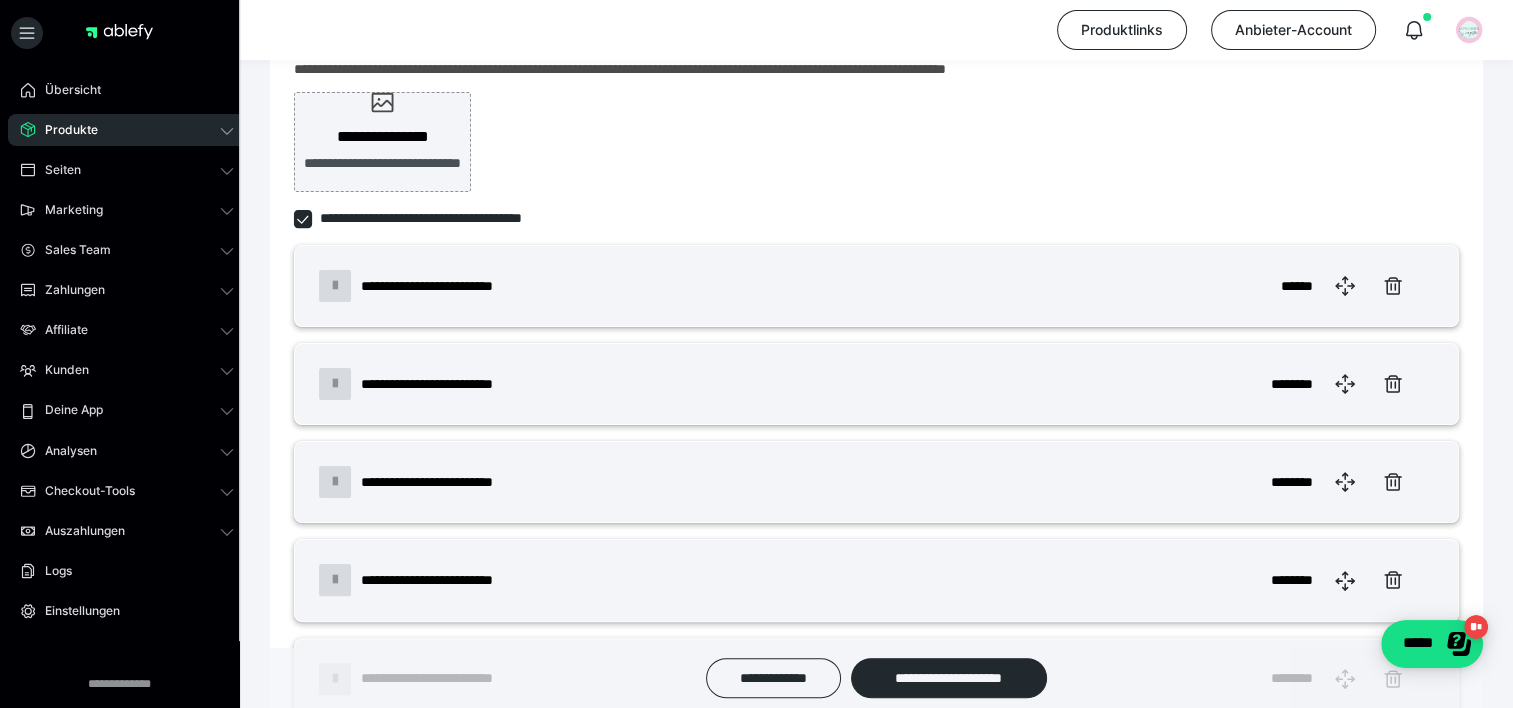 click at bounding box center (303, 219) 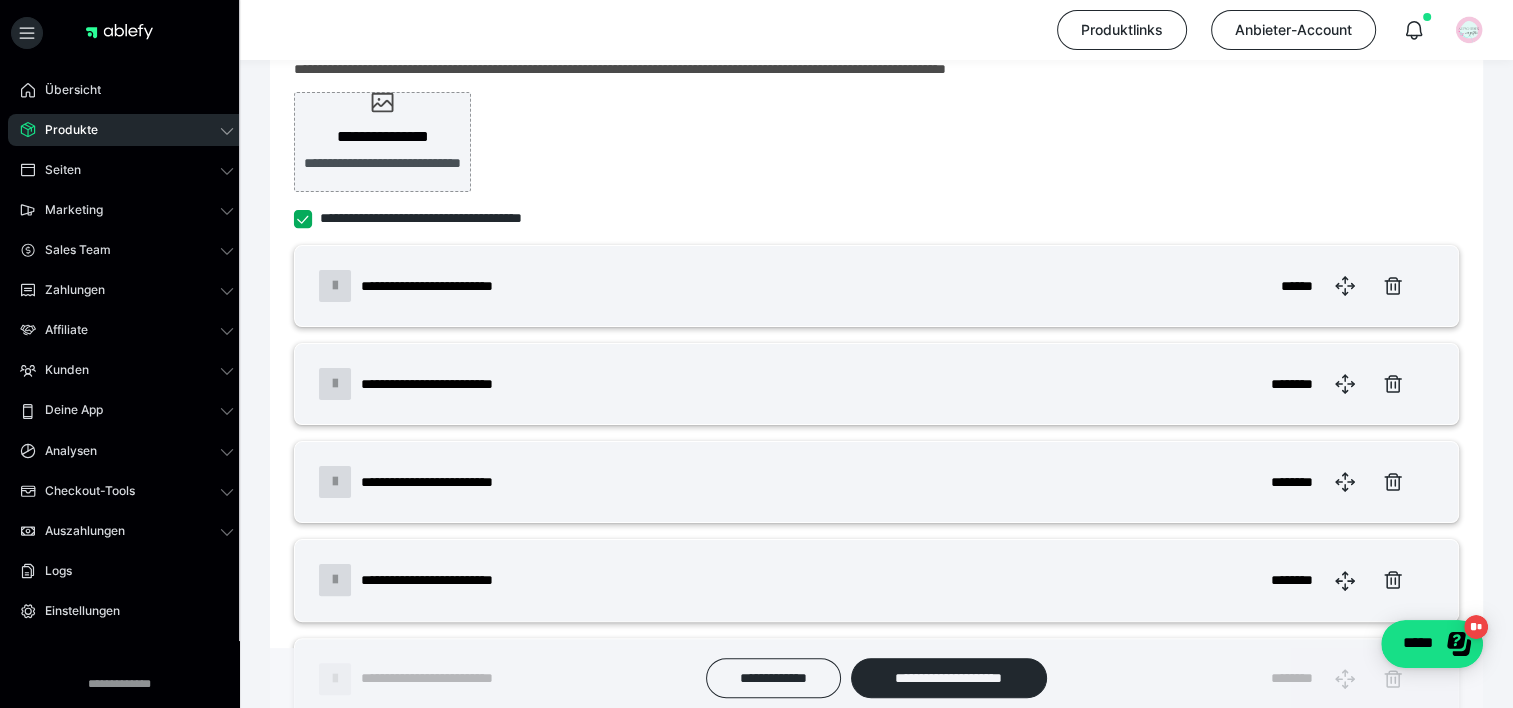 click on "**********" at bounding box center [294, 219] 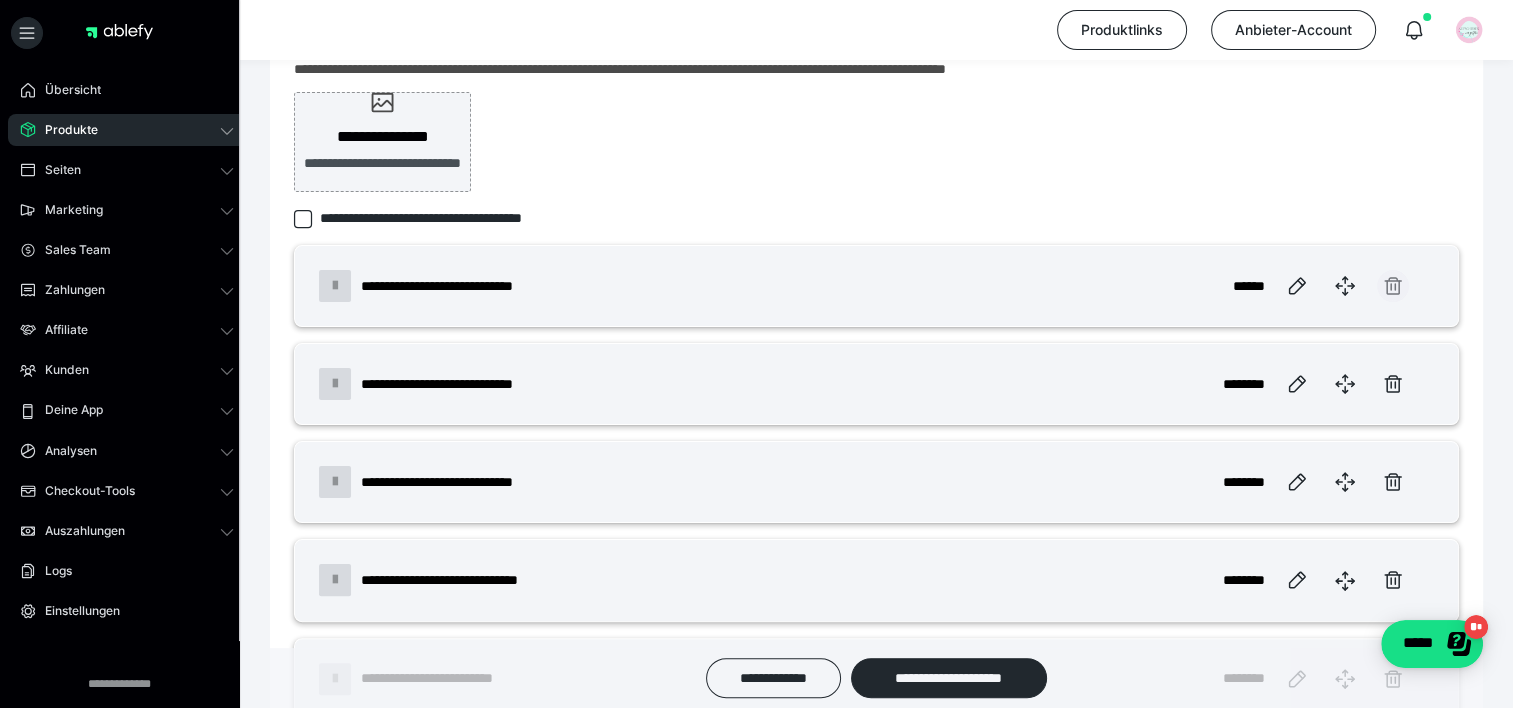 click 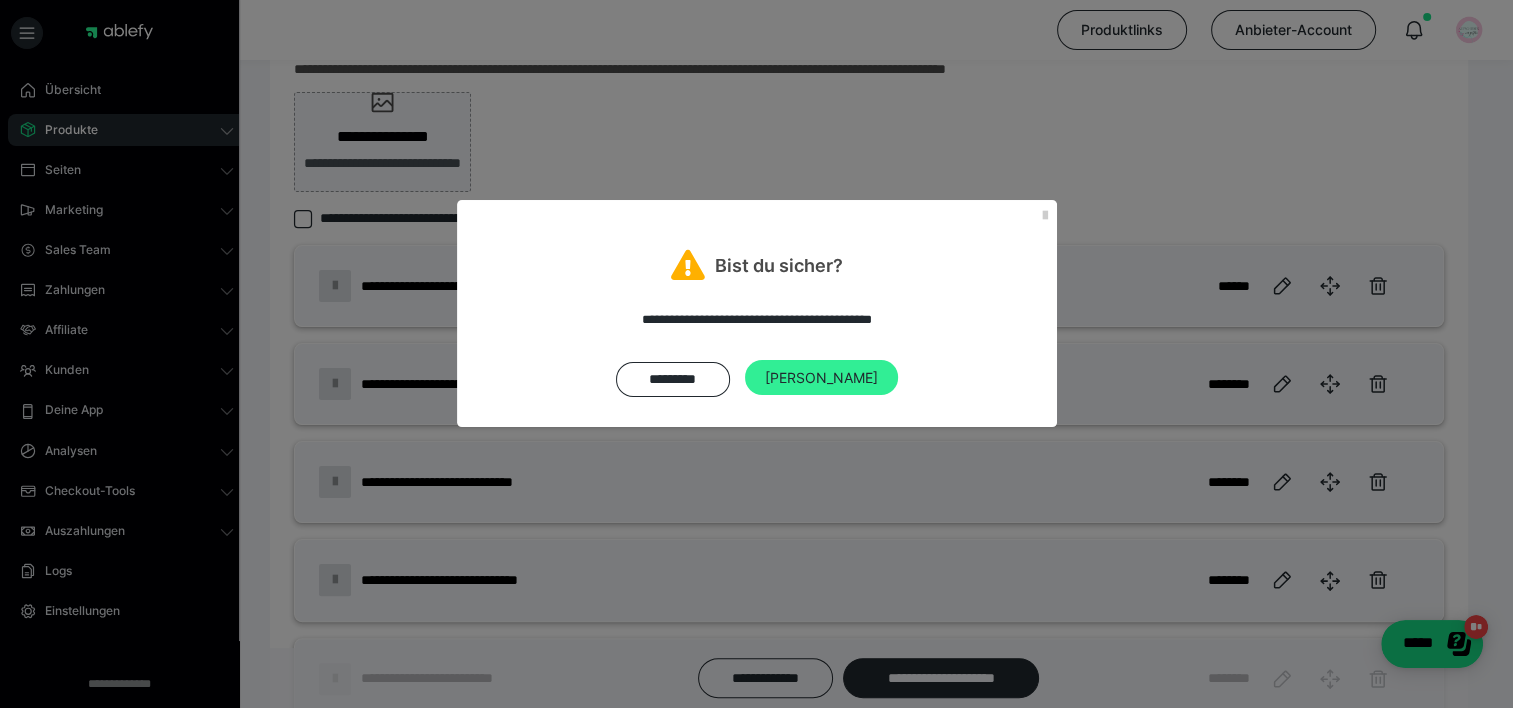 click on "[PERSON_NAME]" at bounding box center [821, 378] 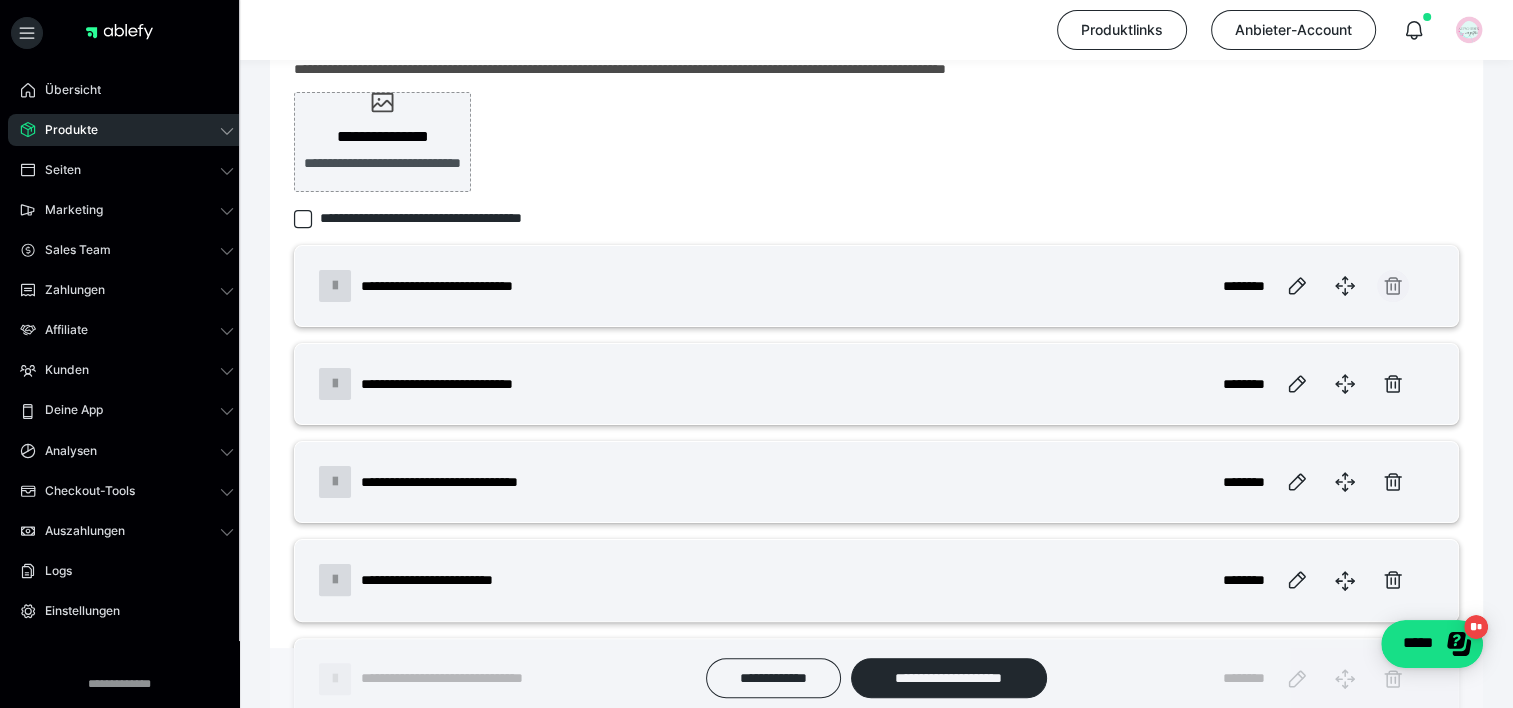 click 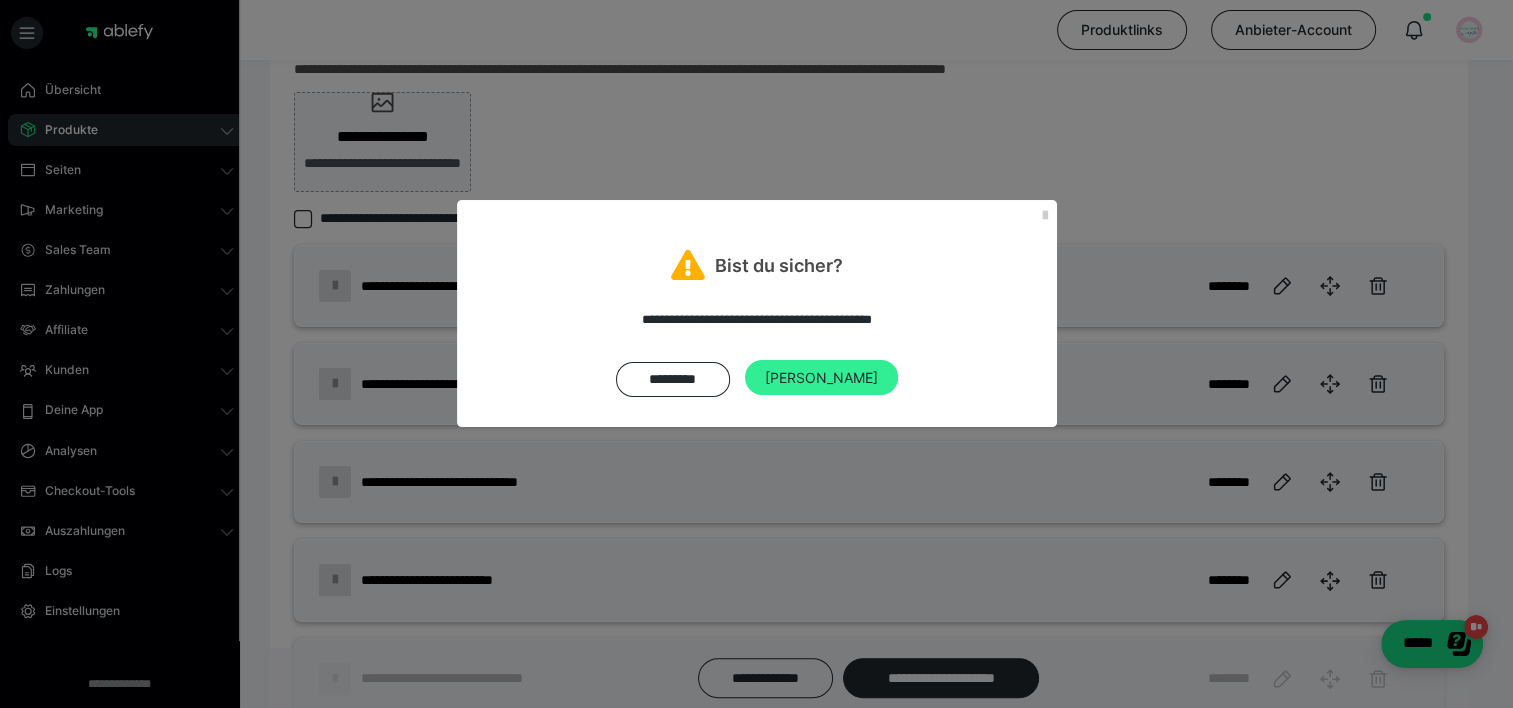 click on "[PERSON_NAME]" at bounding box center (821, 378) 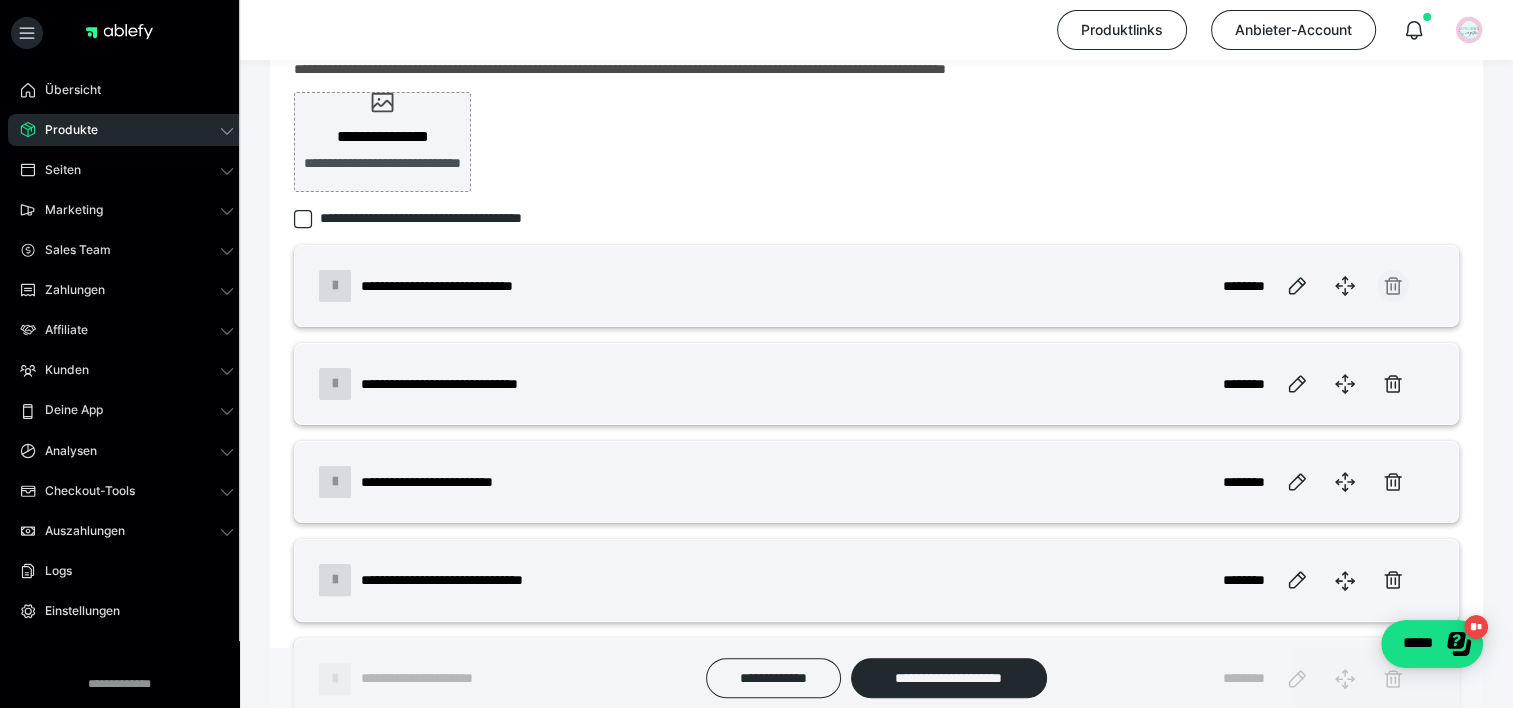 click at bounding box center [1393, 286] 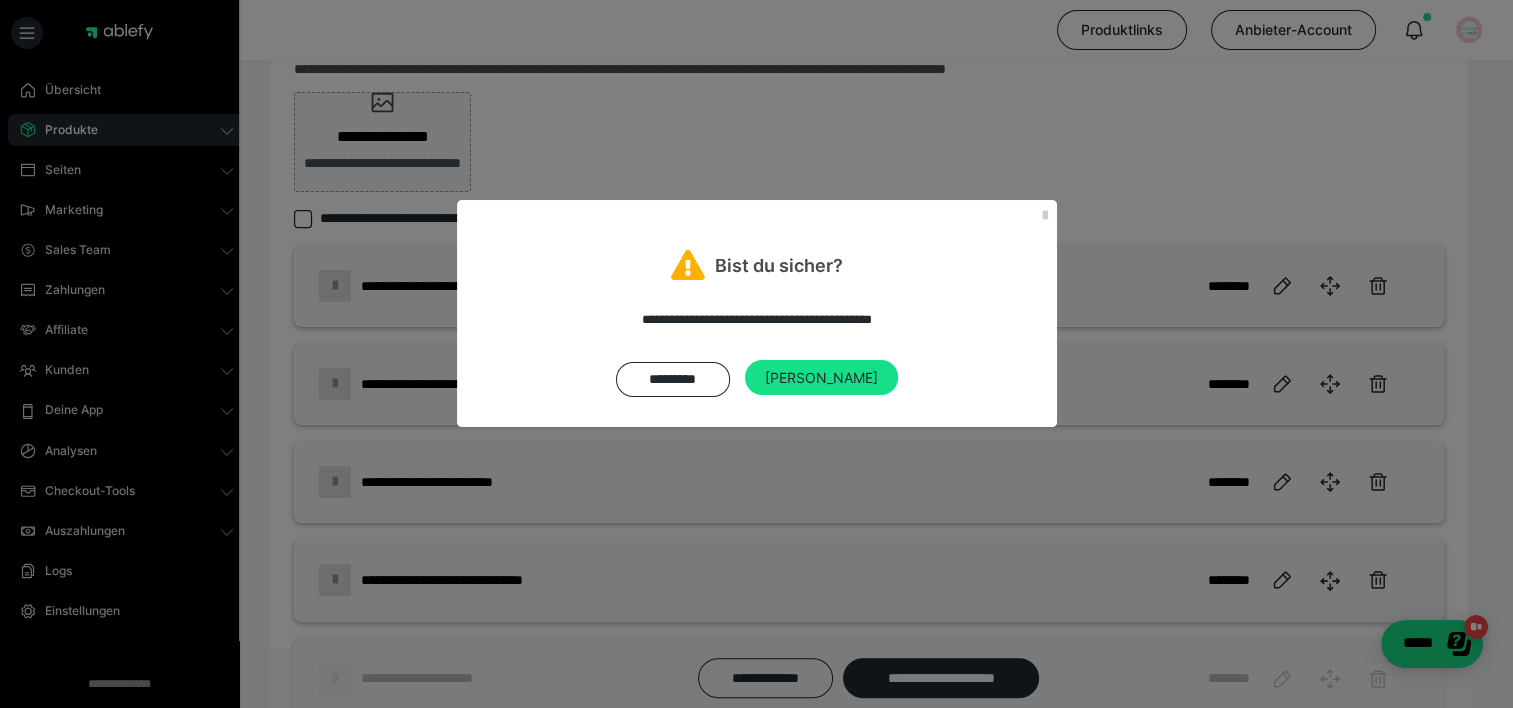 click on "**********" at bounding box center (757, 353) 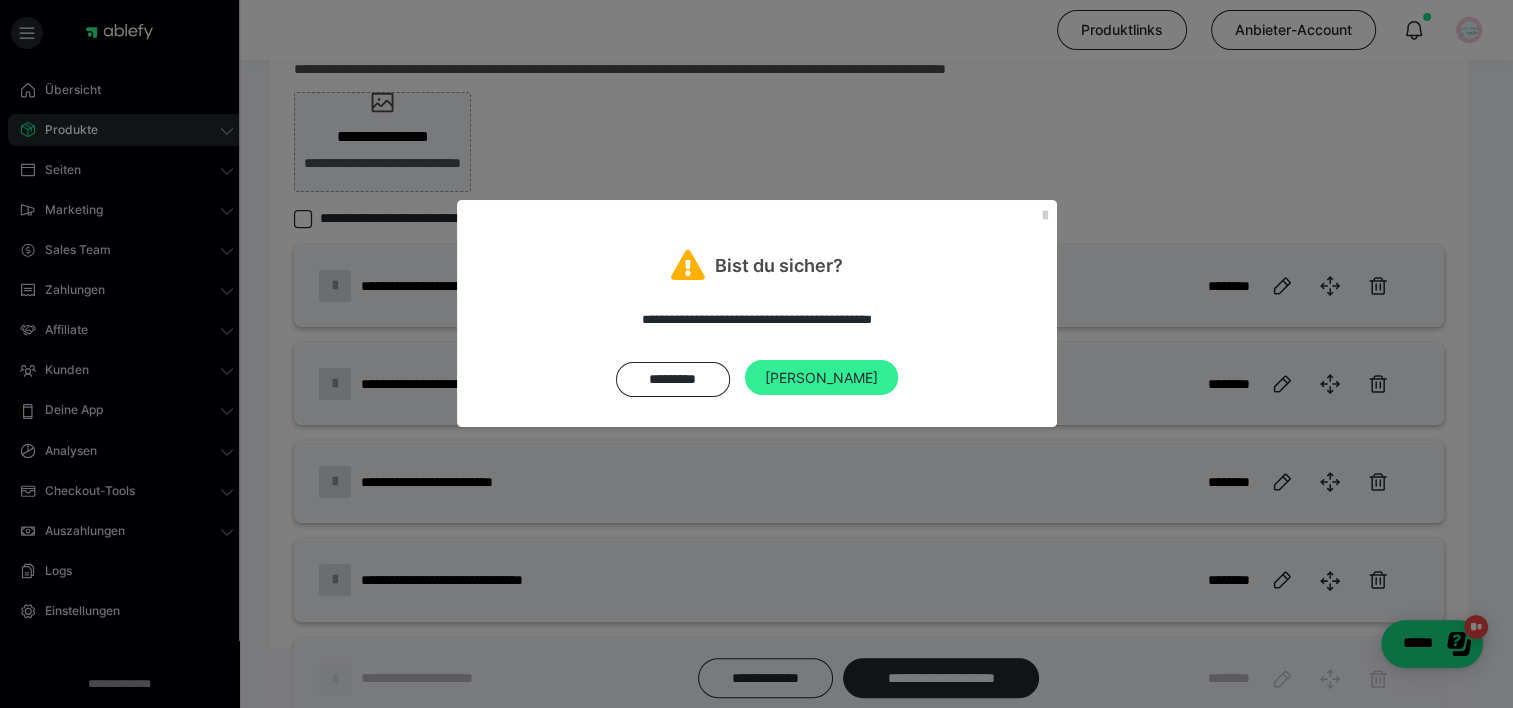 click on "[PERSON_NAME]" at bounding box center (821, 378) 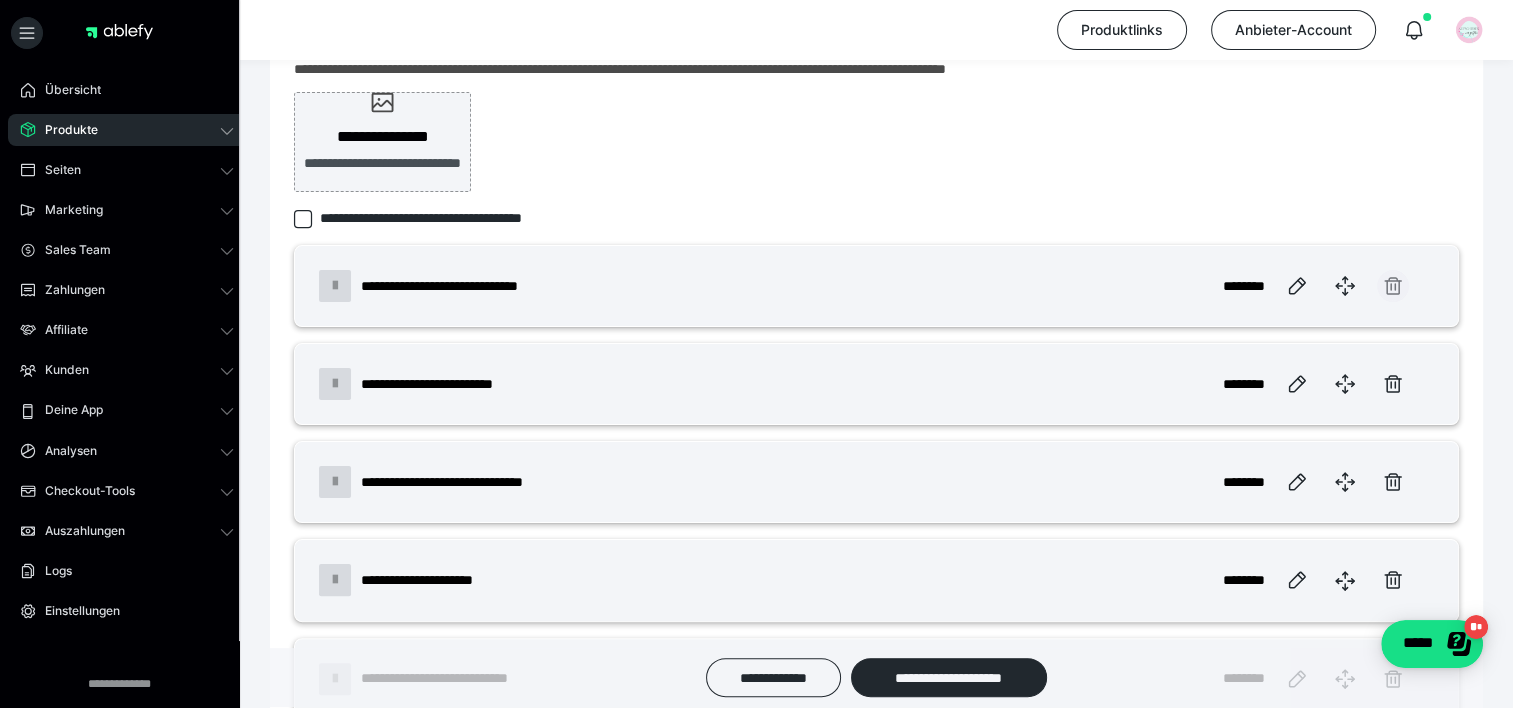 click 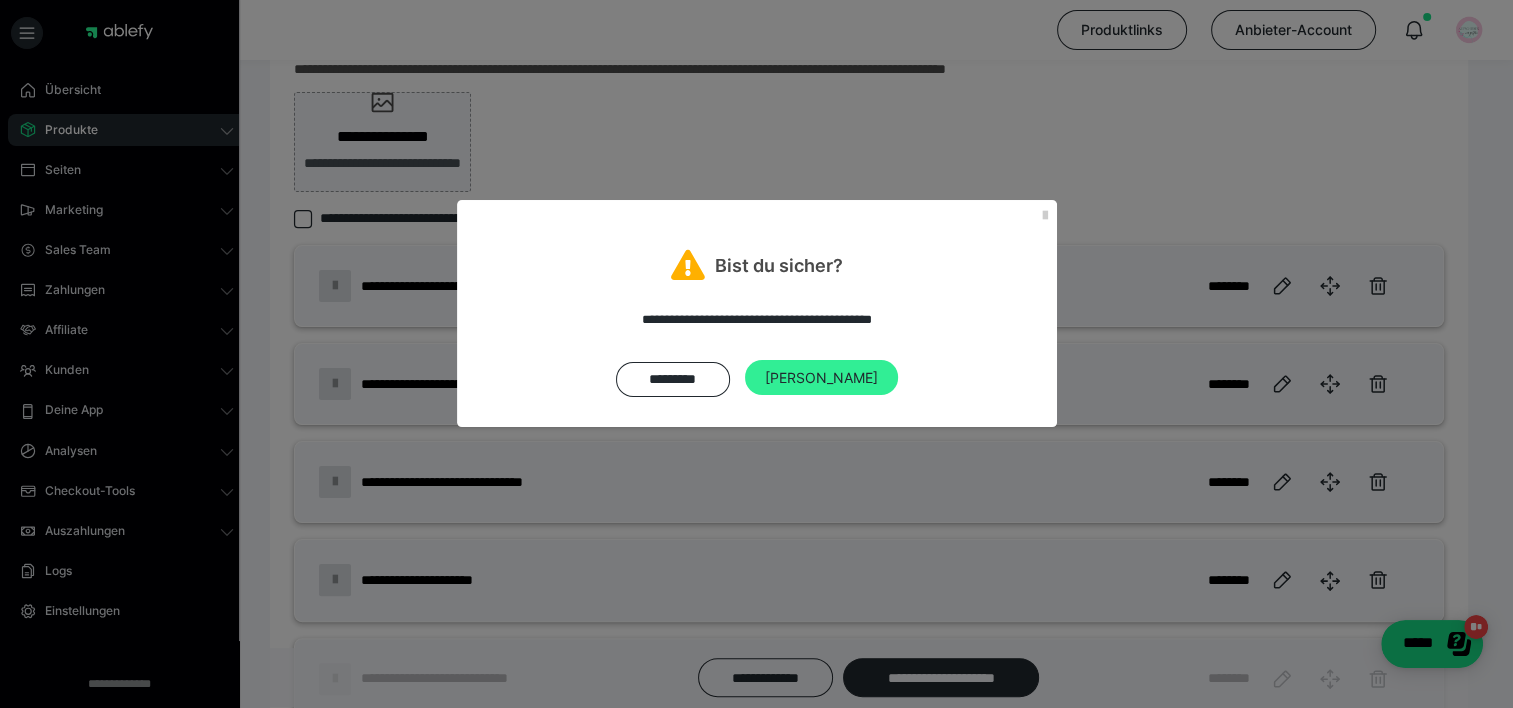 click on "[PERSON_NAME]" at bounding box center [821, 378] 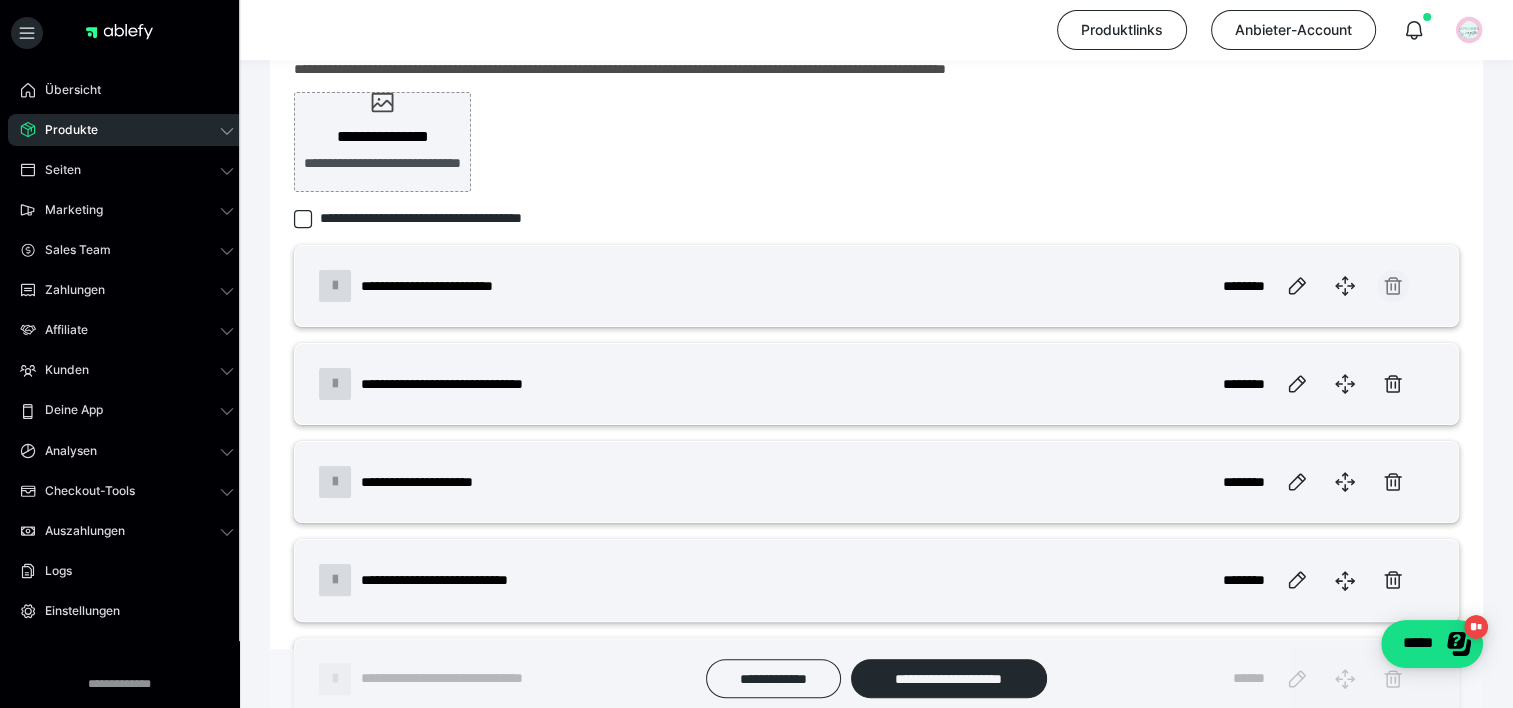 click 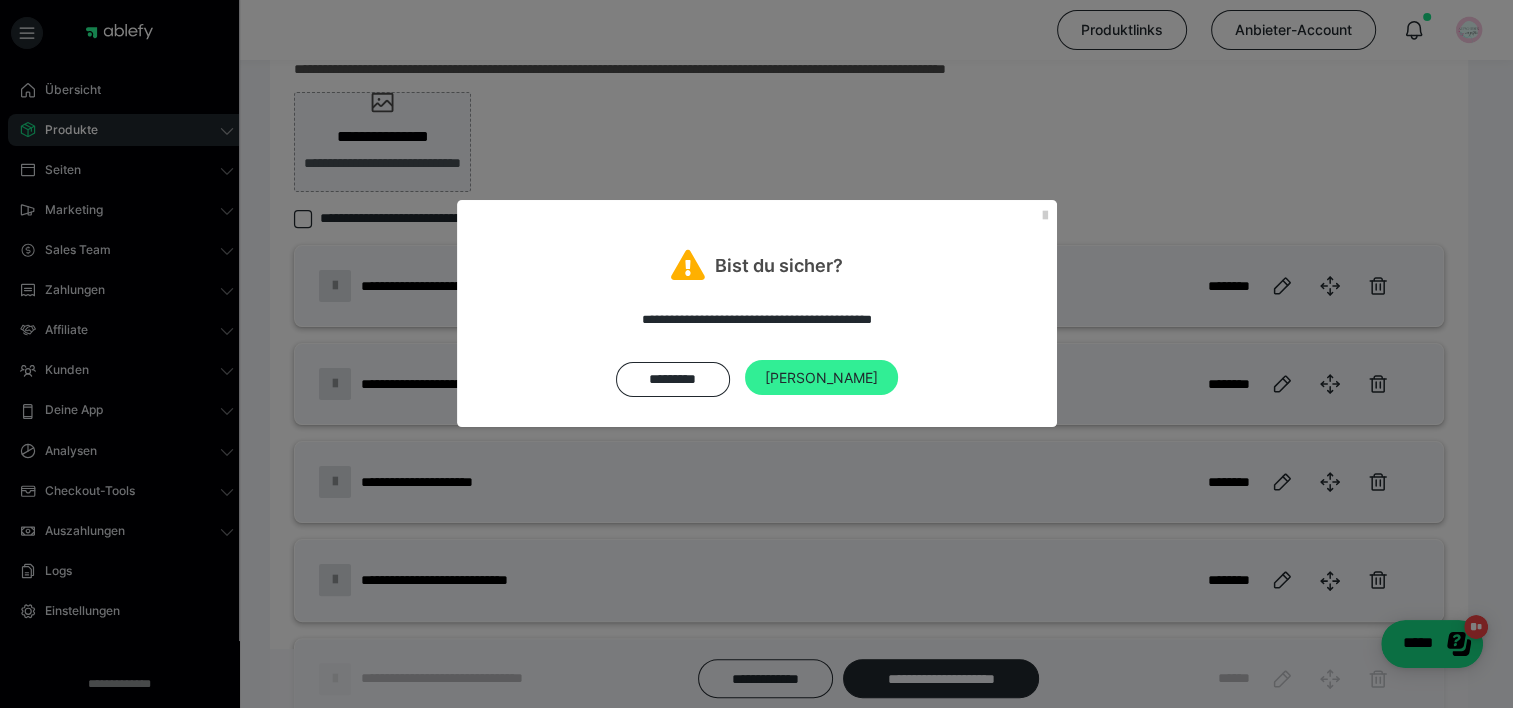 click on "[PERSON_NAME]" at bounding box center (821, 378) 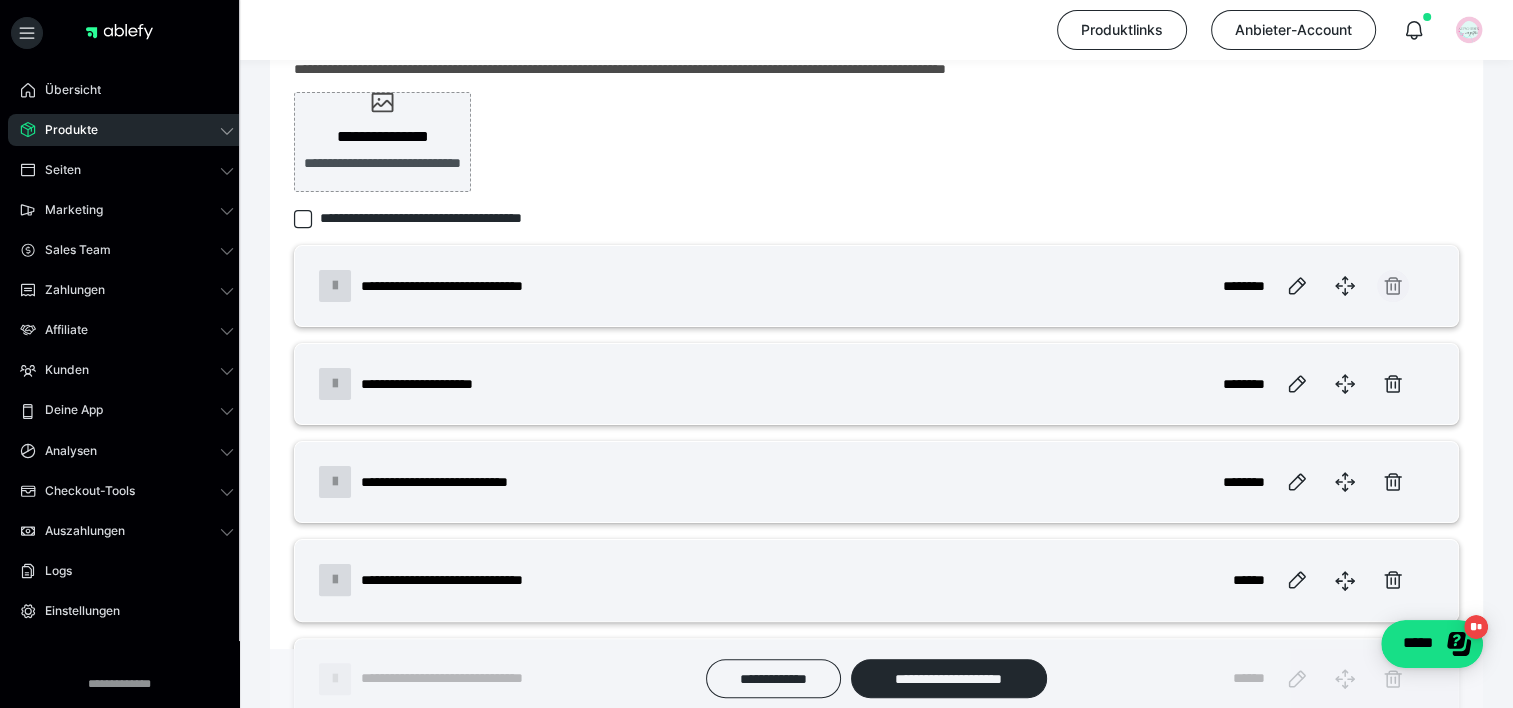 click 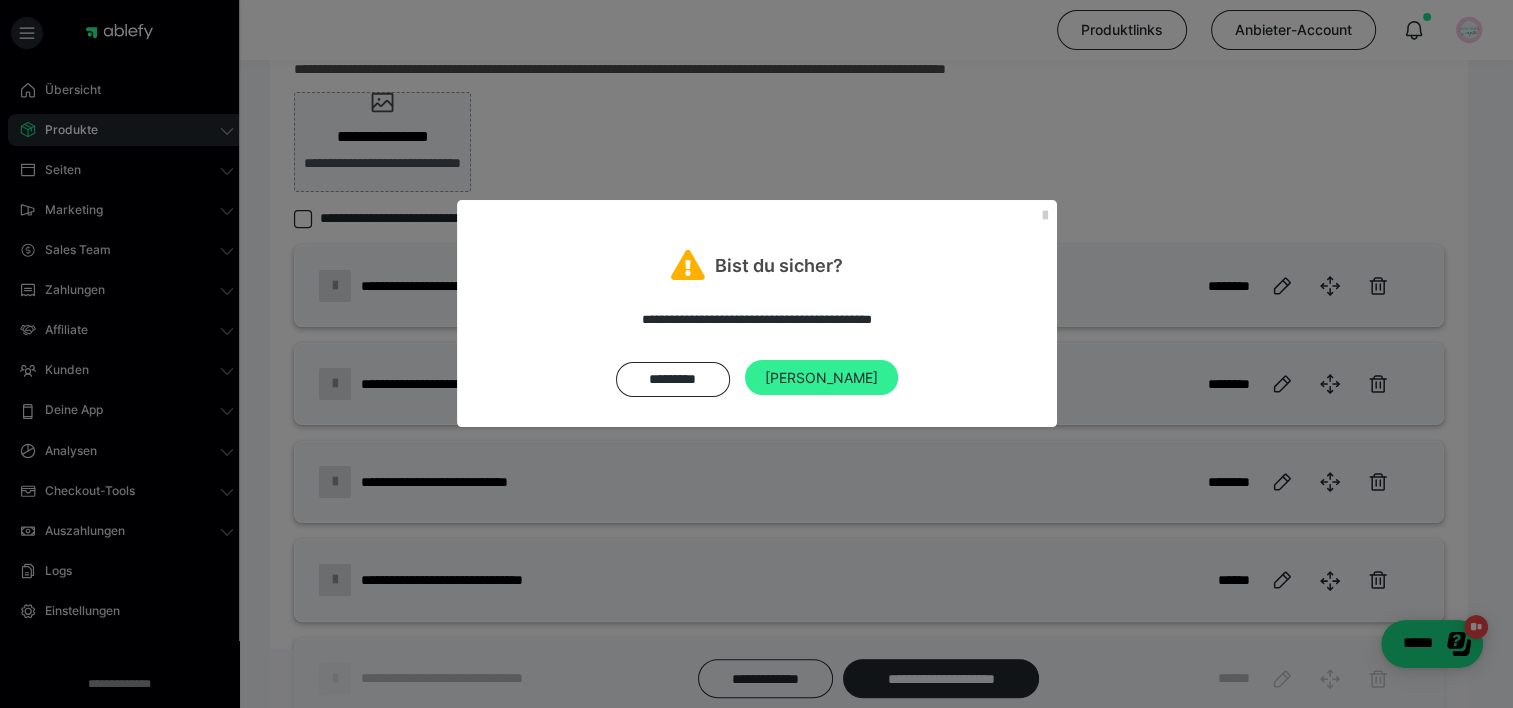 click on "[PERSON_NAME]" at bounding box center [821, 378] 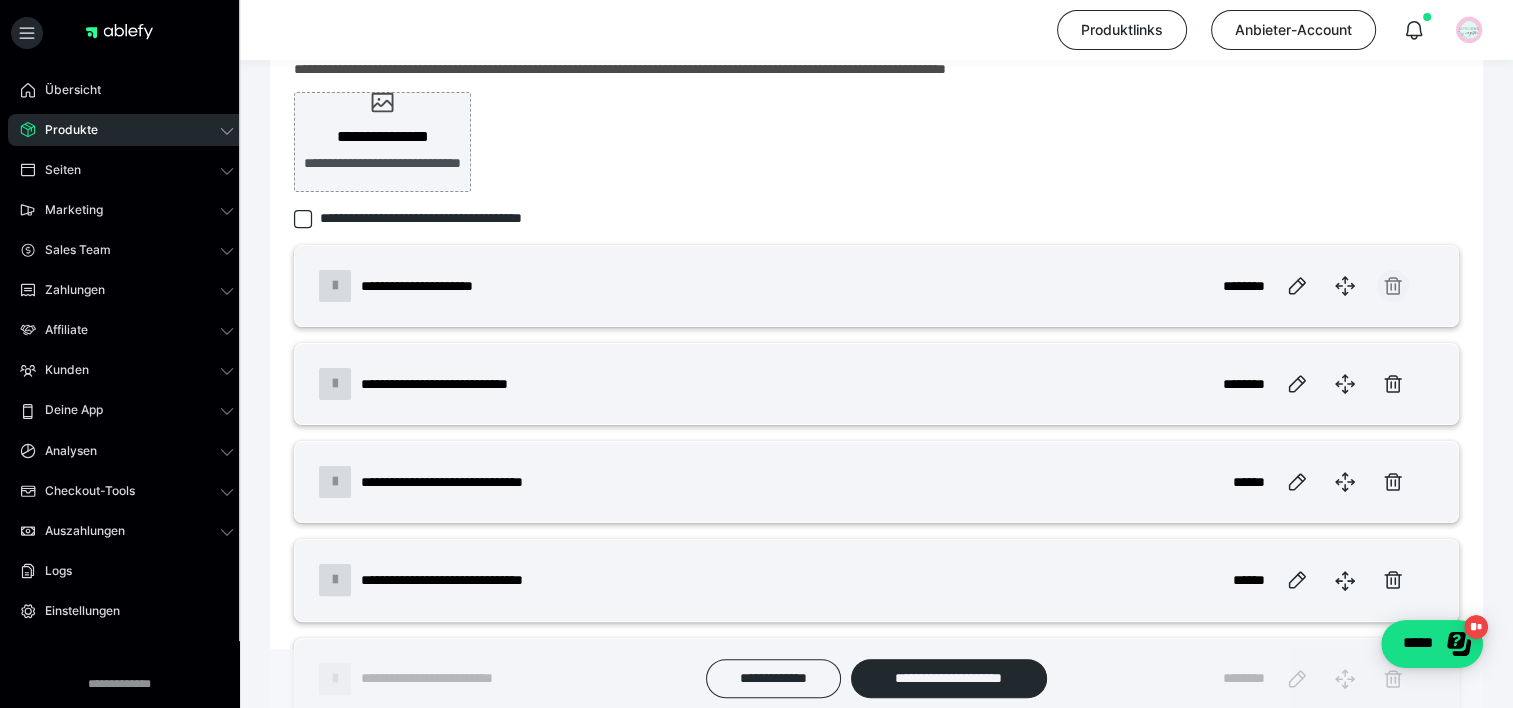 click 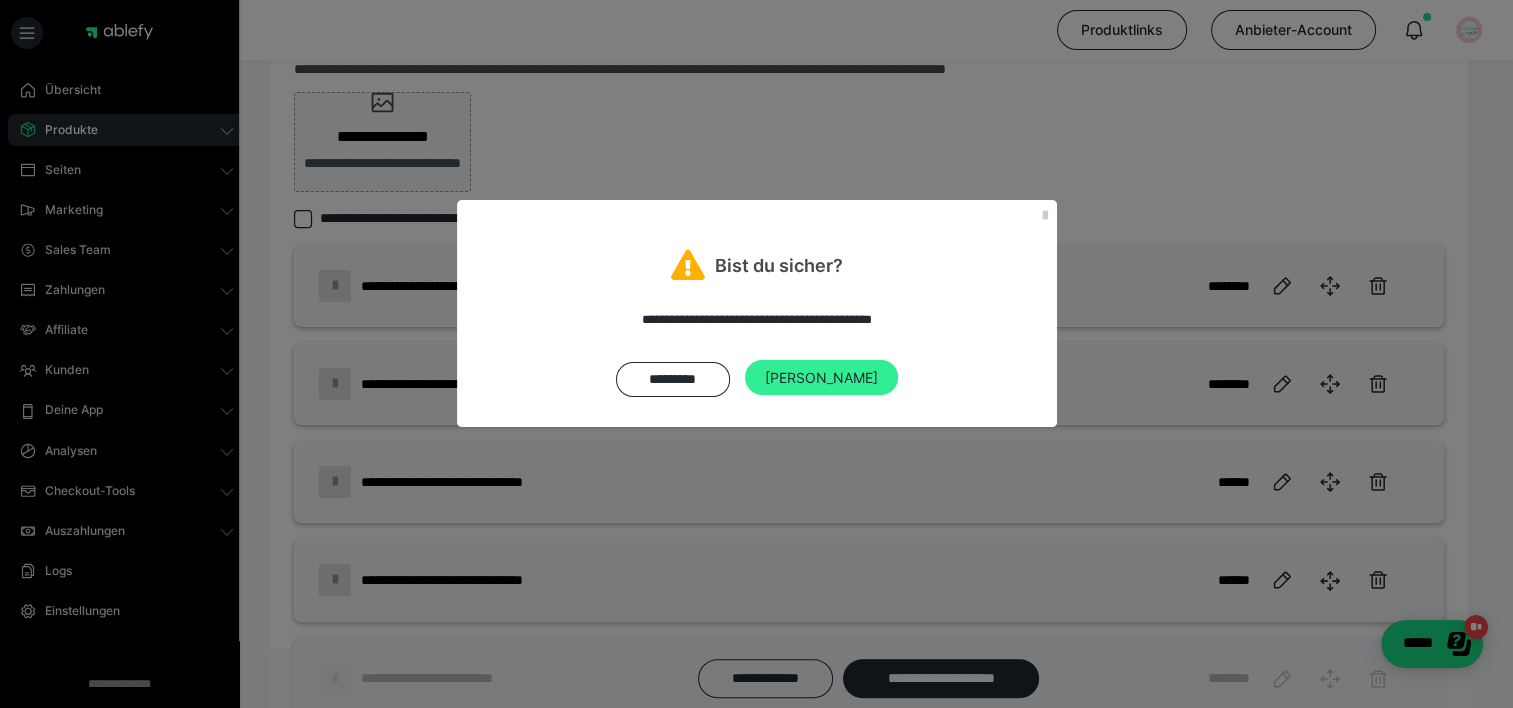 click on "[PERSON_NAME]" at bounding box center (821, 378) 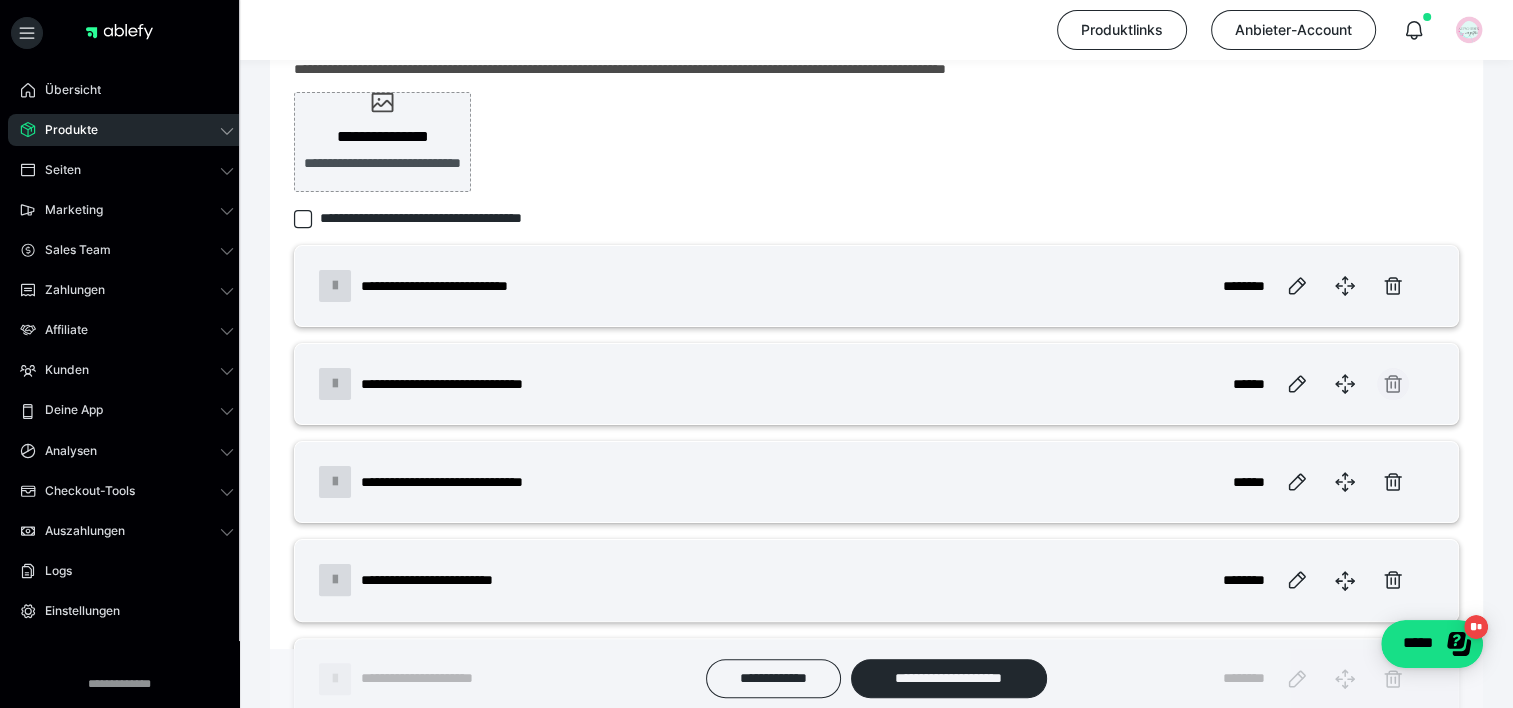 click 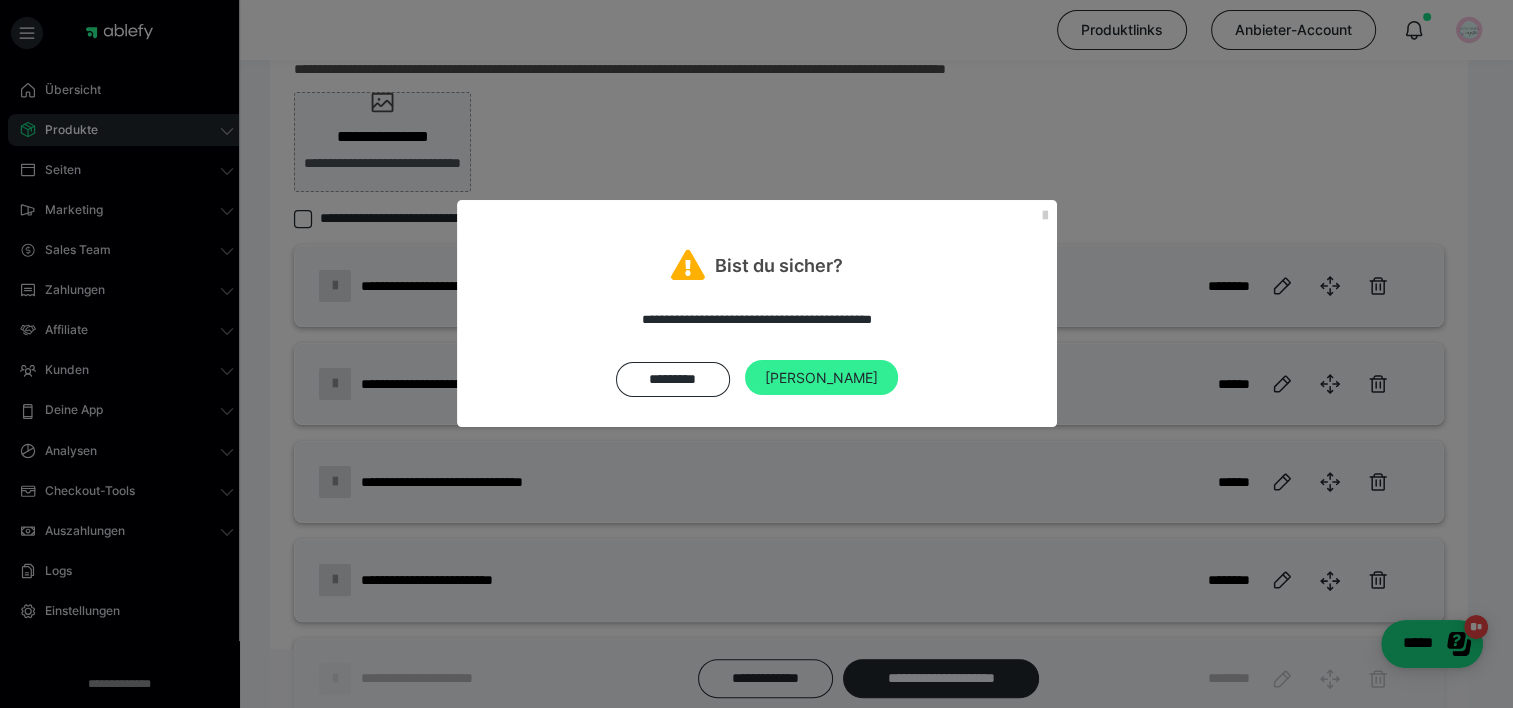 click on "[PERSON_NAME]" at bounding box center [821, 378] 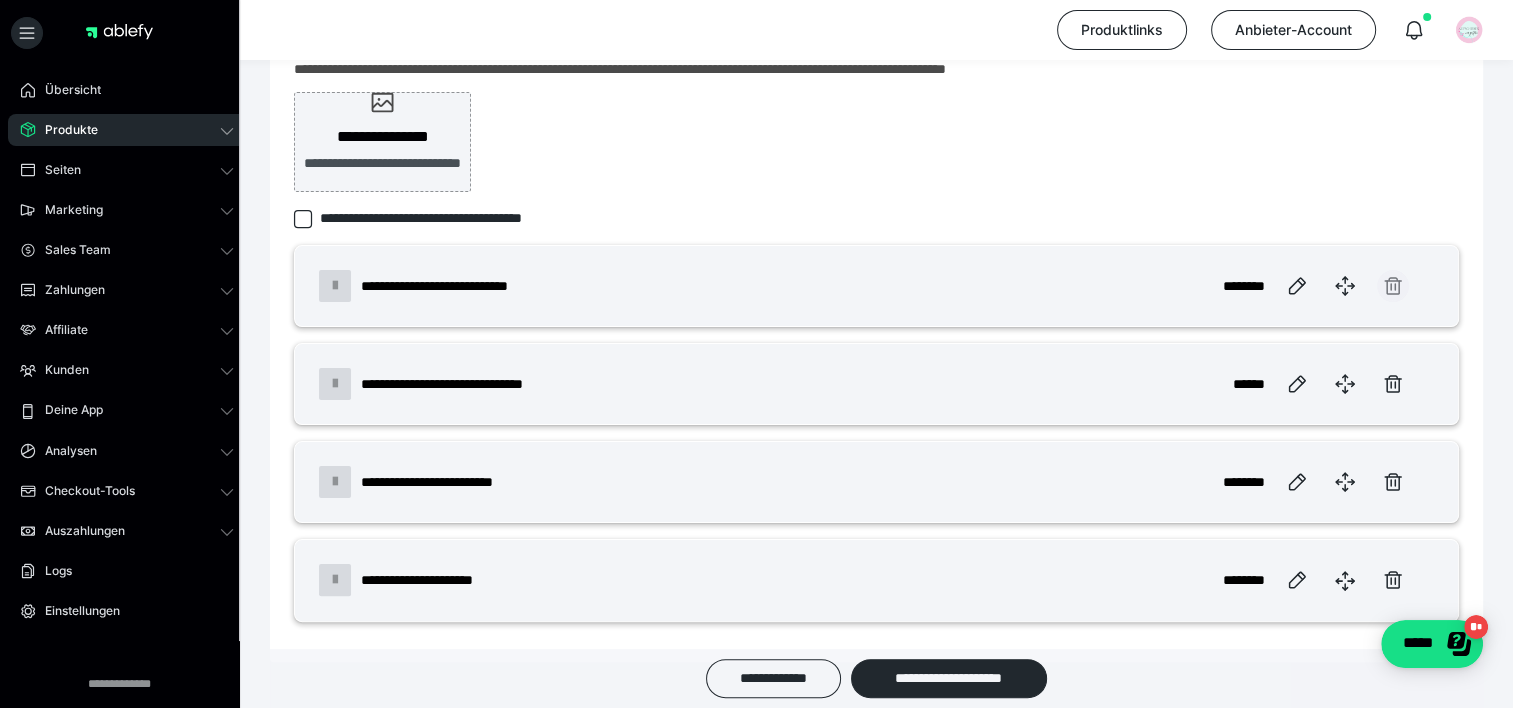 click 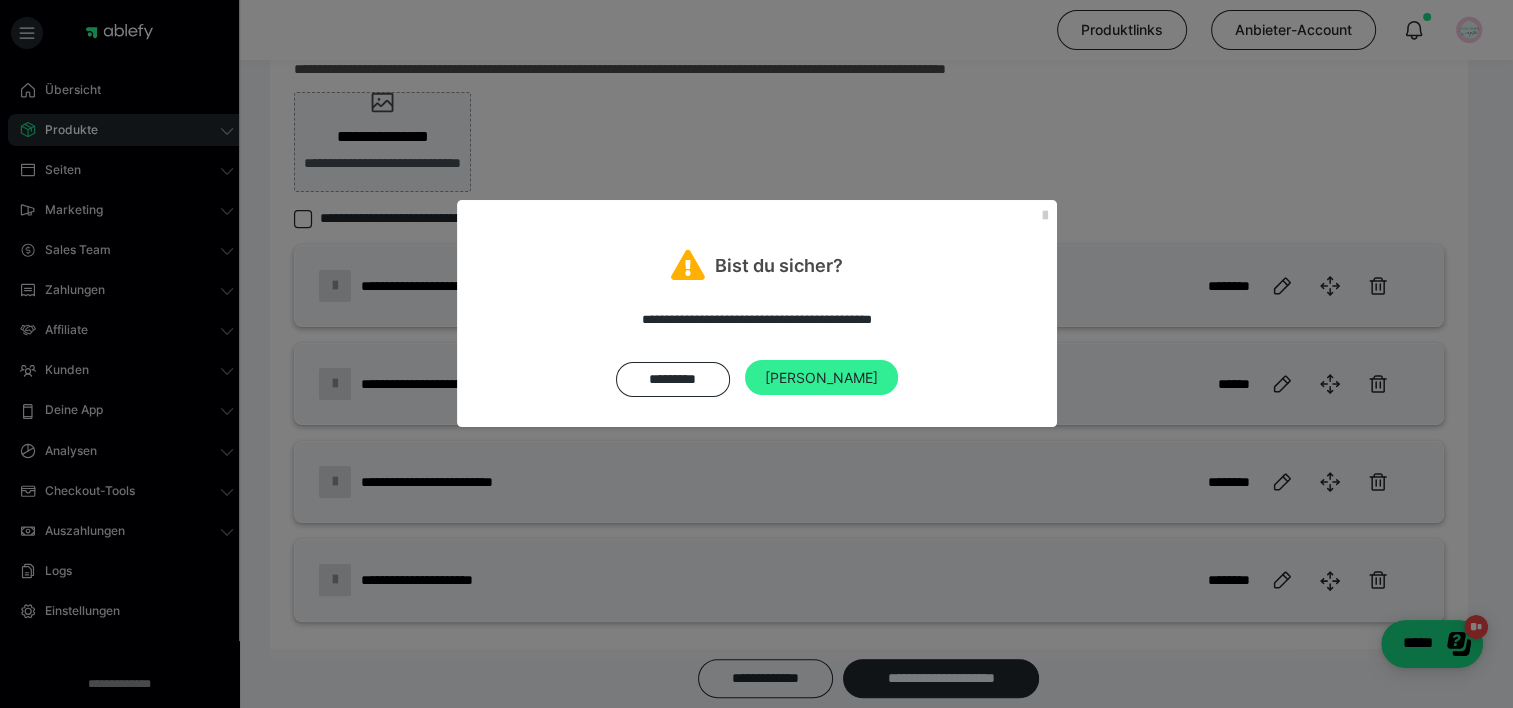 click on "[PERSON_NAME]" at bounding box center (821, 378) 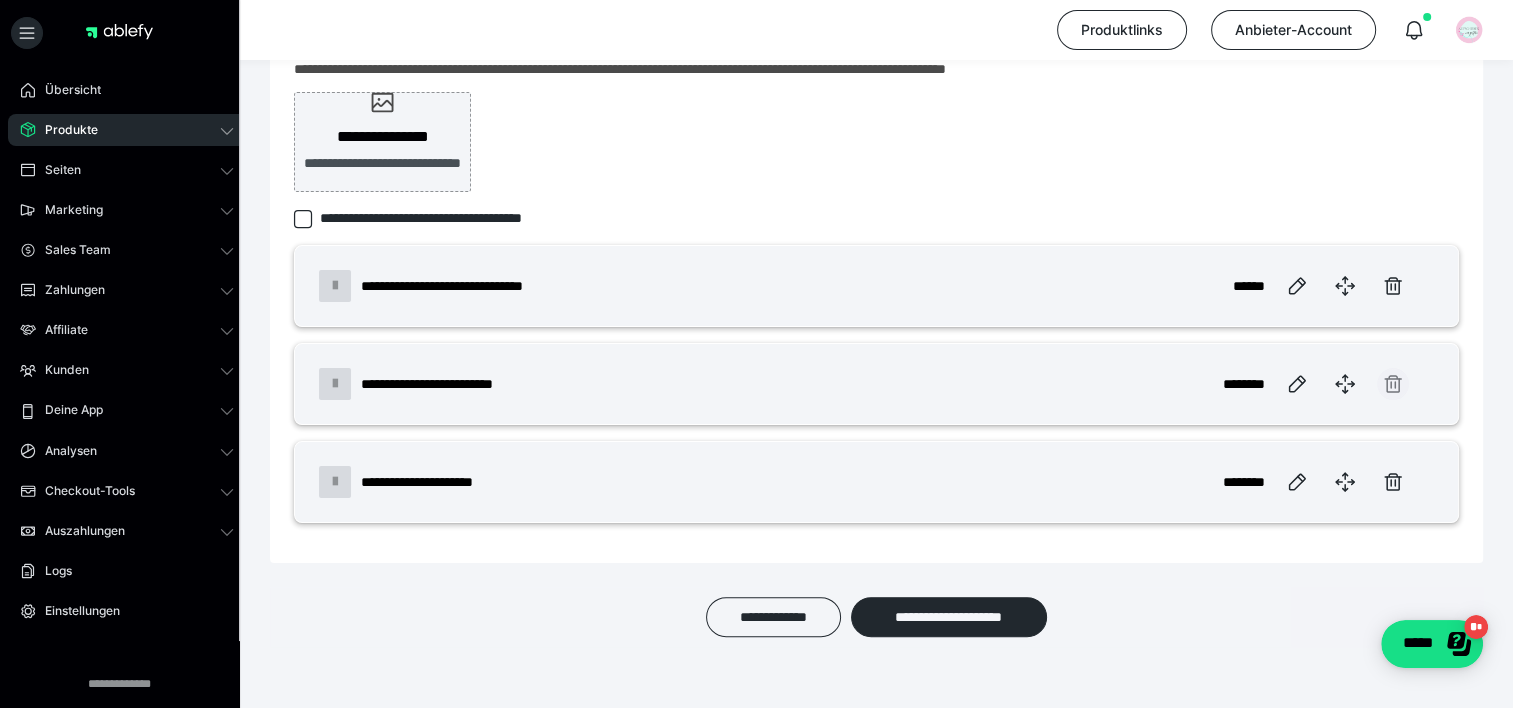 click 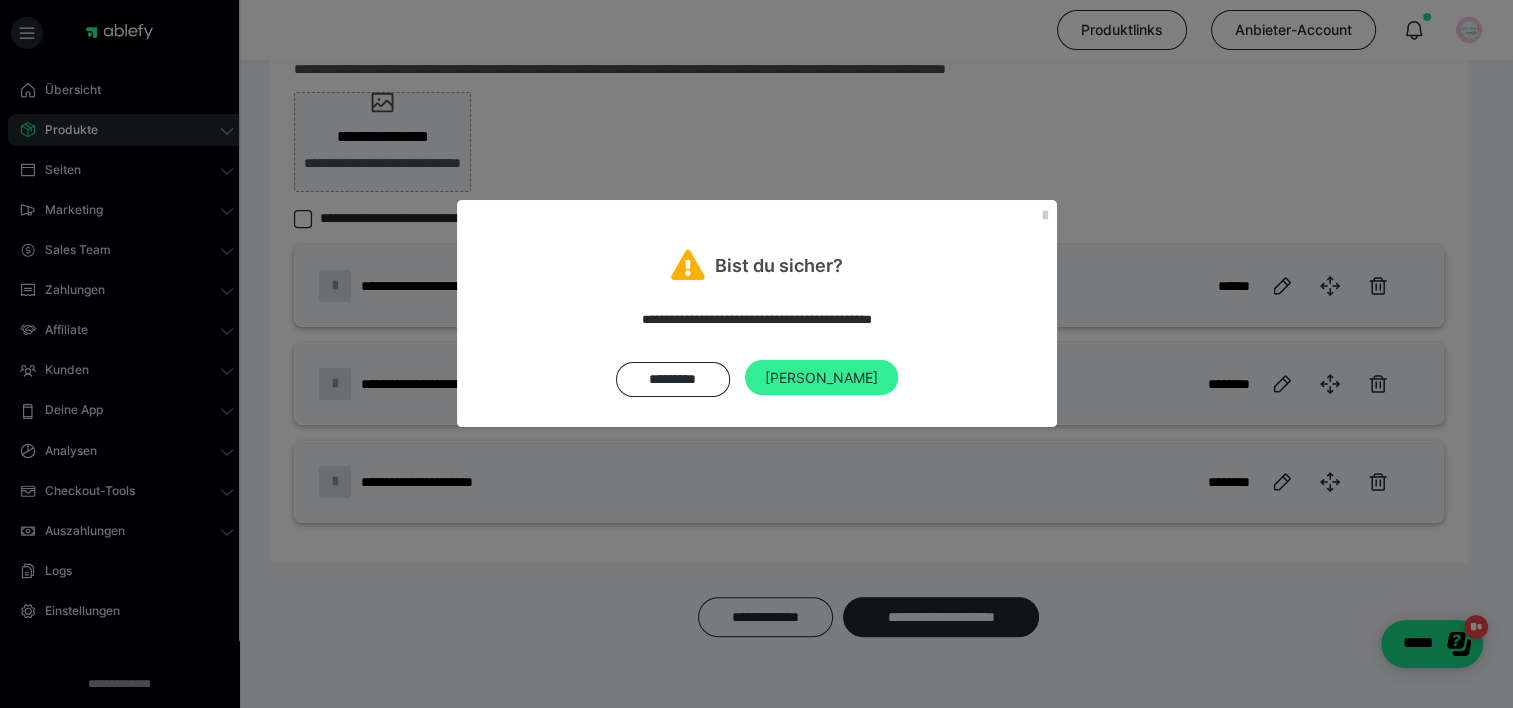 click on "[PERSON_NAME]" at bounding box center [821, 378] 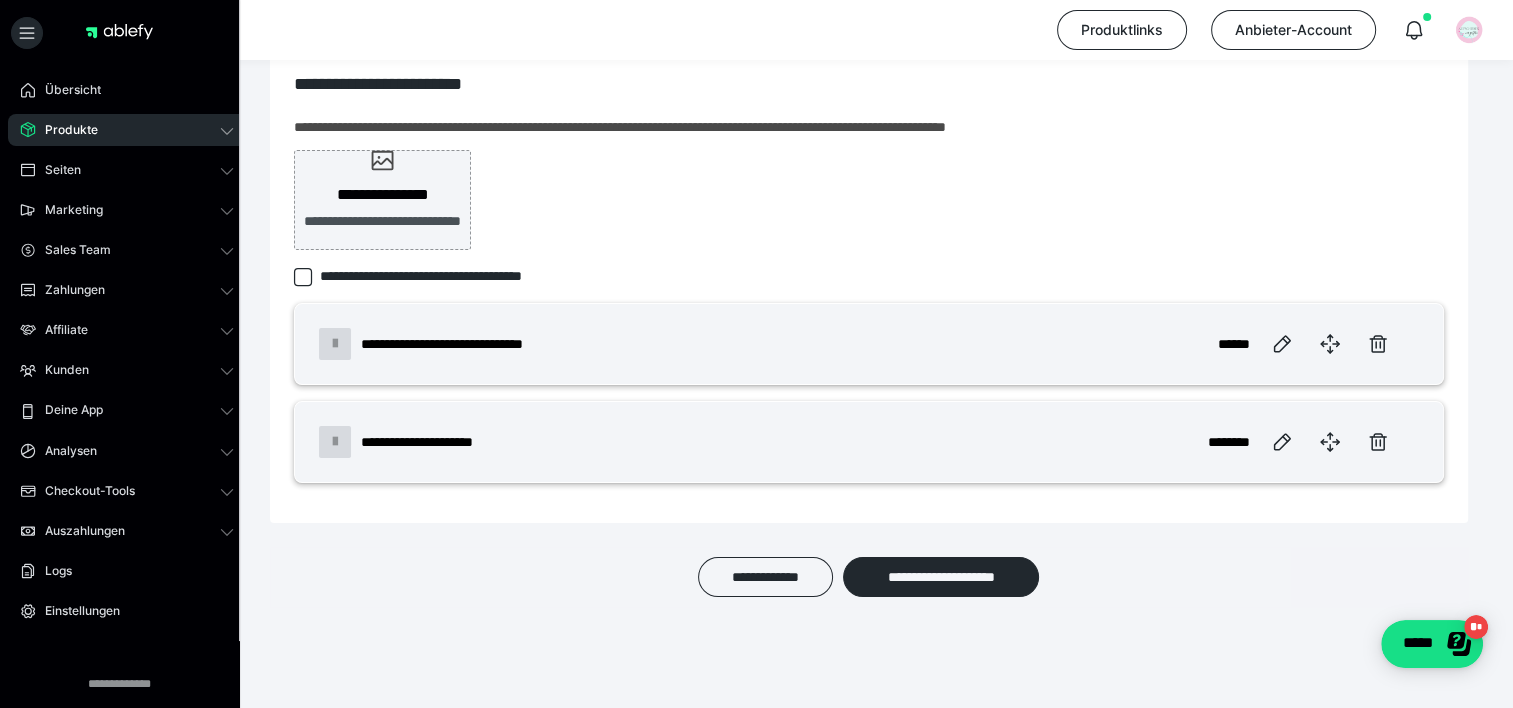 scroll, scrollTop: 305, scrollLeft: 0, axis: vertical 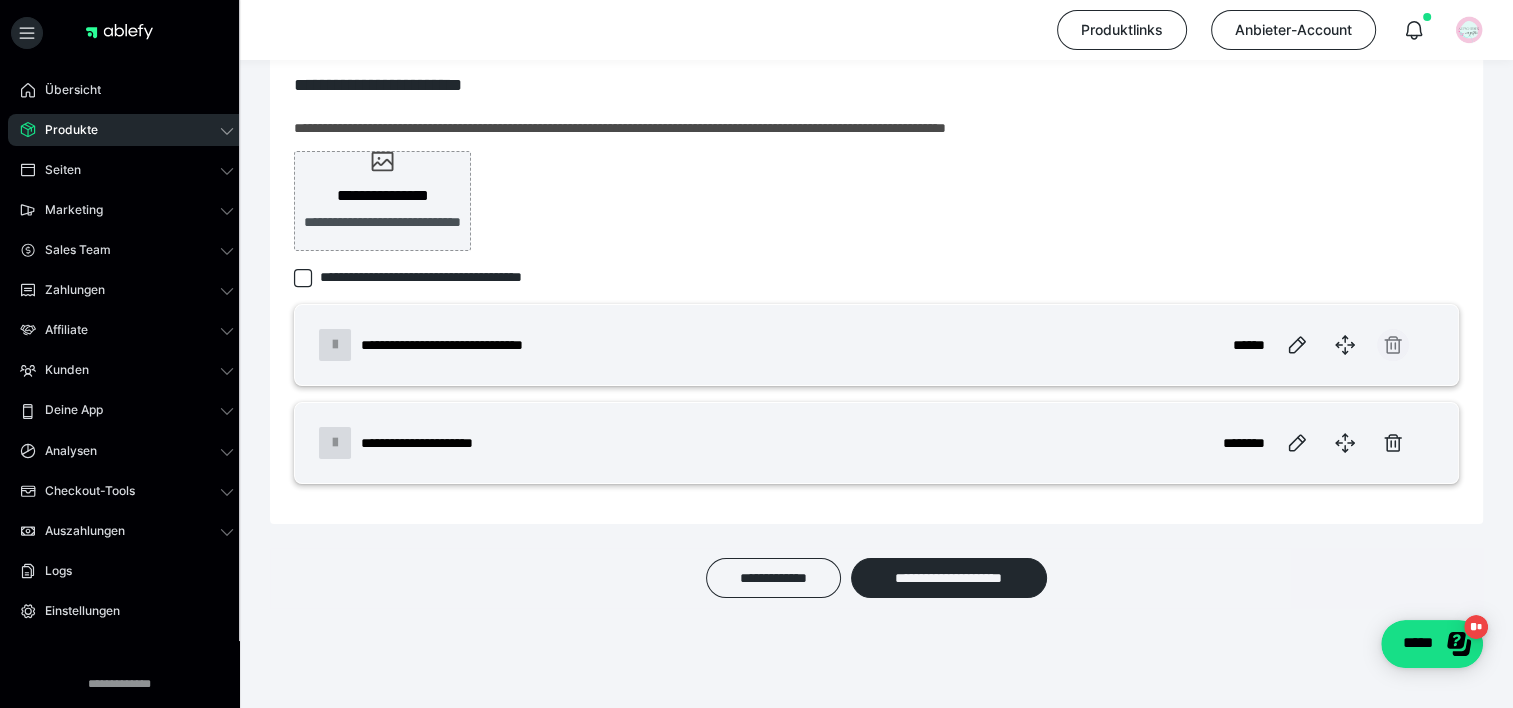 click 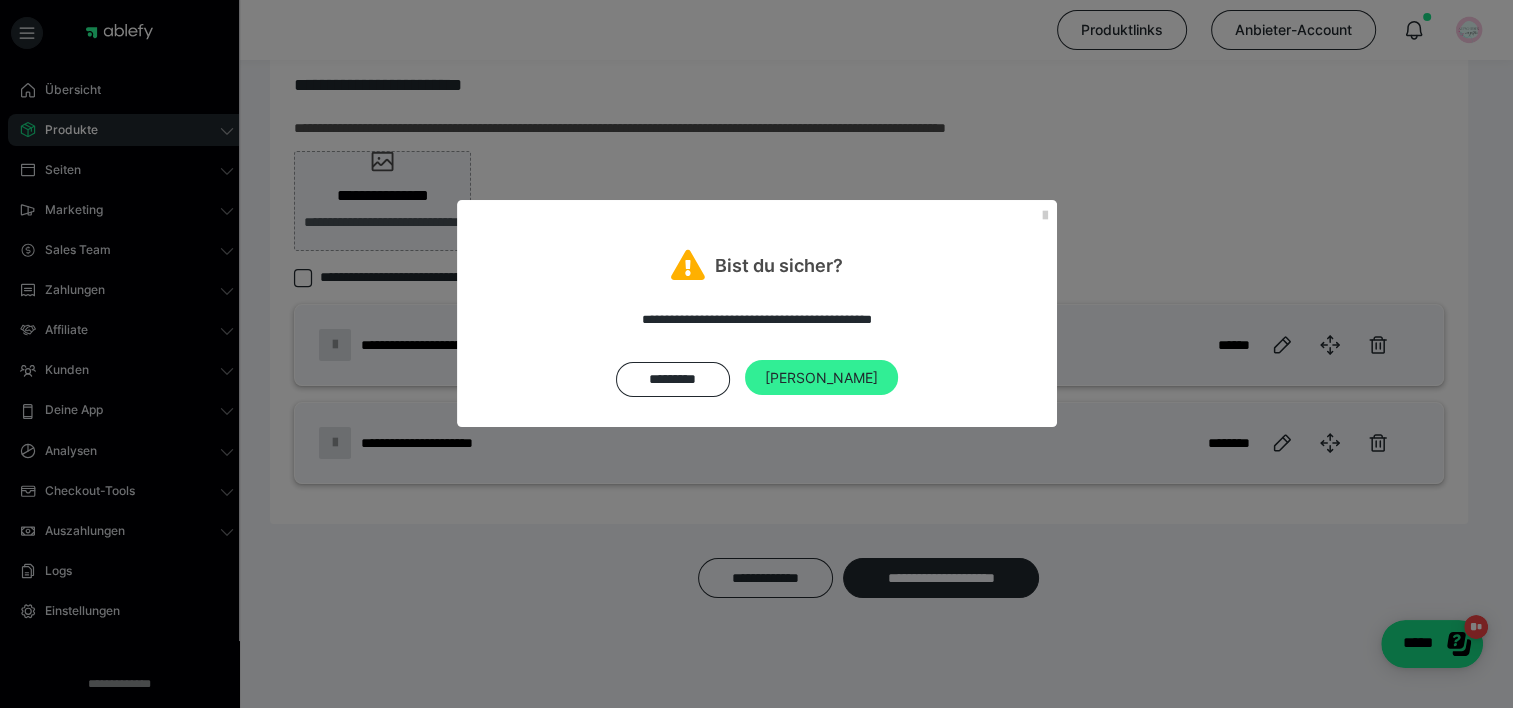 click on "[PERSON_NAME]" at bounding box center (821, 378) 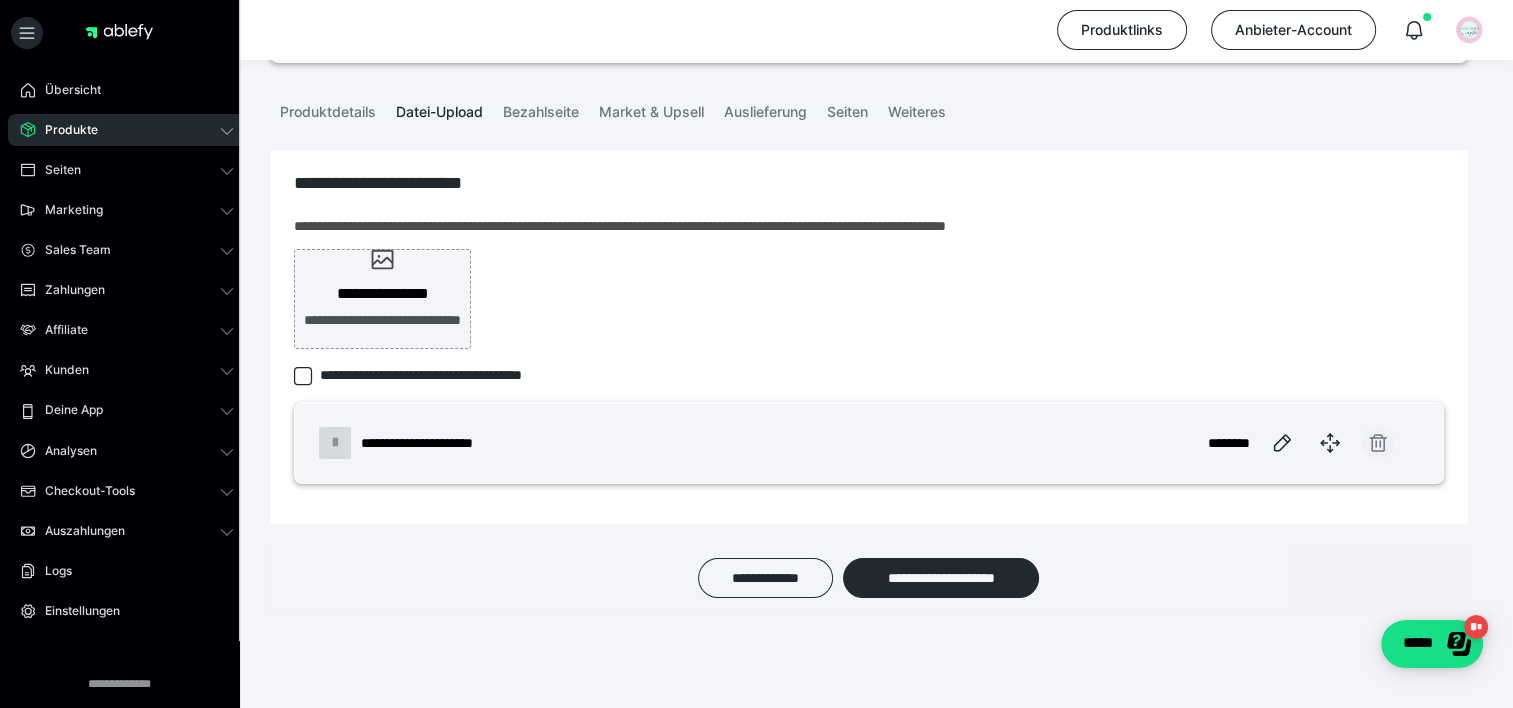 scroll, scrollTop: 207, scrollLeft: 0, axis: vertical 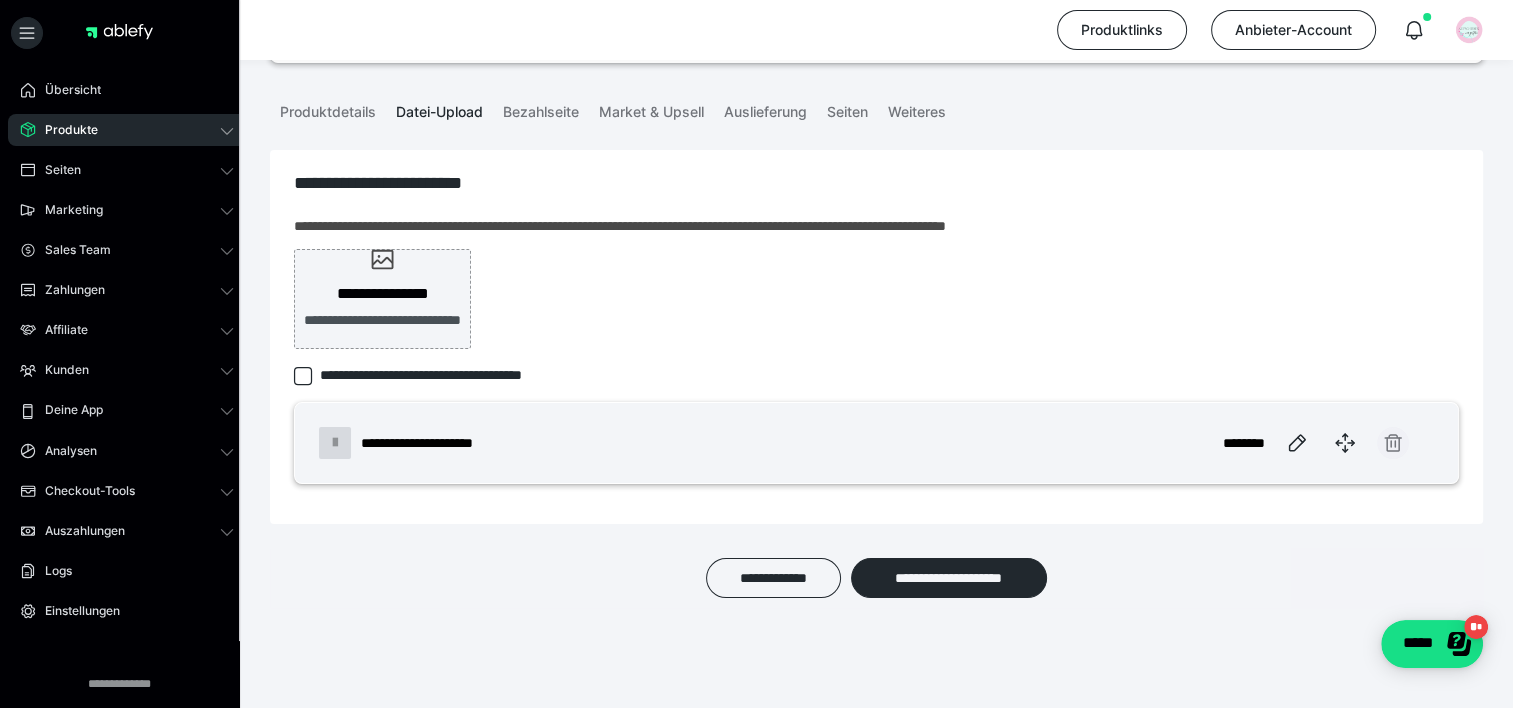 click 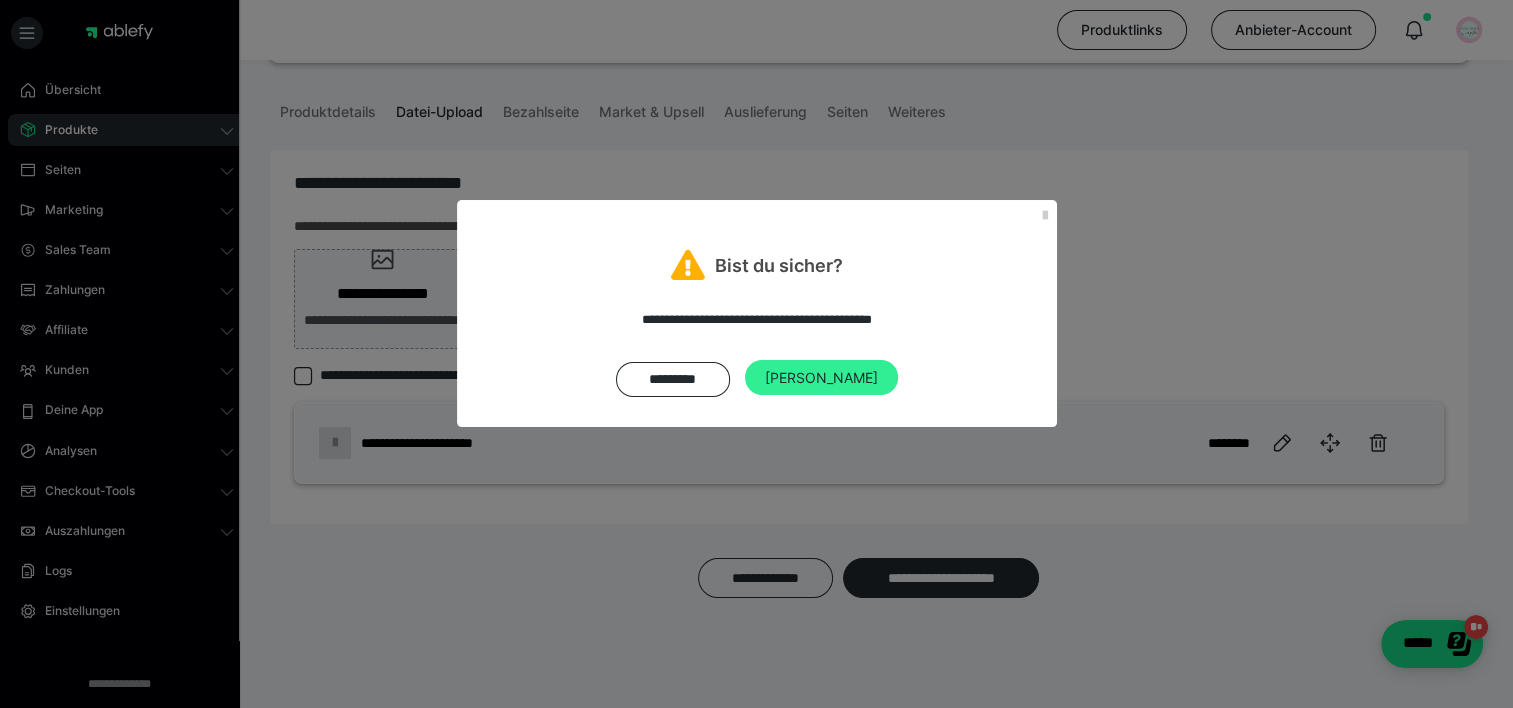 click on "[PERSON_NAME]" at bounding box center [821, 378] 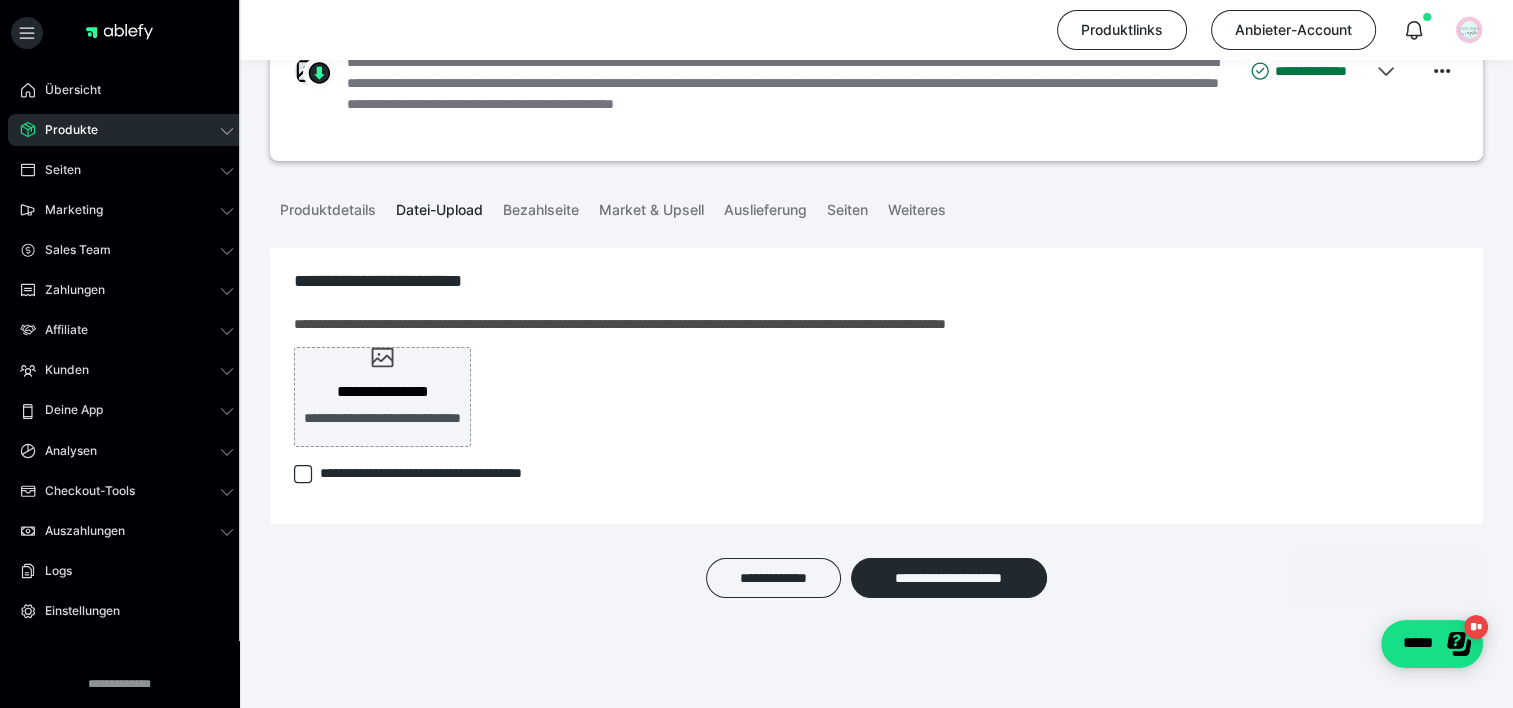 scroll, scrollTop: 108, scrollLeft: 0, axis: vertical 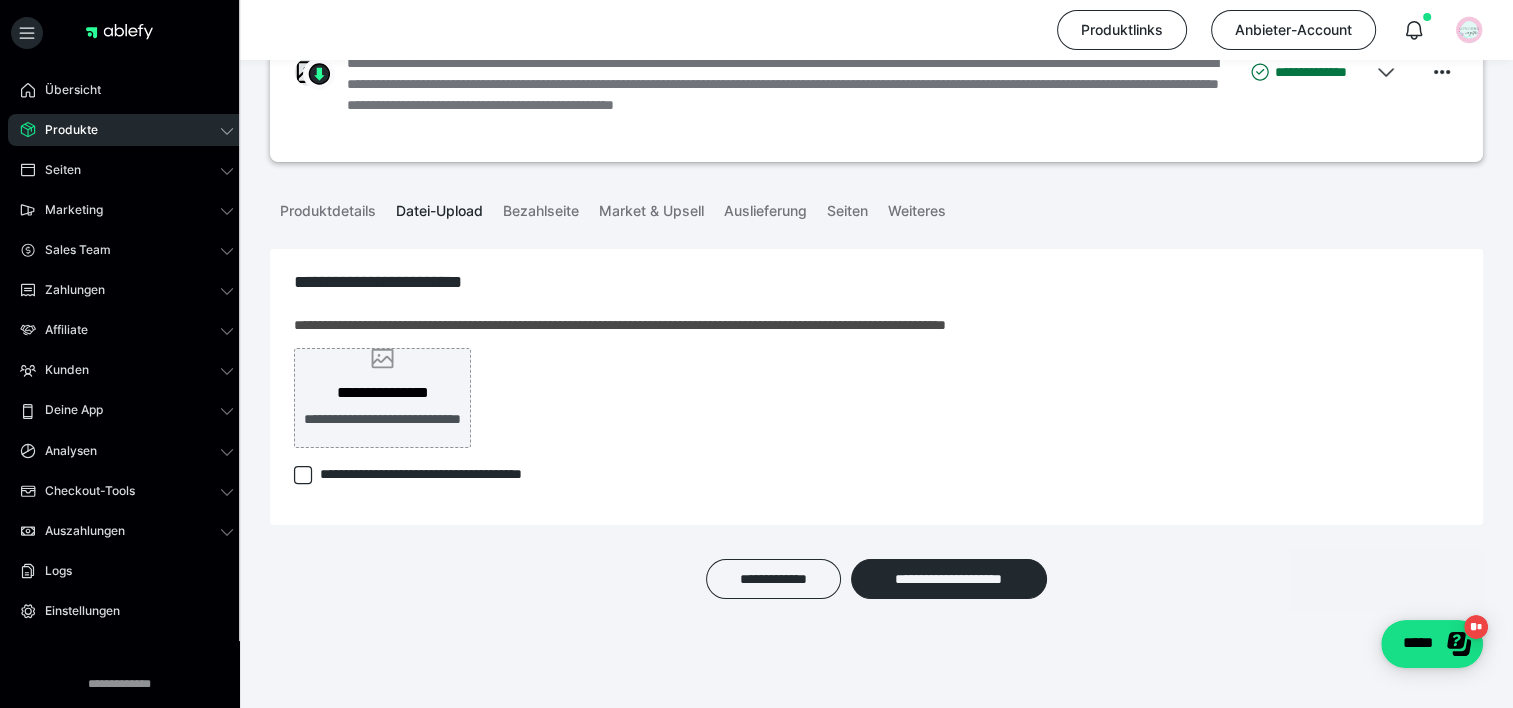 click on "**********" at bounding box center [382, 393] 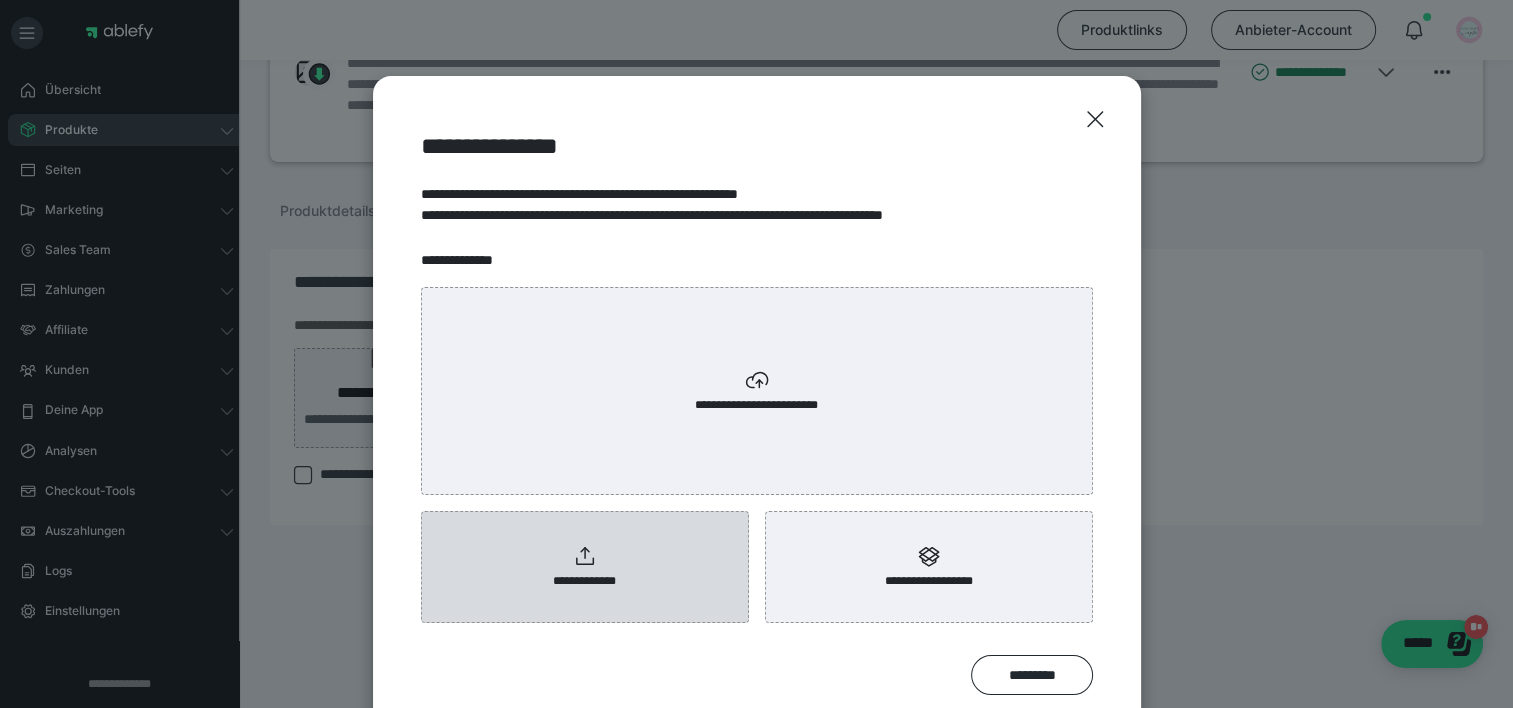 click on "**********" at bounding box center [585, 567] 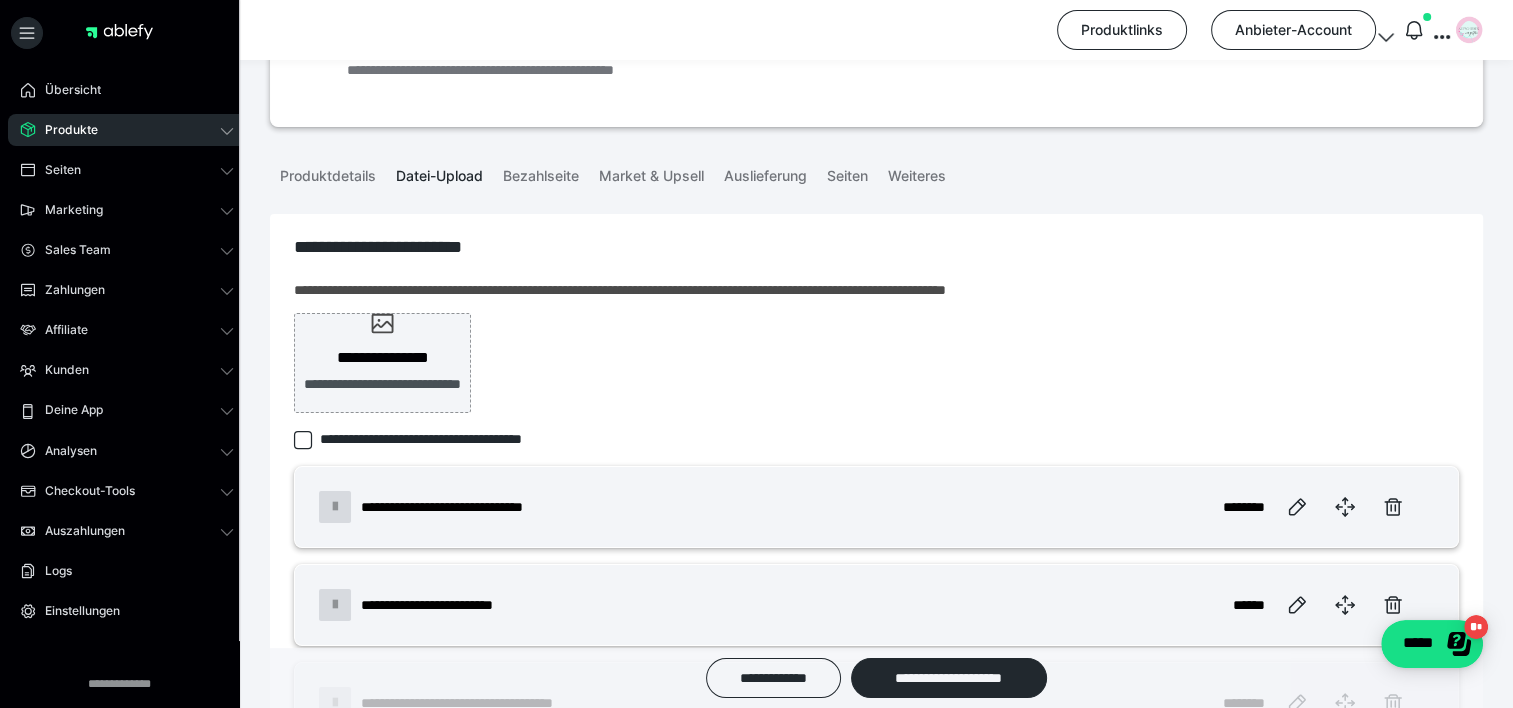 scroll, scrollTop: 191, scrollLeft: 0, axis: vertical 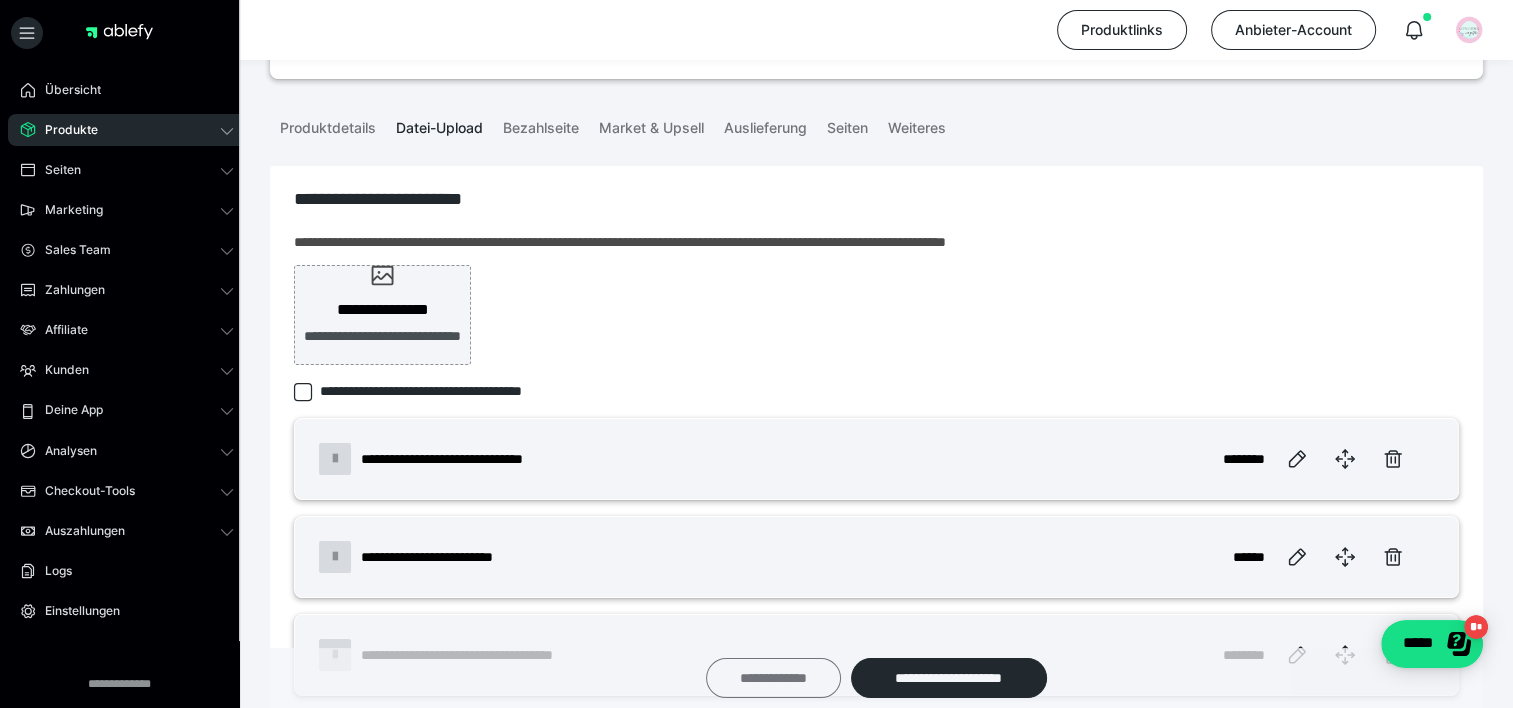 click on "**********" at bounding box center [773, 678] 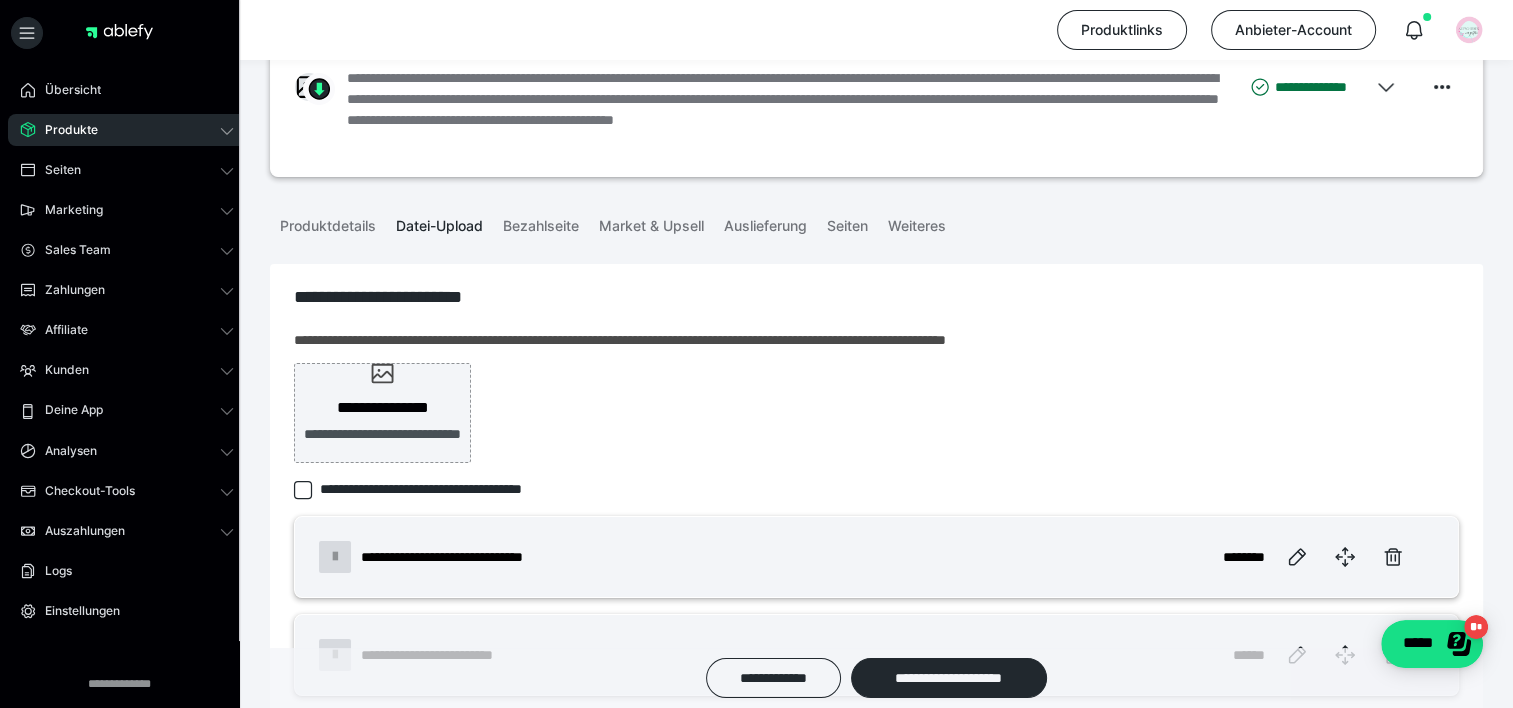scroll, scrollTop: 200, scrollLeft: 0, axis: vertical 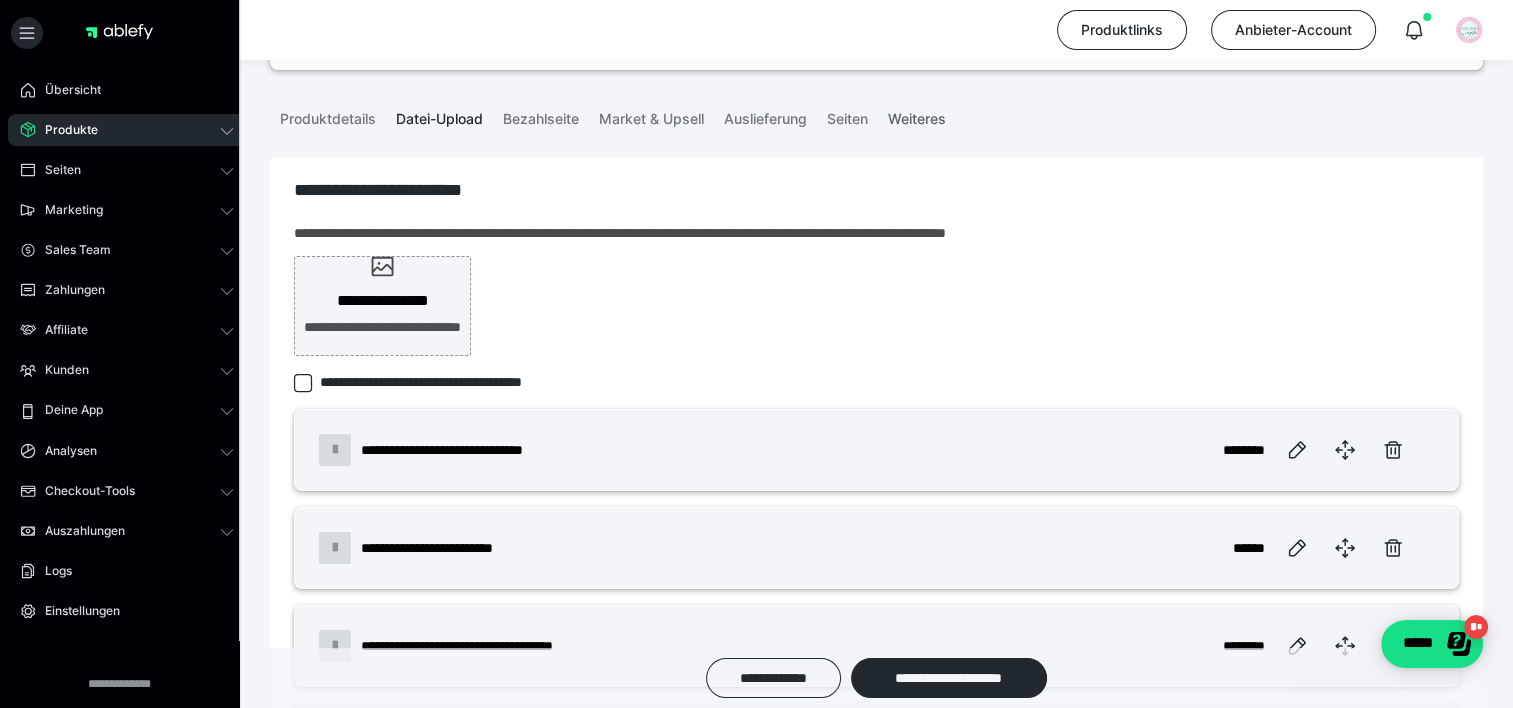 click on "Weiteres" at bounding box center (917, 115) 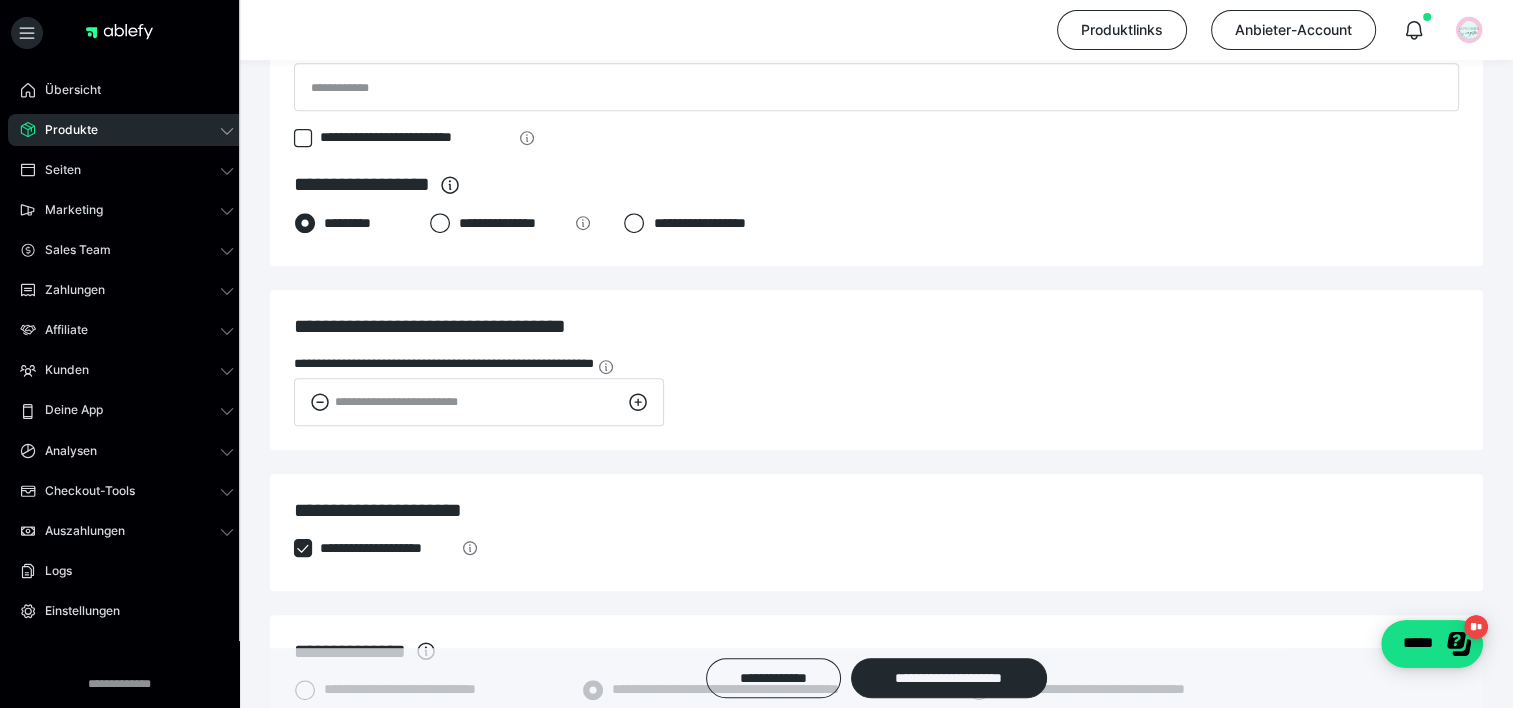 scroll, scrollTop: 900, scrollLeft: 0, axis: vertical 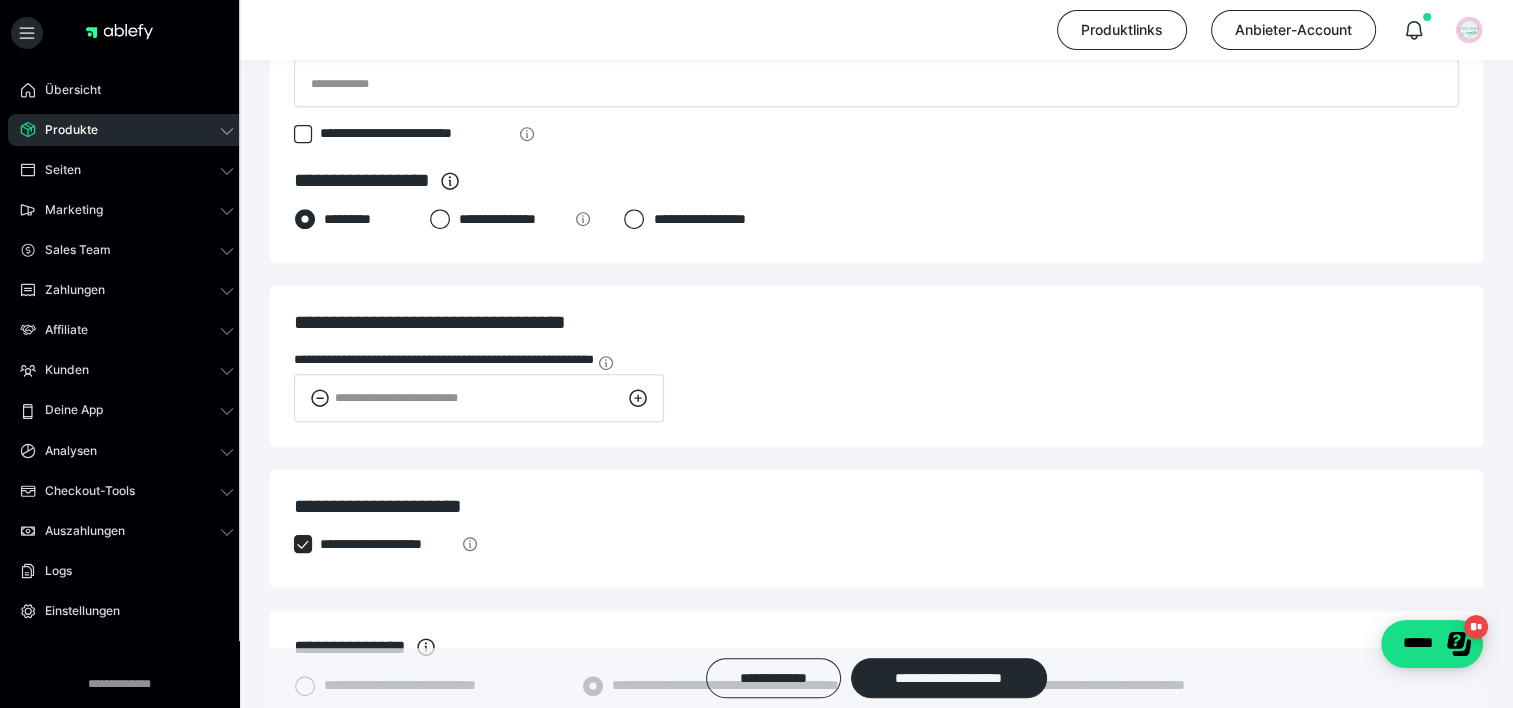 click 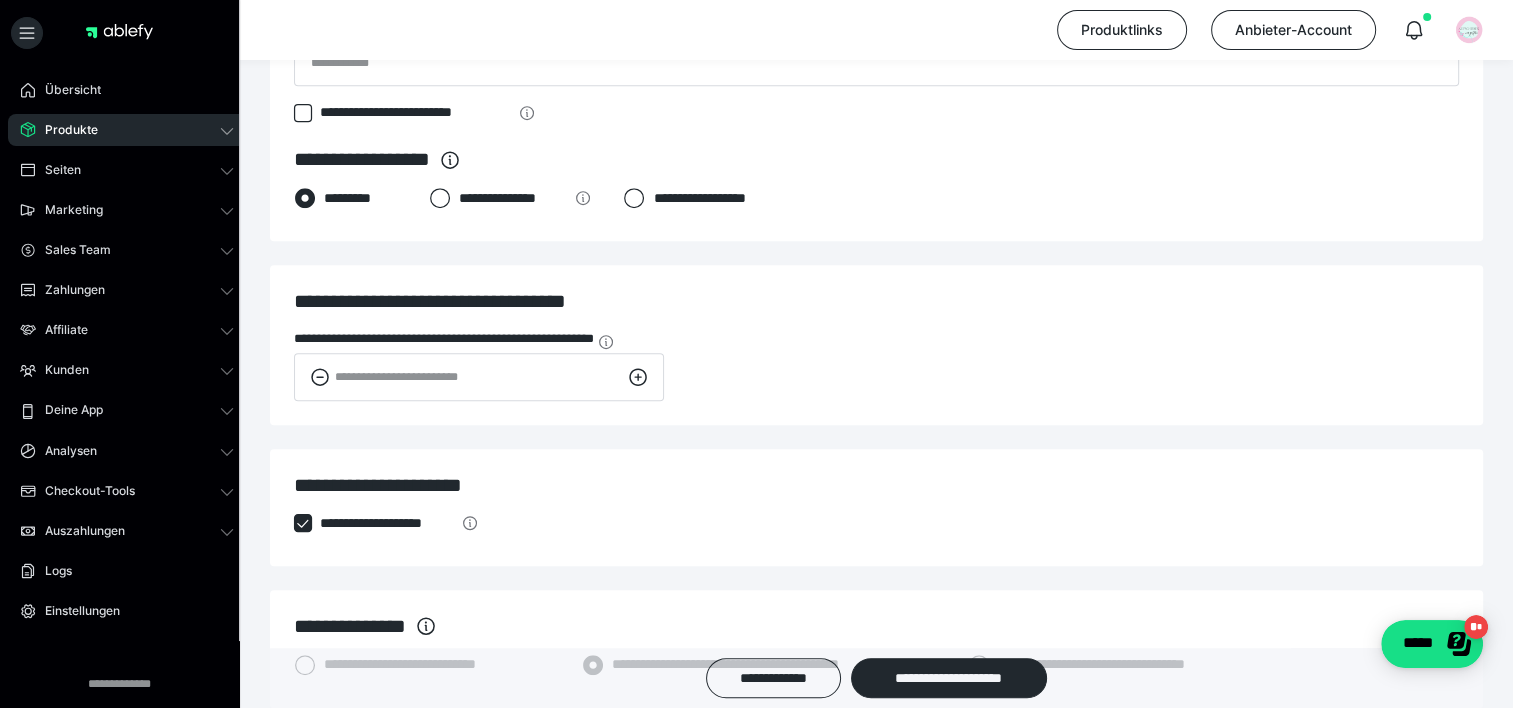 click 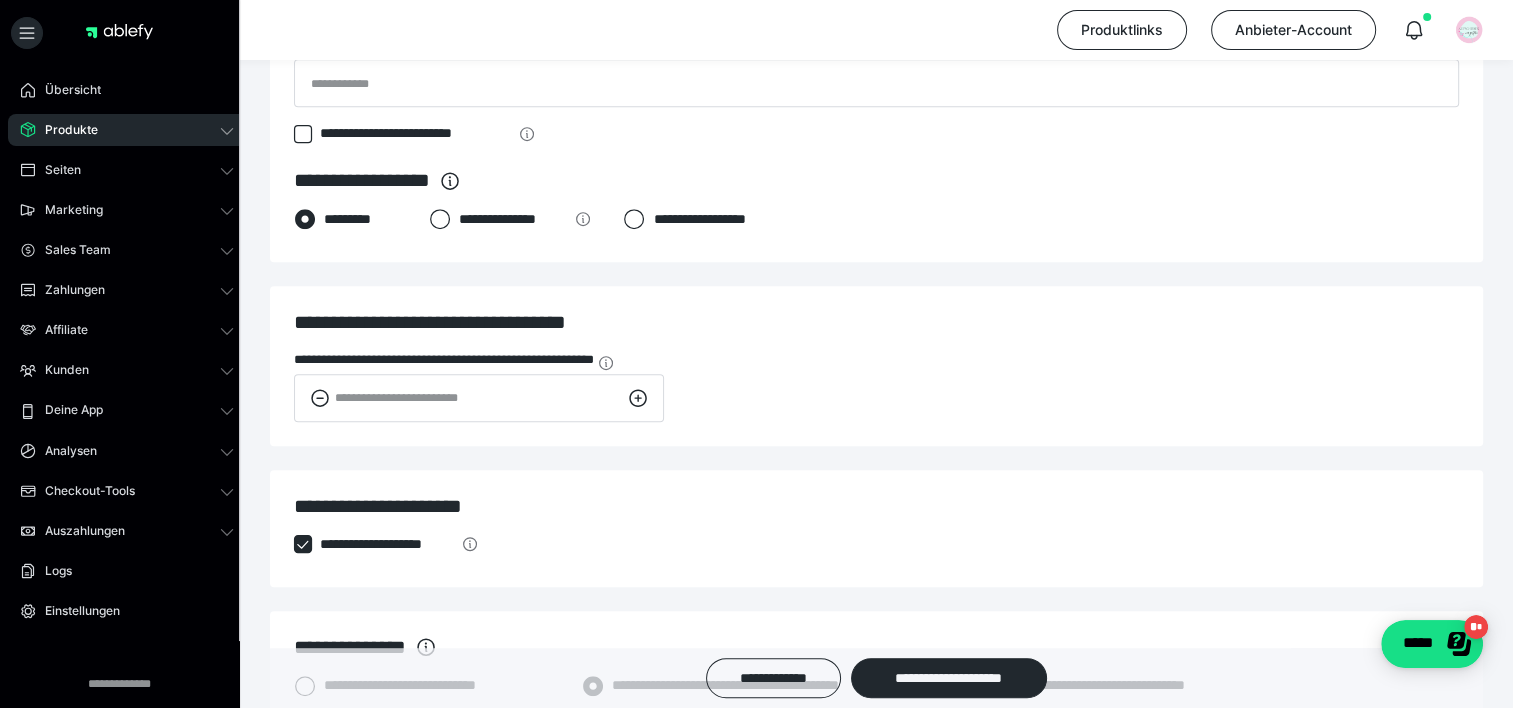 click 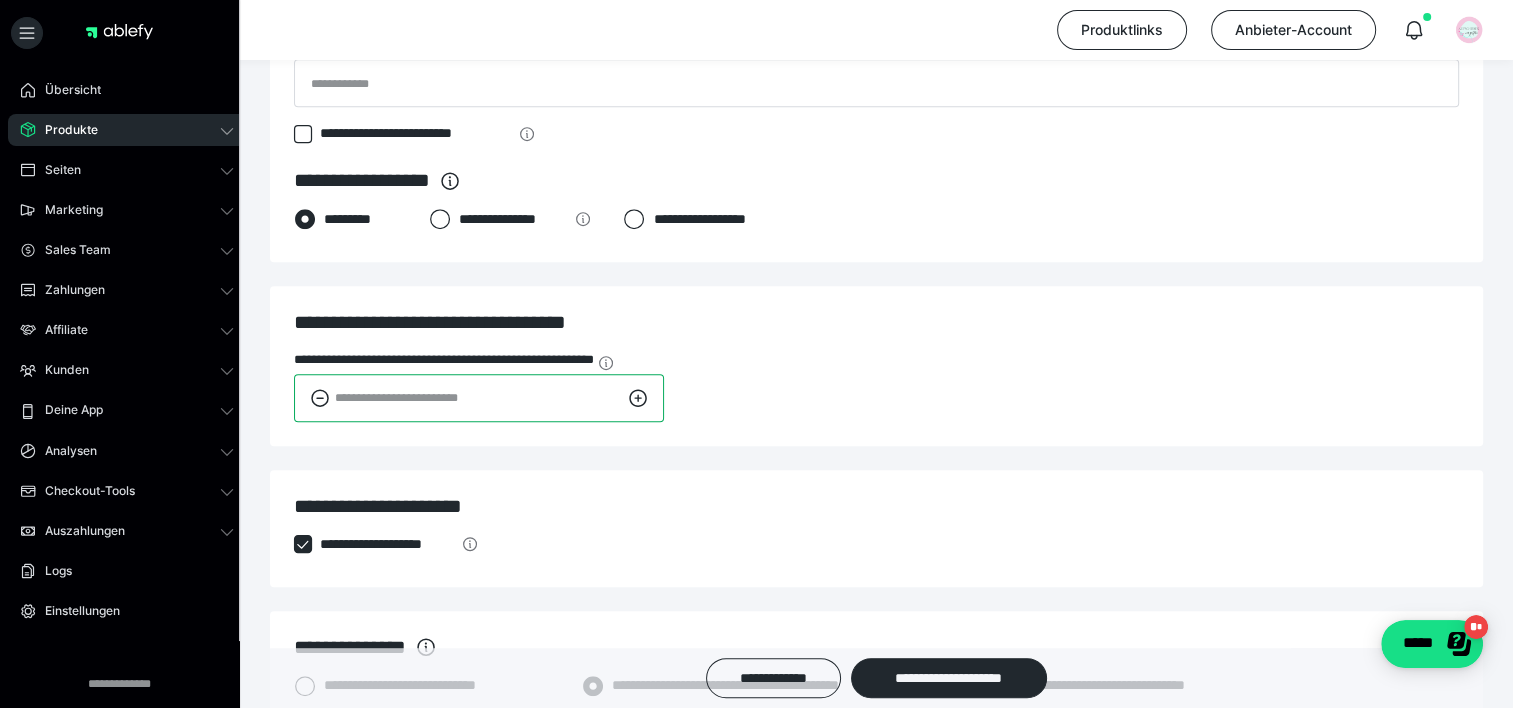 drag, startPoint x: 370, startPoint y: 400, endPoint x: 282, endPoint y: 396, distance: 88.09086 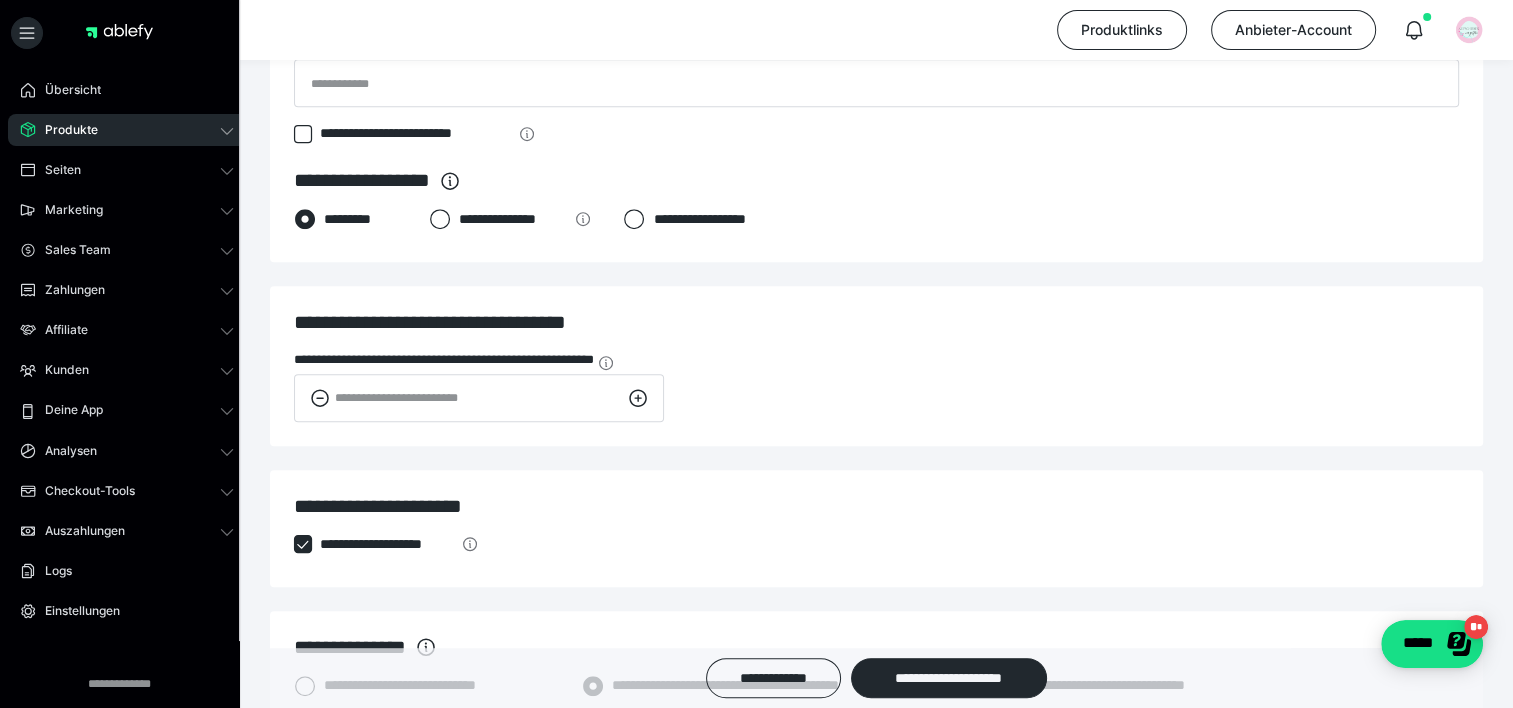click on "**********" at bounding box center (876, 386) 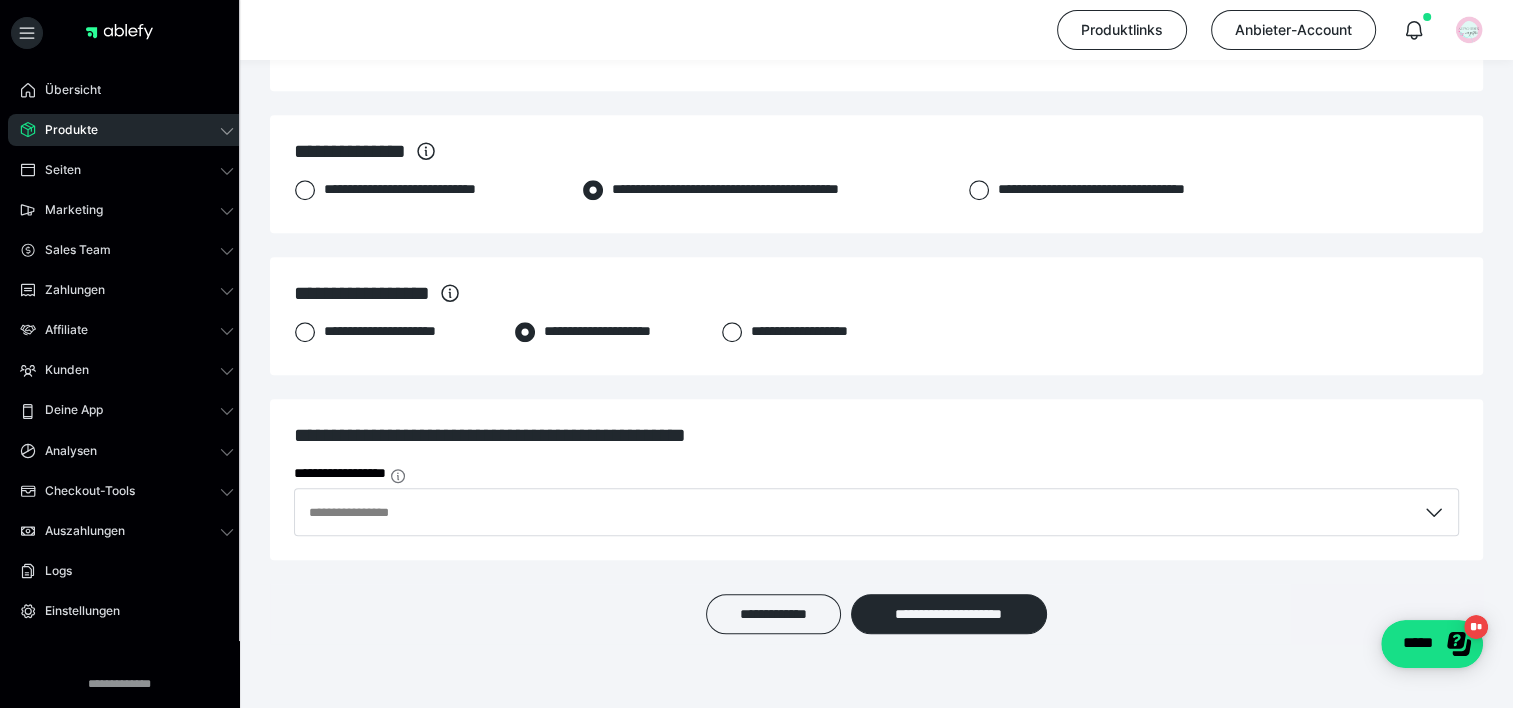 scroll, scrollTop: 1400, scrollLeft: 0, axis: vertical 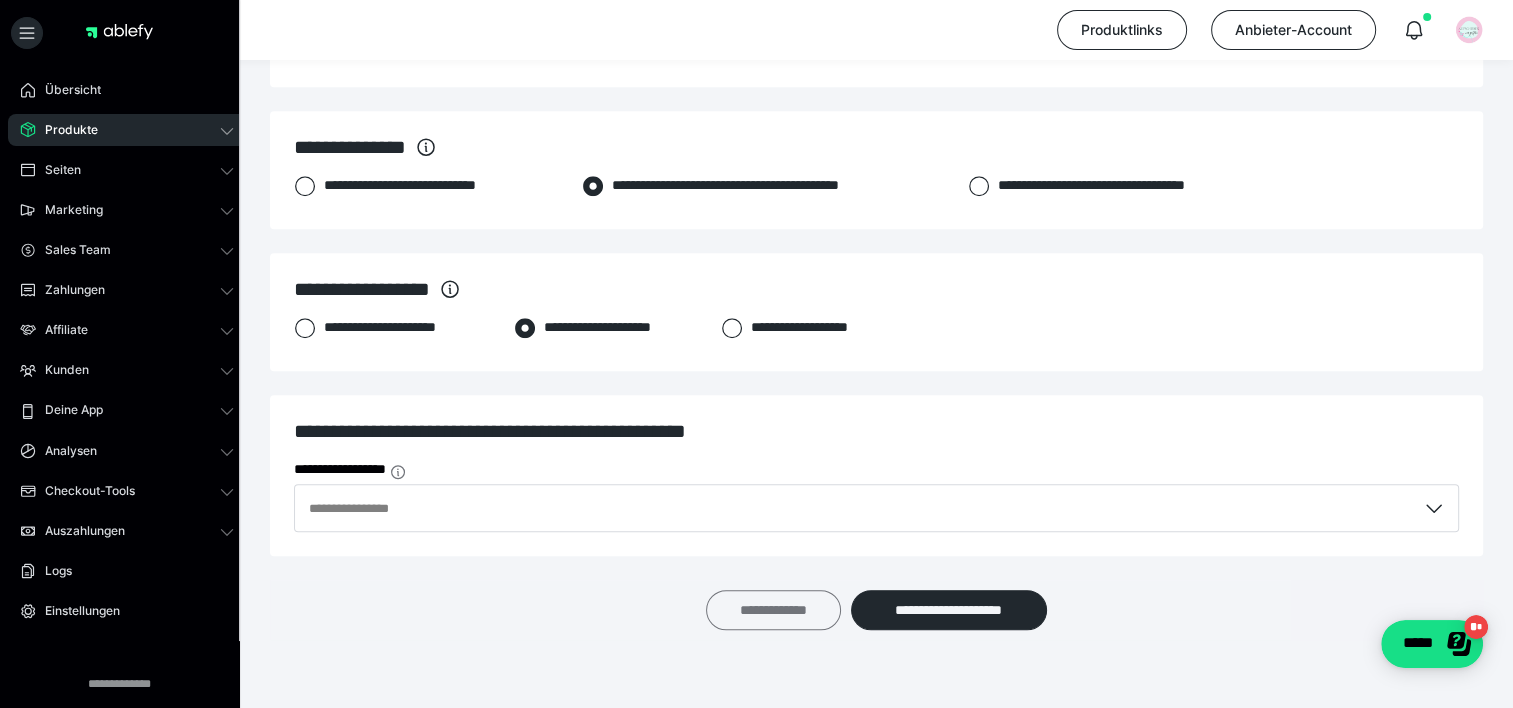 click on "**********" at bounding box center [773, 610] 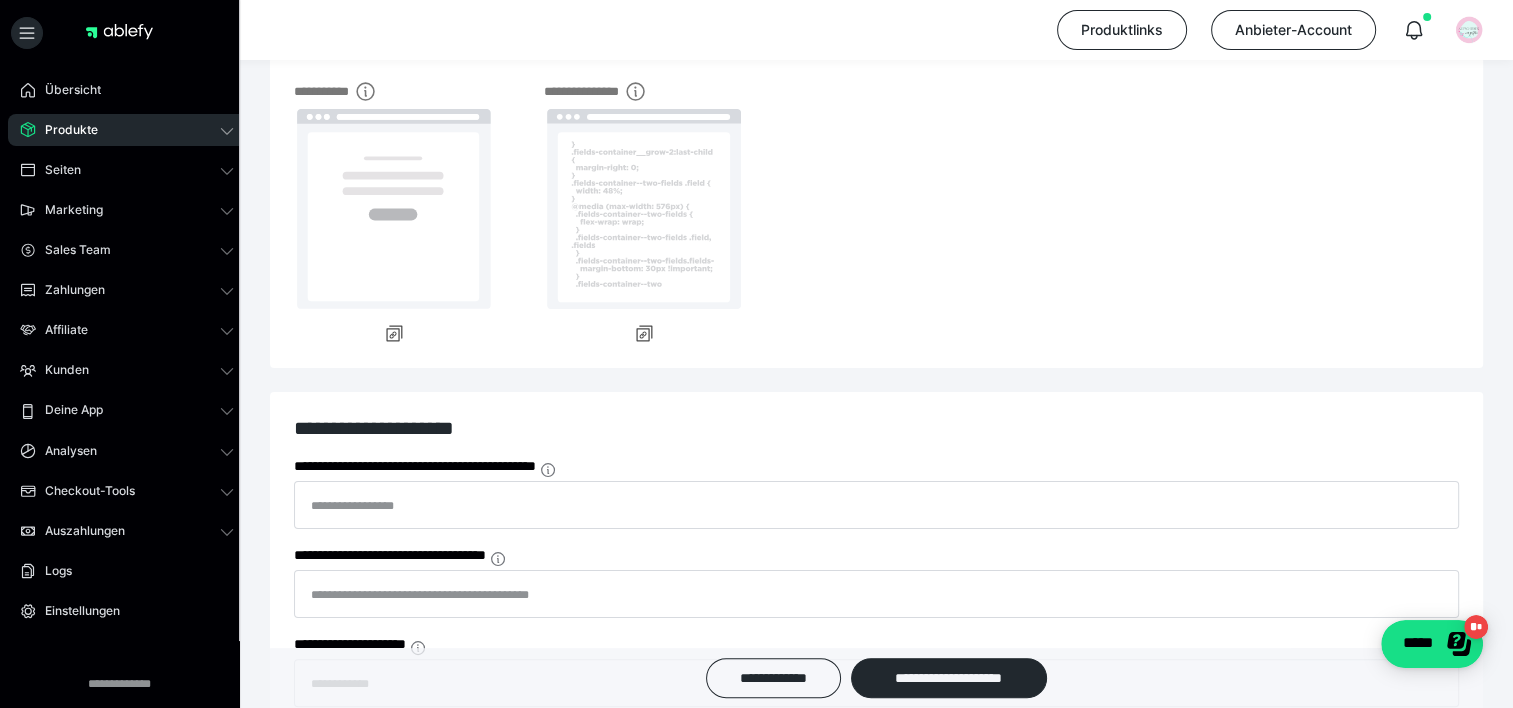 scroll, scrollTop: 100, scrollLeft: 0, axis: vertical 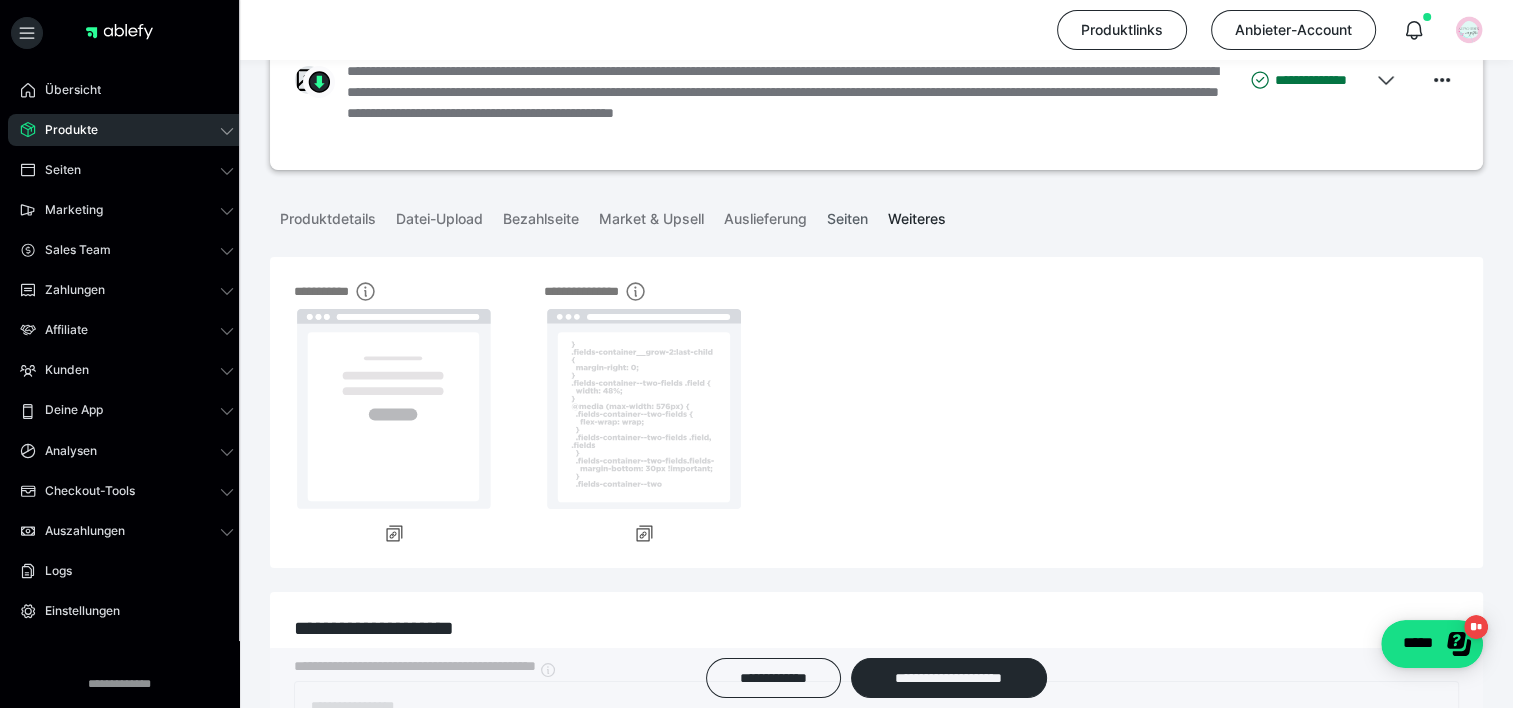 click on "Seiten" at bounding box center [847, 215] 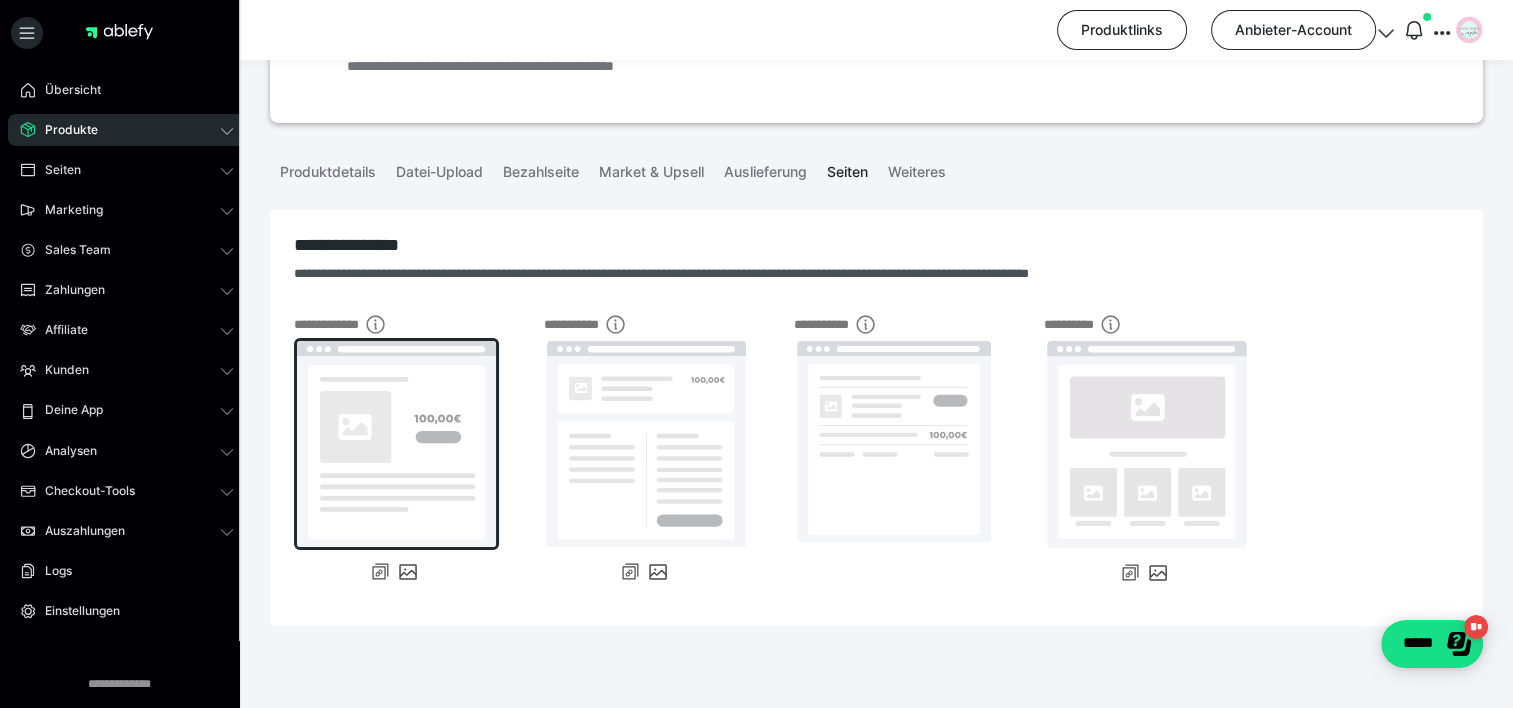 scroll, scrollTop: 164, scrollLeft: 0, axis: vertical 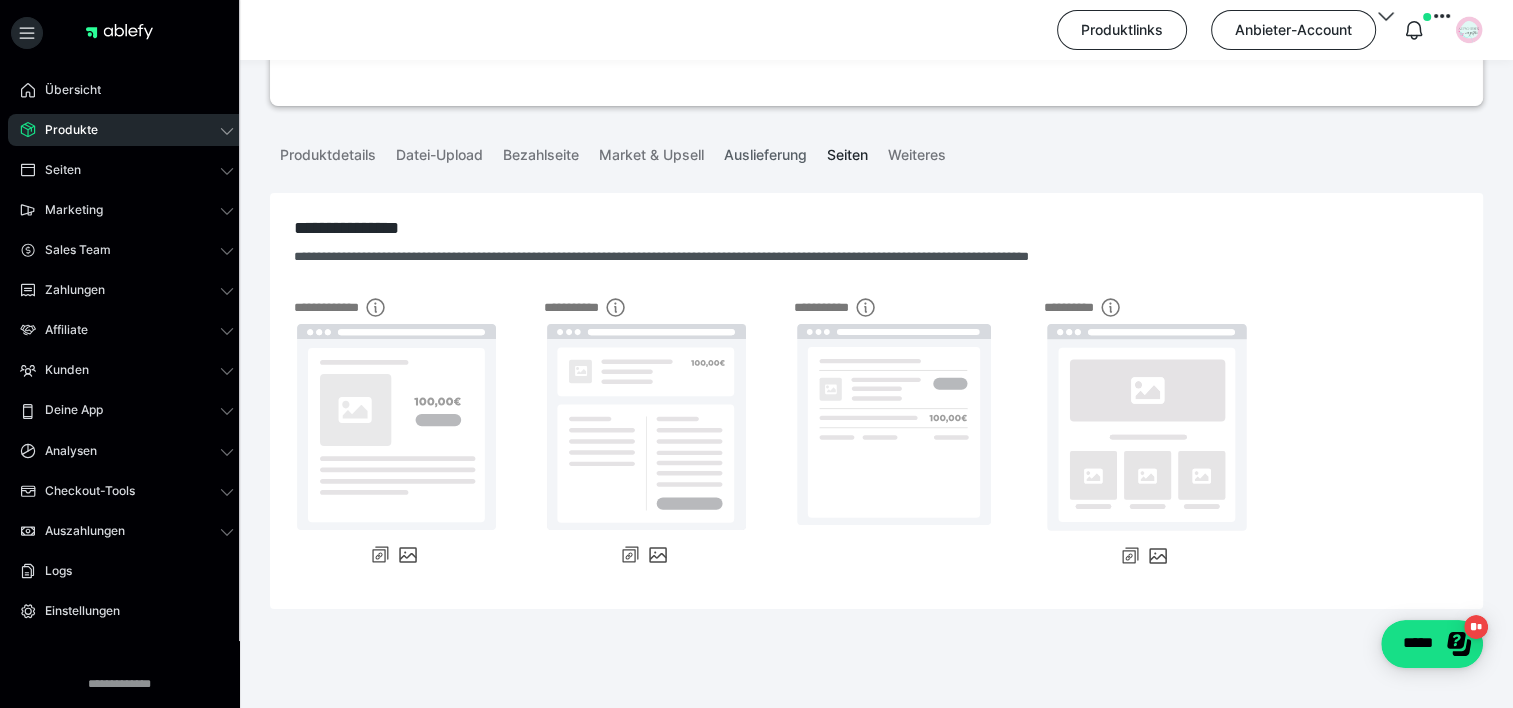 click on "Auslieferung" at bounding box center [765, 151] 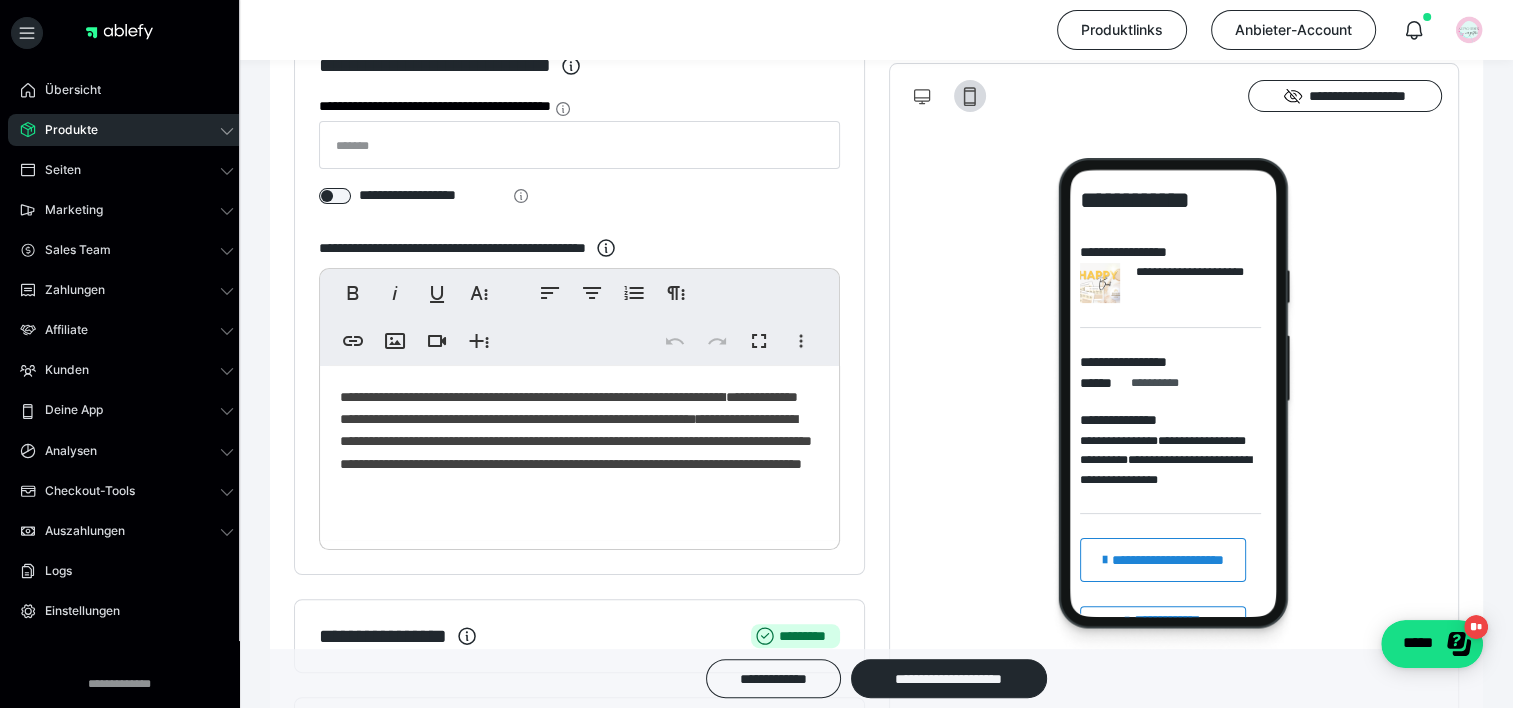 scroll, scrollTop: 364, scrollLeft: 0, axis: vertical 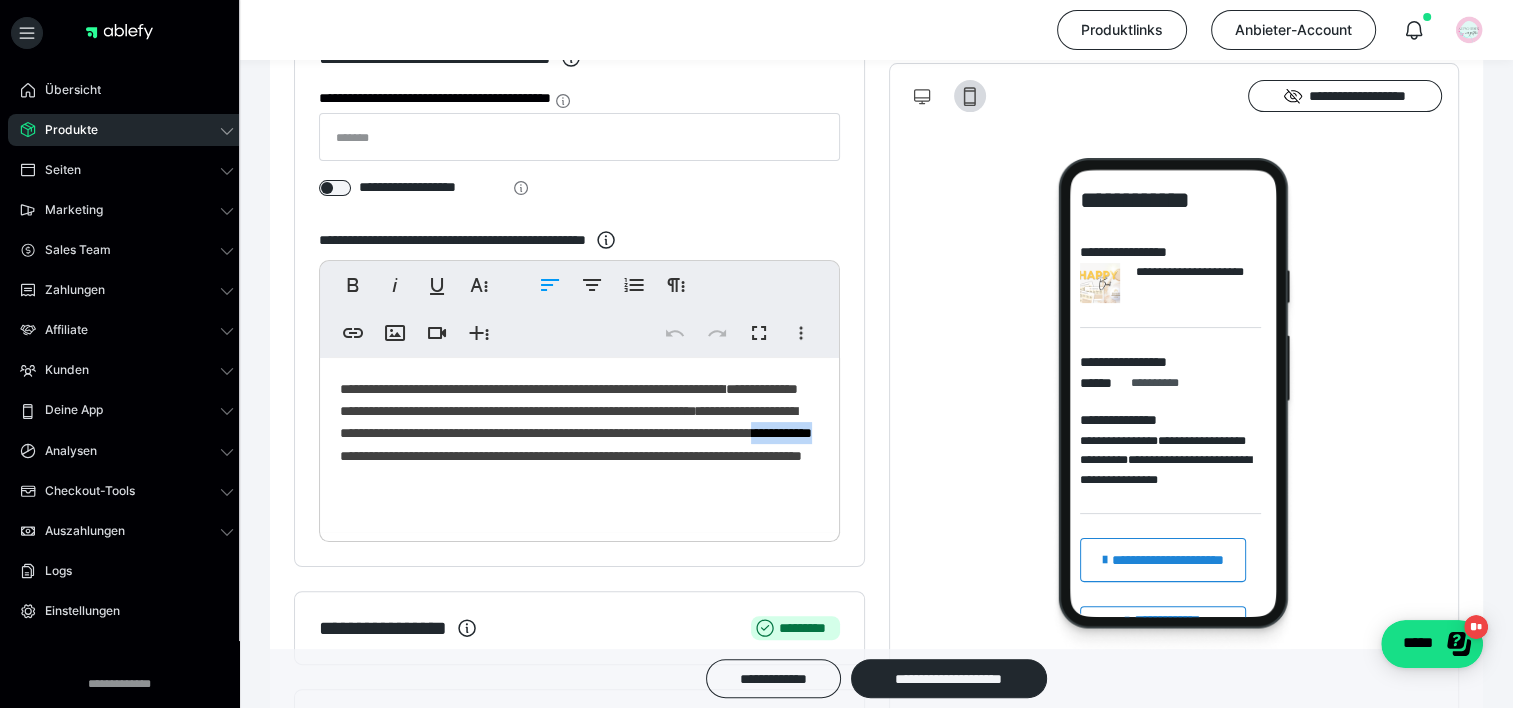 drag, startPoint x: 673, startPoint y: 452, endPoint x: 756, endPoint y: 458, distance: 83.21658 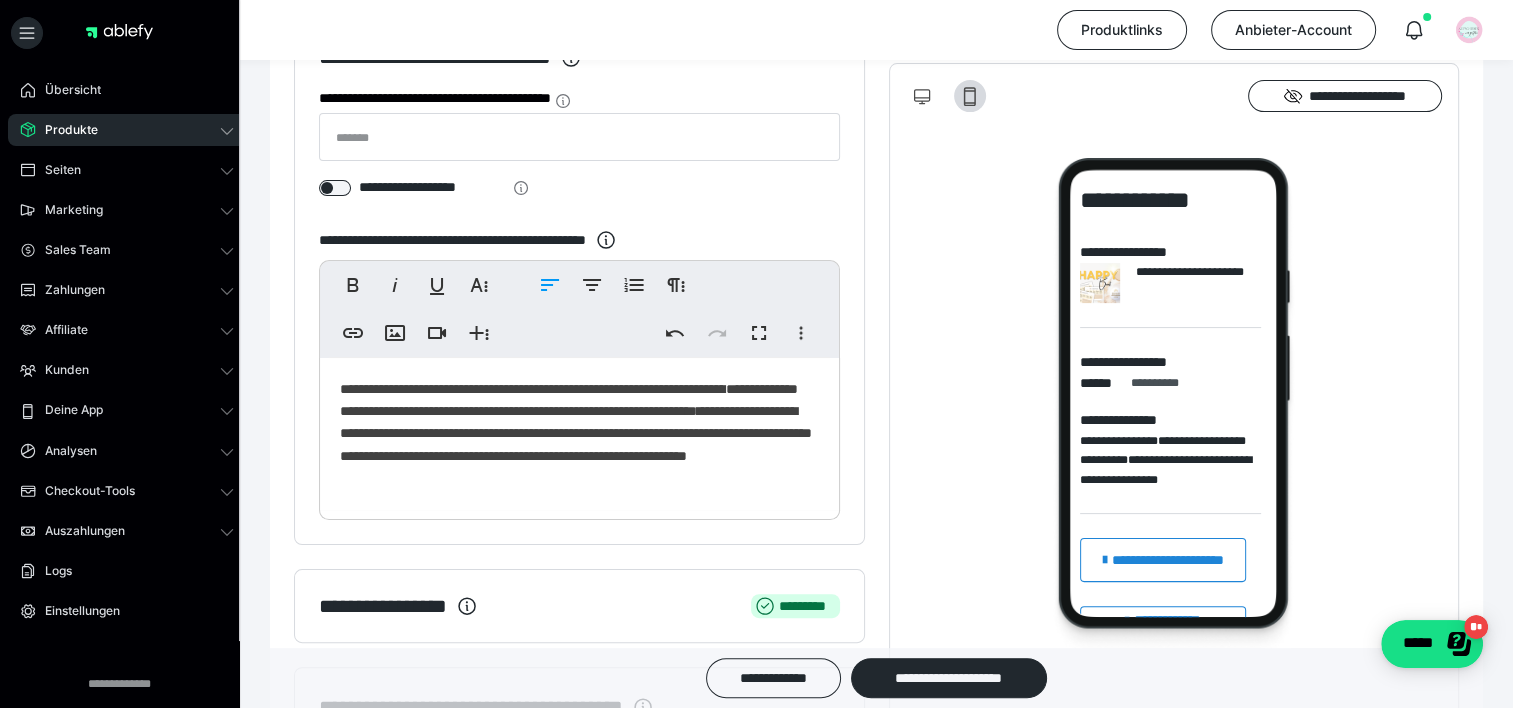 click on "**********" at bounding box center [579, 434] 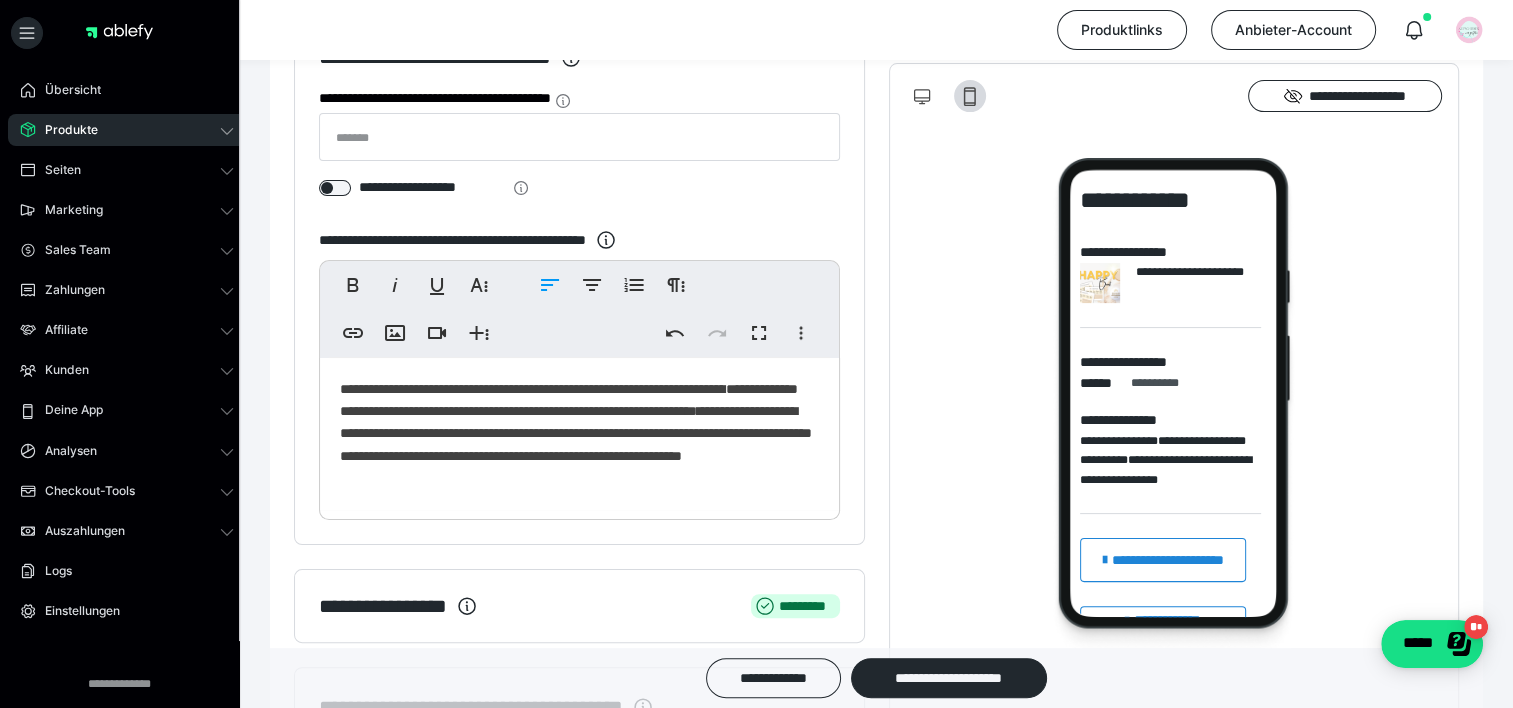 type 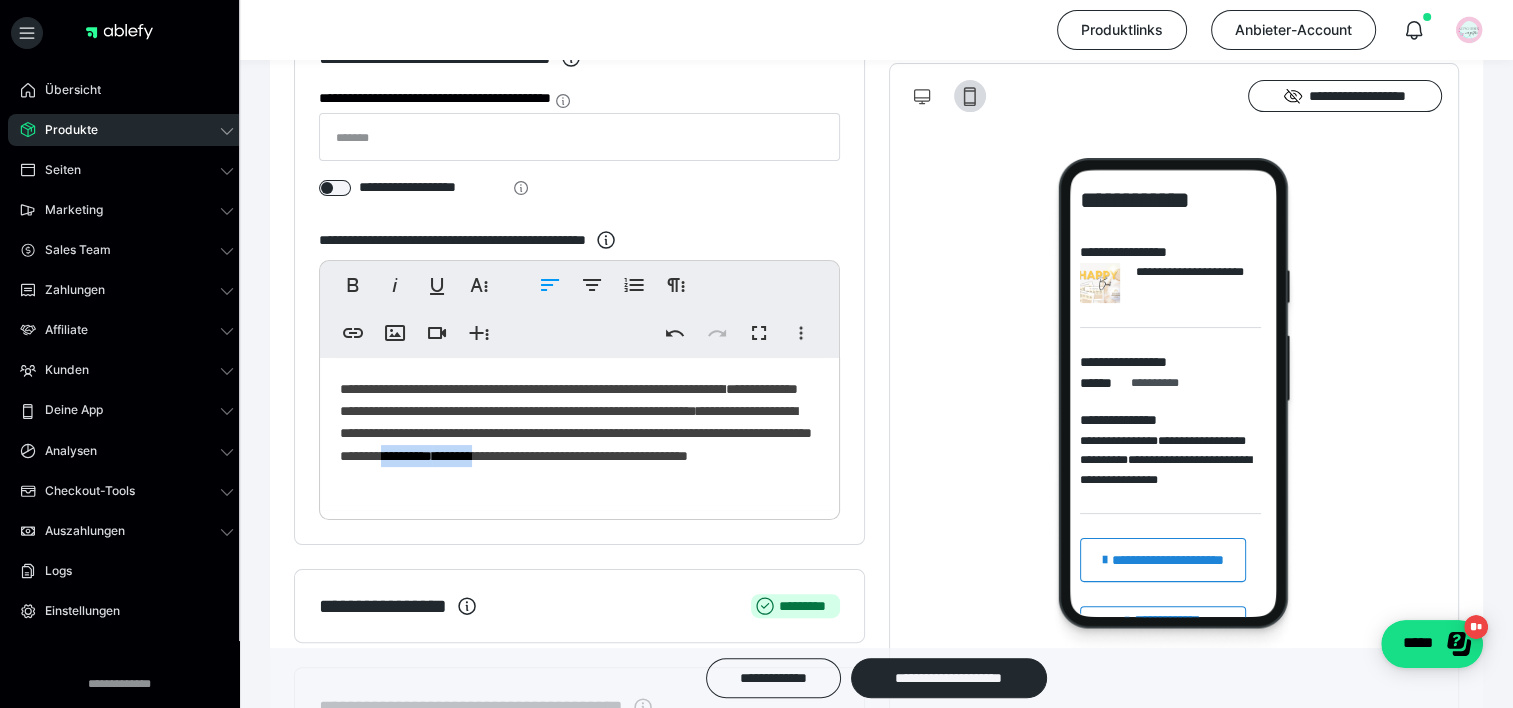 drag, startPoint x: 472, startPoint y: 474, endPoint x: 340, endPoint y: 484, distance: 132.37825 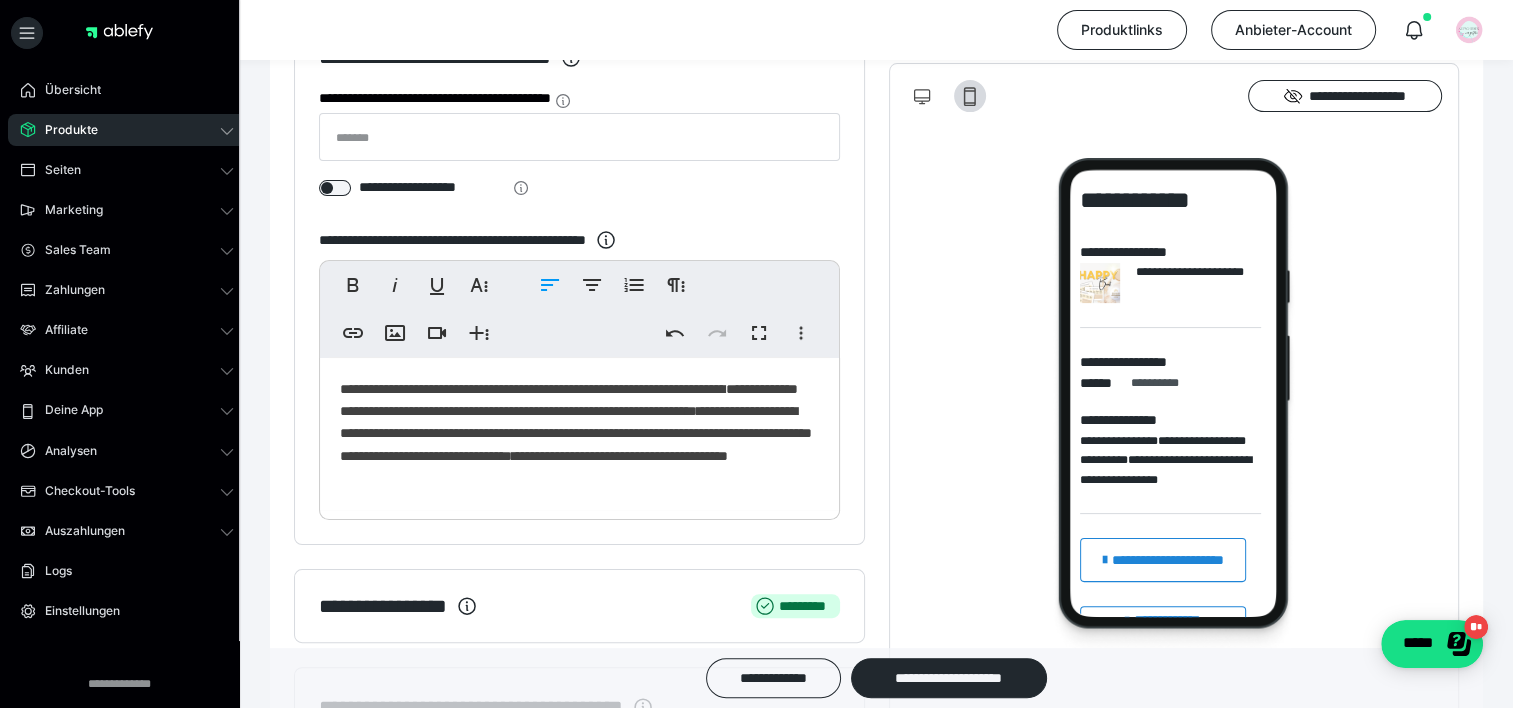 click on "**********" at bounding box center (579, 434) 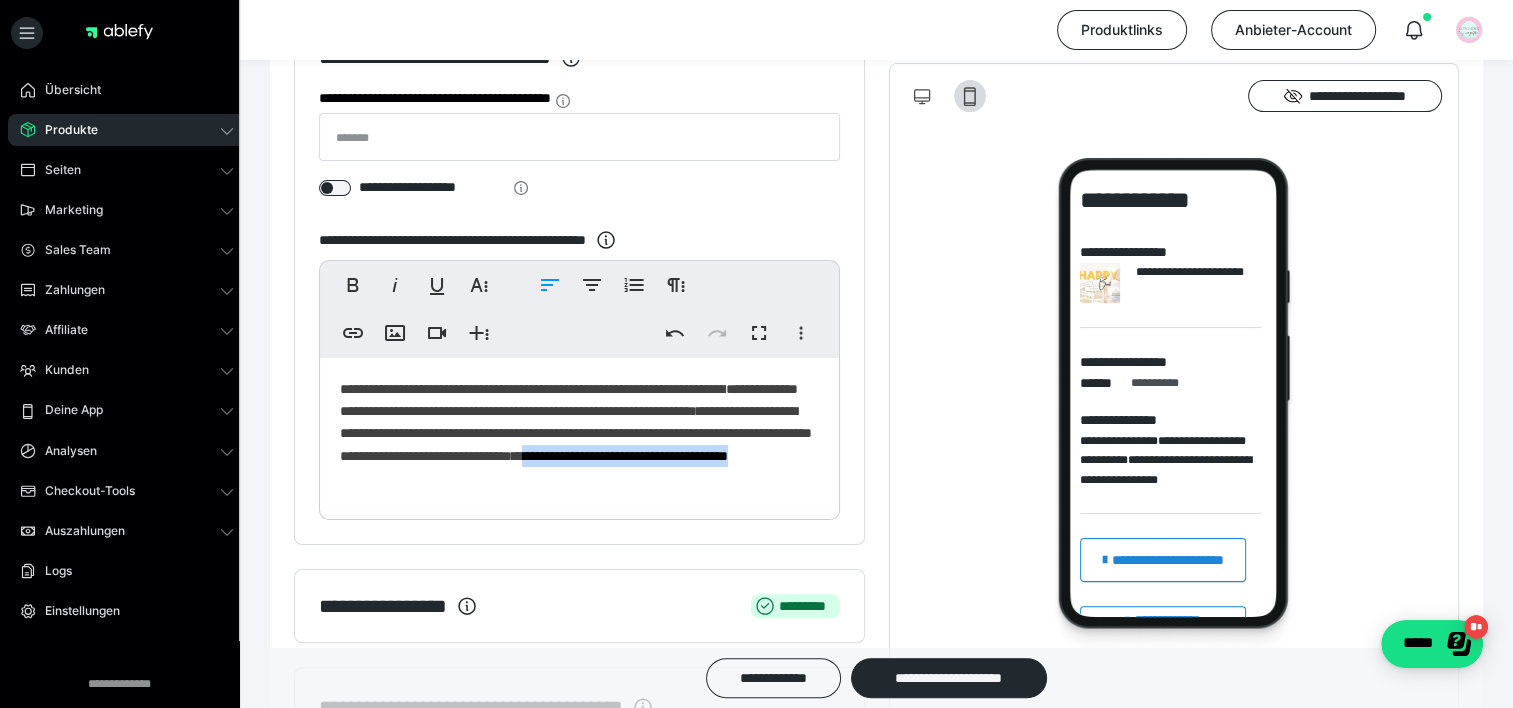 drag, startPoint x: 801, startPoint y: 477, endPoint x: 524, endPoint y: 477, distance: 277 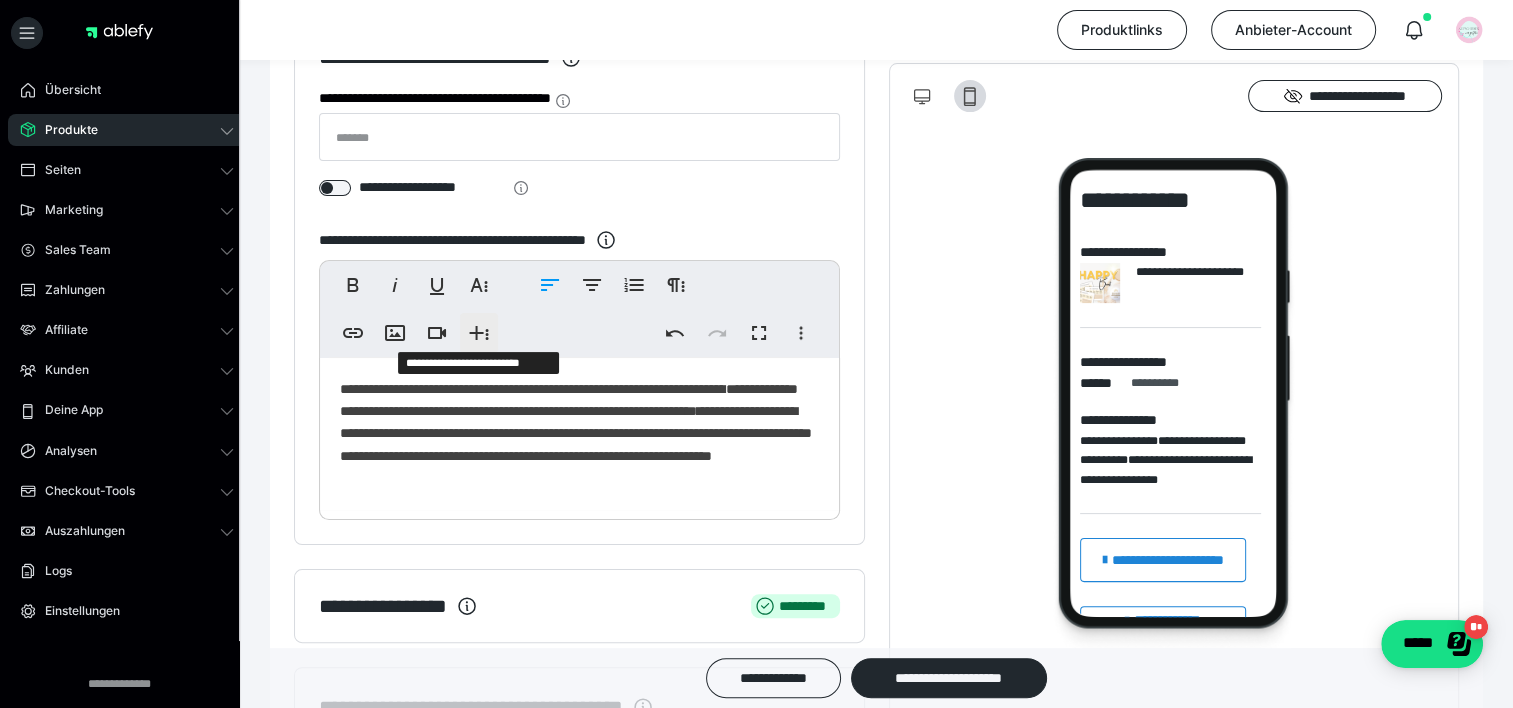 click 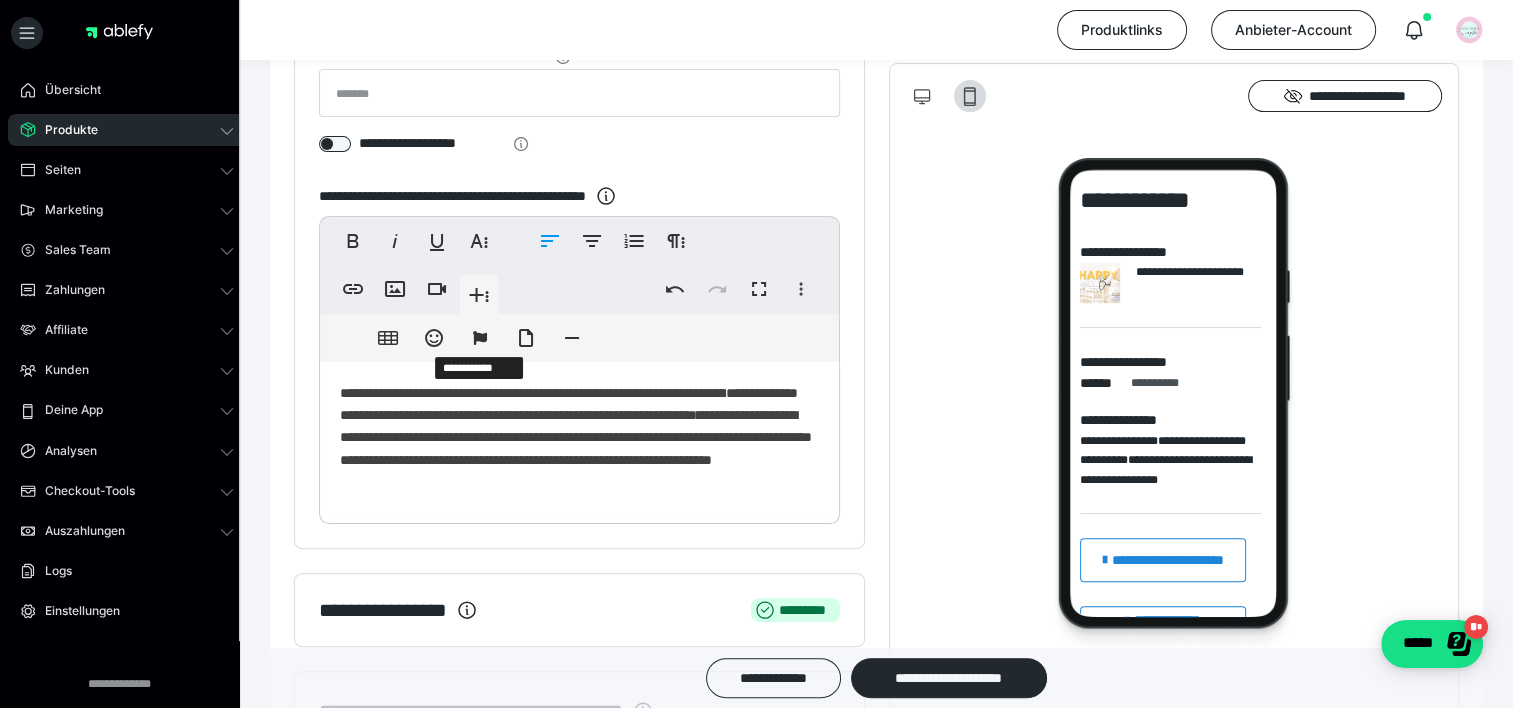 scroll, scrollTop: 412, scrollLeft: 0, axis: vertical 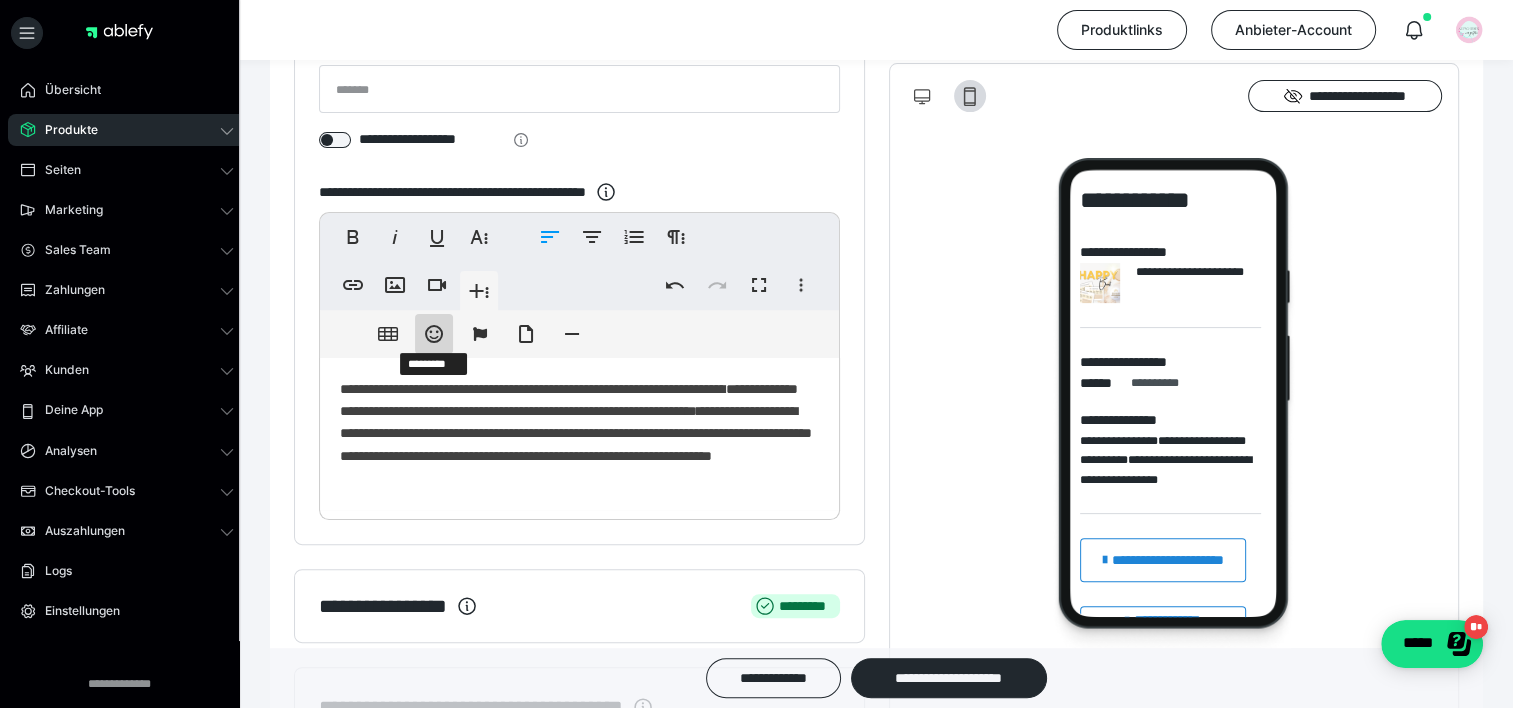 click 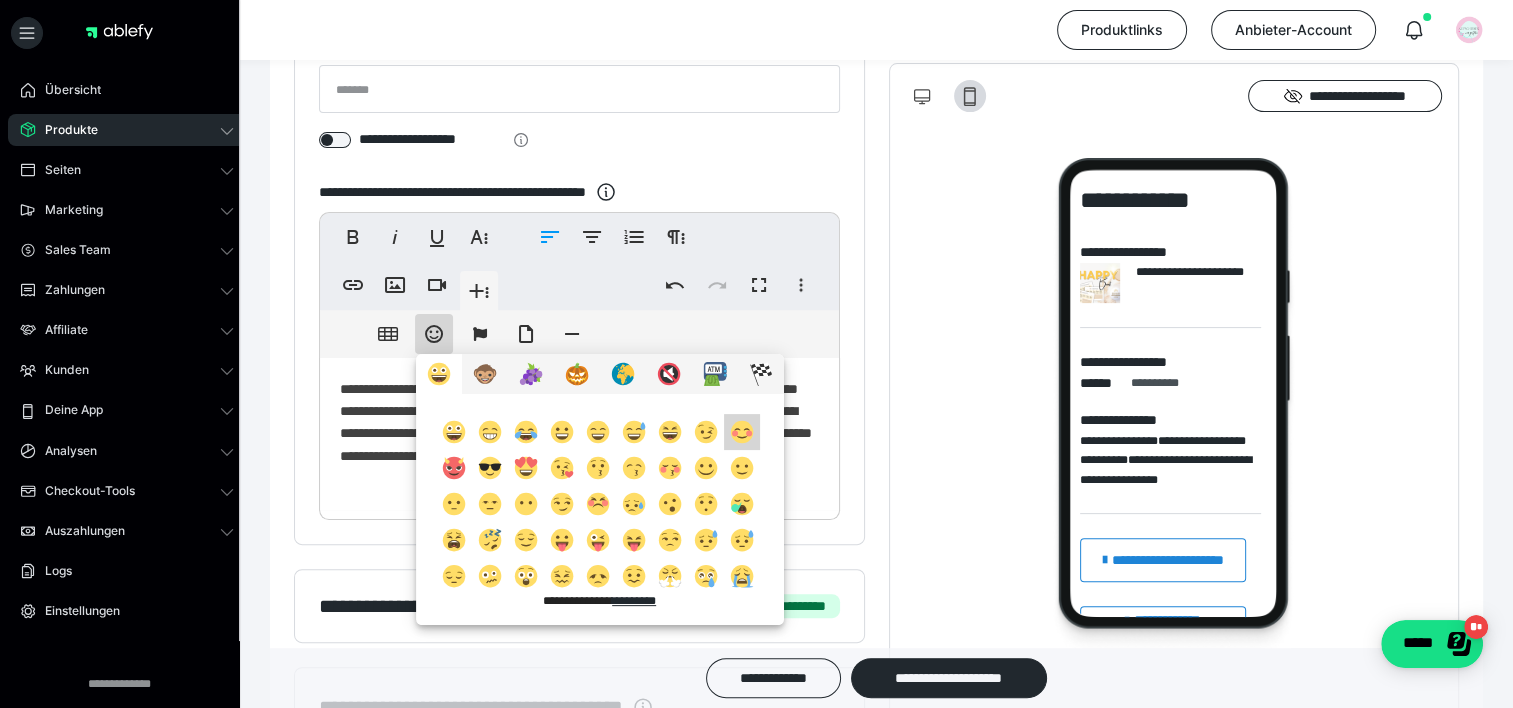 click at bounding box center [742, 432] 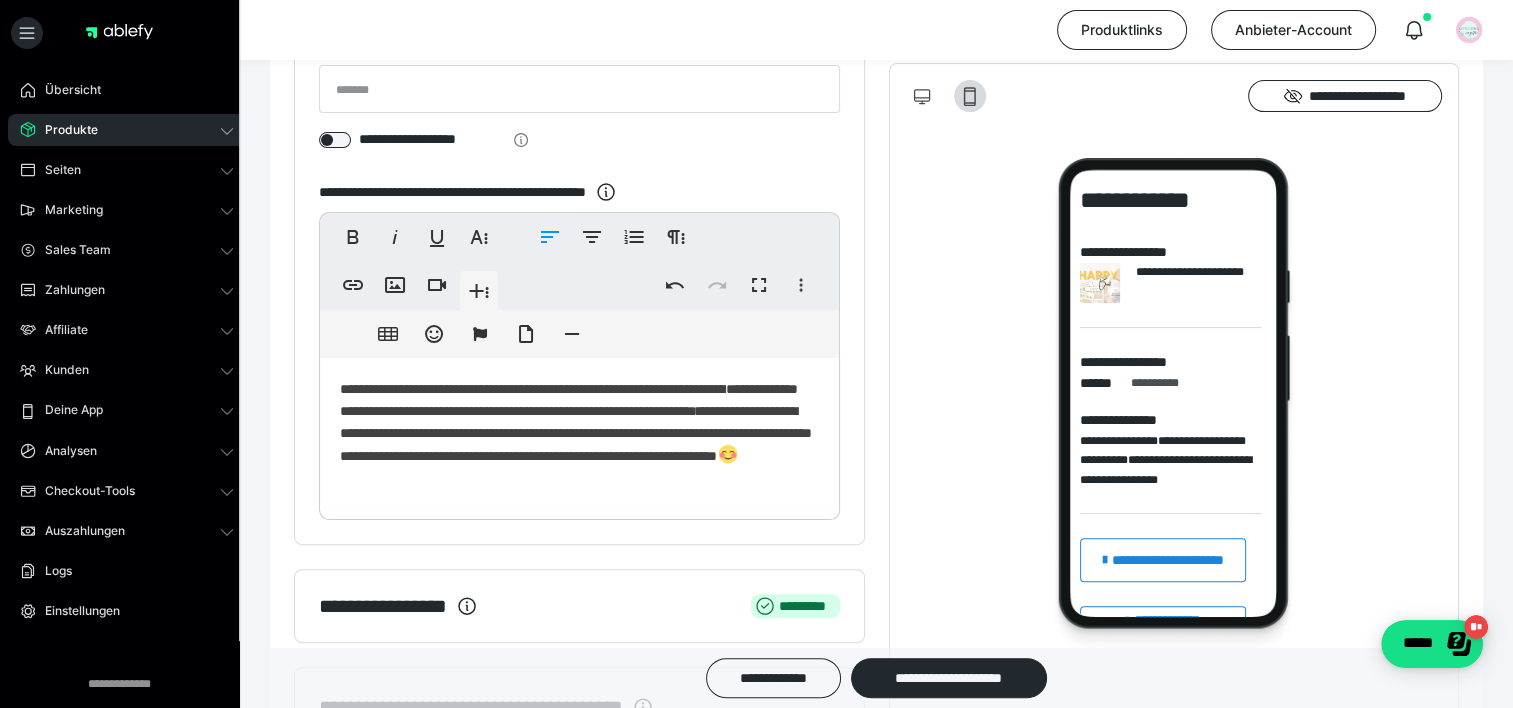 click on "**********" at bounding box center [579, 434] 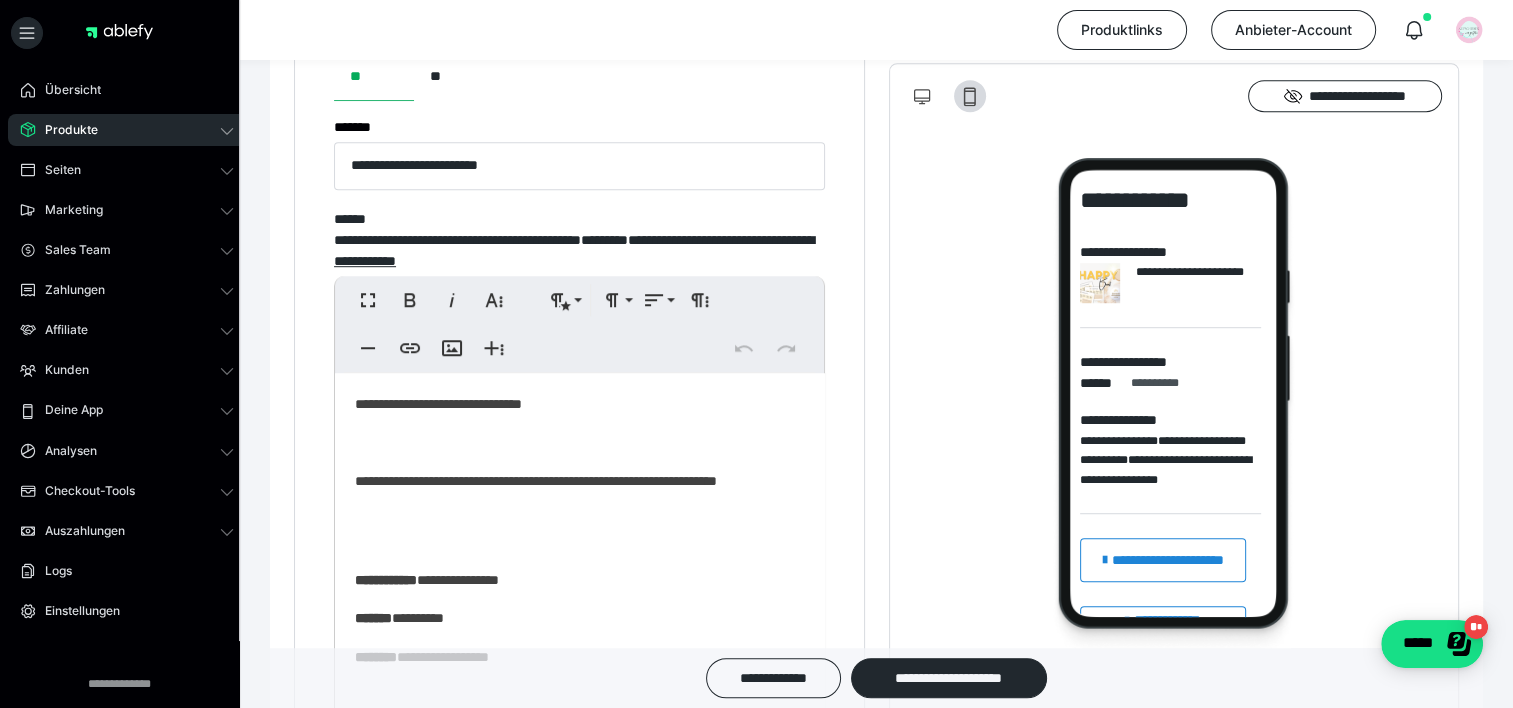 scroll, scrollTop: 1212, scrollLeft: 0, axis: vertical 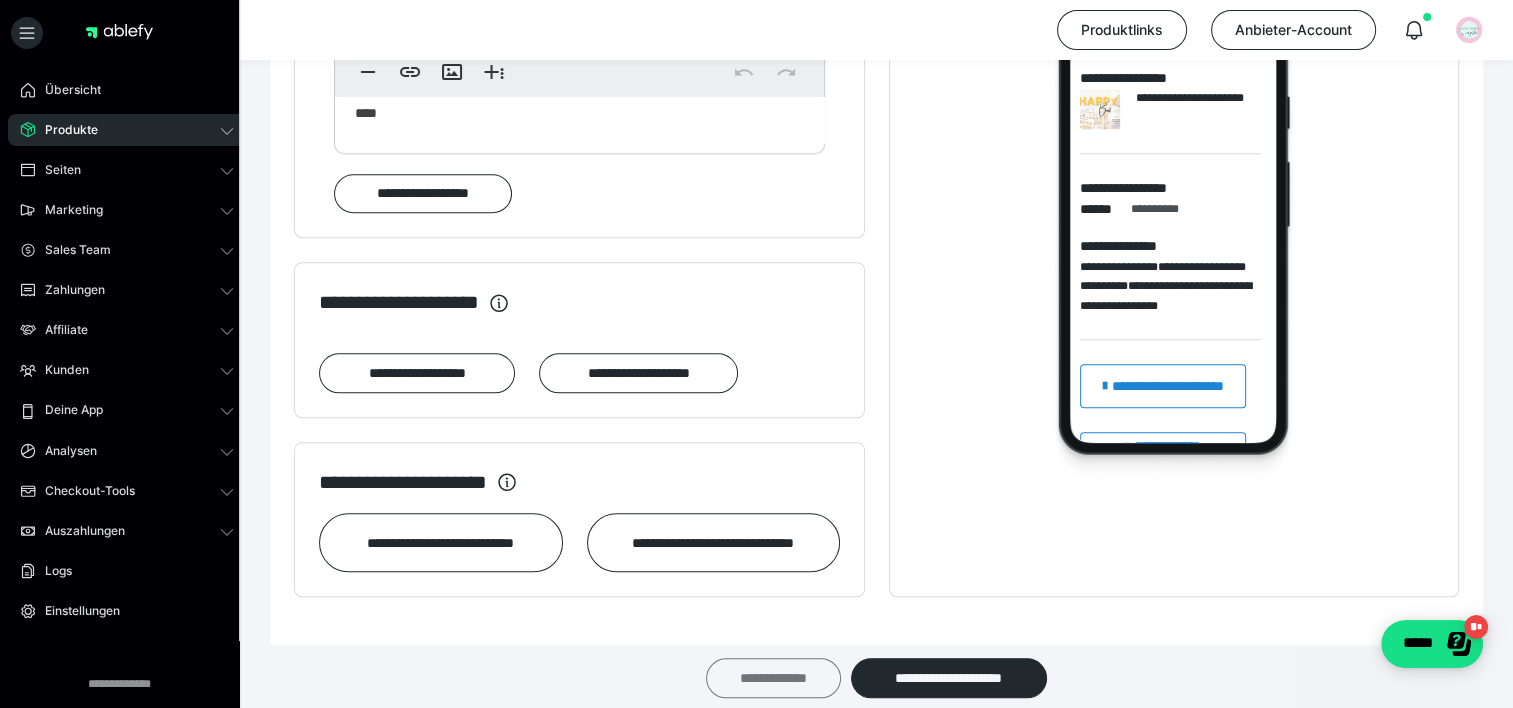click on "**********" at bounding box center [773, 678] 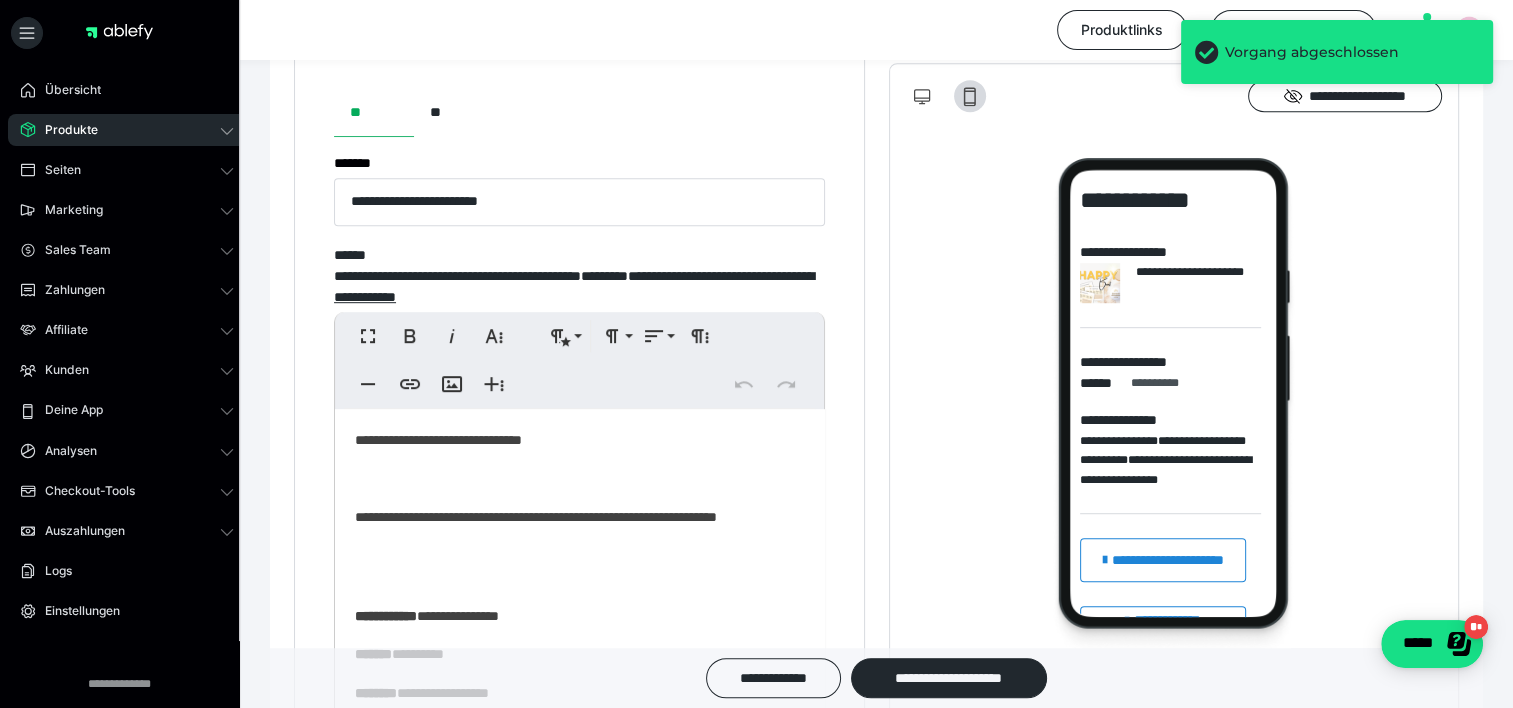 scroll, scrollTop: 1600, scrollLeft: 0, axis: vertical 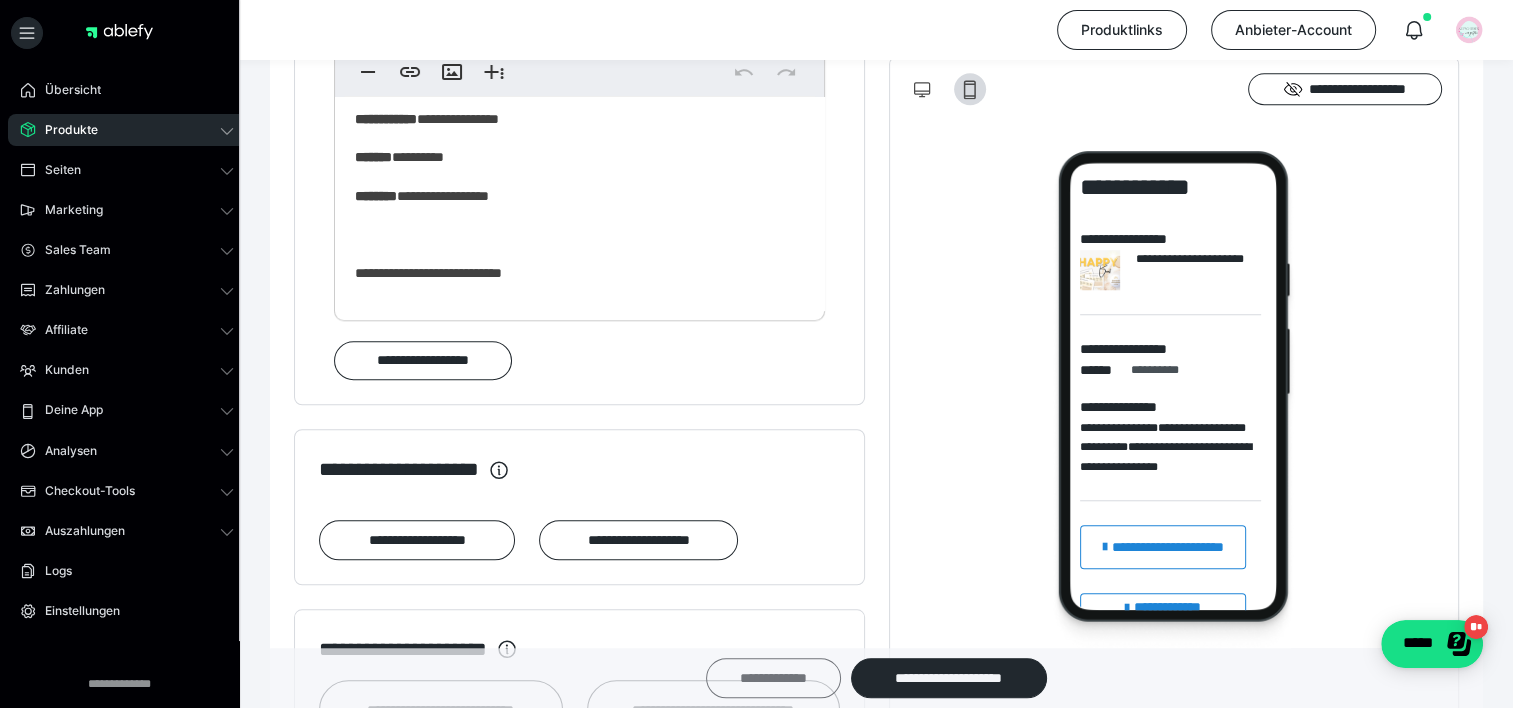 click on "**********" at bounding box center [773, 678] 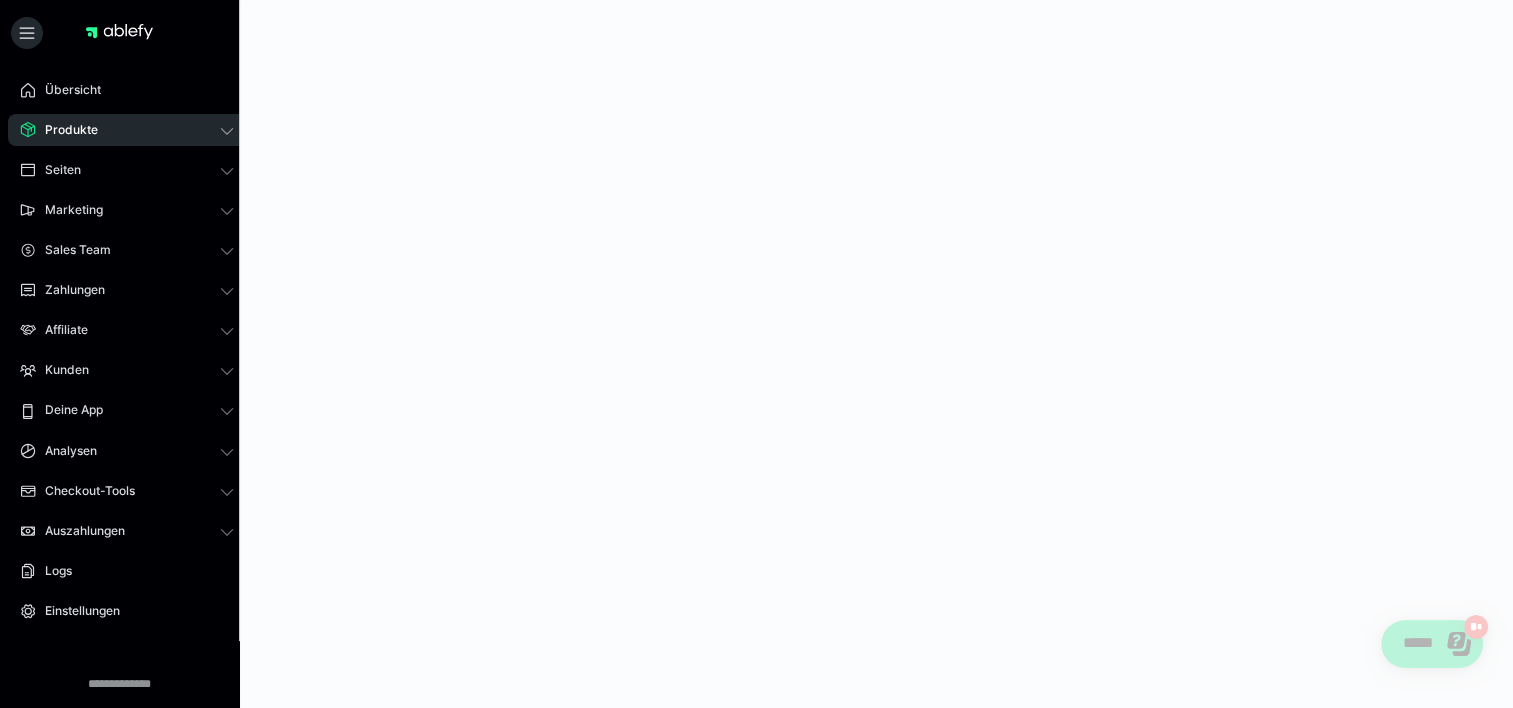 scroll, scrollTop: 0, scrollLeft: 0, axis: both 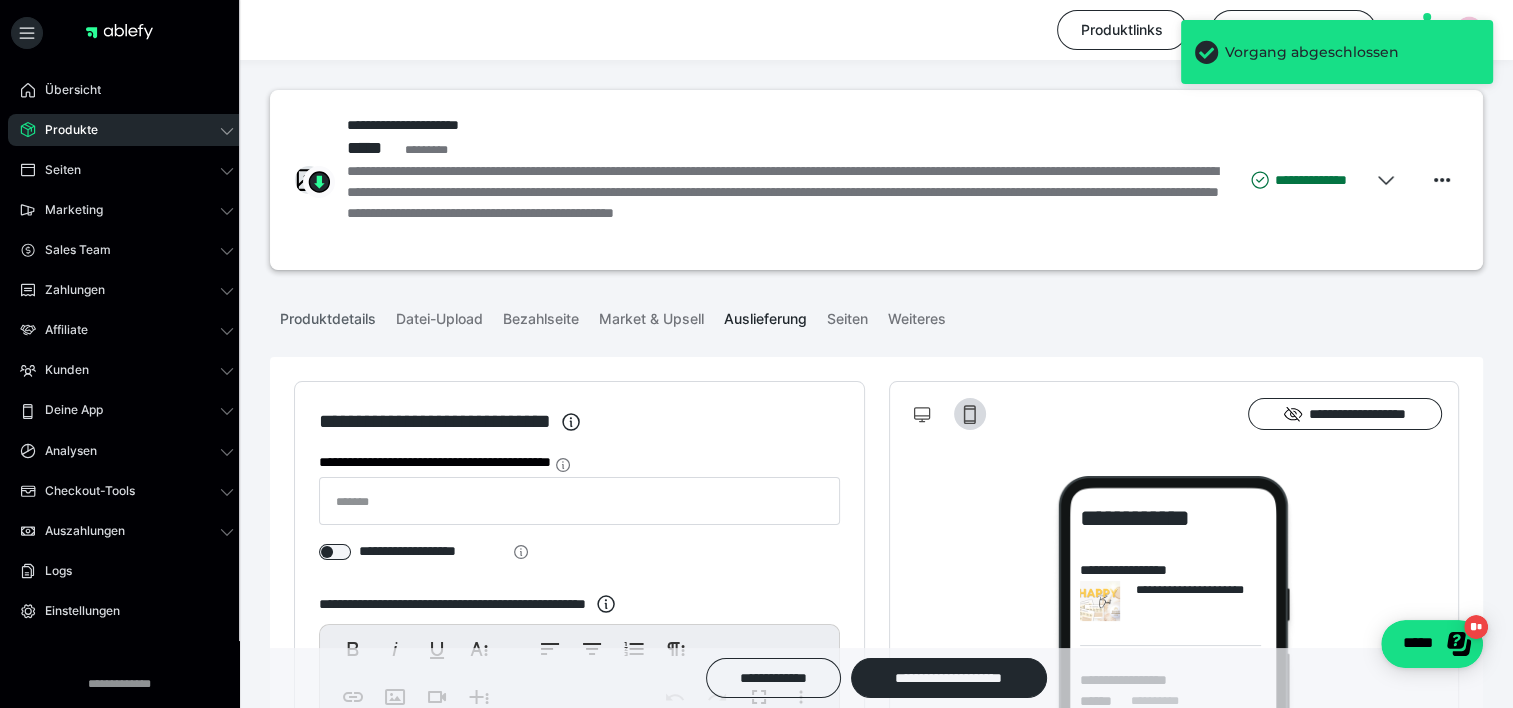 click on "Produktdetails" at bounding box center [328, 315] 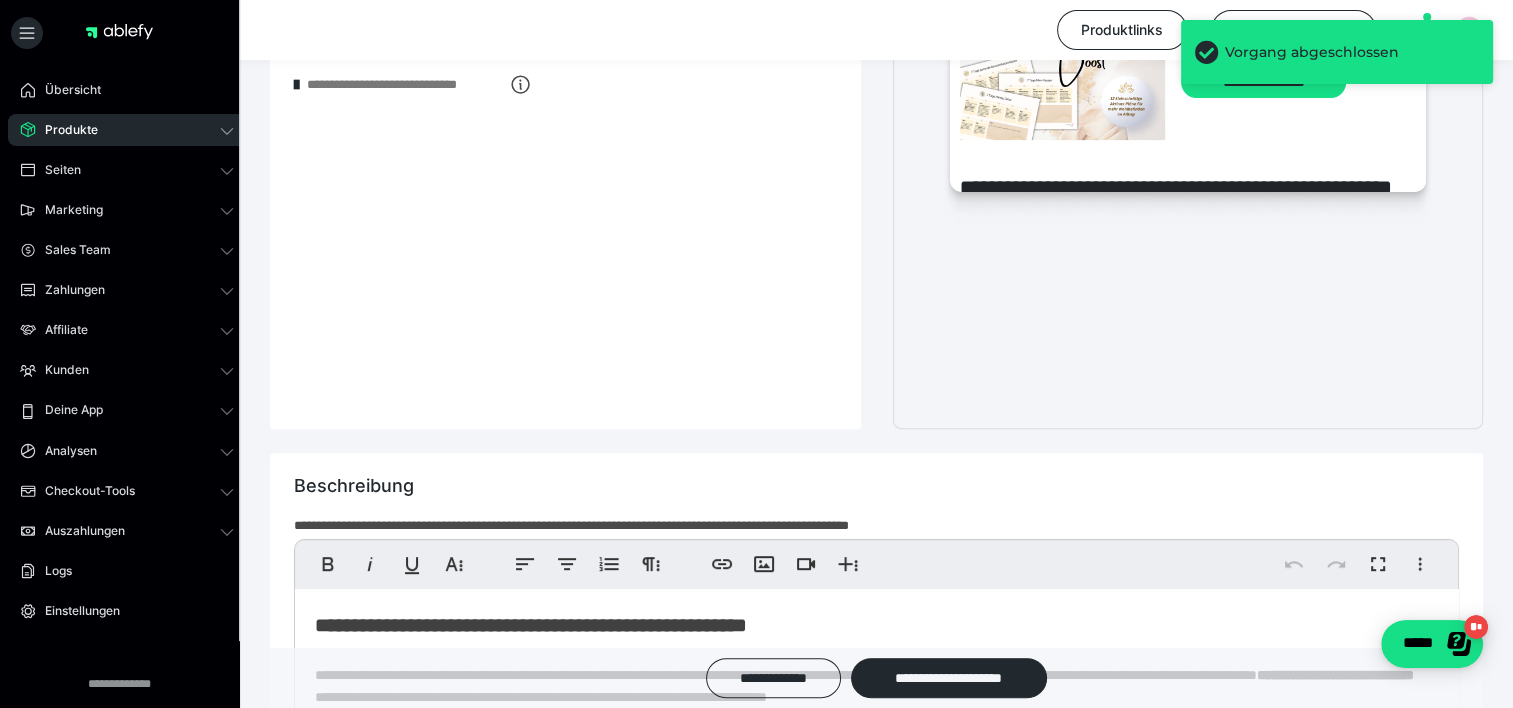 scroll, scrollTop: 800, scrollLeft: 0, axis: vertical 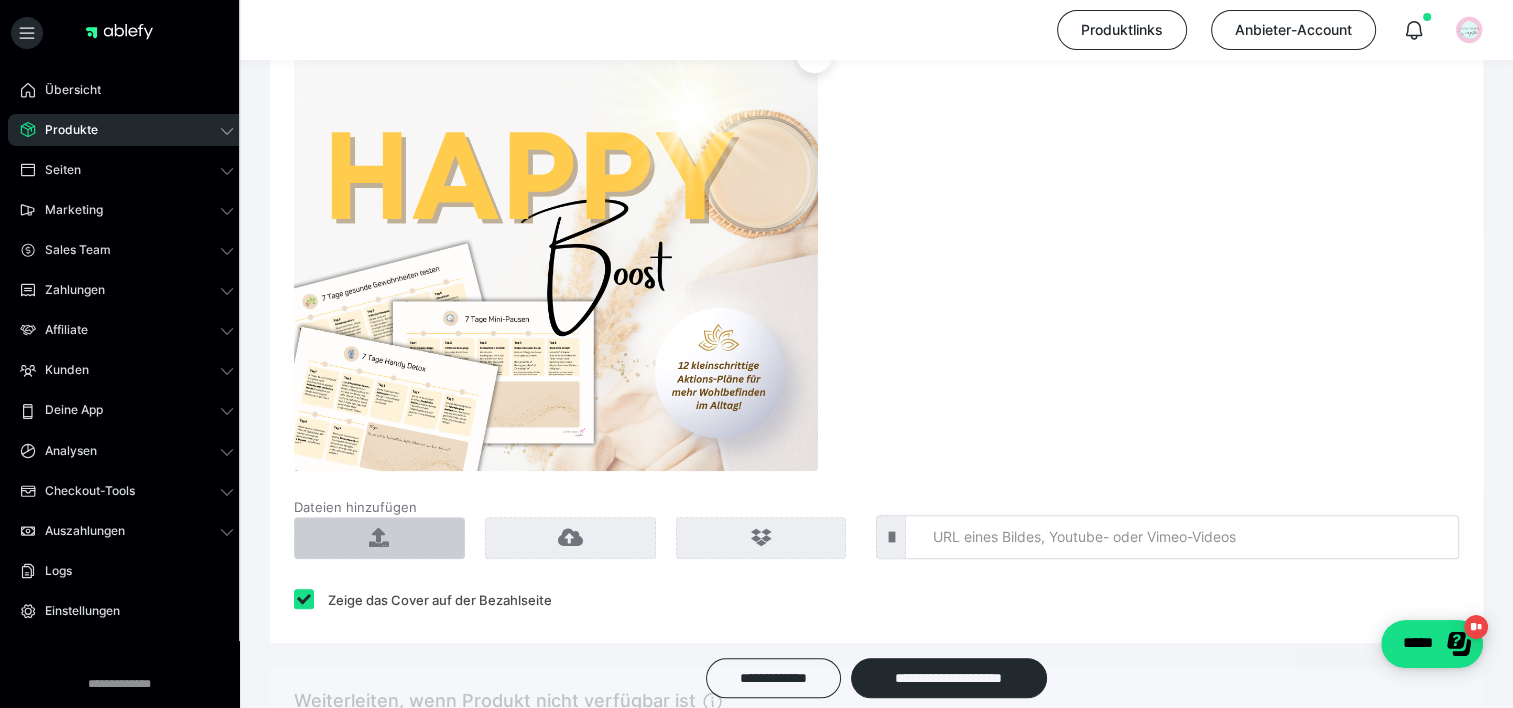 click at bounding box center [379, 538] 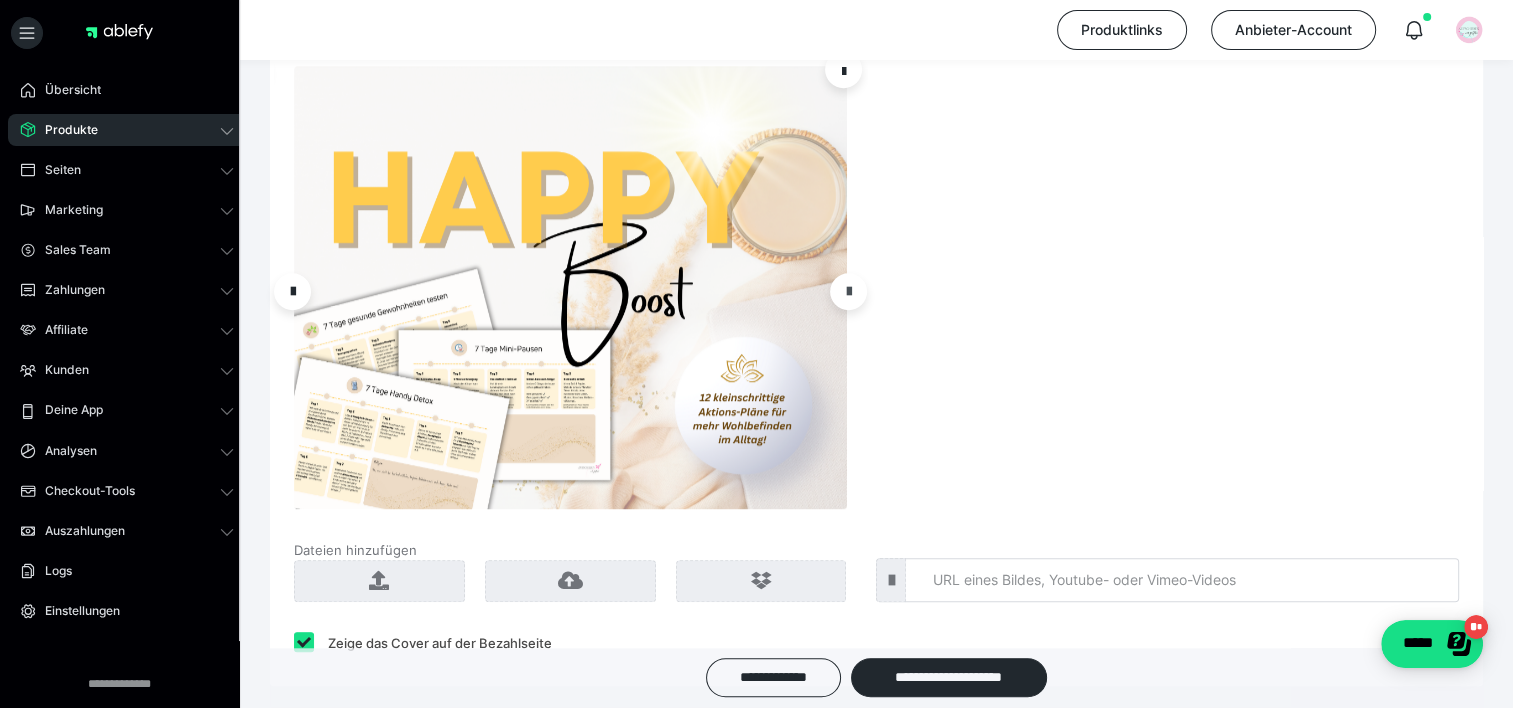 click at bounding box center [848, 291] 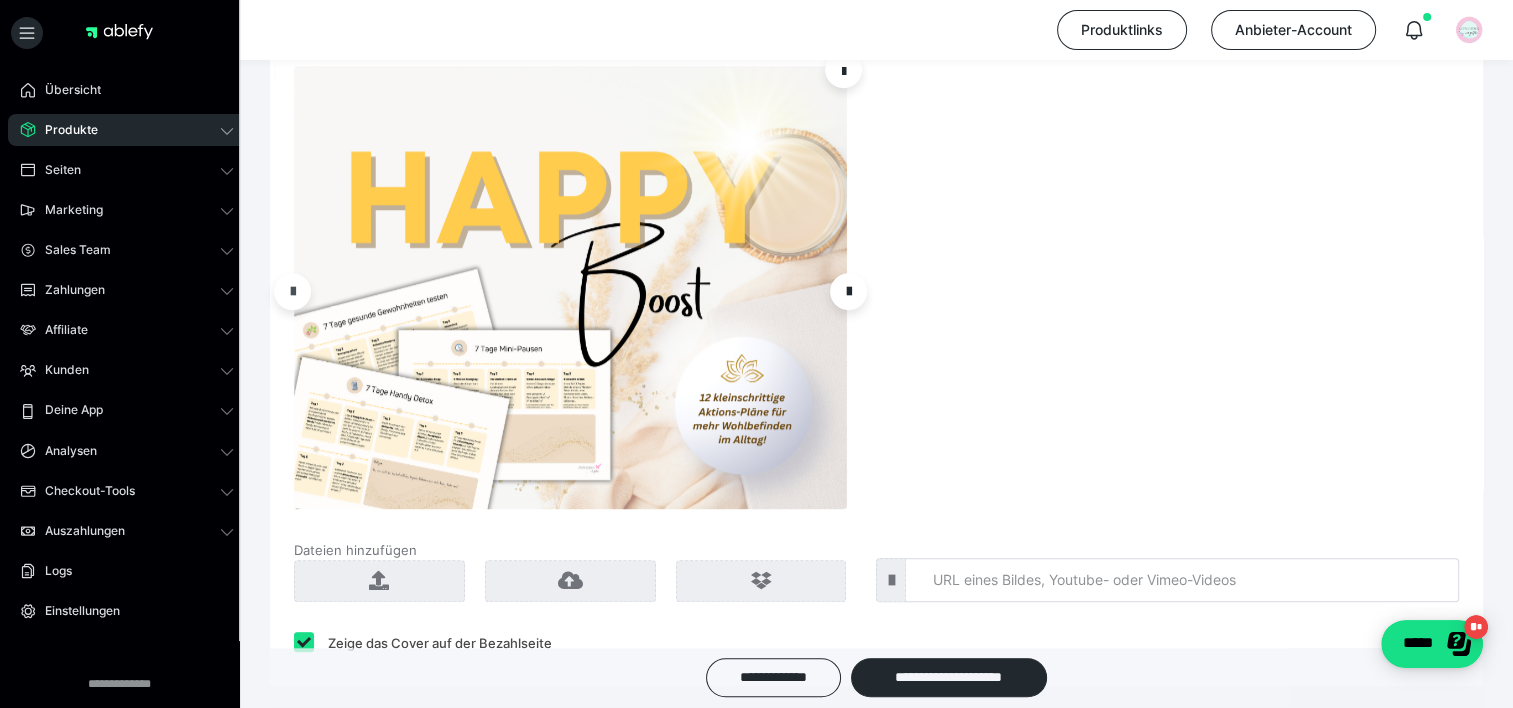 click at bounding box center (293, 291) 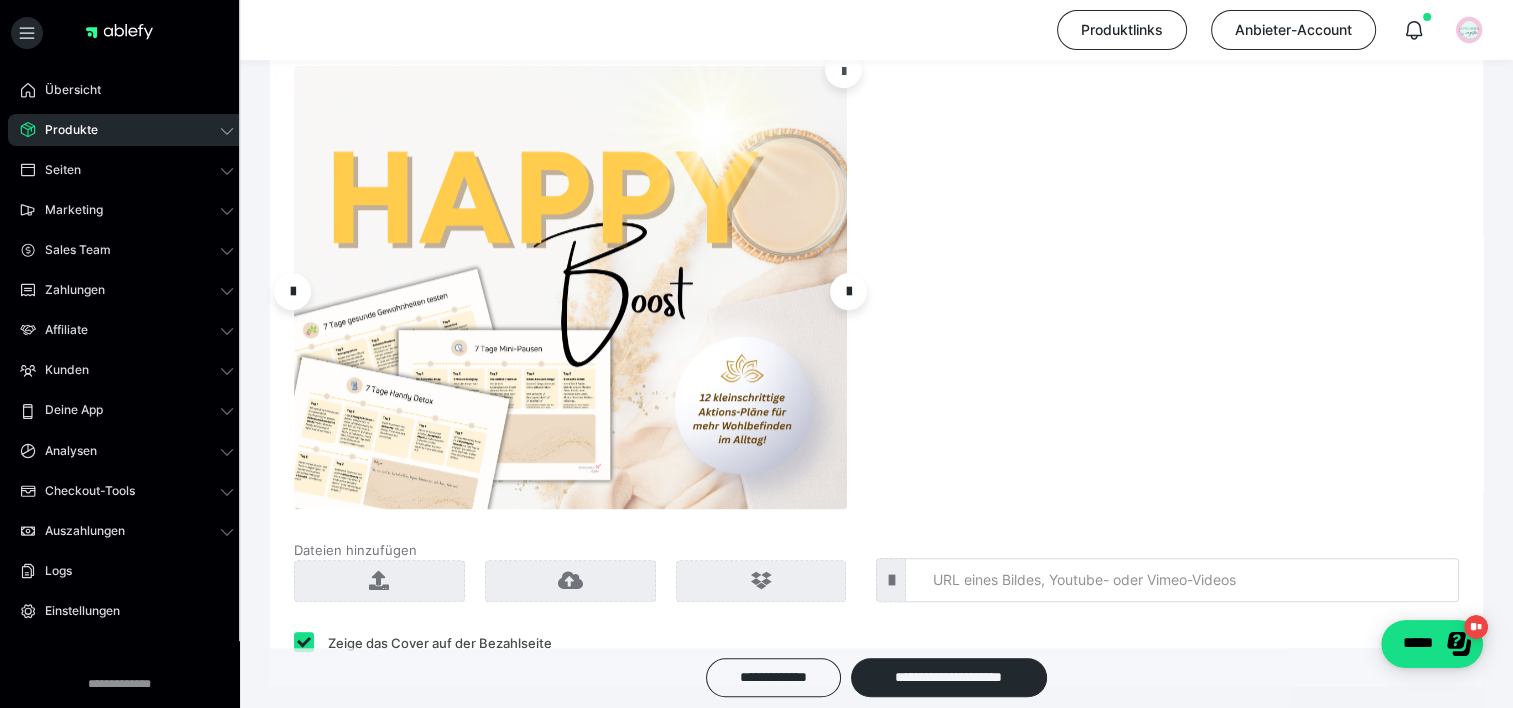 click at bounding box center [843, 69] 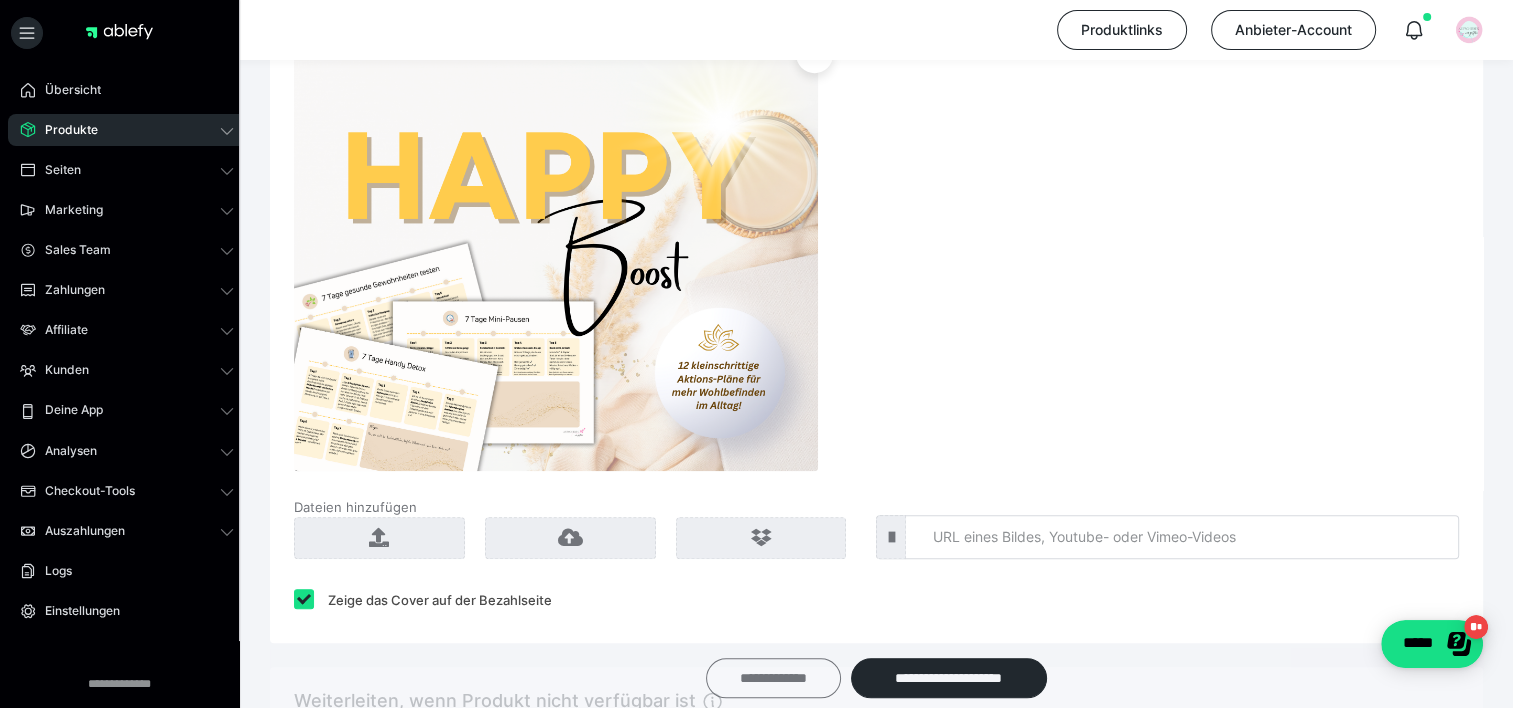 click on "**********" at bounding box center [773, 678] 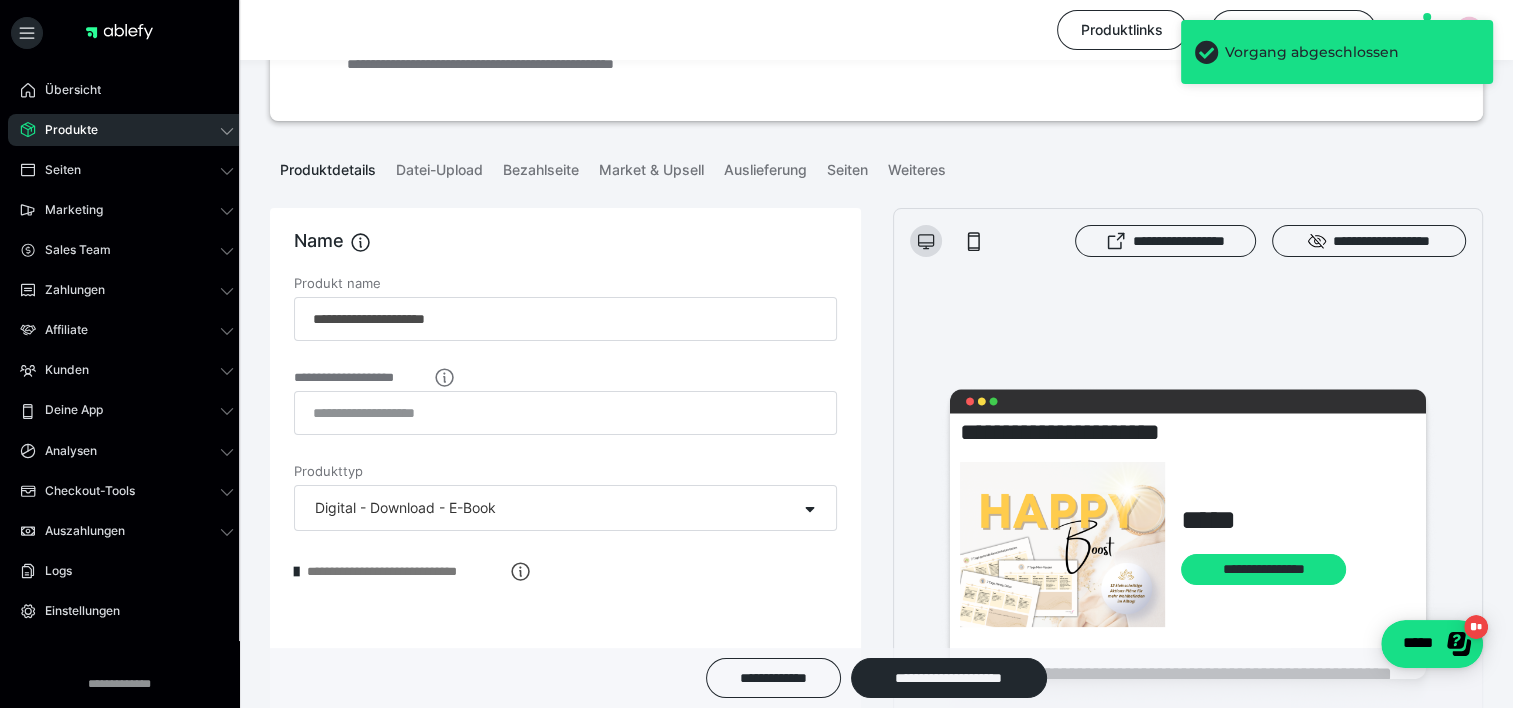 scroll, scrollTop: 200, scrollLeft: 0, axis: vertical 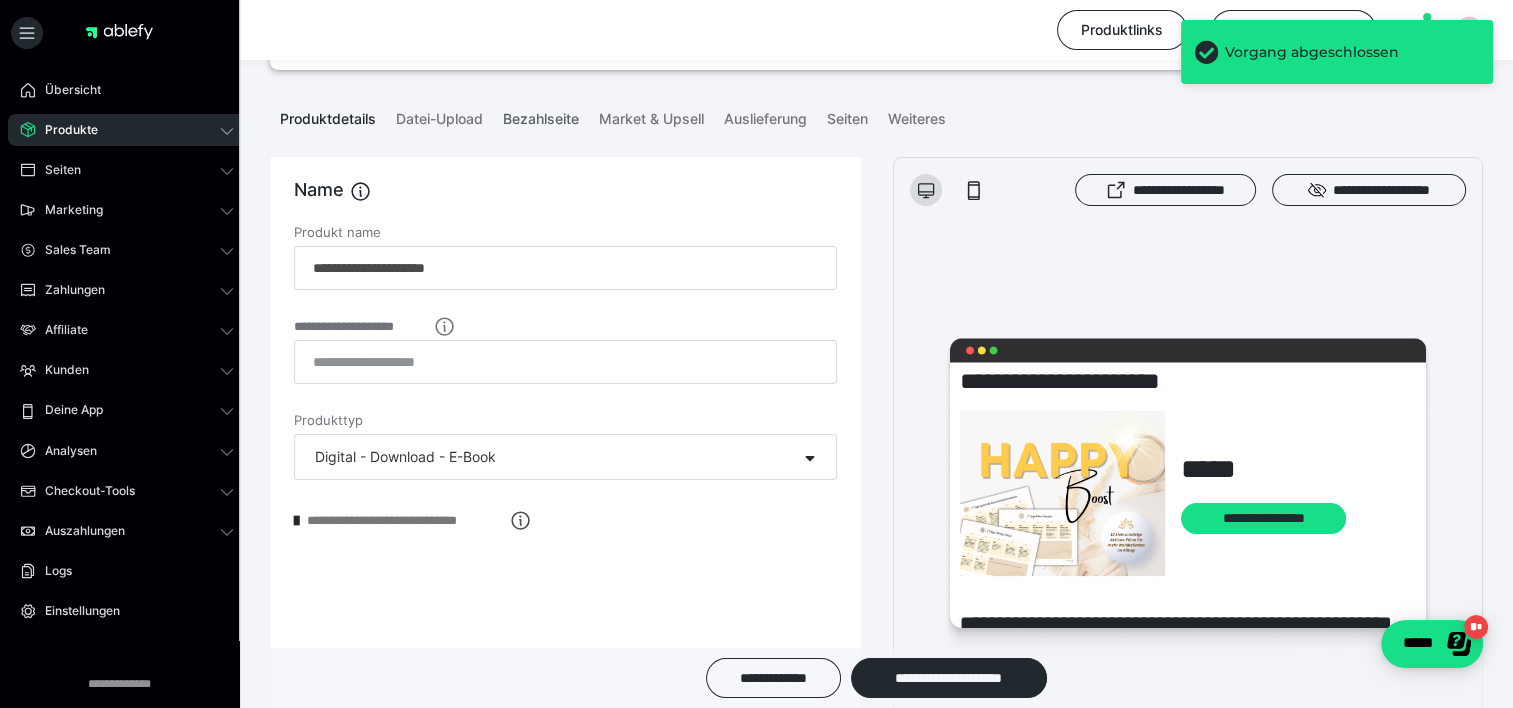 click on "Bezahlseite" at bounding box center (541, 115) 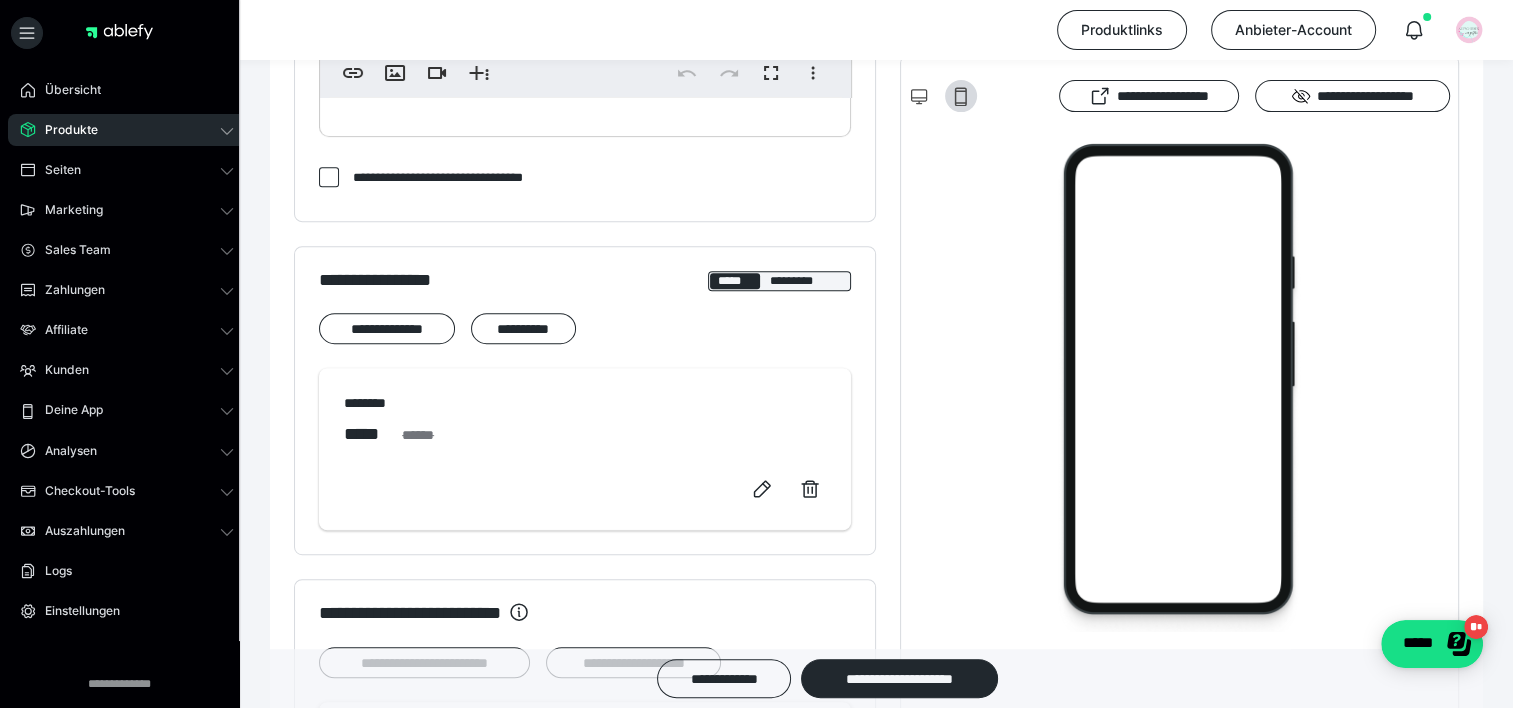 scroll, scrollTop: 800, scrollLeft: 0, axis: vertical 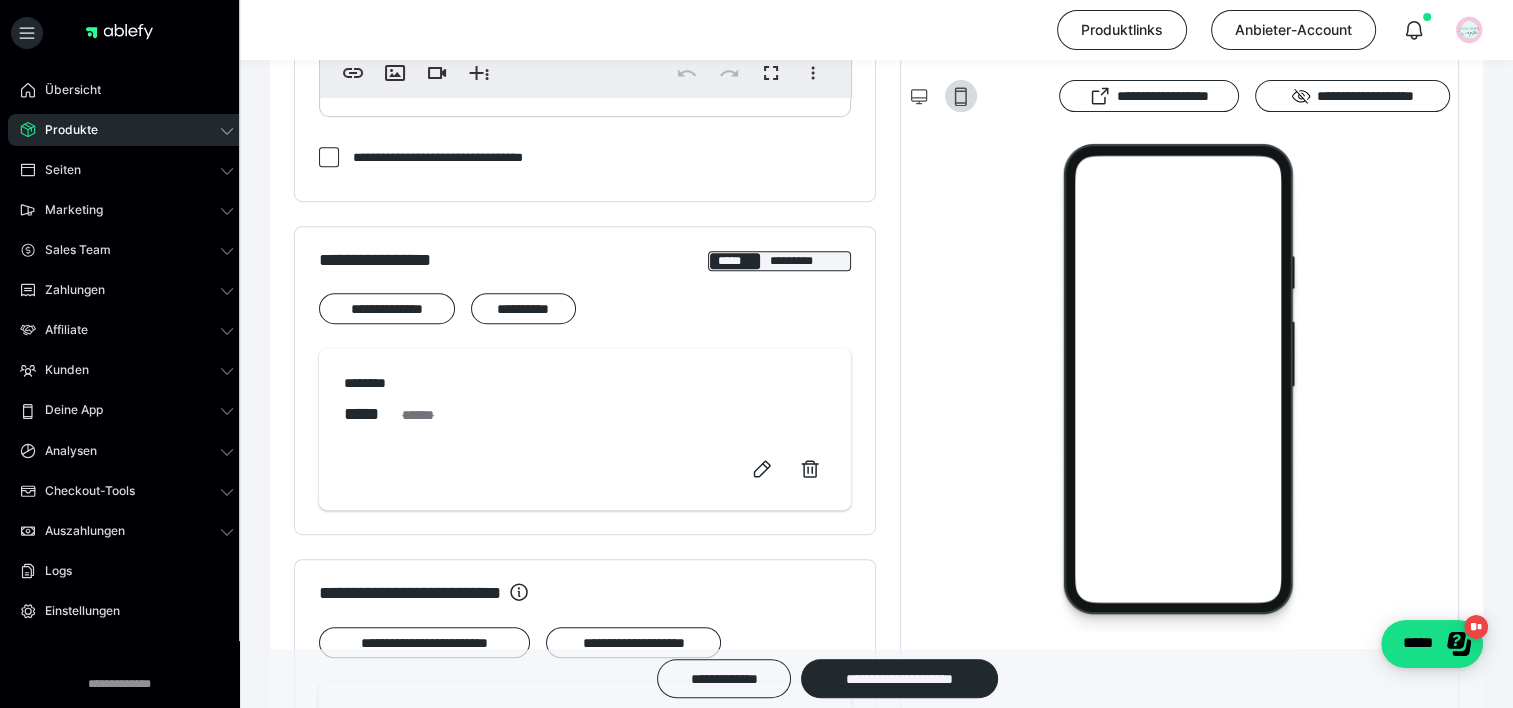click 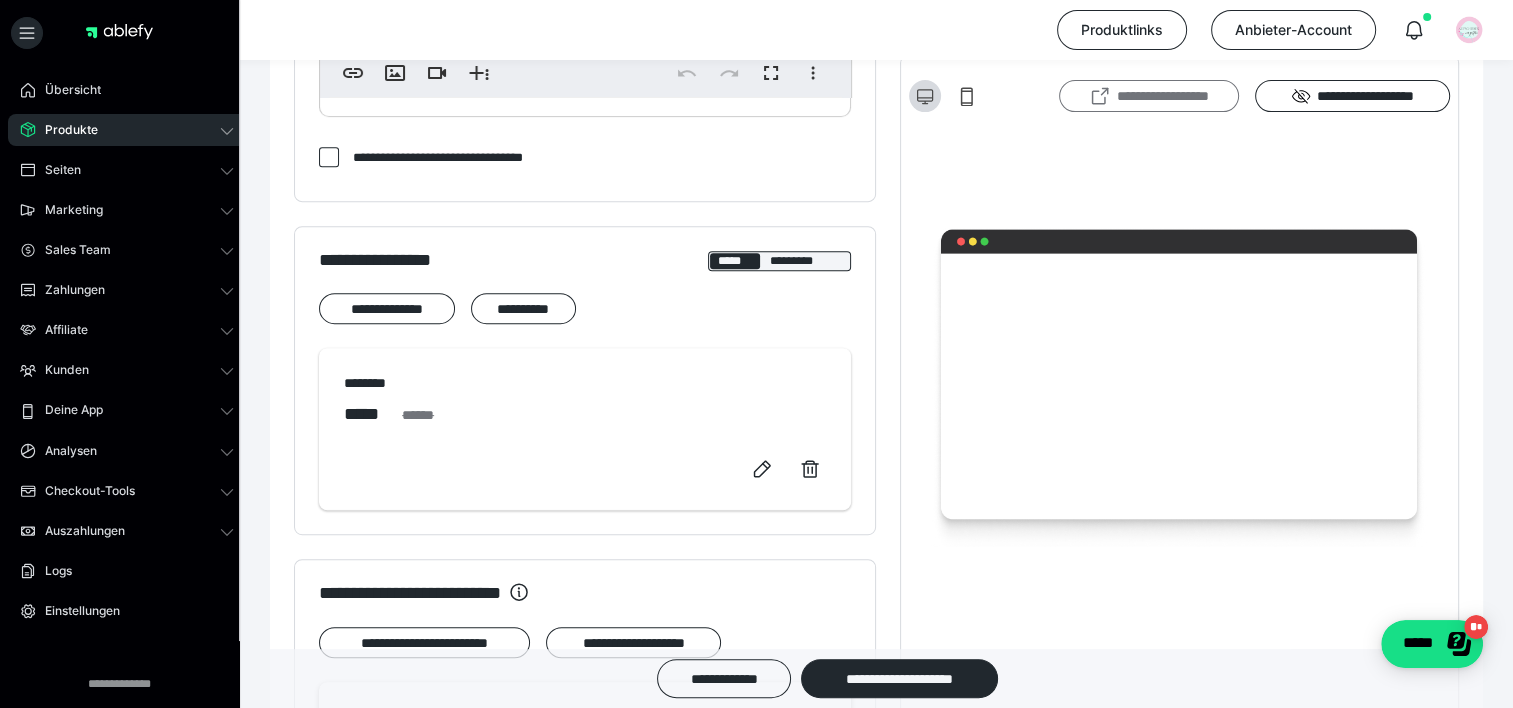 click on "**********" at bounding box center (1149, 96) 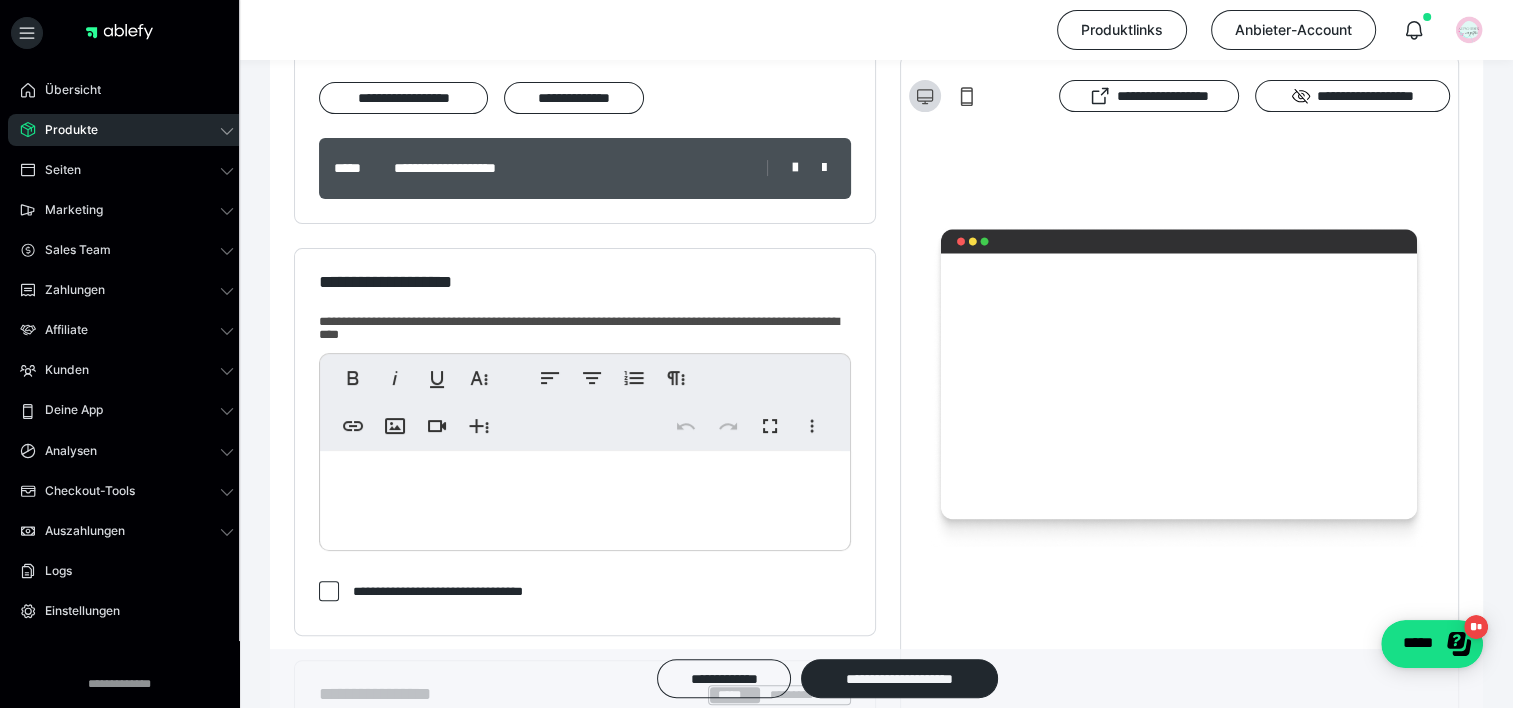 scroll, scrollTop: 300, scrollLeft: 0, axis: vertical 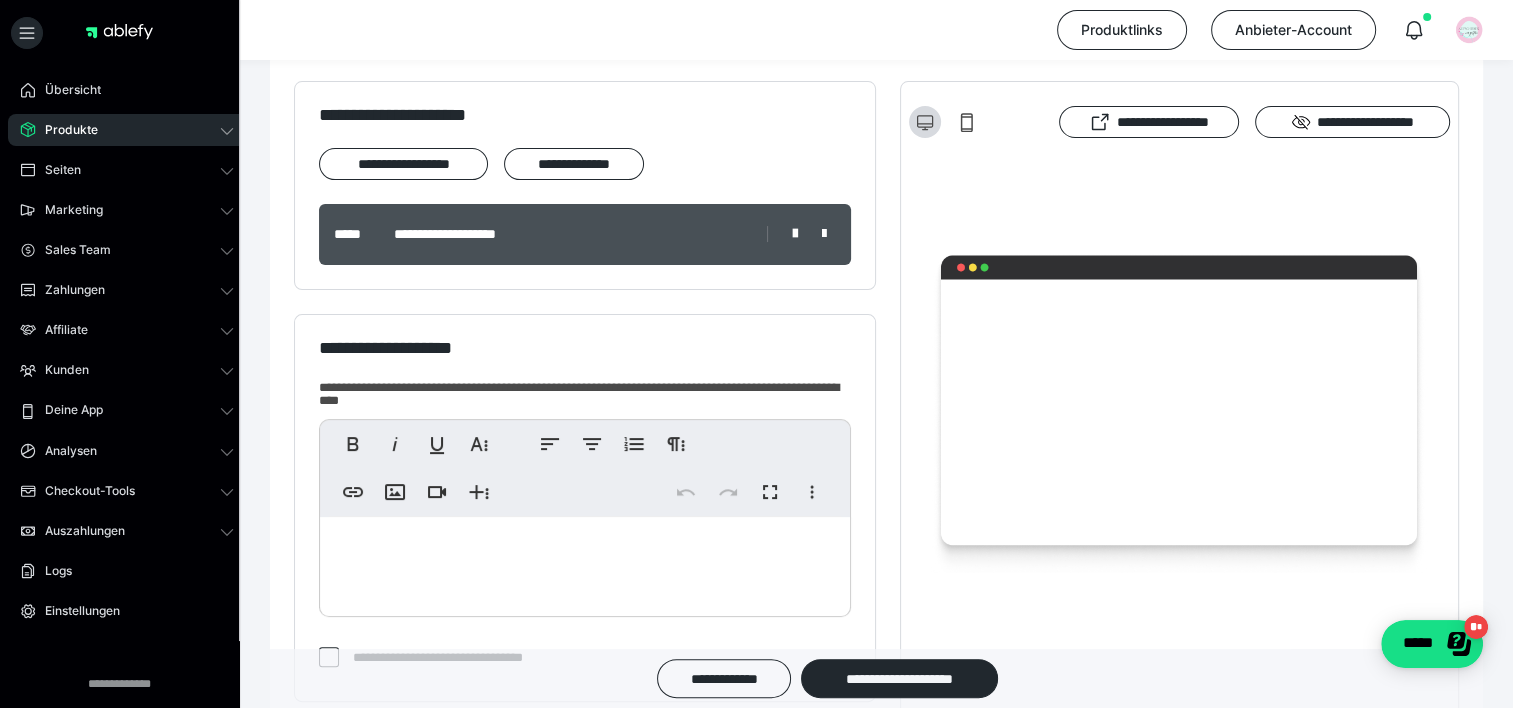 click at bounding box center (585, 562) 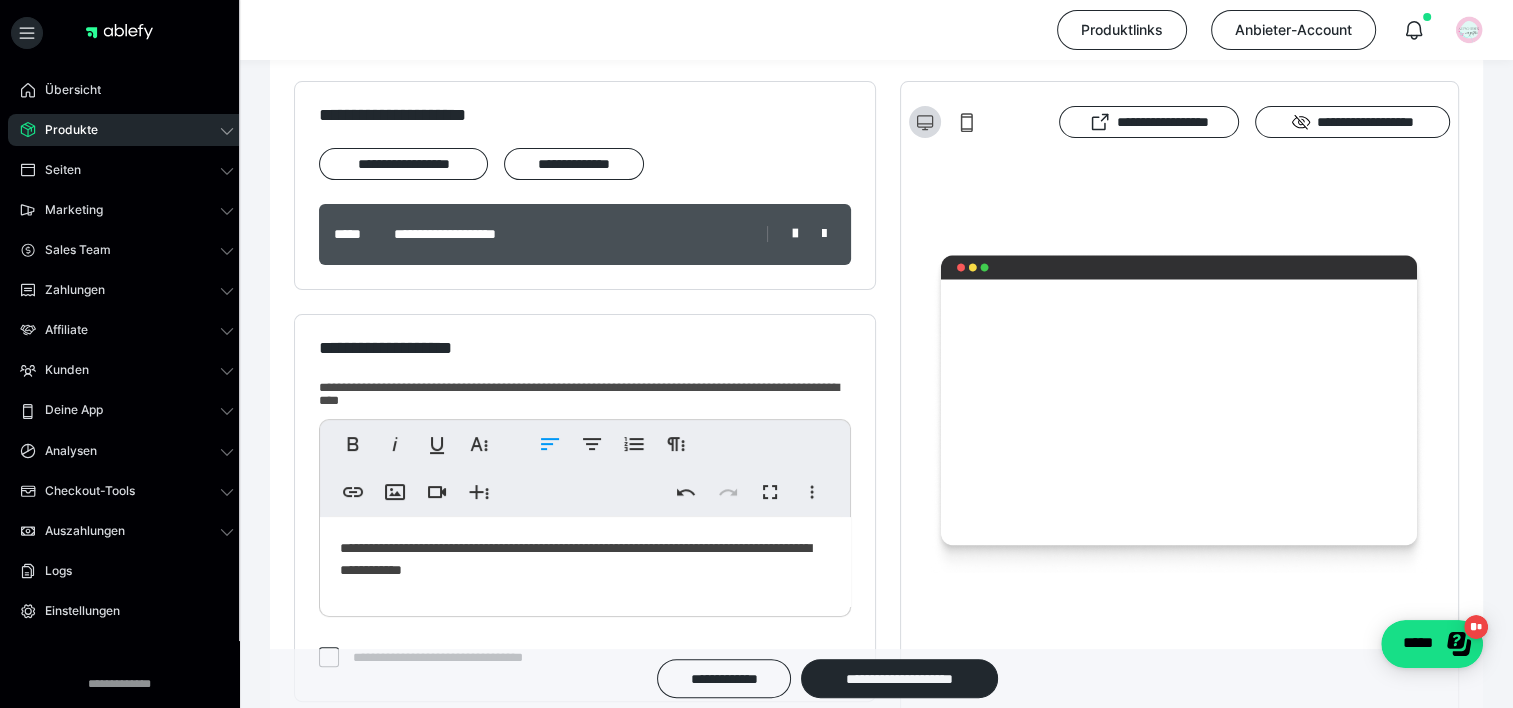 click on "**********" at bounding box center (585, 562) 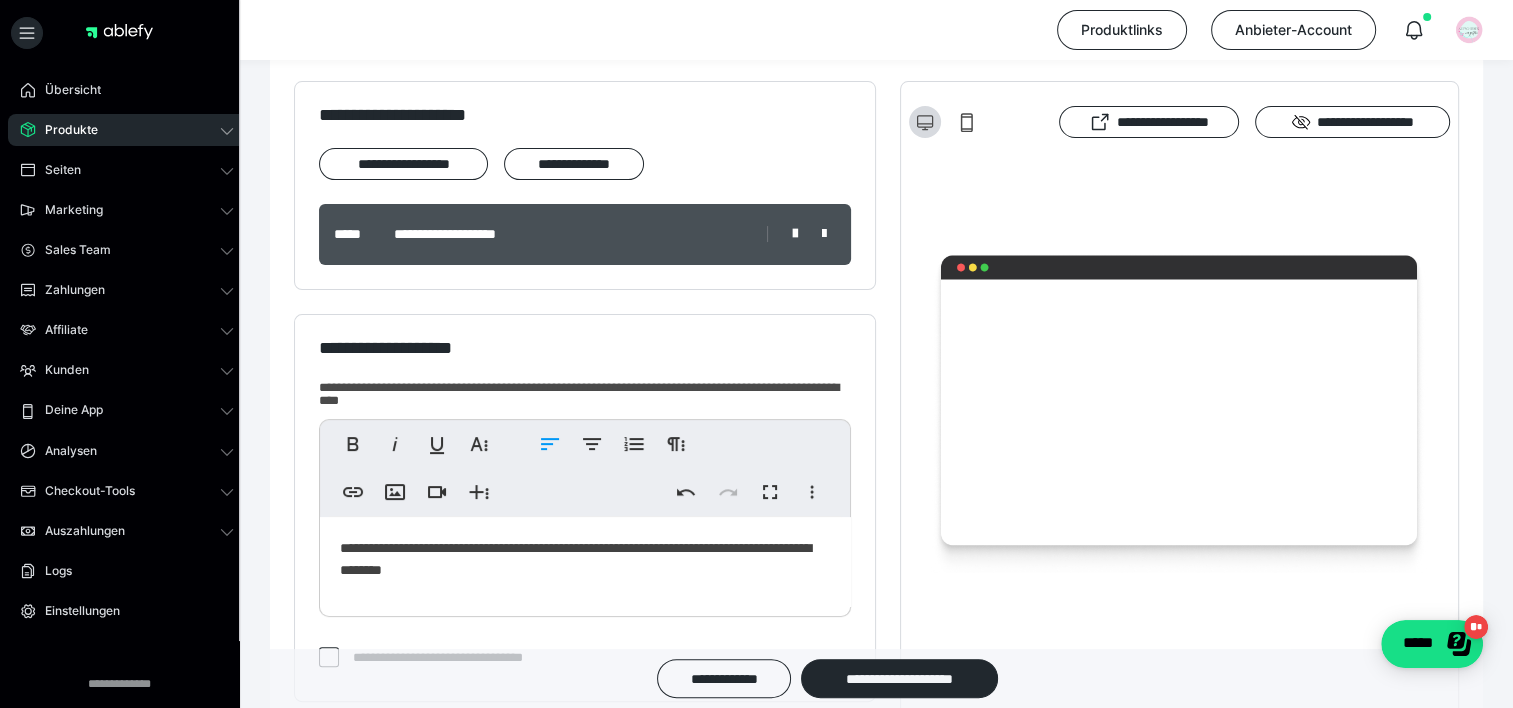 click on "**********" at bounding box center [585, 562] 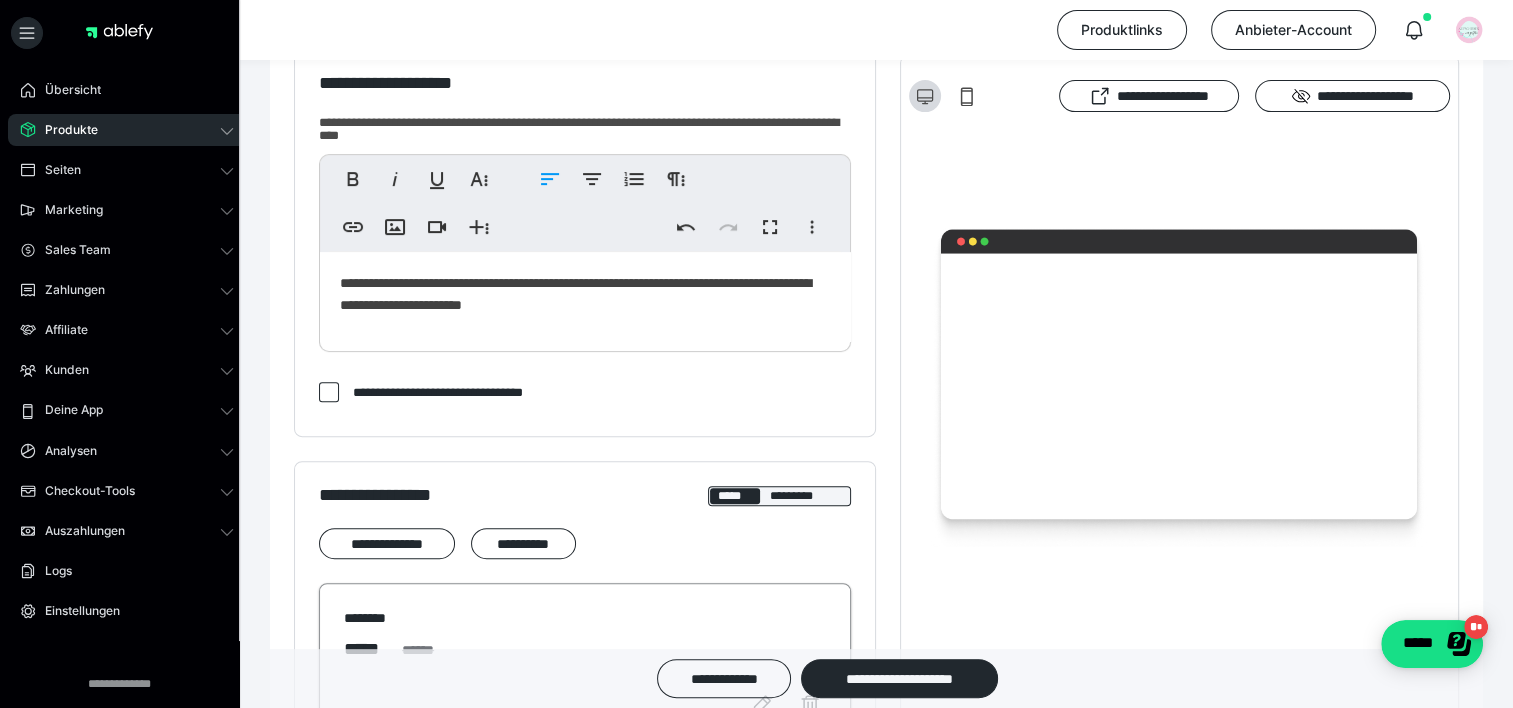 scroll, scrollTop: 600, scrollLeft: 0, axis: vertical 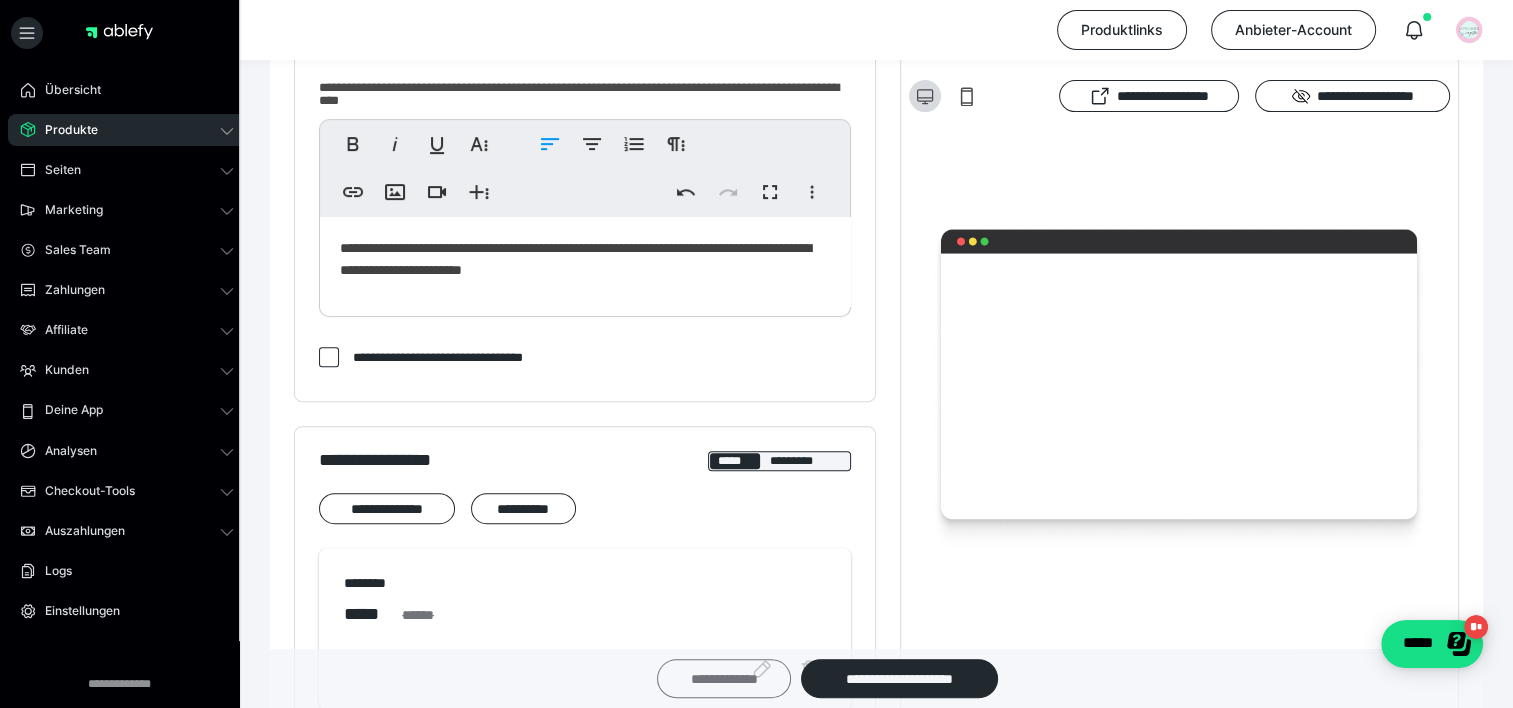 click on "**********" at bounding box center [724, 678] 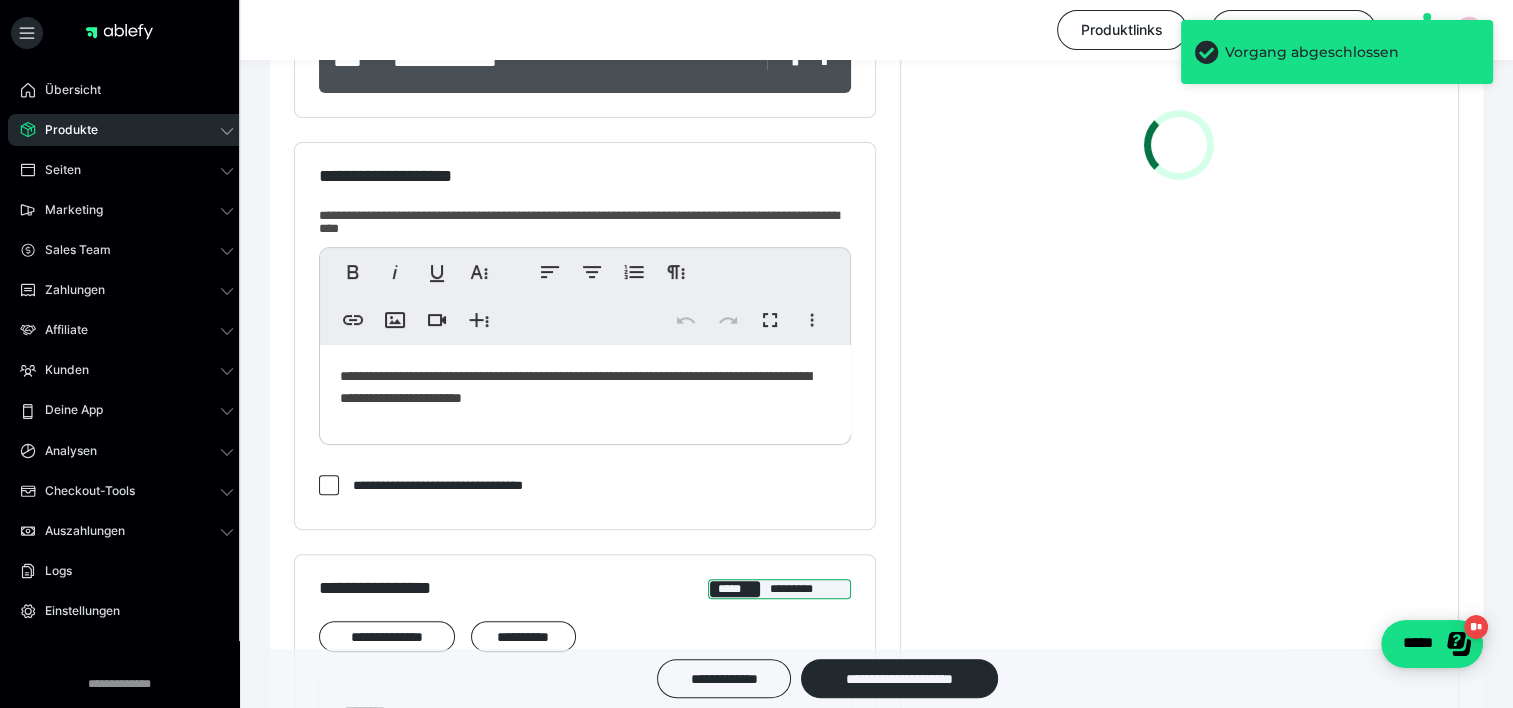 scroll, scrollTop: 500, scrollLeft: 0, axis: vertical 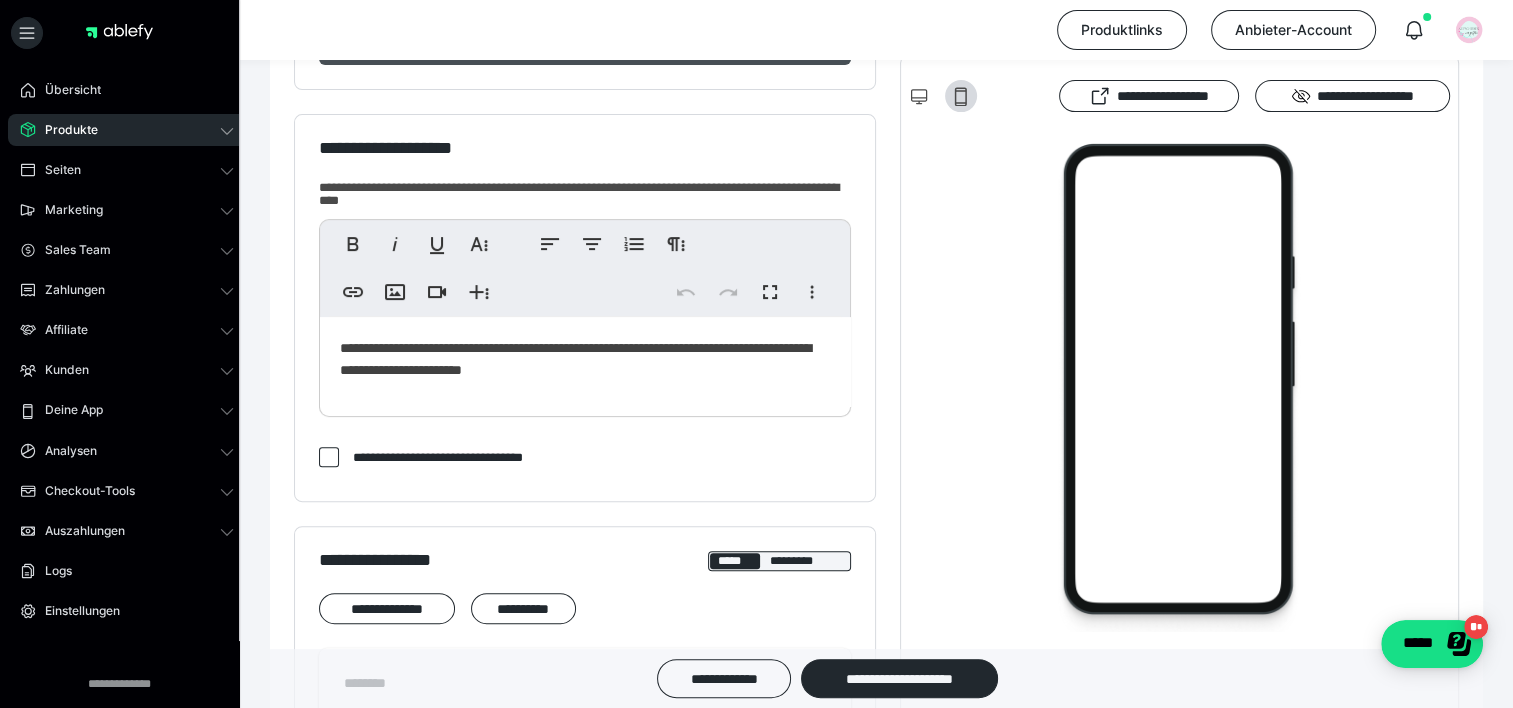 click on "**********" at bounding box center [585, 362] 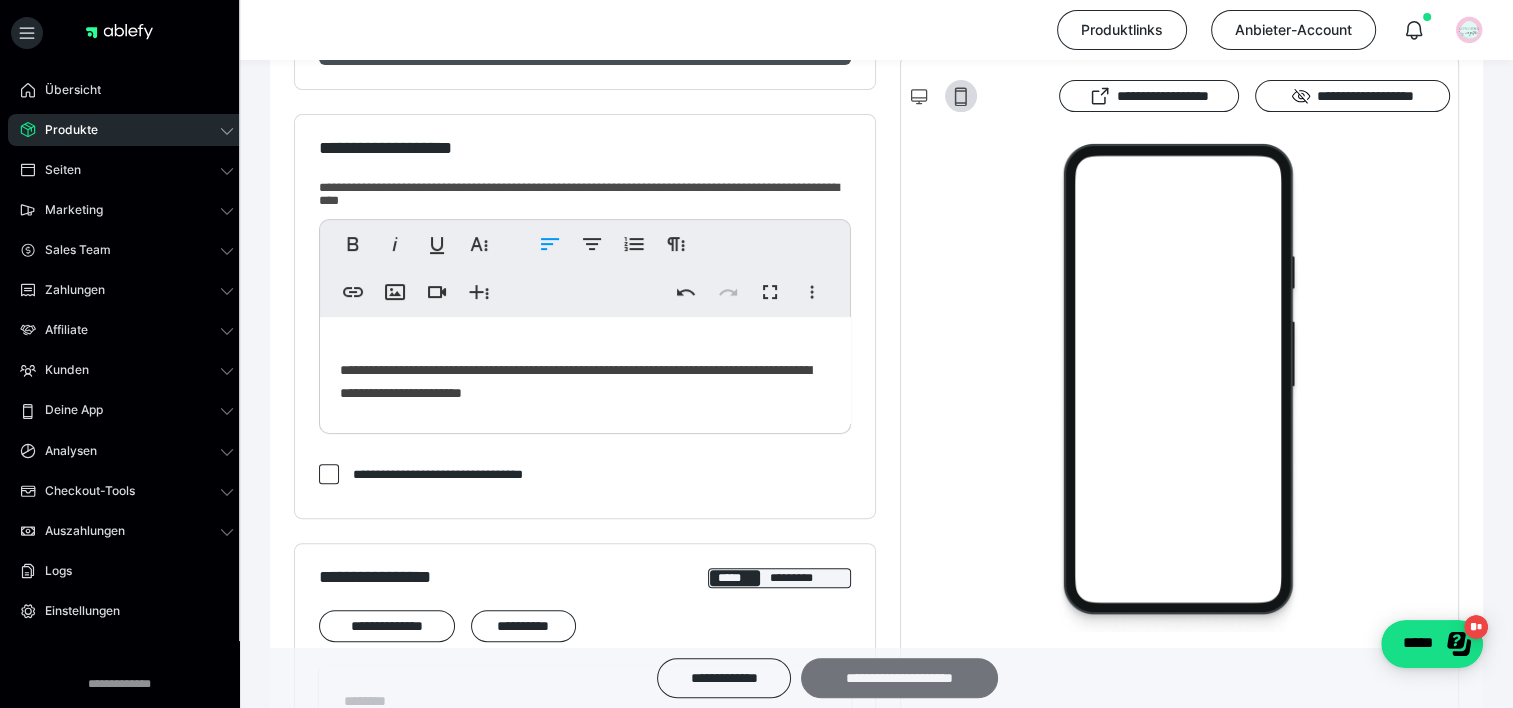 click on "**********" at bounding box center [899, 678] 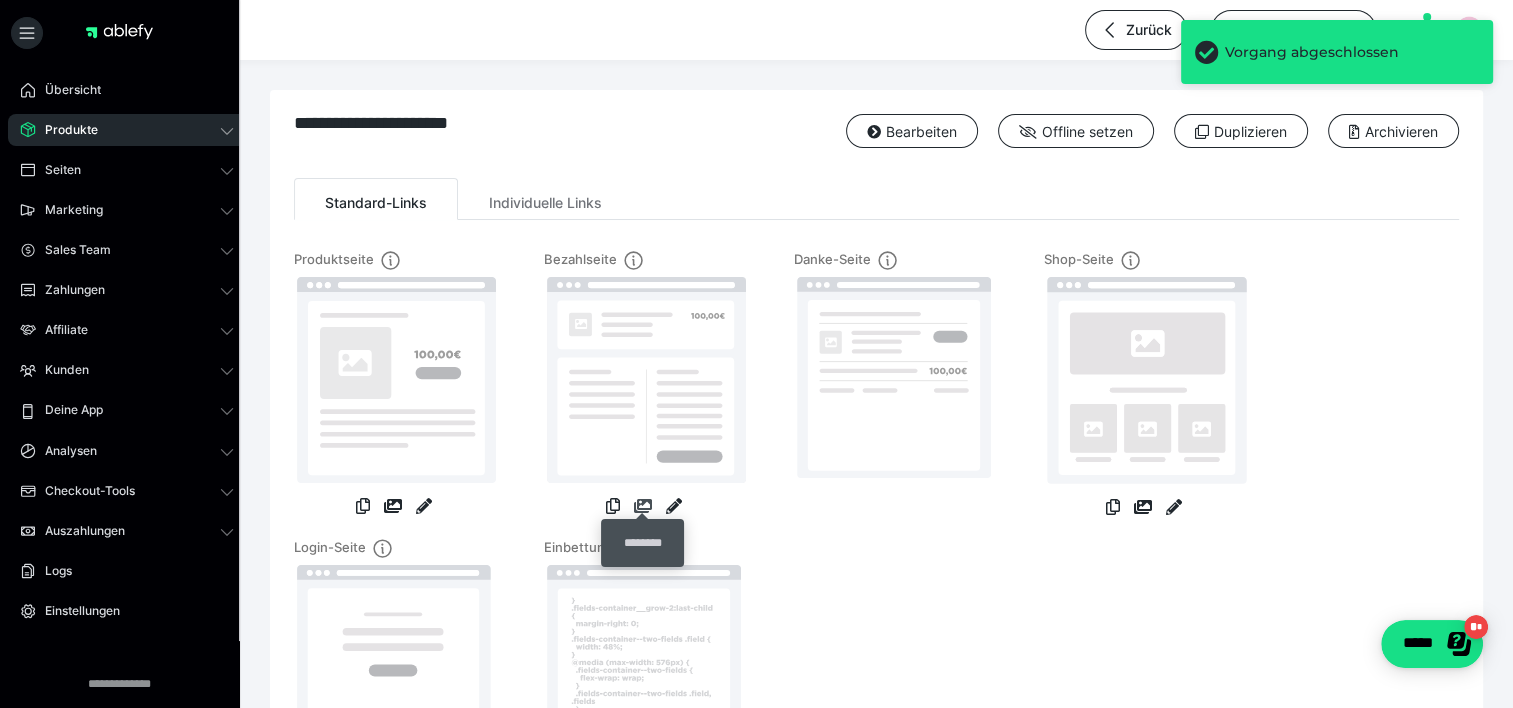 click at bounding box center [643, 506] 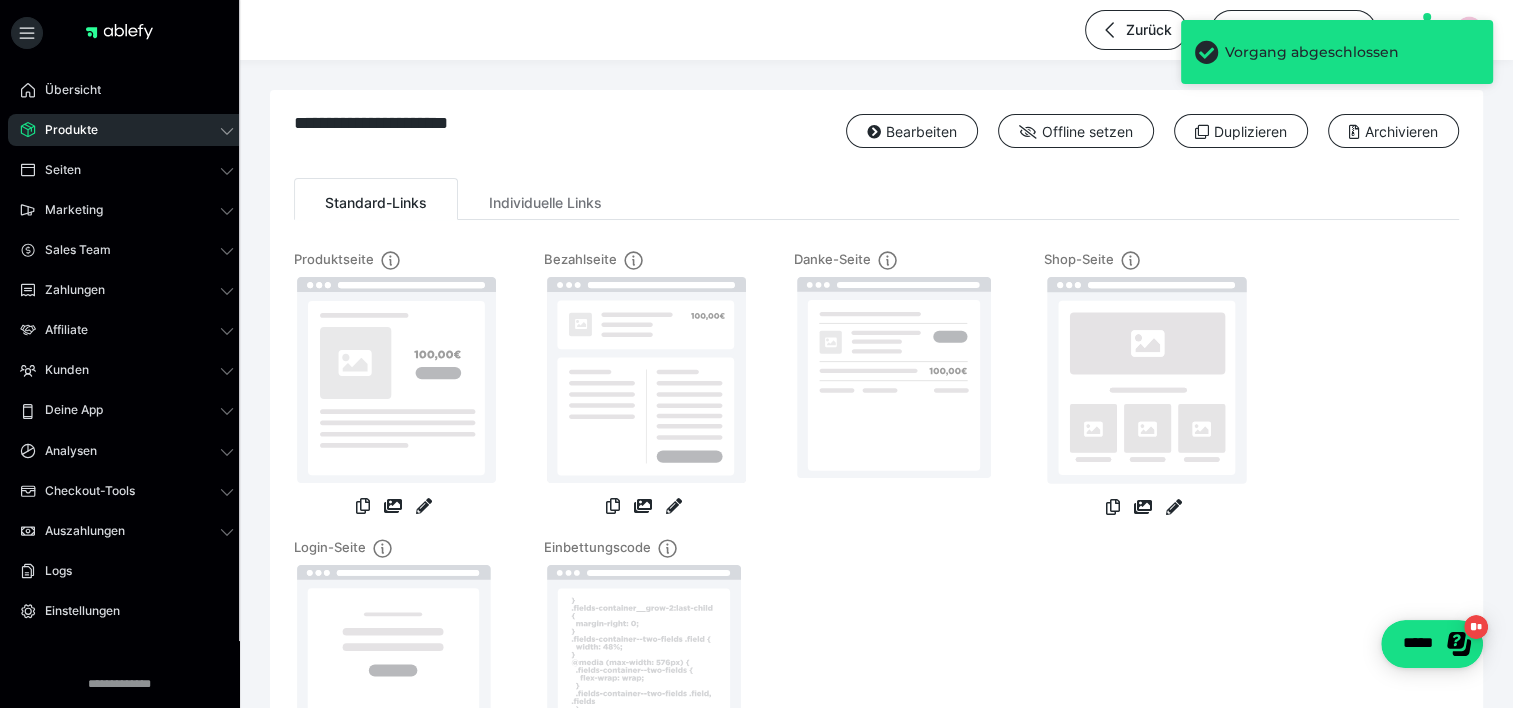 click on "Produkte" at bounding box center (127, 130) 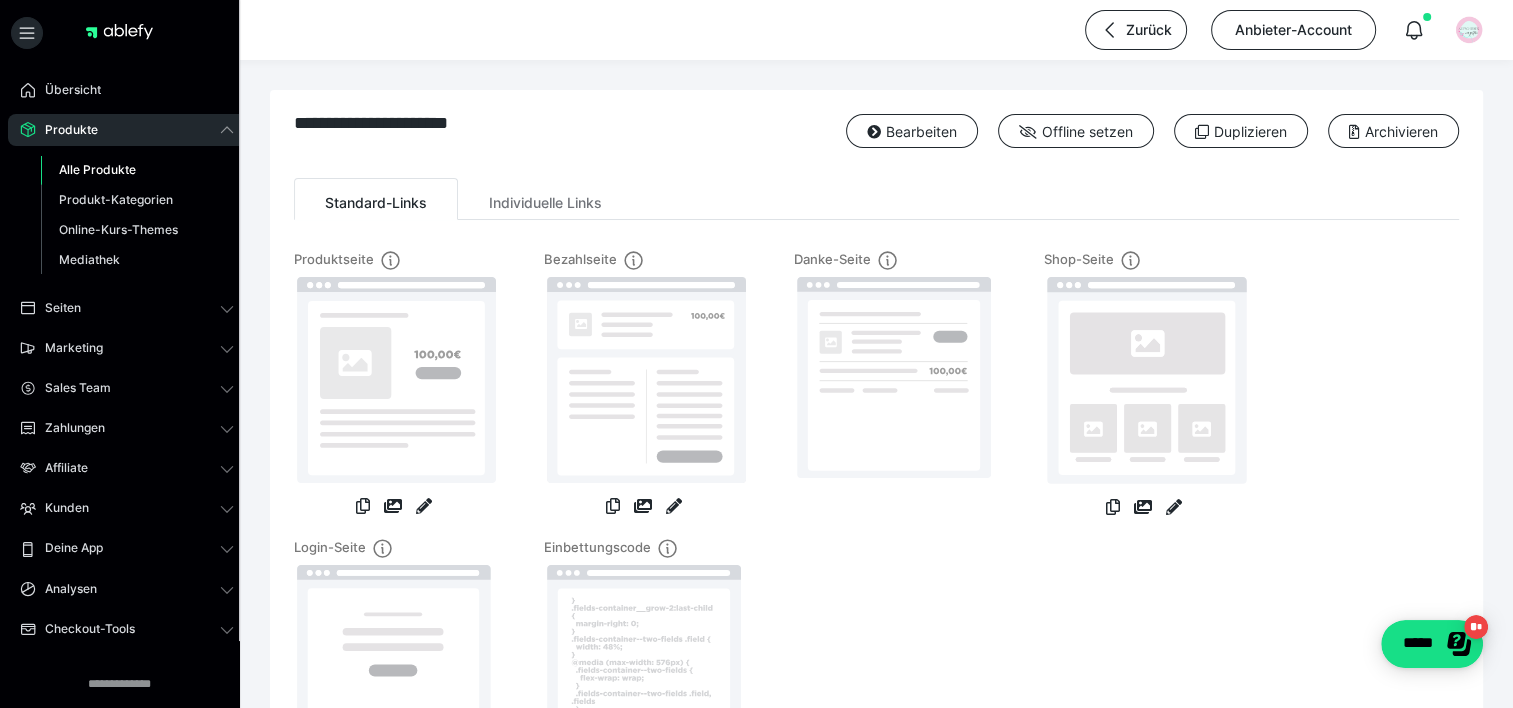 click on "Alle Produkte" at bounding box center (137, 170) 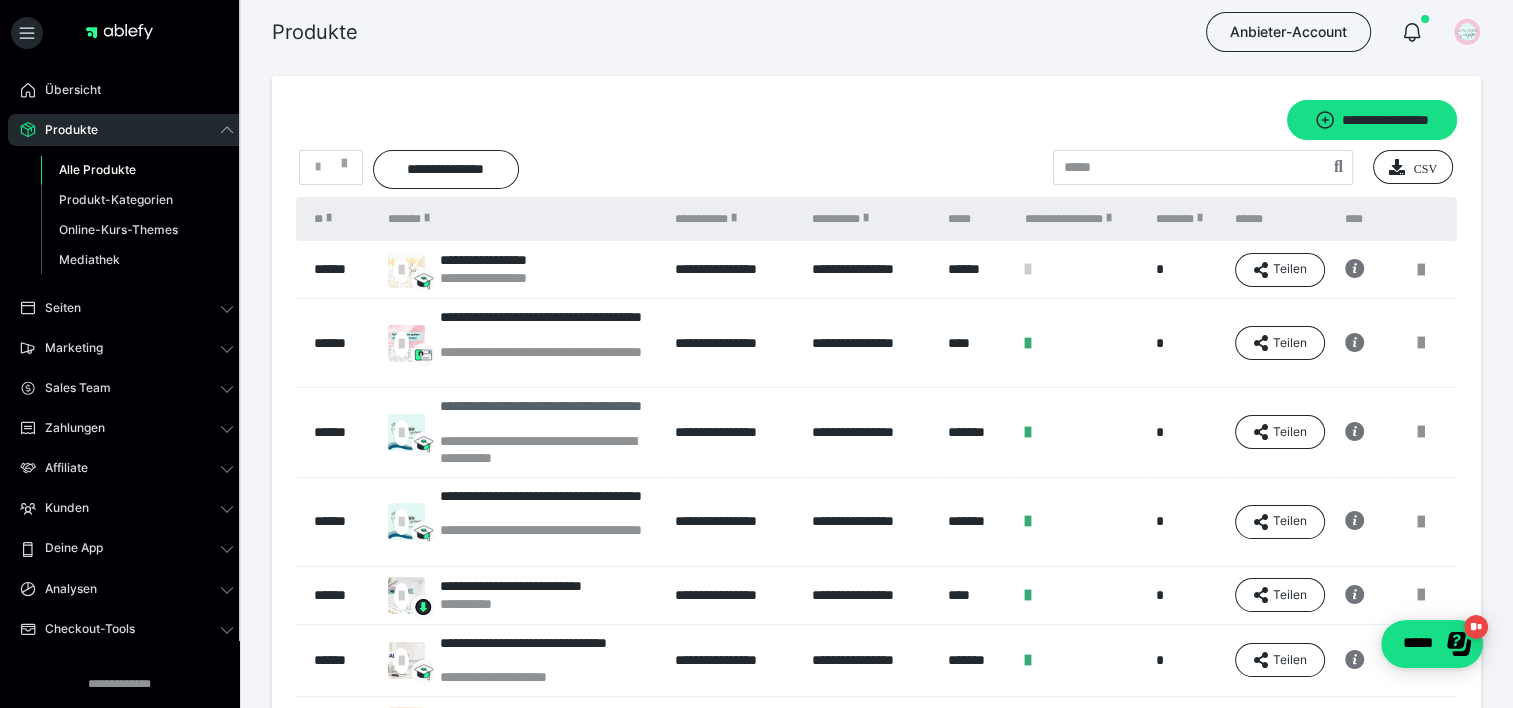click on "**********" at bounding box center (547, 415) 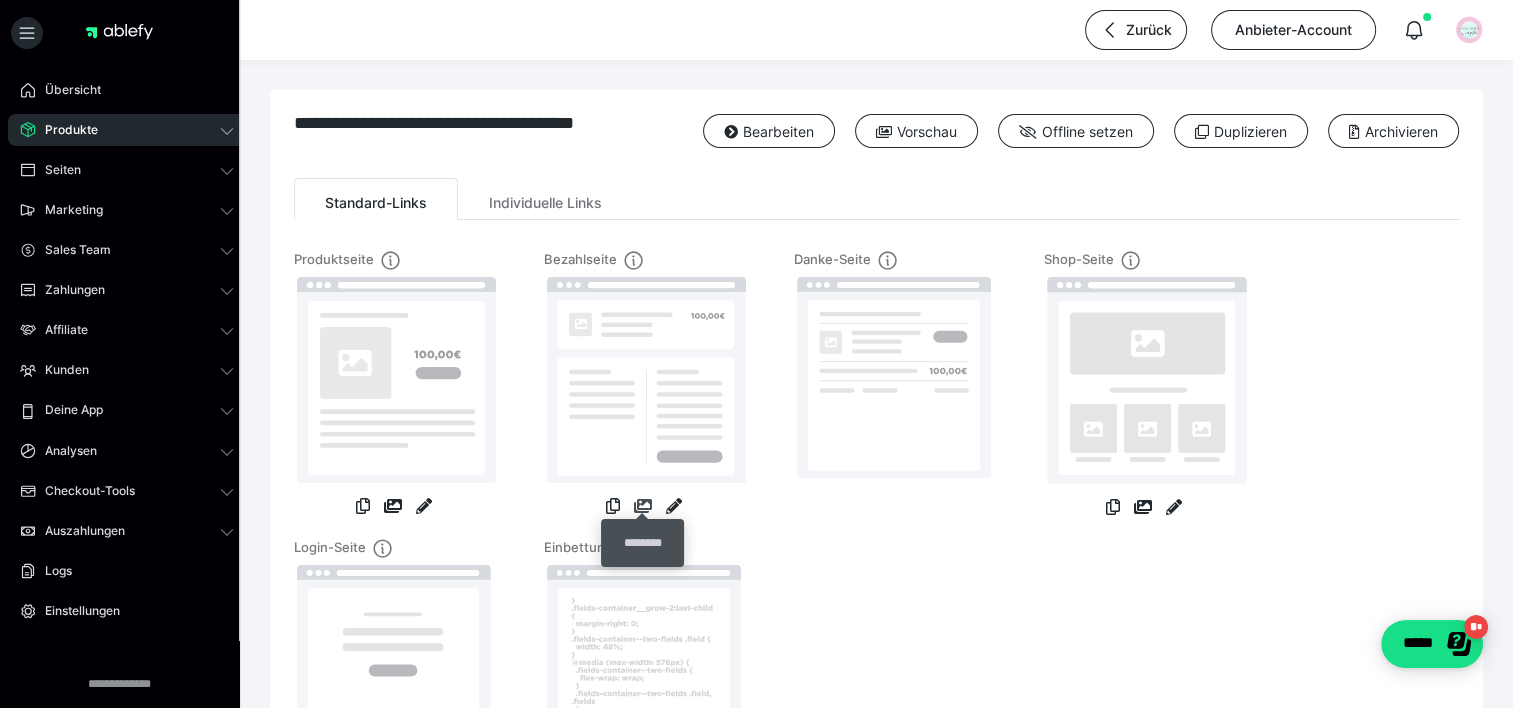 click at bounding box center (643, 506) 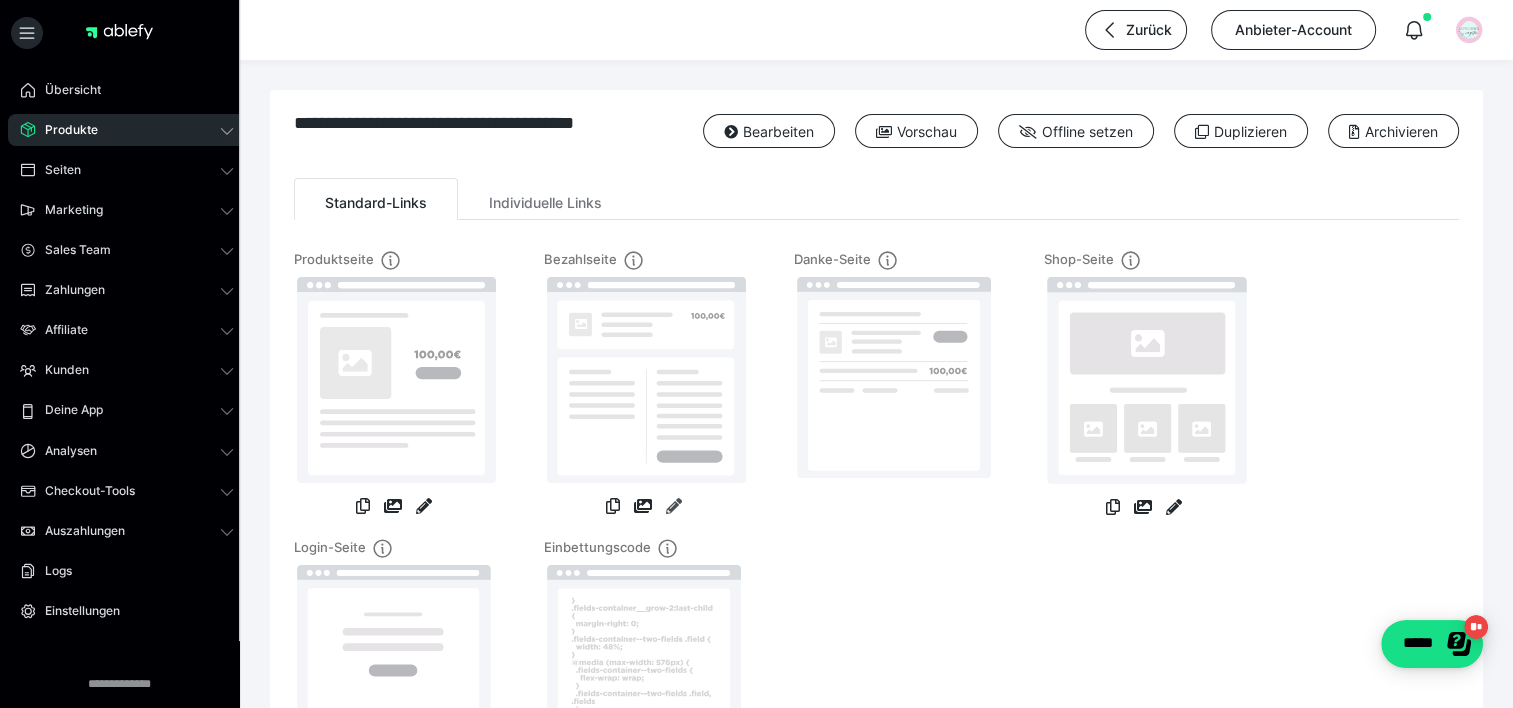 click at bounding box center (674, 506) 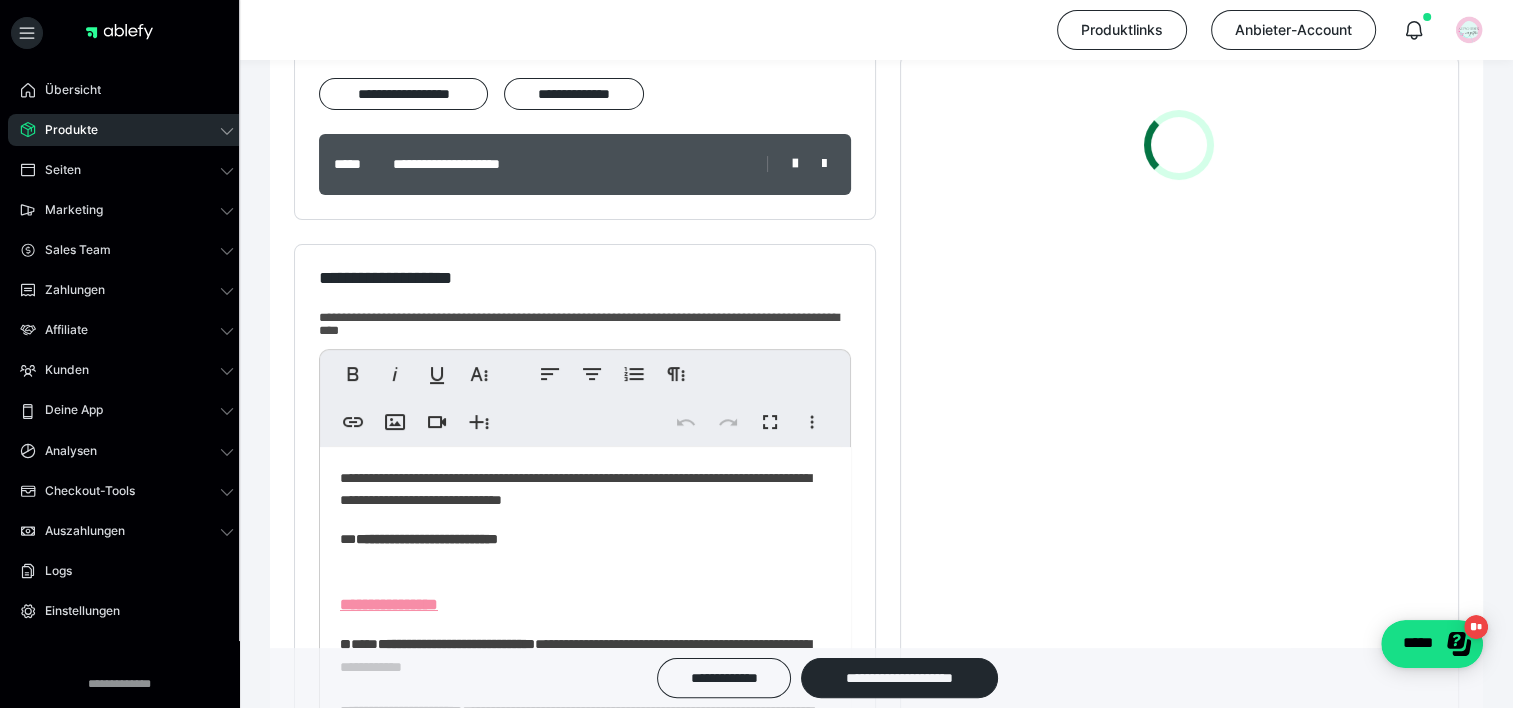scroll, scrollTop: 300, scrollLeft: 0, axis: vertical 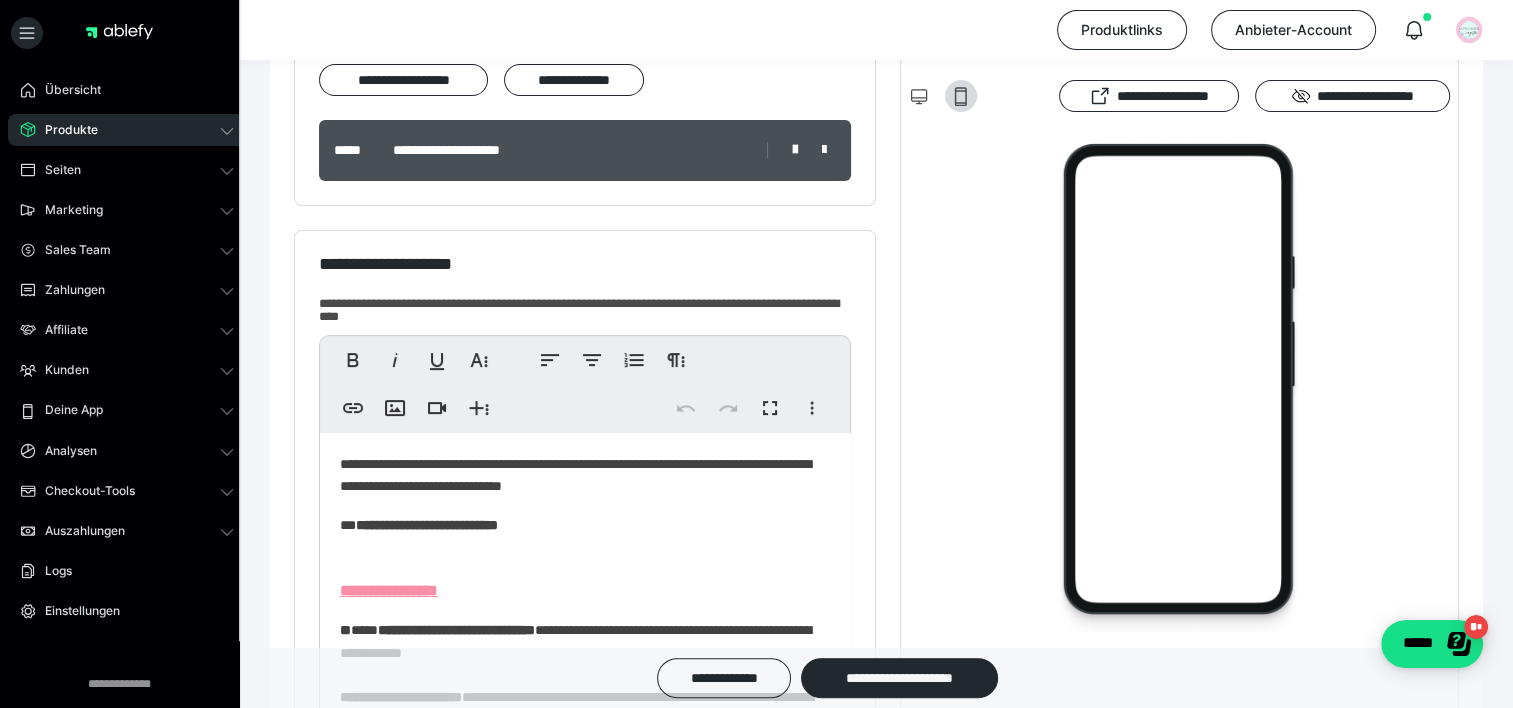 click on "Übersicht Produkte Alle Produkte Produkt-Kategorien Online-Kurs-Themes Mediathek Seiten Shop-Themes Membership-Themes ableSHARE Marketing Gutscheincodes Marketing-Tools Live-Stream-Events Content-IDs Upsell-Funnels Order Bumps Tracking-Codes E-Mail-Schnittstellen Webhooks Sales Team Sales Team Zahlungen Bestellungen Fälligkeiten Transaktionen Rechnungen & Storno-Rechnungen Mahnwesen & Inkasso Affiliate Affiliate-Programme Affiliates Statistiken Landingpages Kunden Kunden Kurs-Zugänge Membership-Zugänge E-Ticket-Bestellungen Awards Lizenzschlüssel Deine App Analysen Analysen Analysen 3.0 Checkout-Tools Bezahlseiten-Templates Zahlungspläne Zusatzkosten Widerrufskonditionen Zusatzfelder Zusatzfeld-Antworten Steuersätze Auszahlungen Neue Auszahlung Berichte Logs Einstellungen" at bounding box center (127, 410) 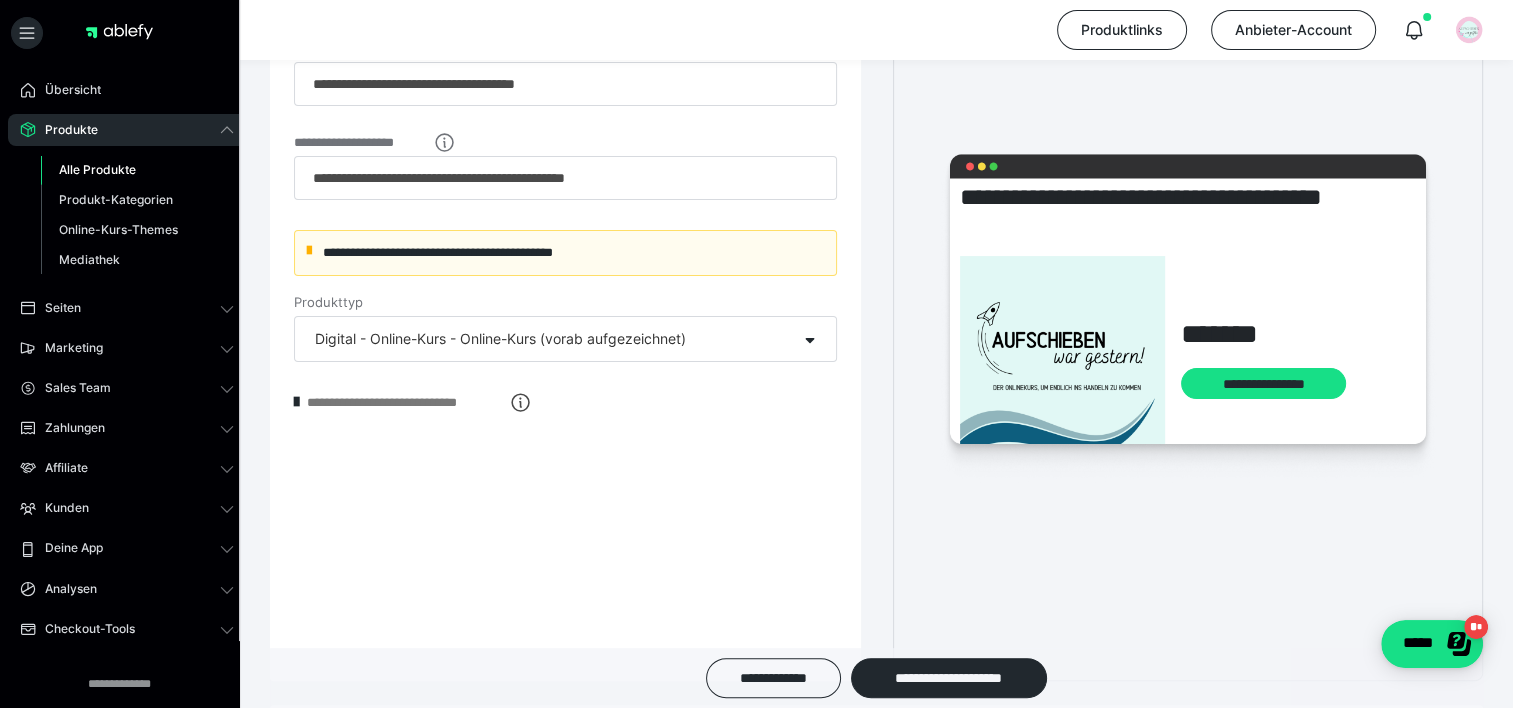 click on "Alle Produkte" at bounding box center [137, 170] 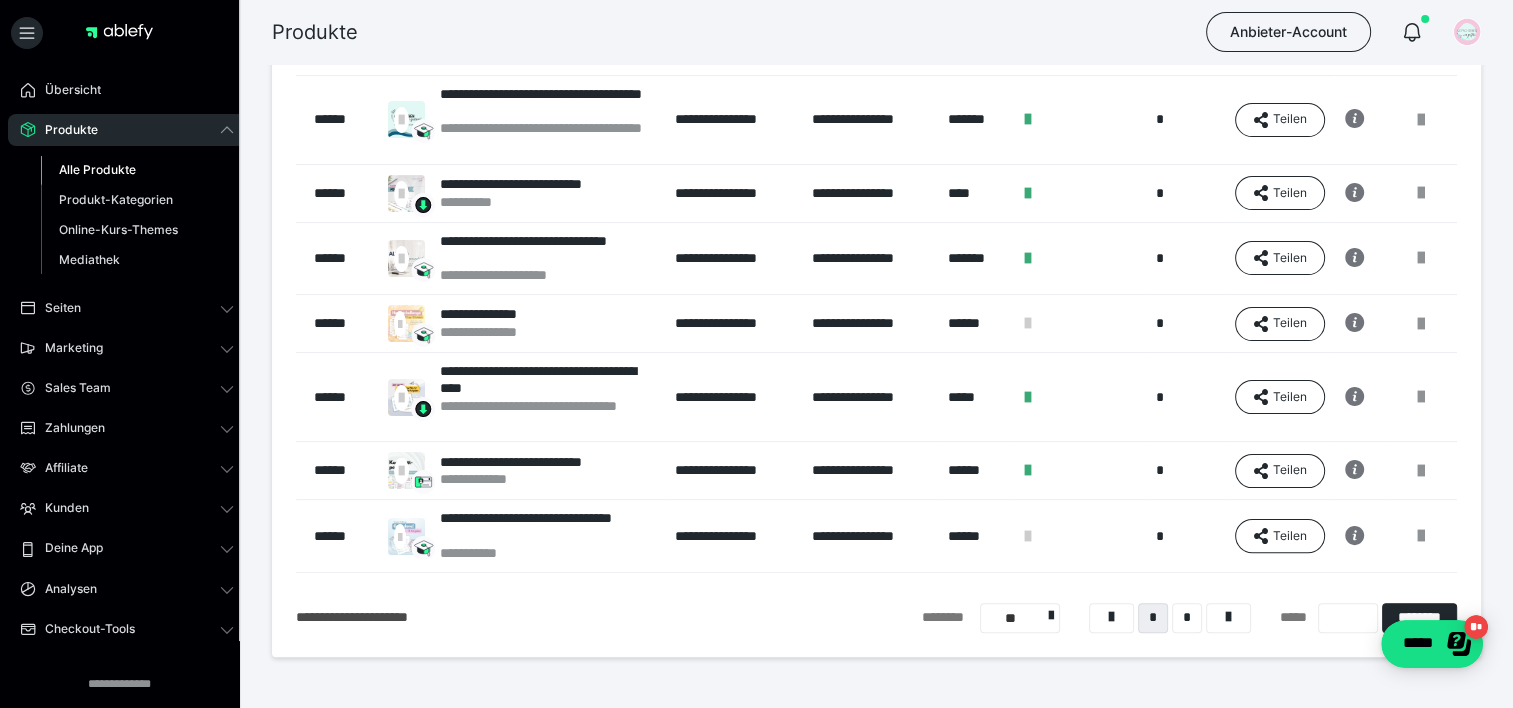 scroll, scrollTop: 472, scrollLeft: 0, axis: vertical 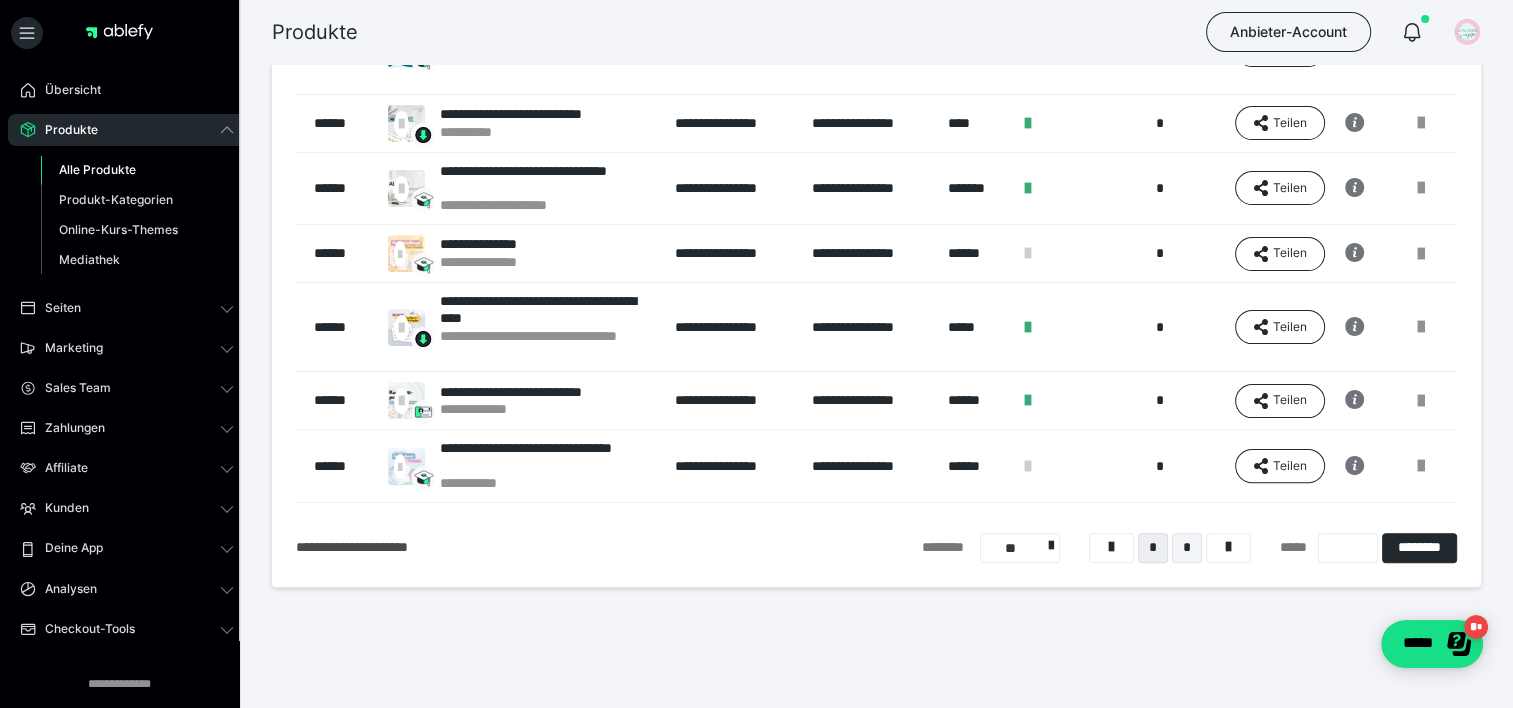click on "*" at bounding box center (1187, 548) 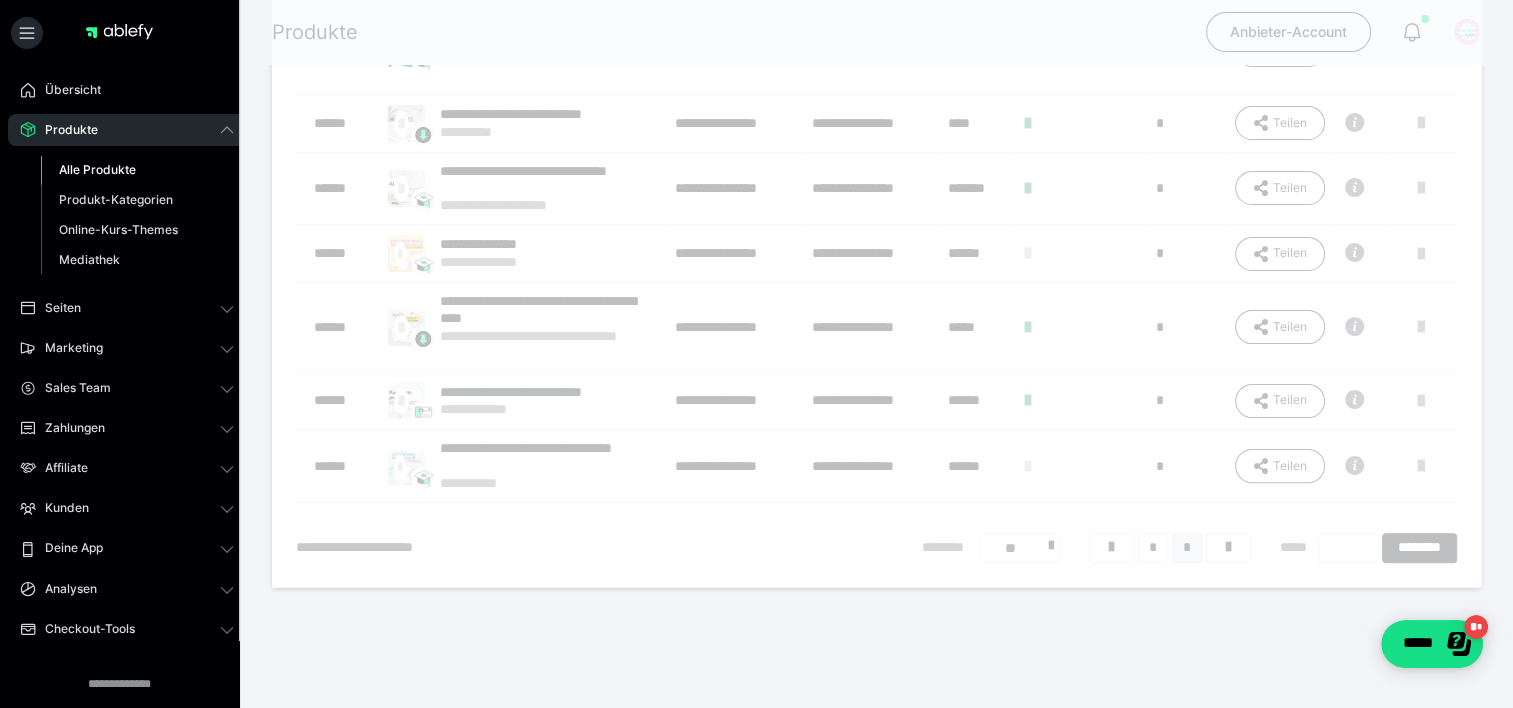 scroll, scrollTop: 16, scrollLeft: 0, axis: vertical 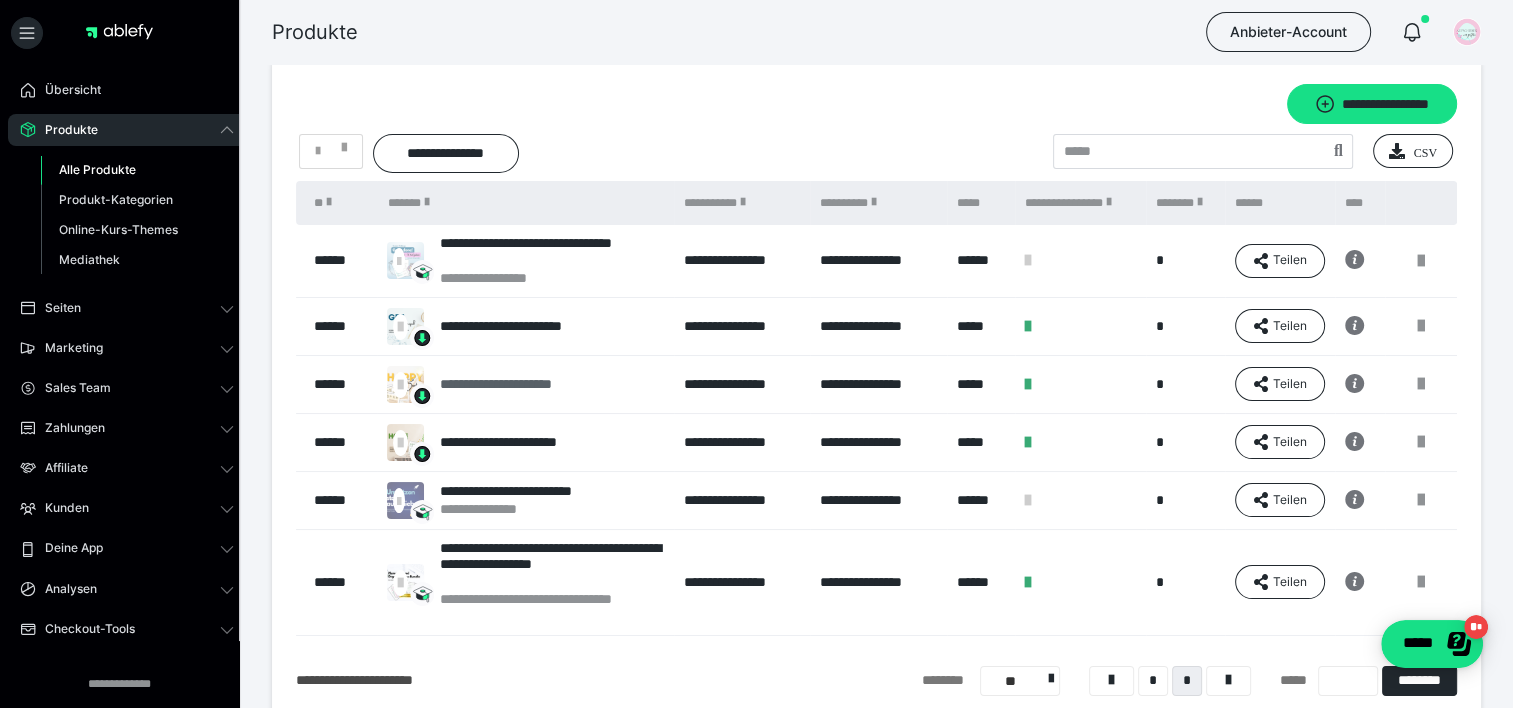 click on "**********" at bounding box center (526, 384) 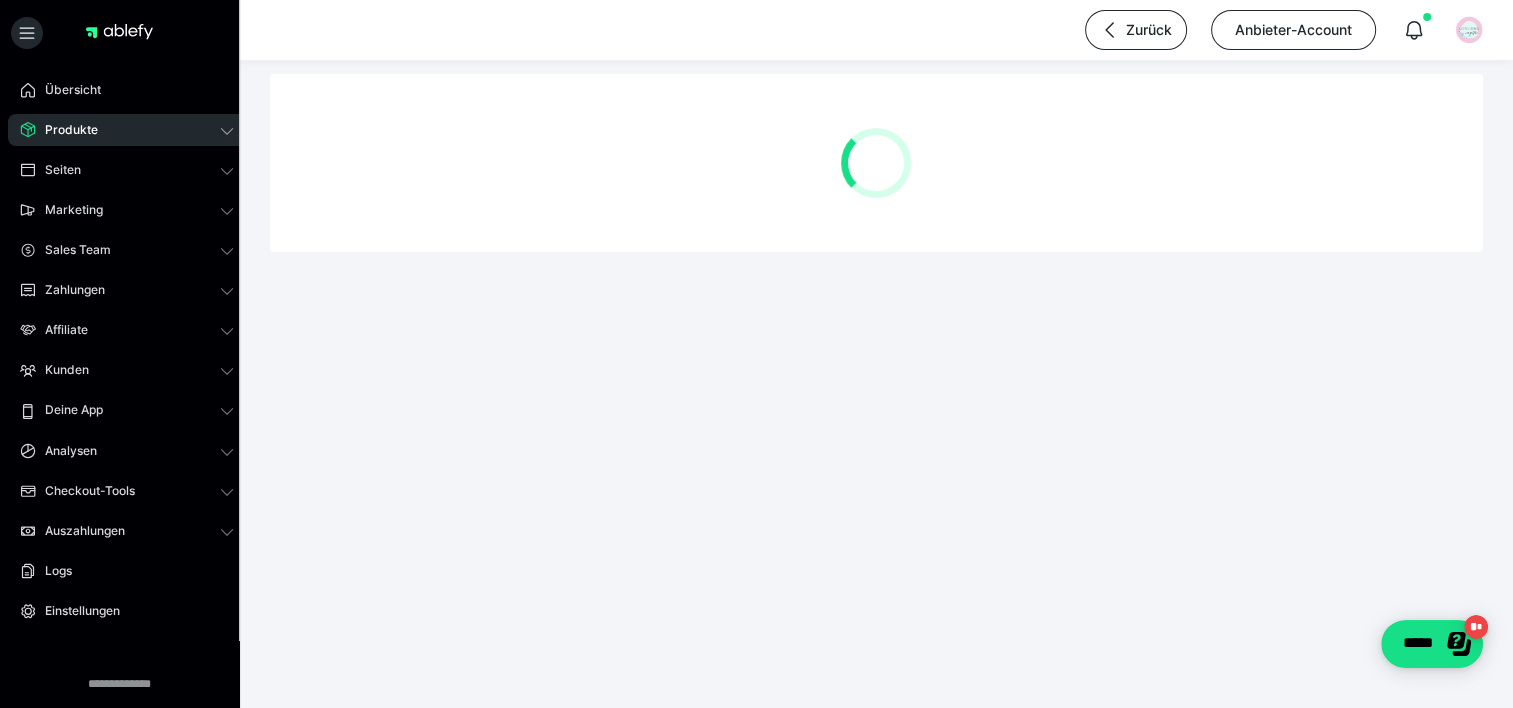 scroll, scrollTop: 0, scrollLeft: 0, axis: both 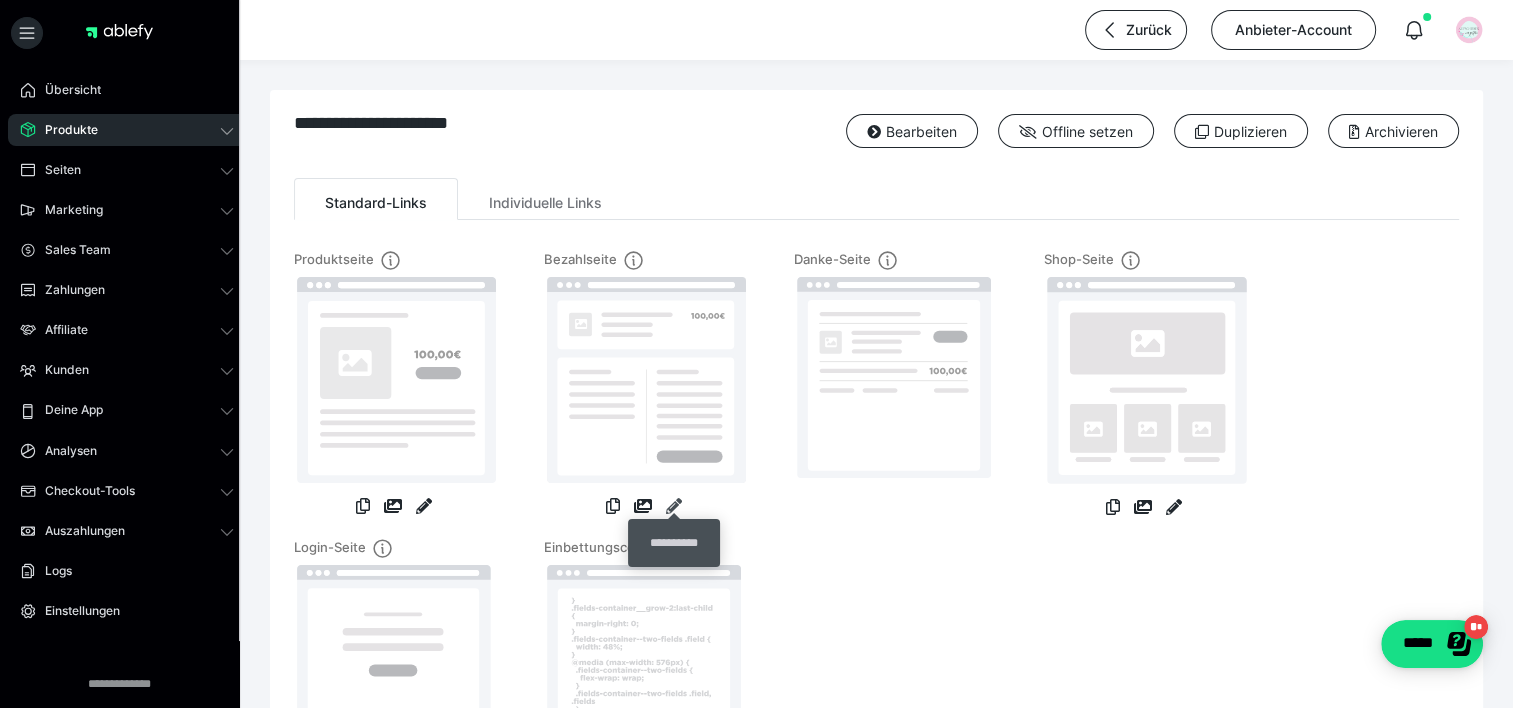 click at bounding box center (674, 506) 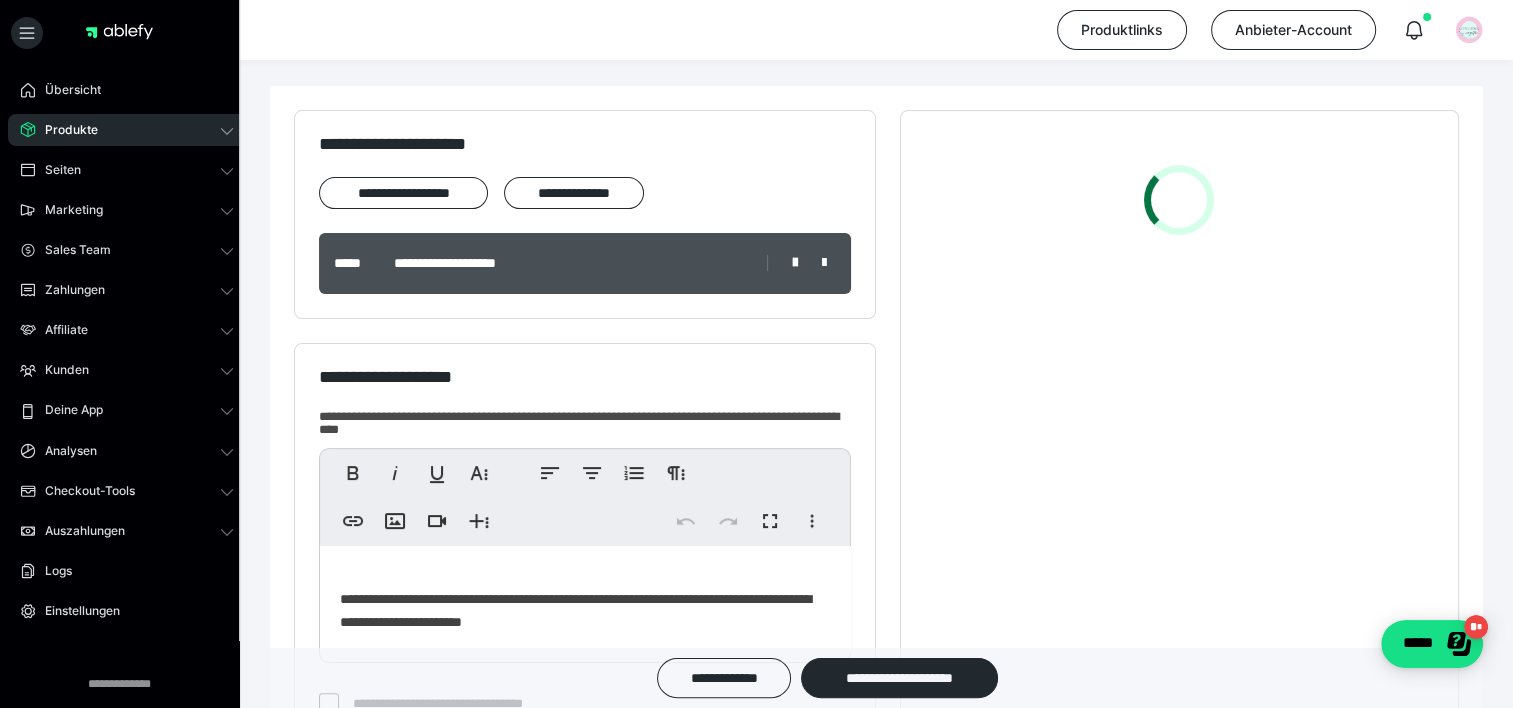 scroll, scrollTop: 500, scrollLeft: 0, axis: vertical 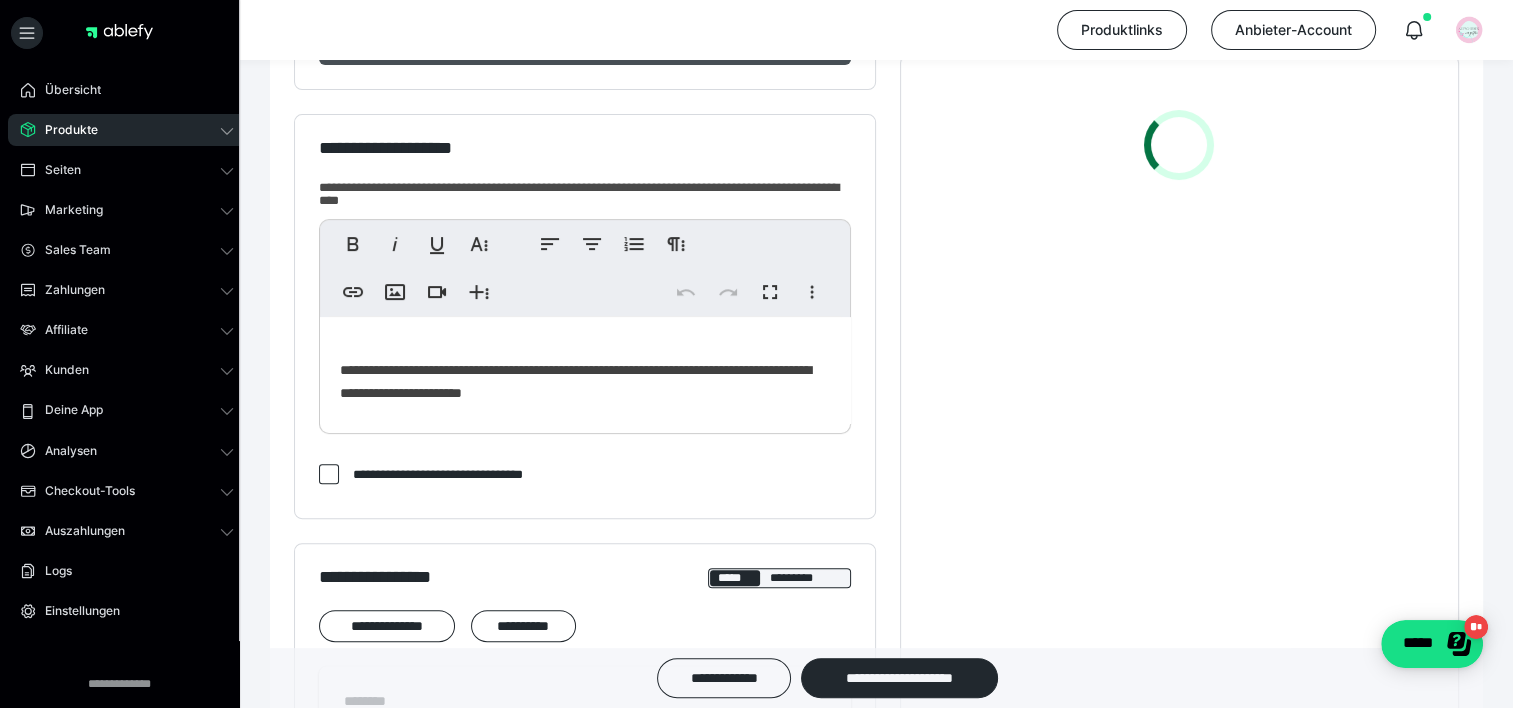 click on "**********" at bounding box center (585, 370) 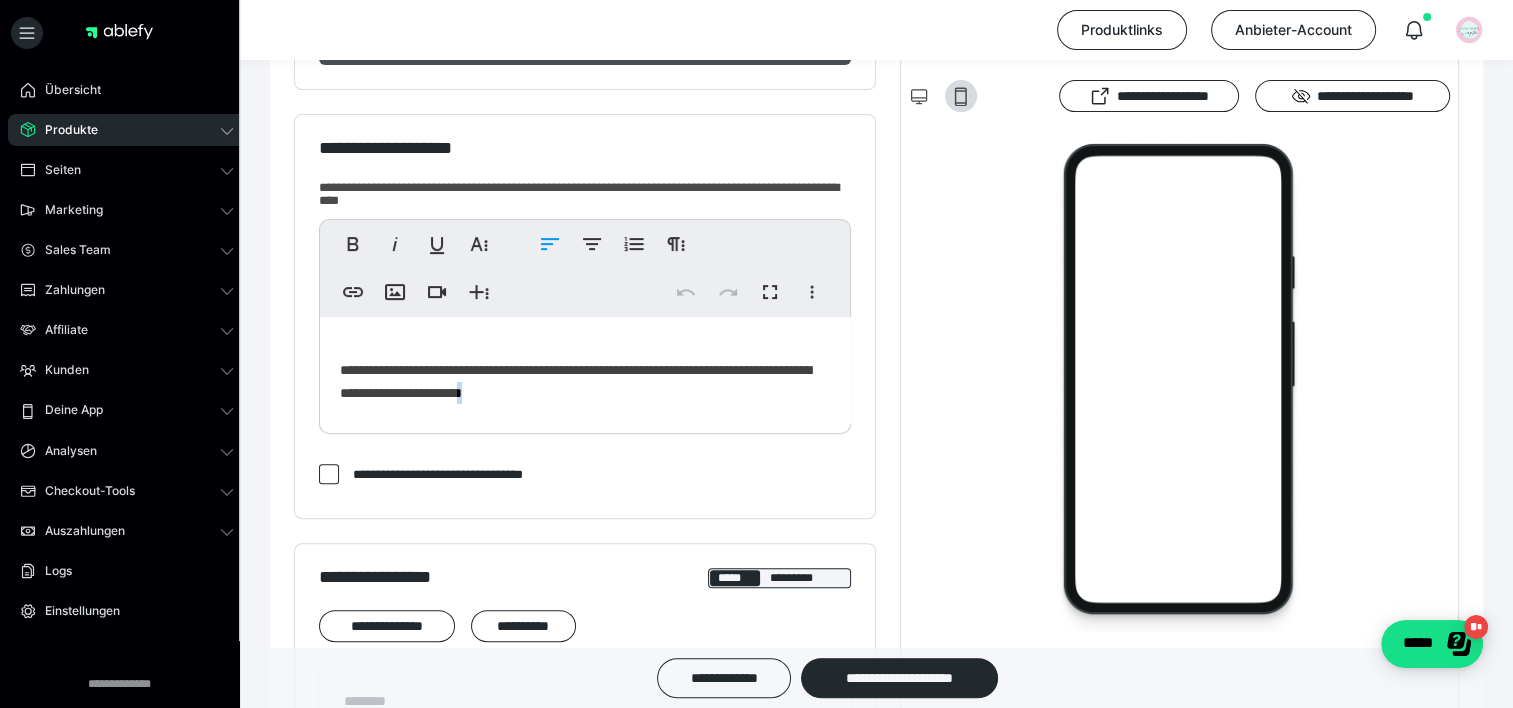 click on "**********" at bounding box center [585, 370] 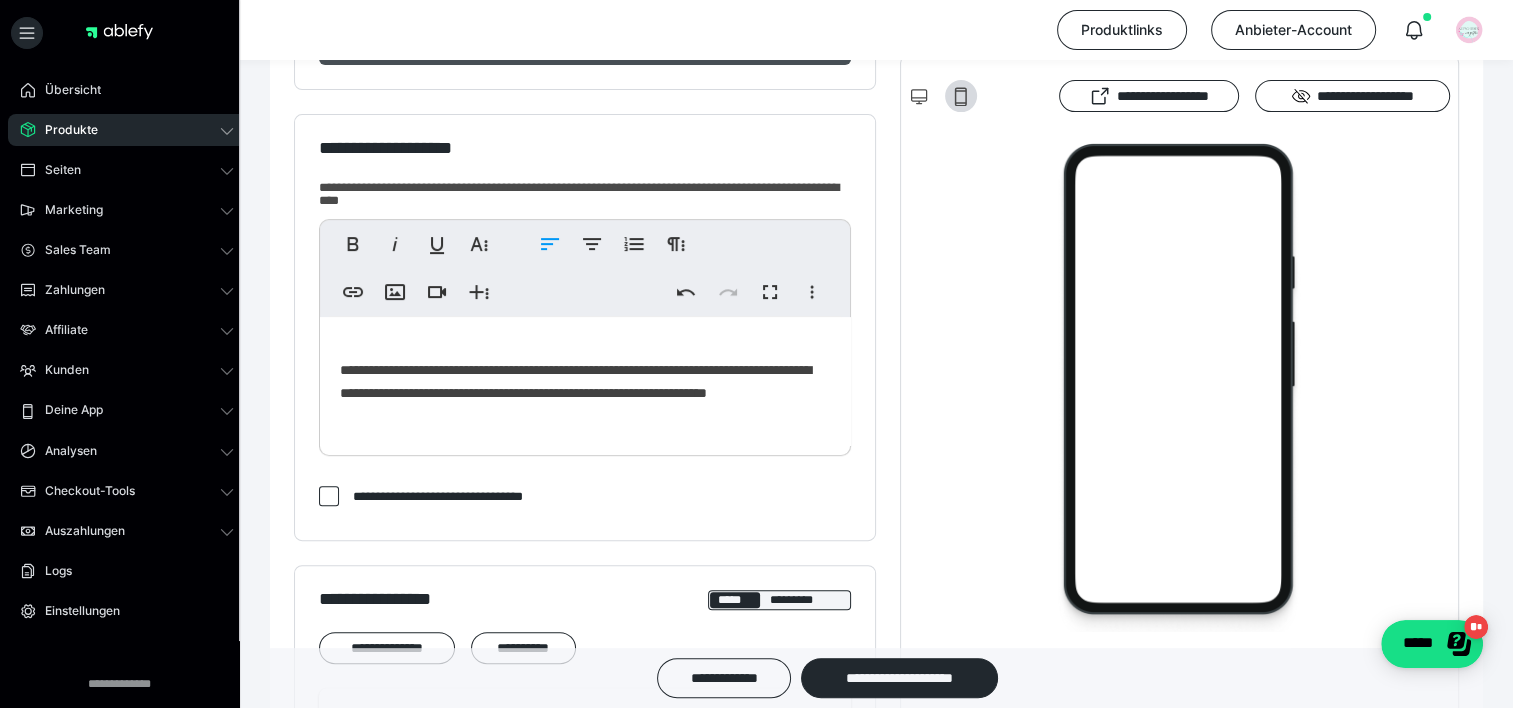 click on "**********" at bounding box center (585, 382) 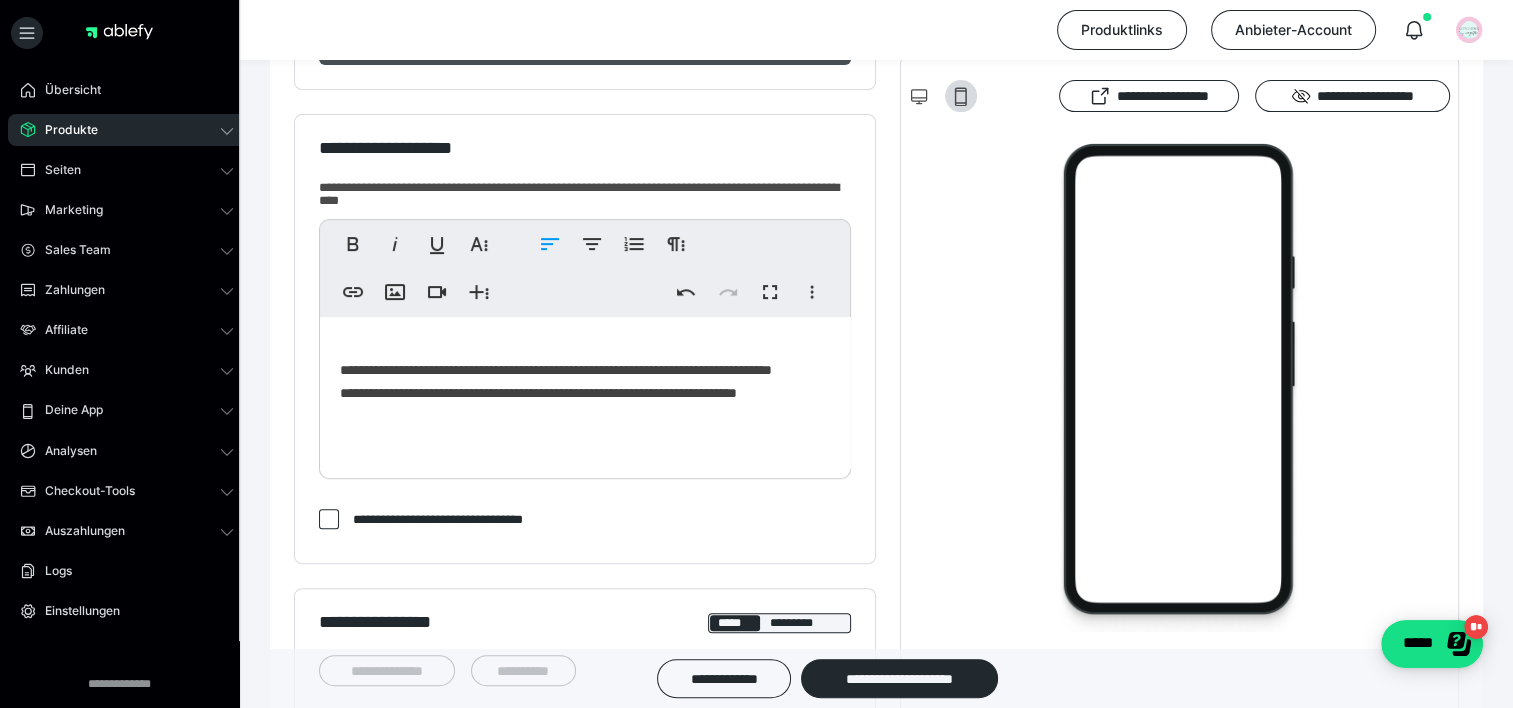 click on "**********" at bounding box center (585, 393) 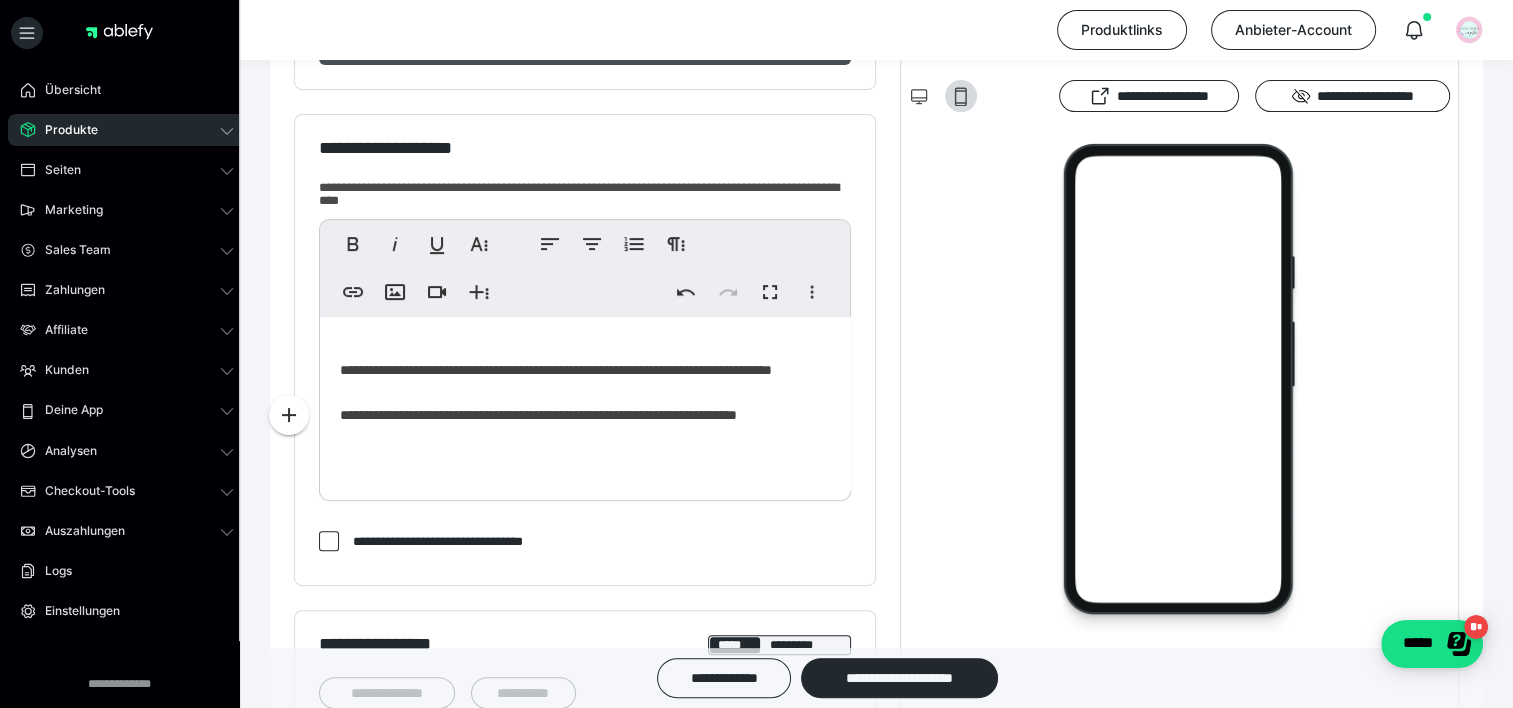 click on "**********" at bounding box center [585, 404] 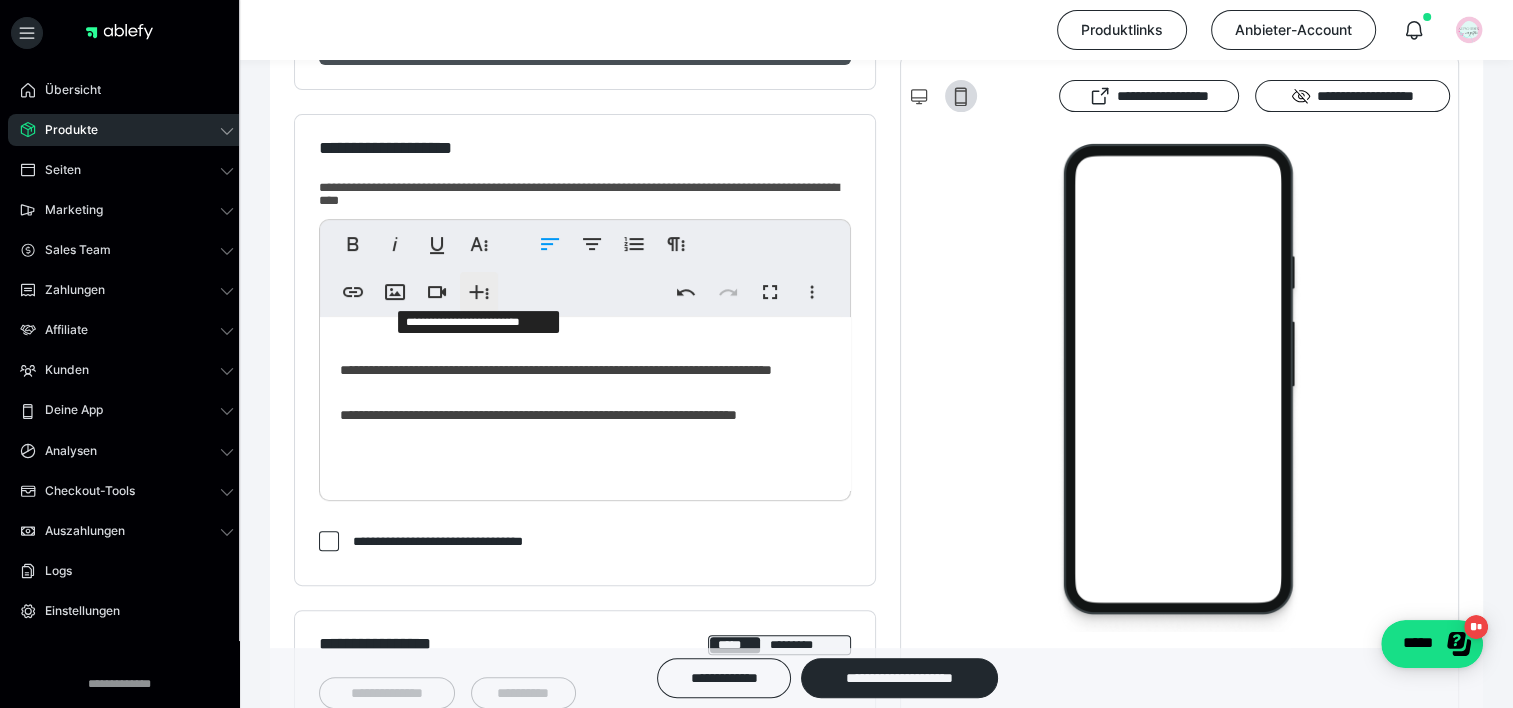 click 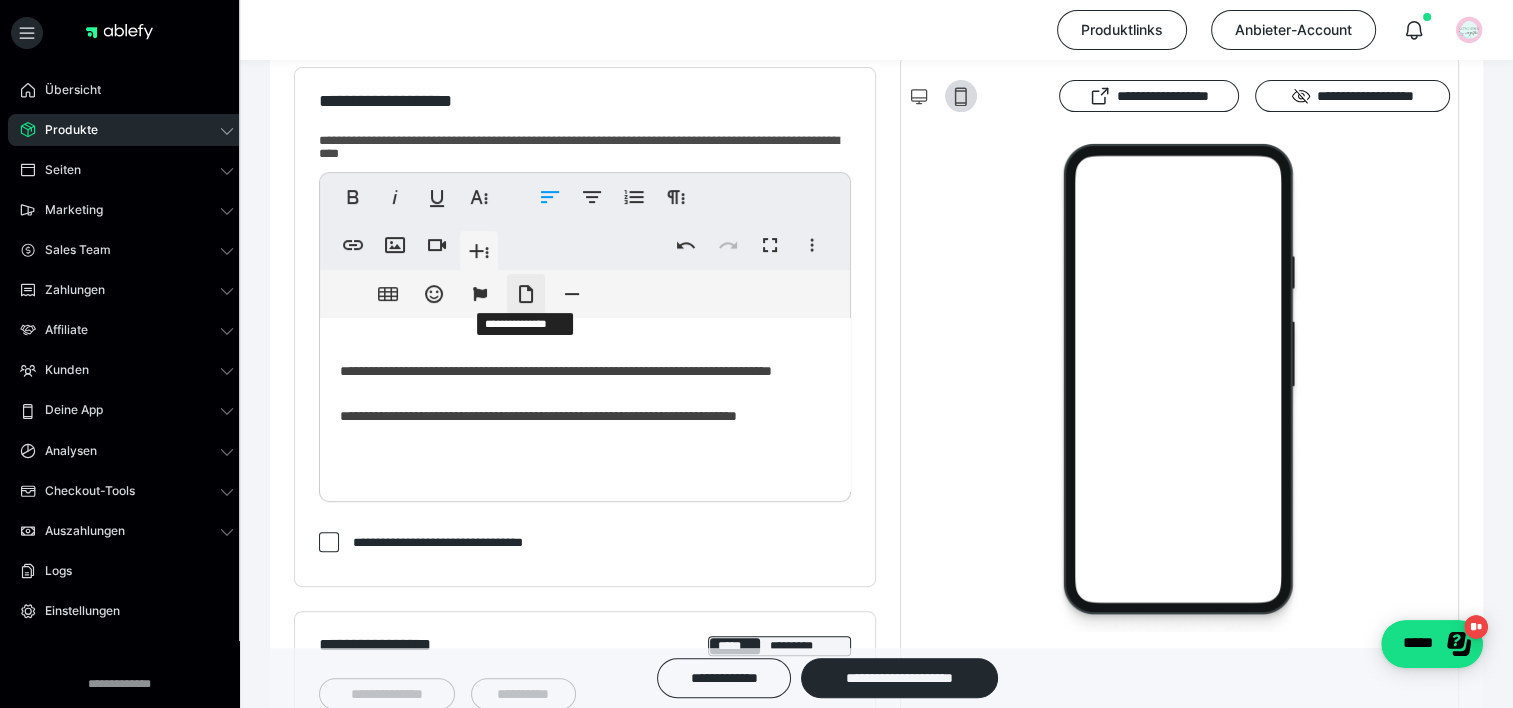 scroll, scrollTop: 548, scrollLeft: 0, axis: vertical 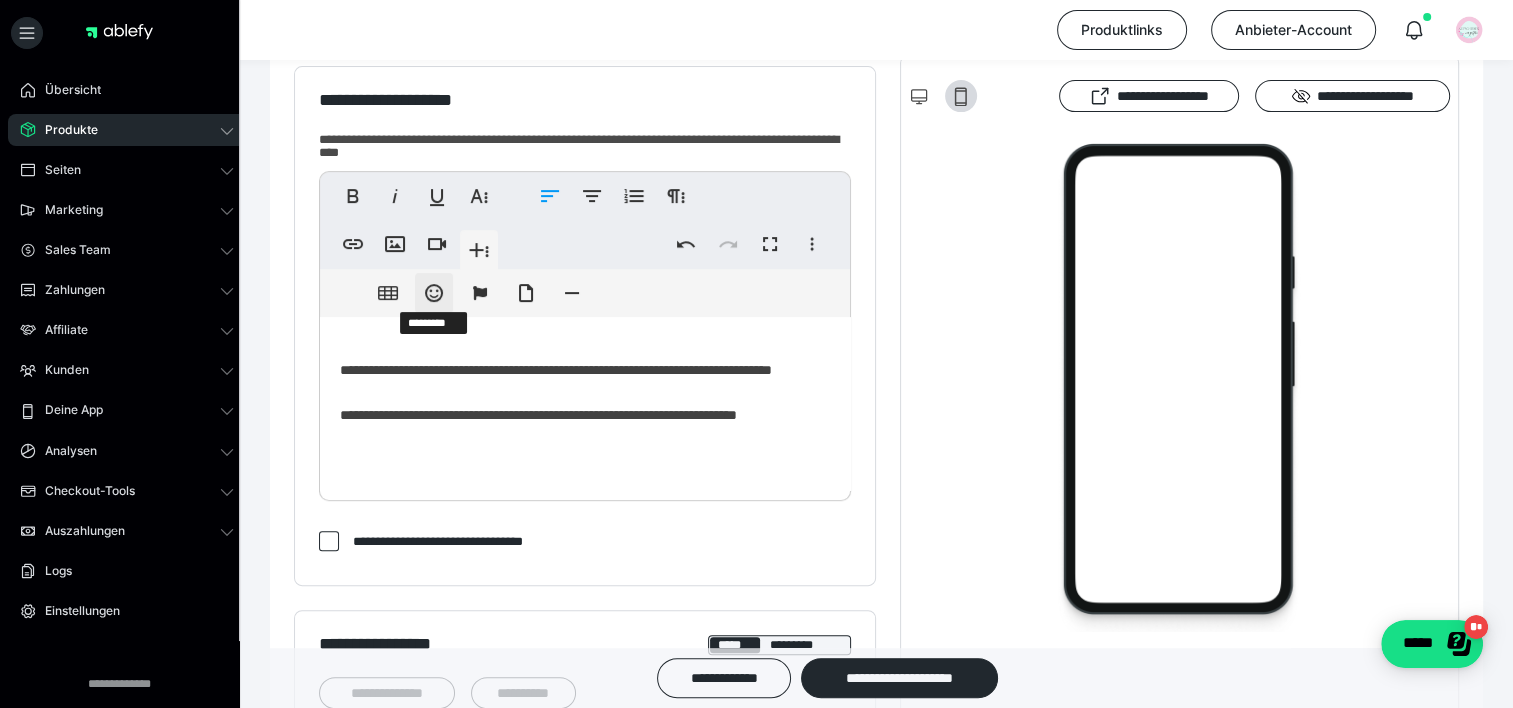 click 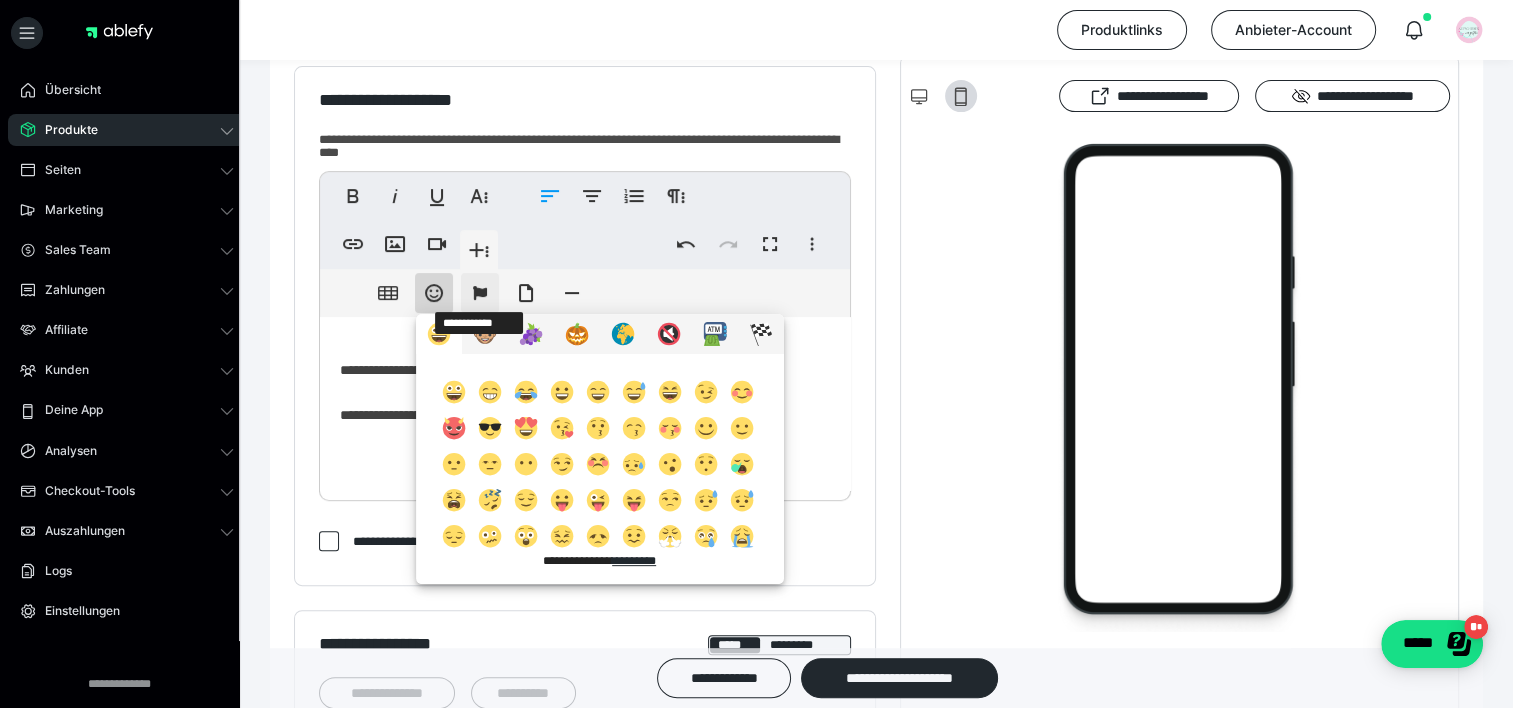 click on "**********" at bounding box center [480, 293] 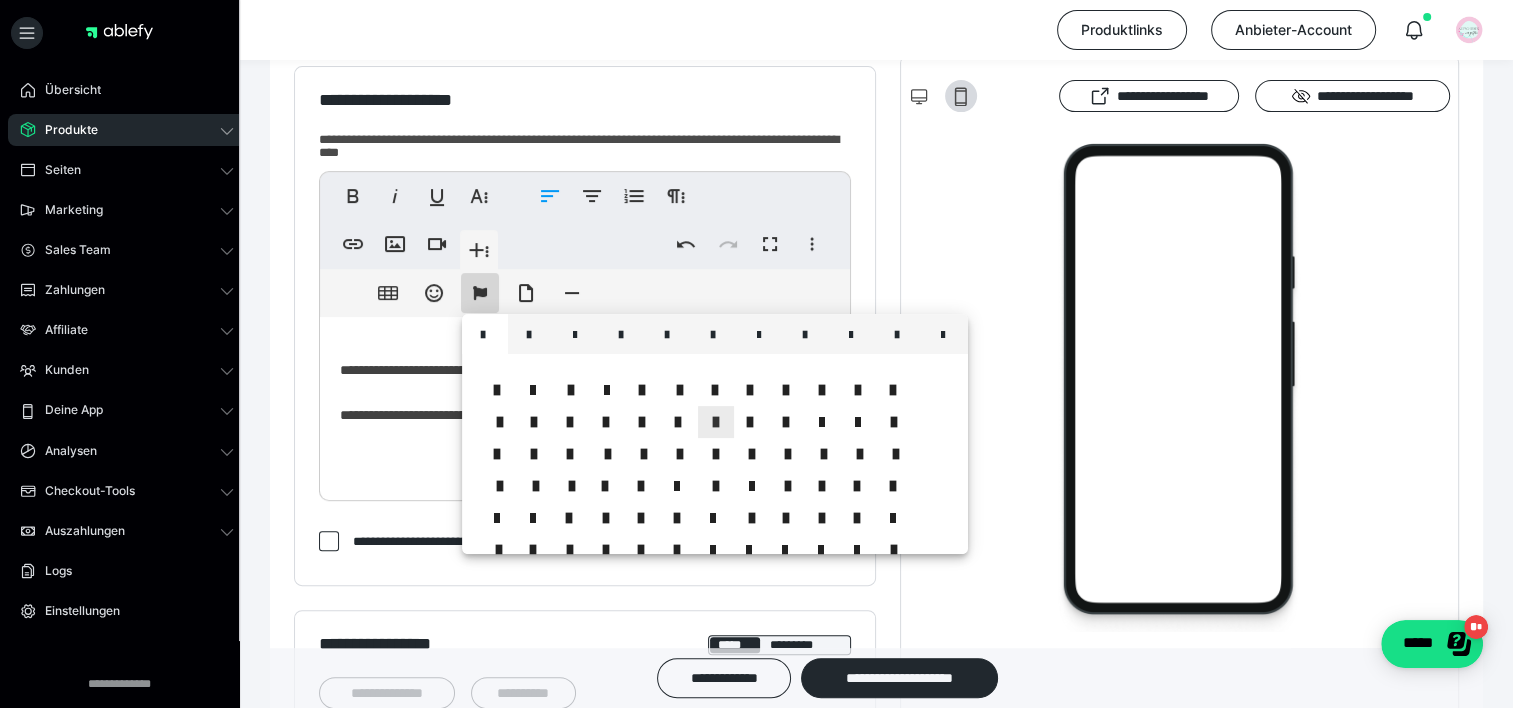 scroll, scrollTop: 100, scrollLeft: 0, axis: vertical 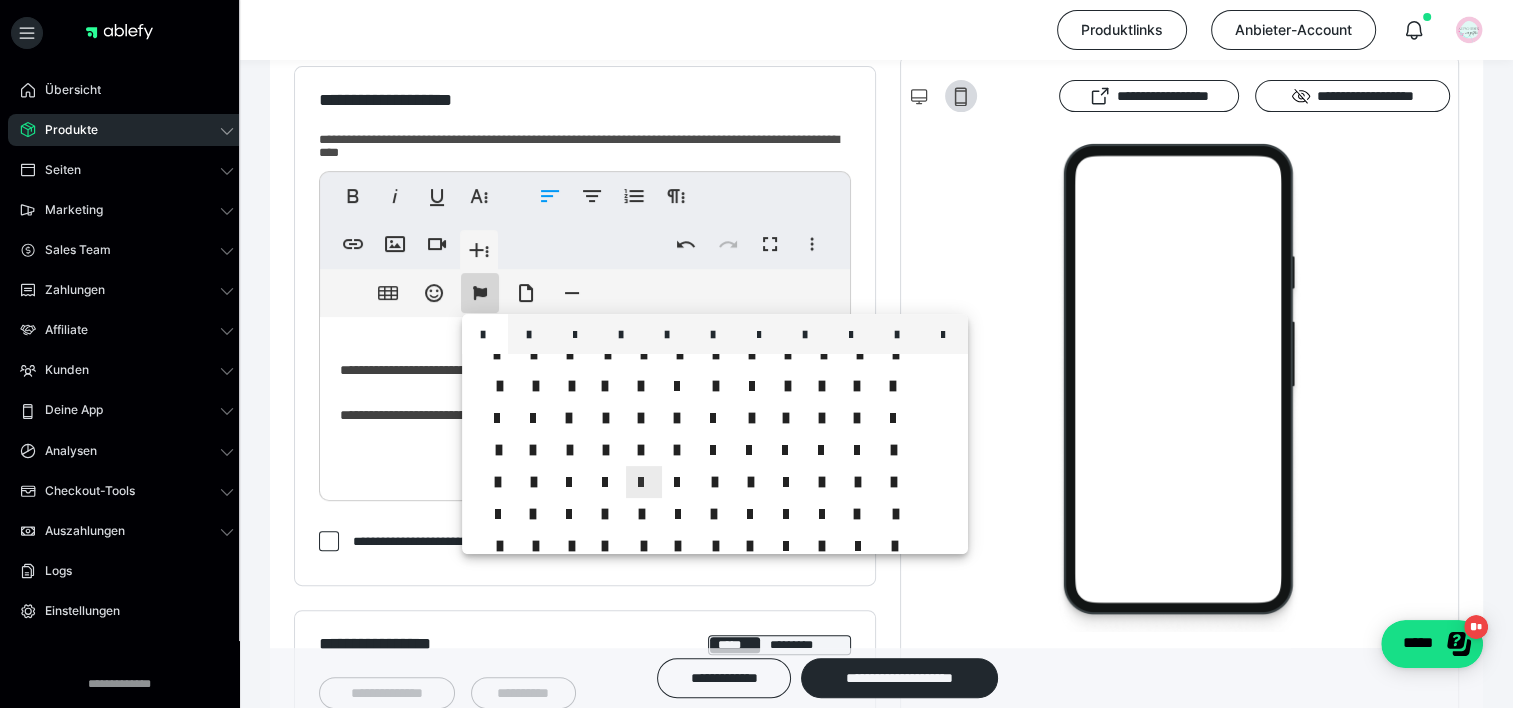 click at bounding box center (643, 482) 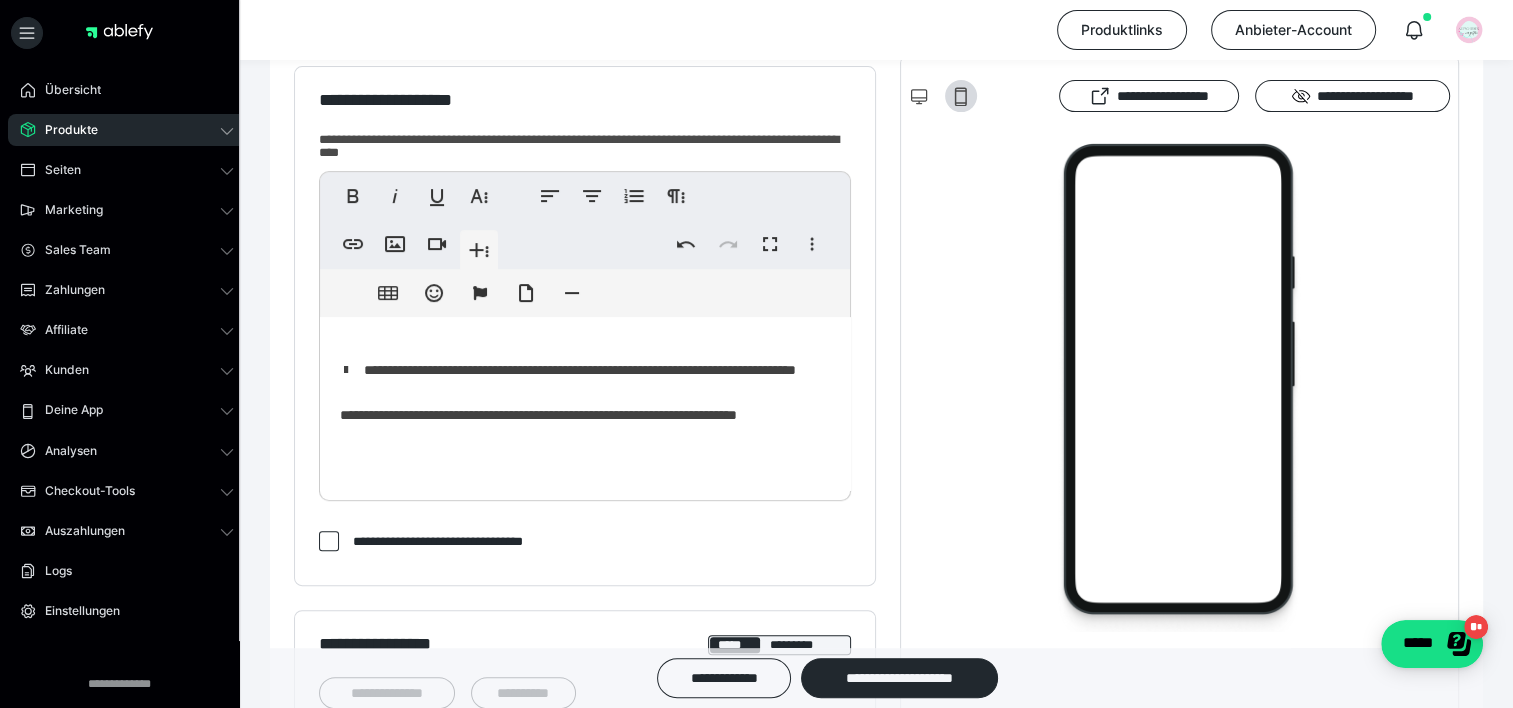 click on "**********" at bounding box center [585, 404] 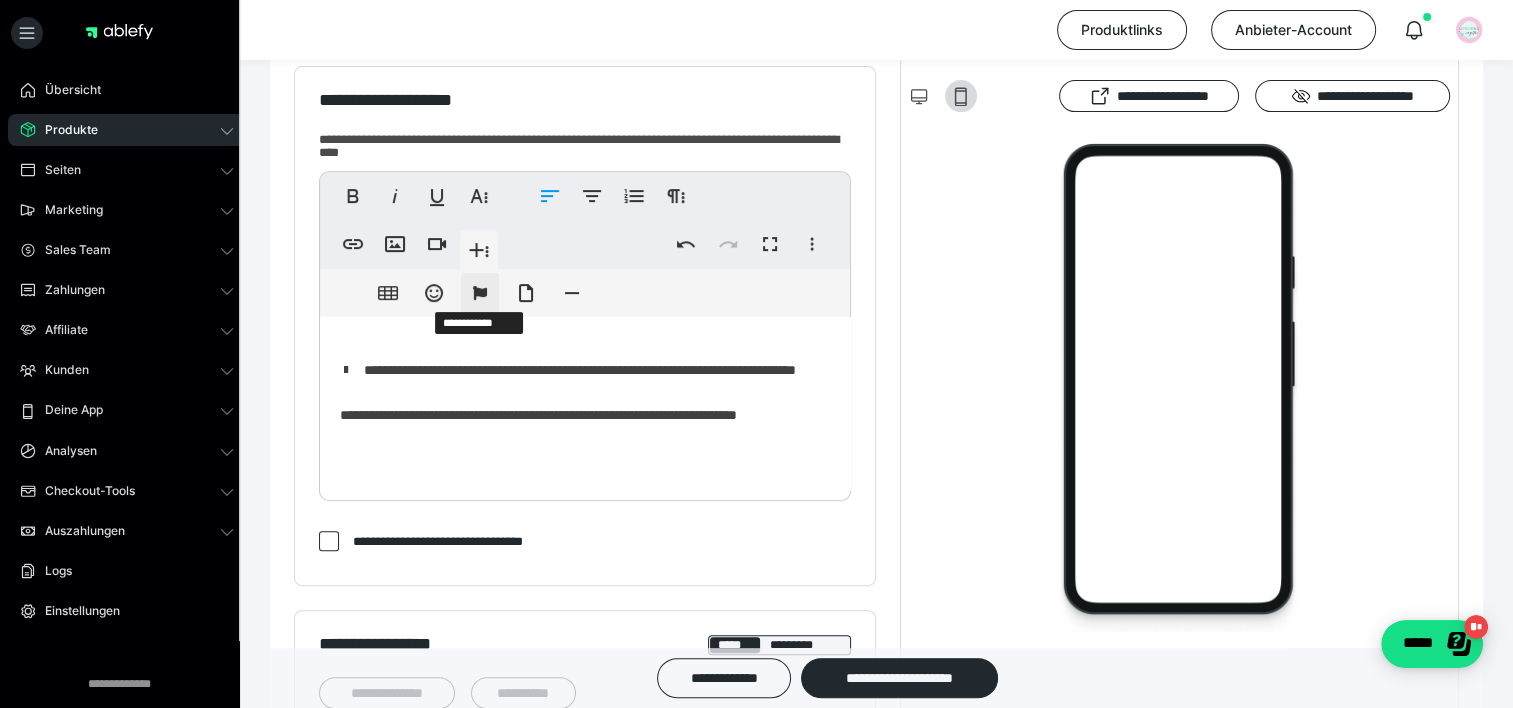 click 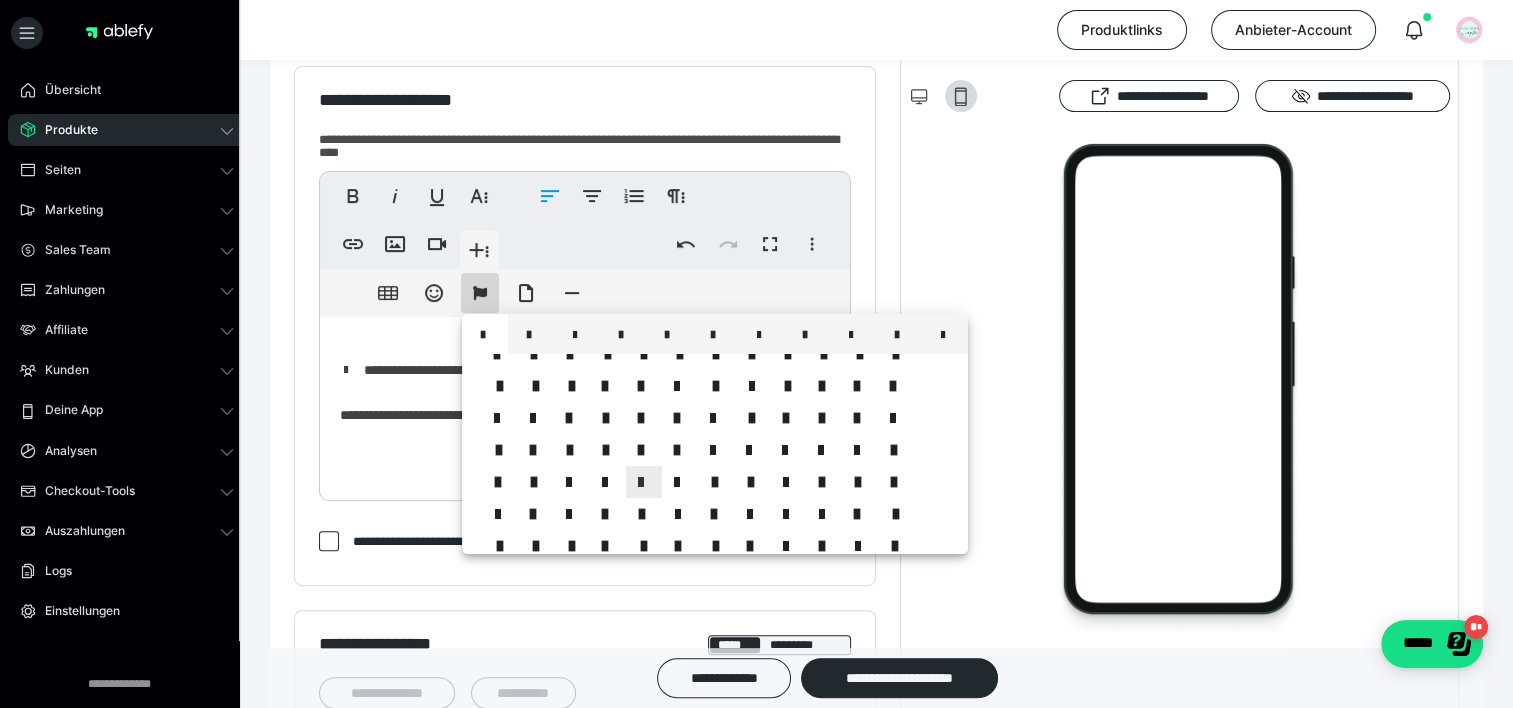 click at bounding box center (643, 482) 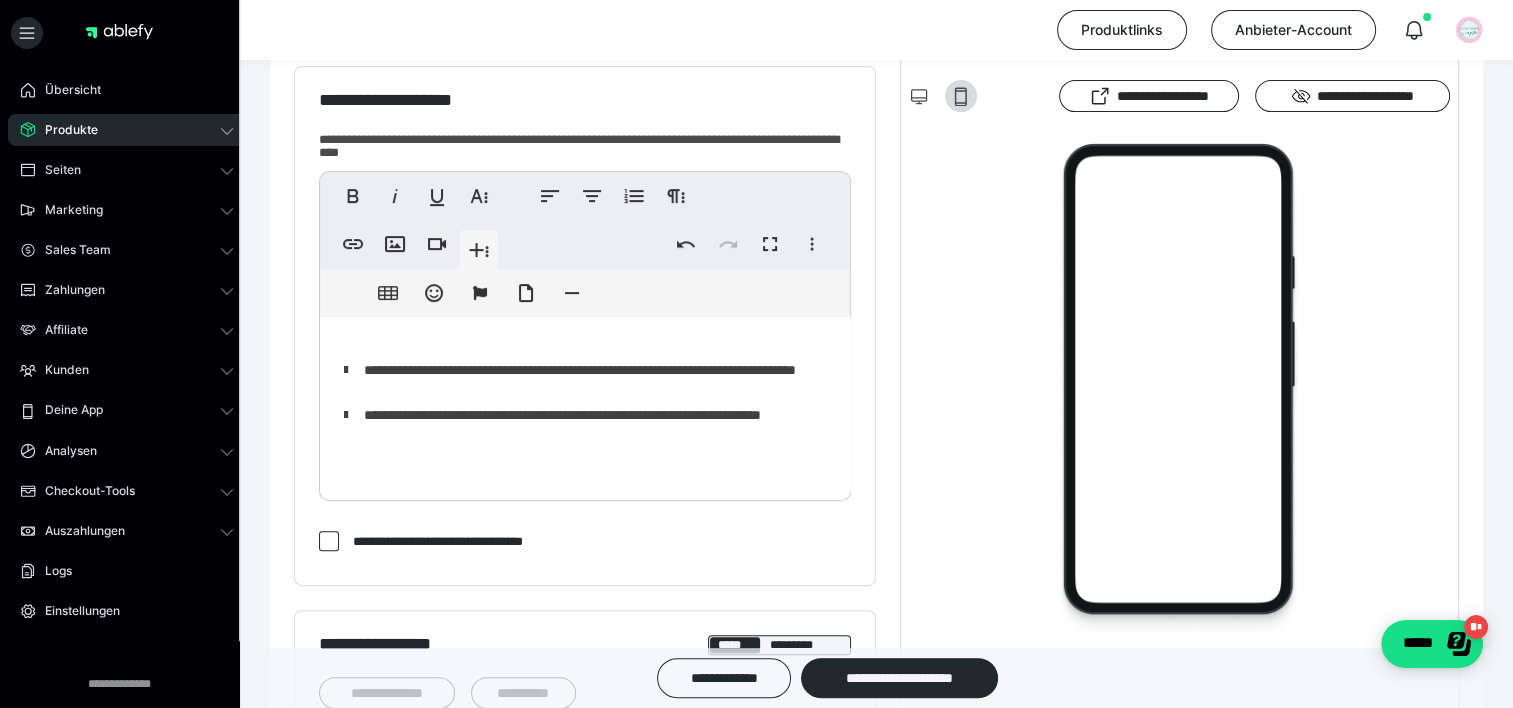 click on "**********" at bounding box center (585, 404) 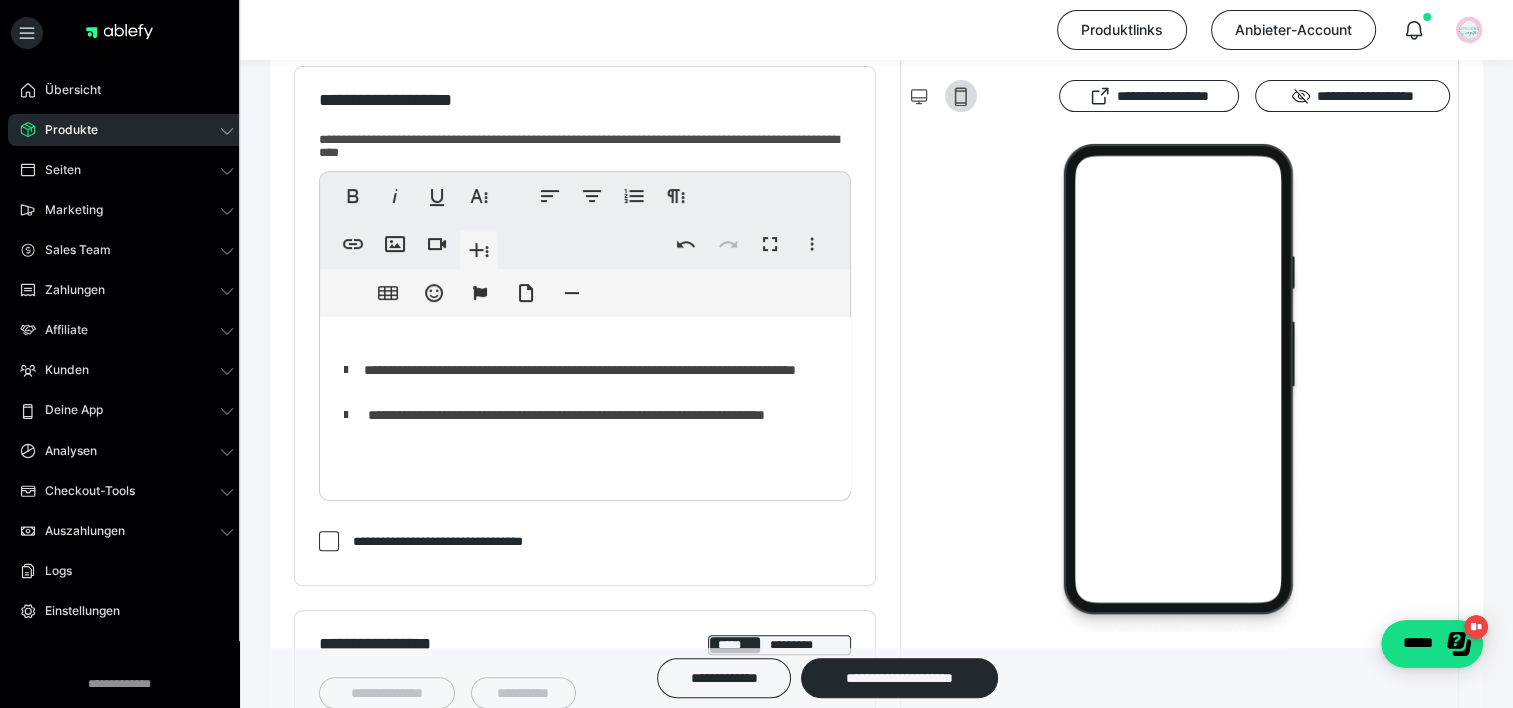 click on "**********" at bounding box center (585, 404) 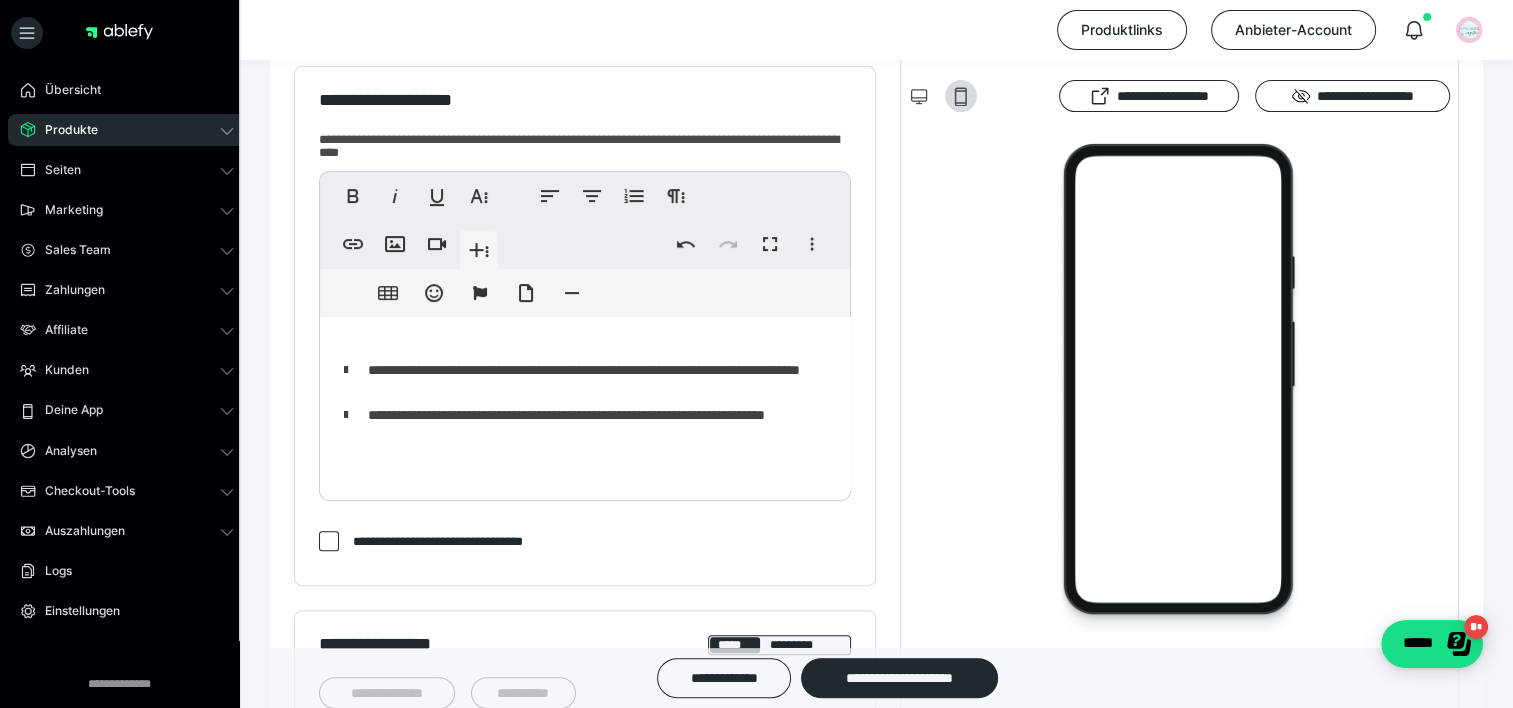 click on "**********" at bounding box center [585, 404] 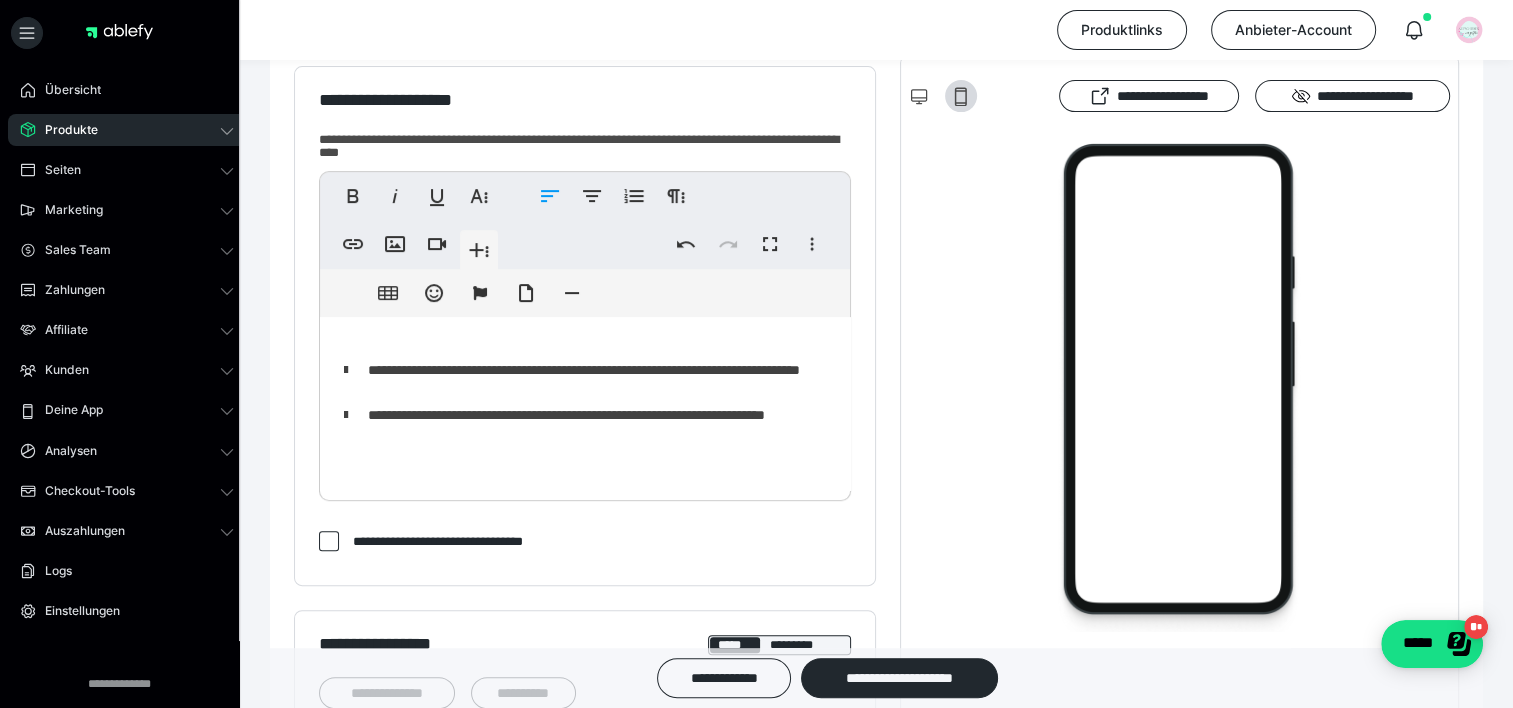 click on "**********" at bounding box center [585, 404] 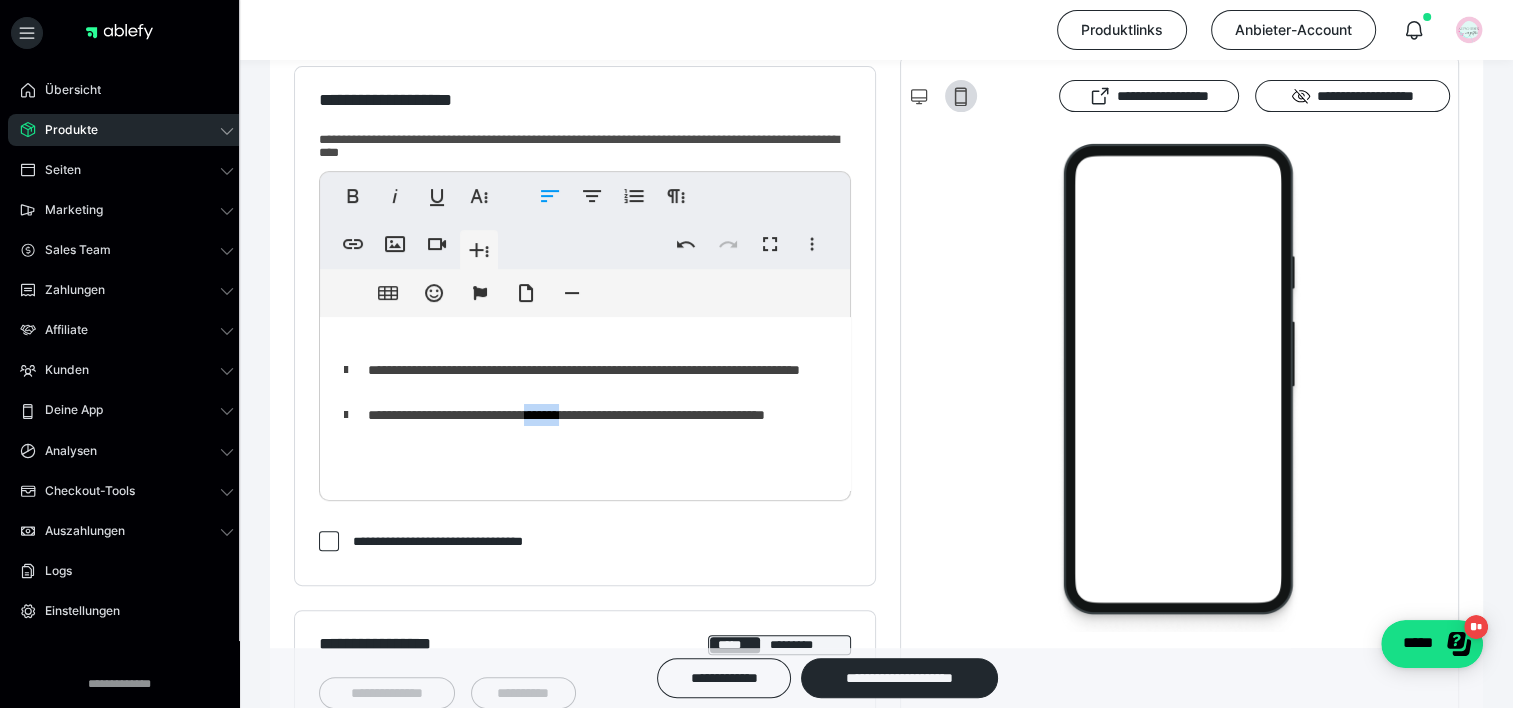 click on "**********" at bounding box center [585, 404] 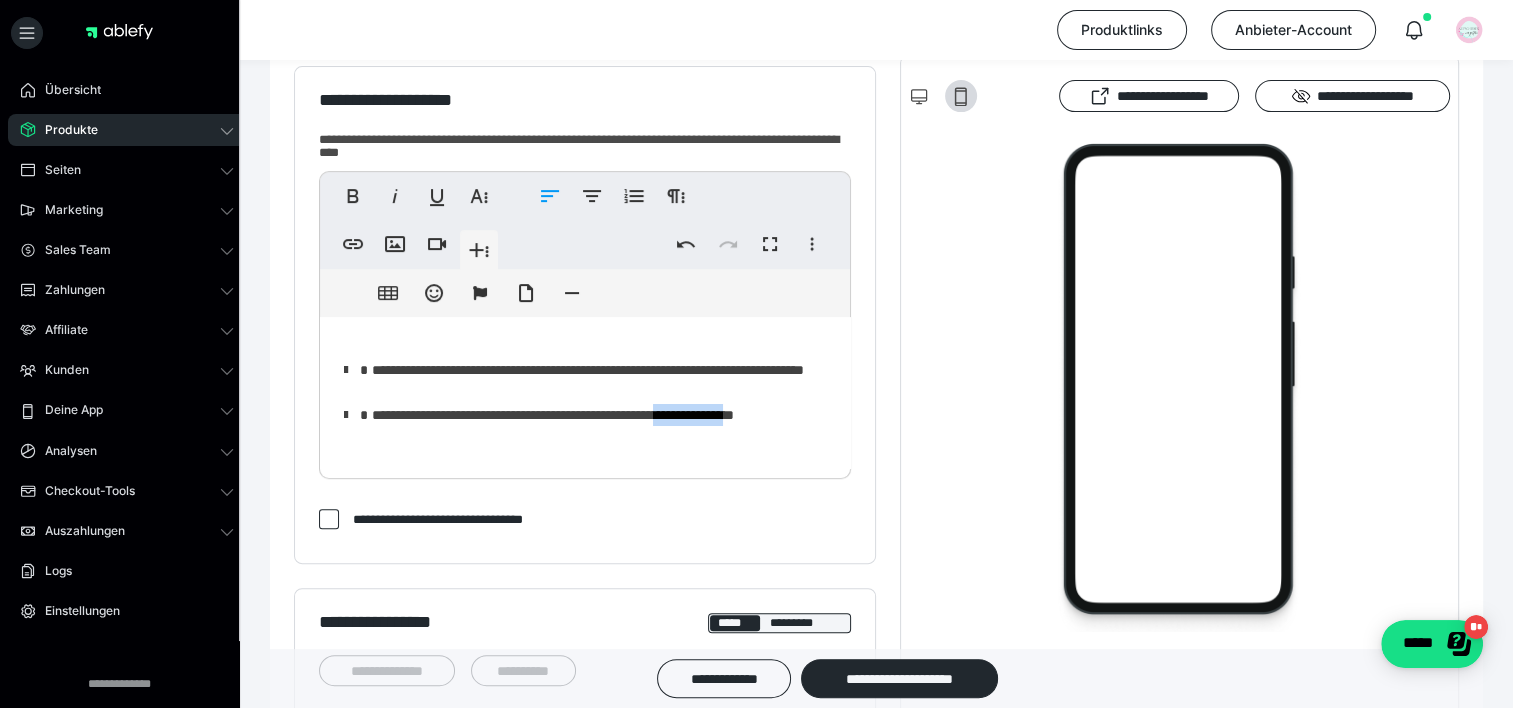drag, startPoint x: 820, startPoint y: 432, endPoint x: 725, endPoint y: 444, distance: 95.7549 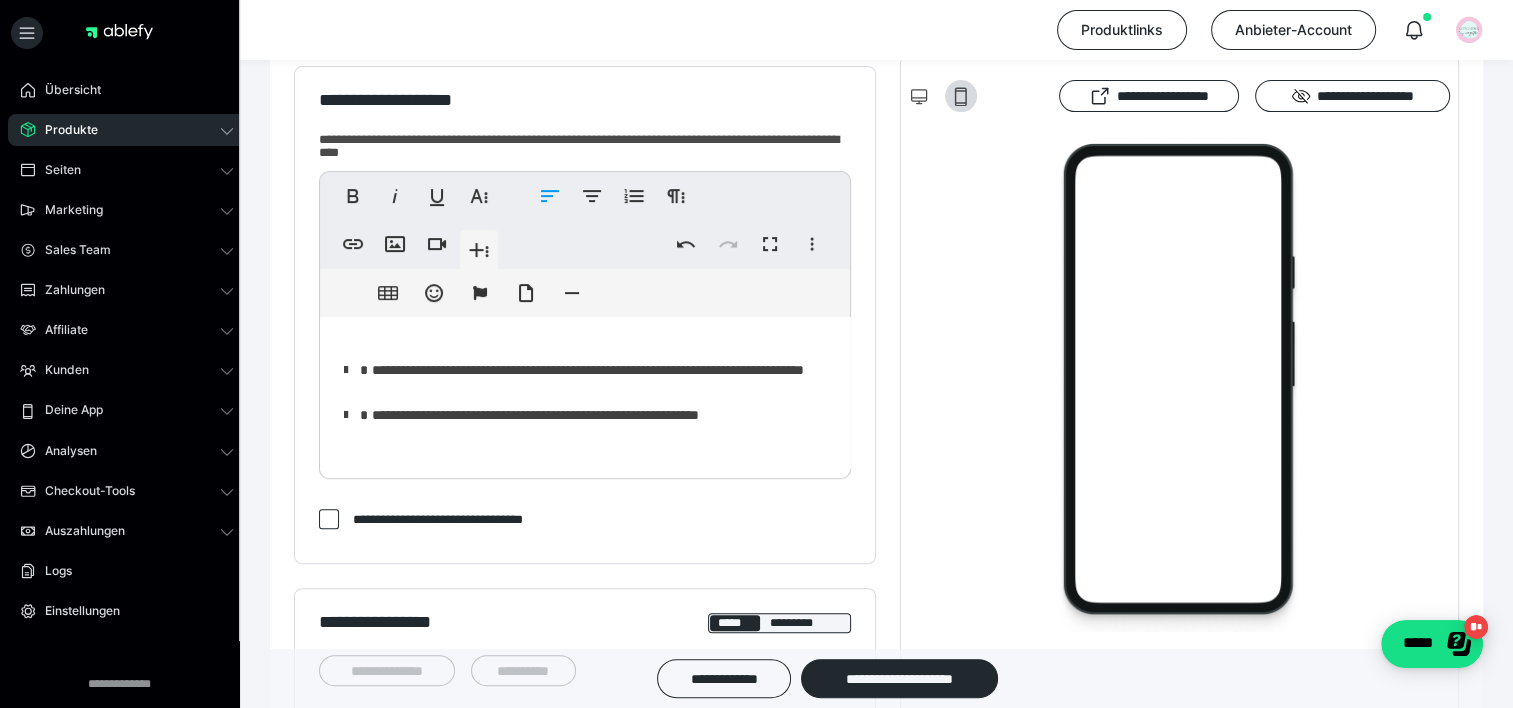 click on "**********" at bounding box center [585, 393] 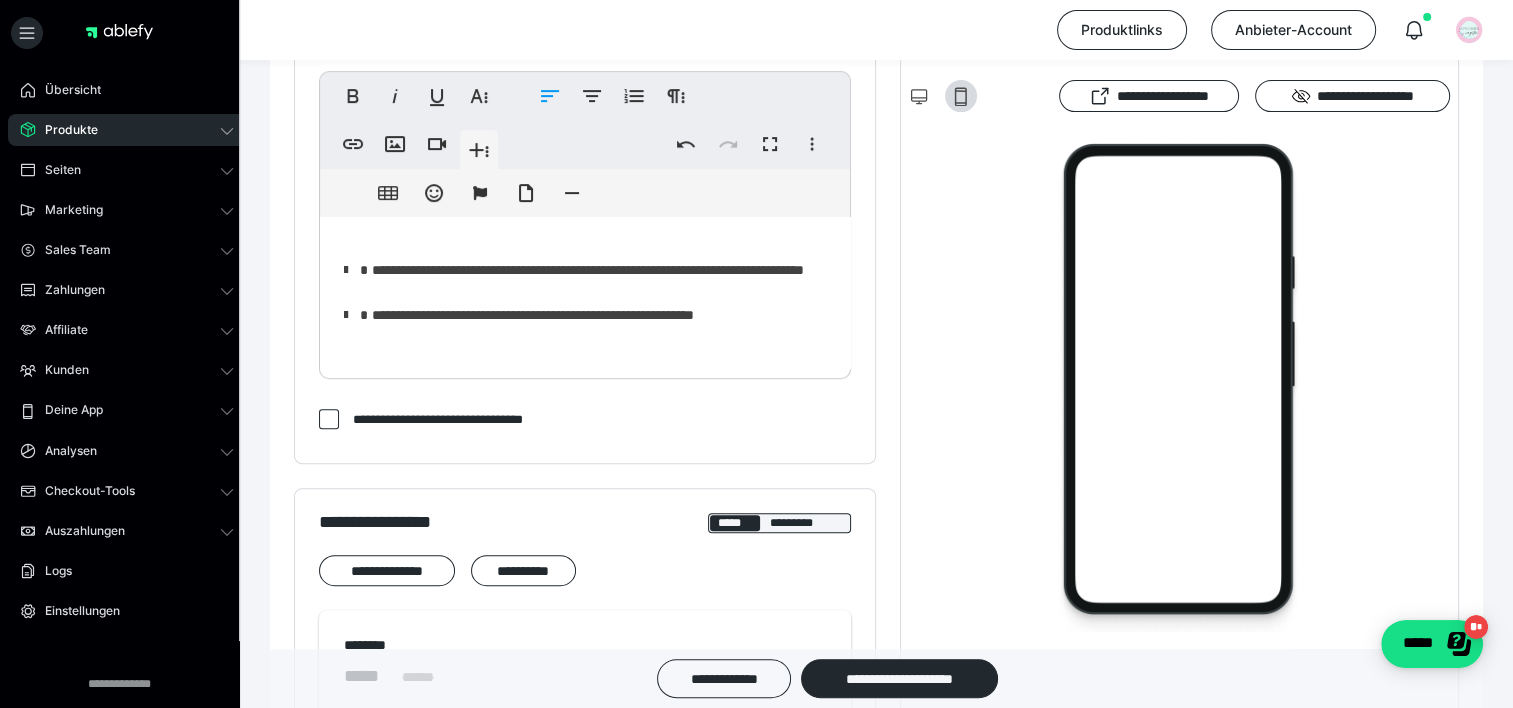 scroll, scrollTop: 848, scrollLeft: 0, axis: vertical 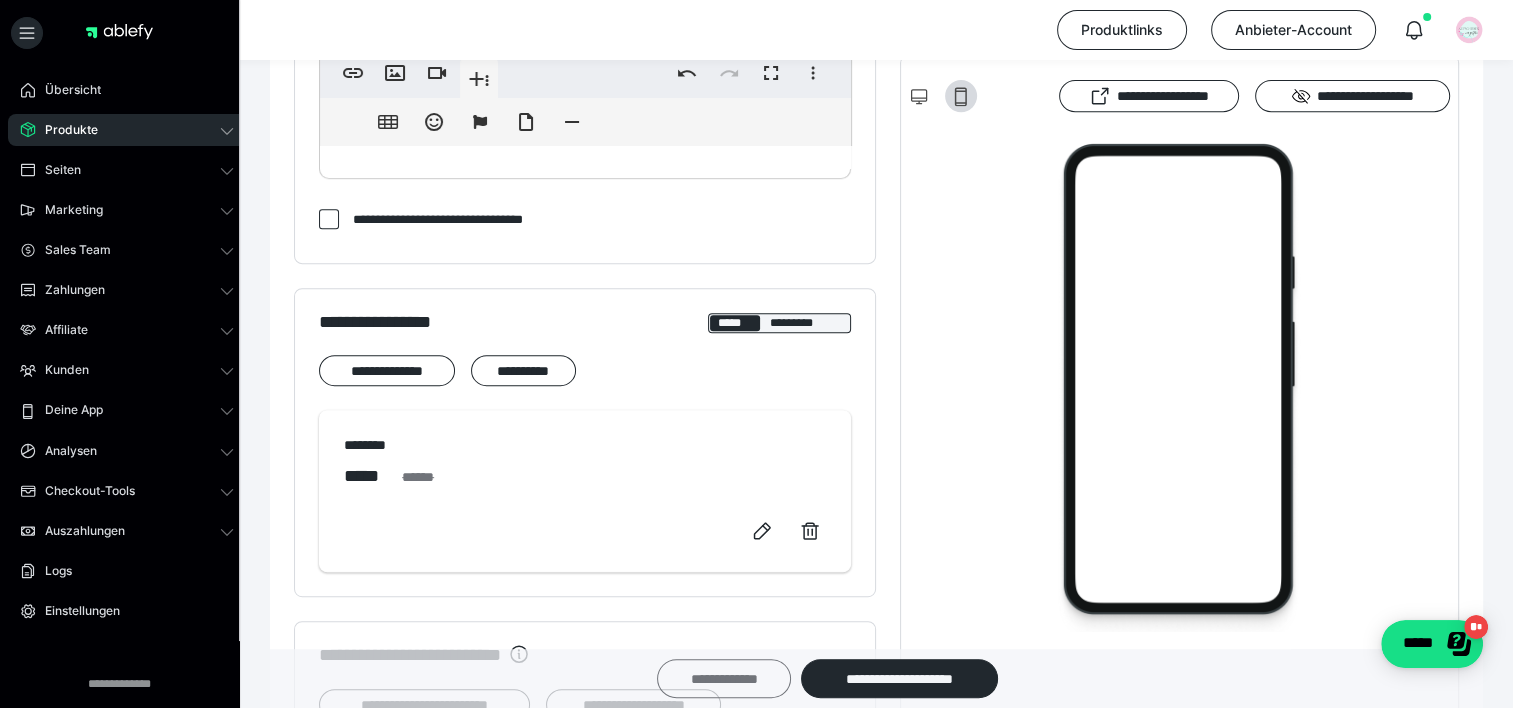 click on "**********" at bounding box center [724, 678] 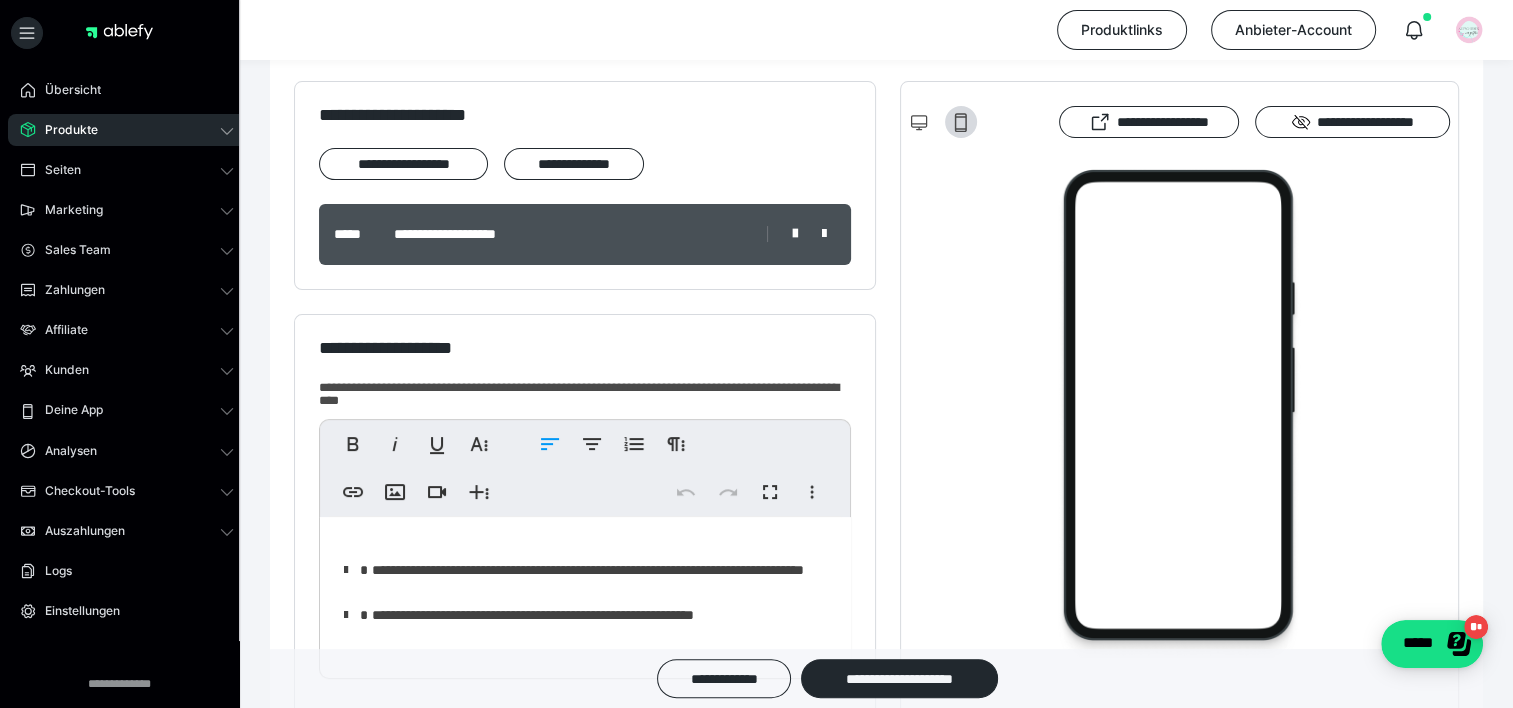 scroll, scrollTop: 0, scrollLeft: 0, axis: both 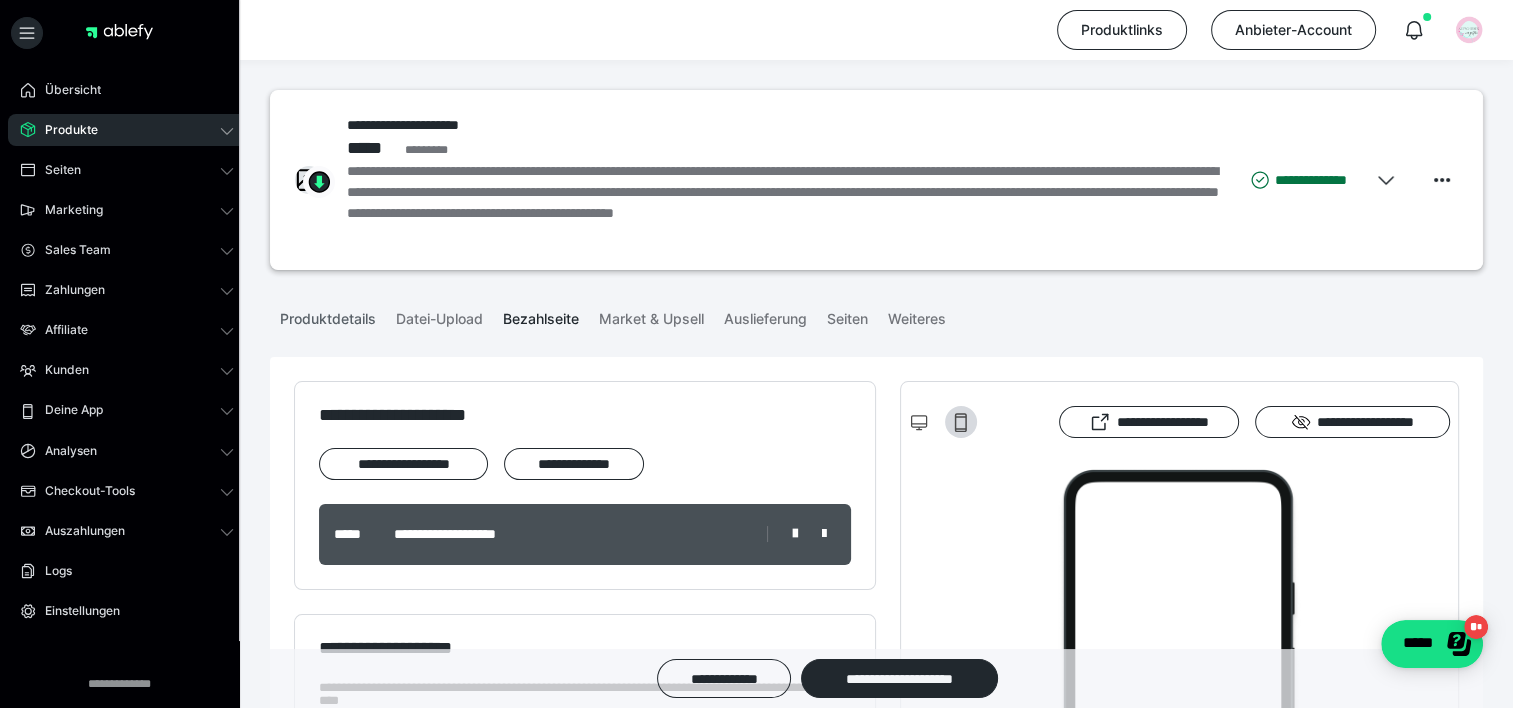 click on "Produktdetails" at bounding box center [328, 315] 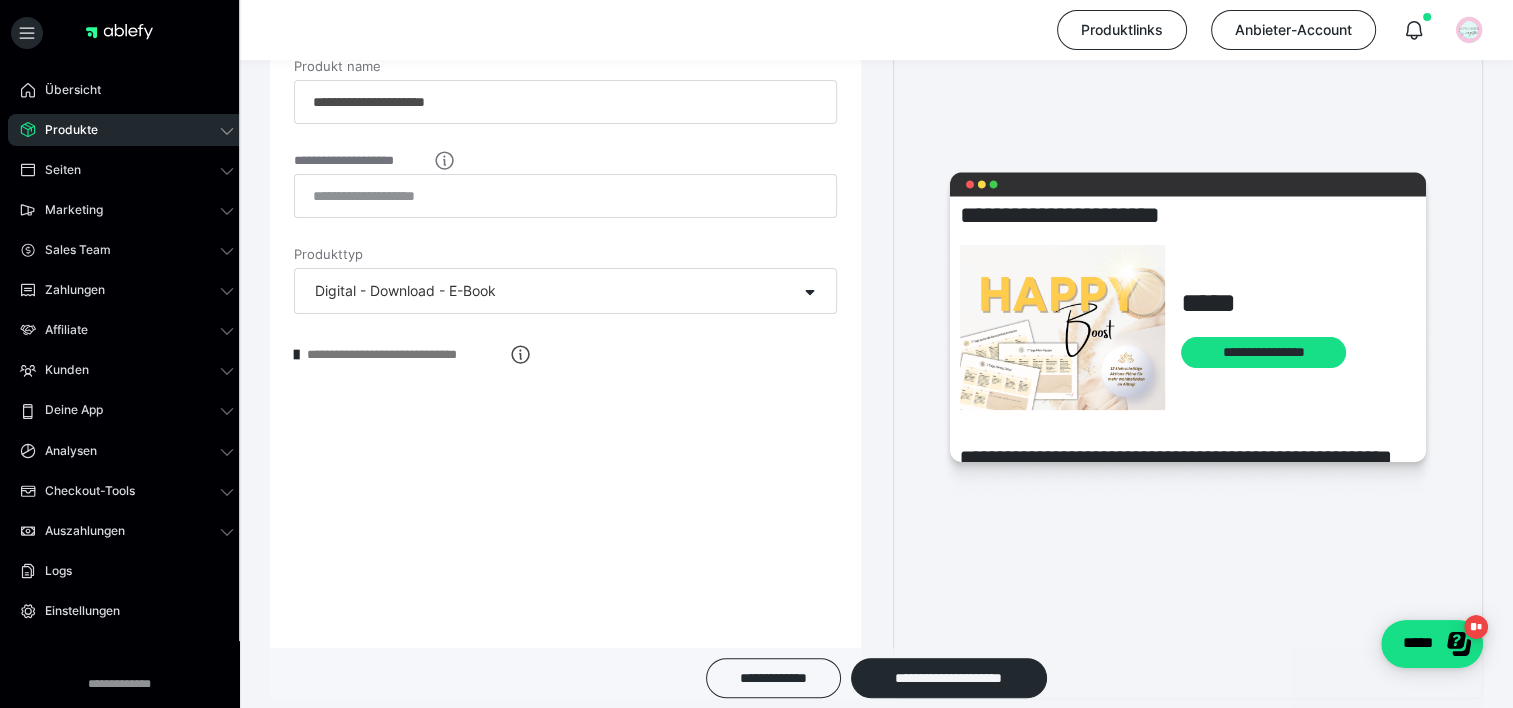 scroll, scrollTop: 400, scrollLeft: 0, axis: vertical 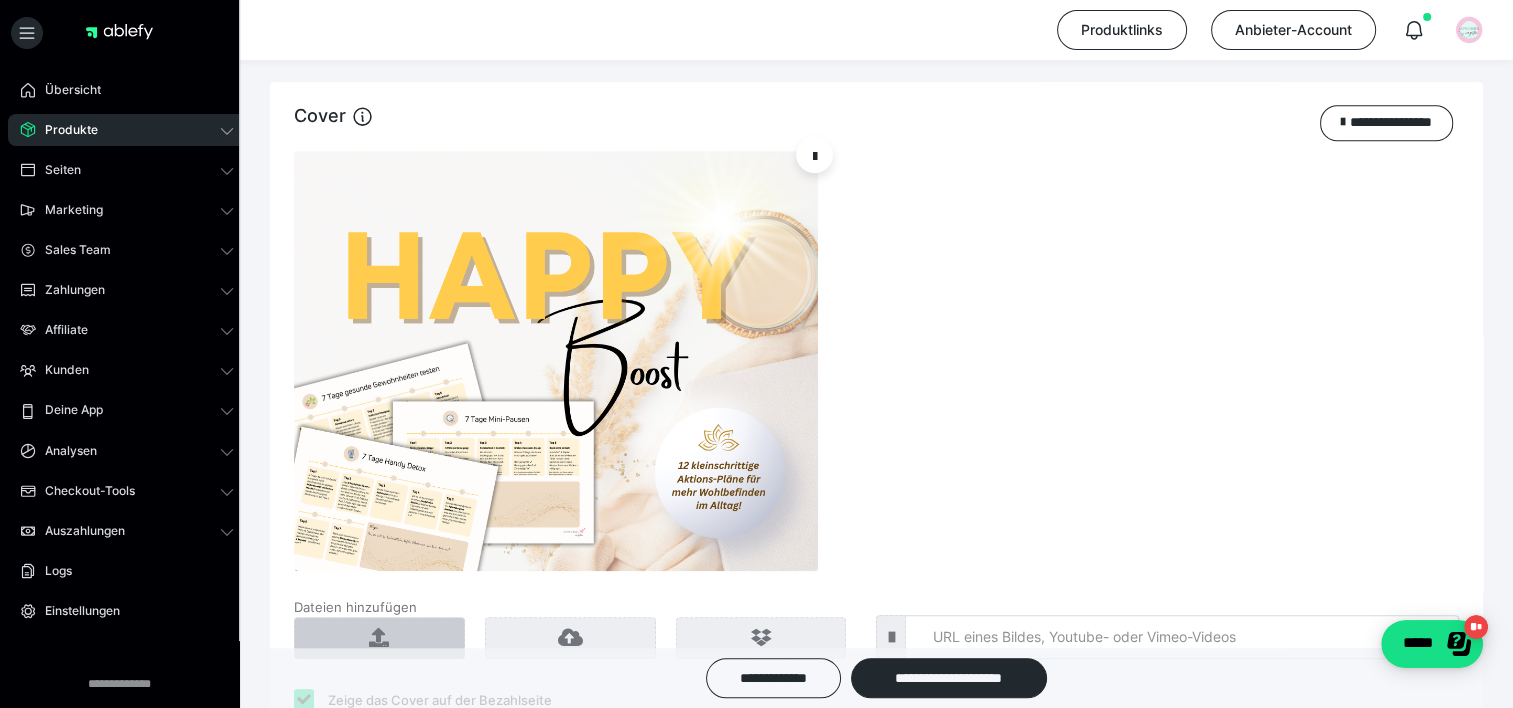 click at bounding box center (379, 638) 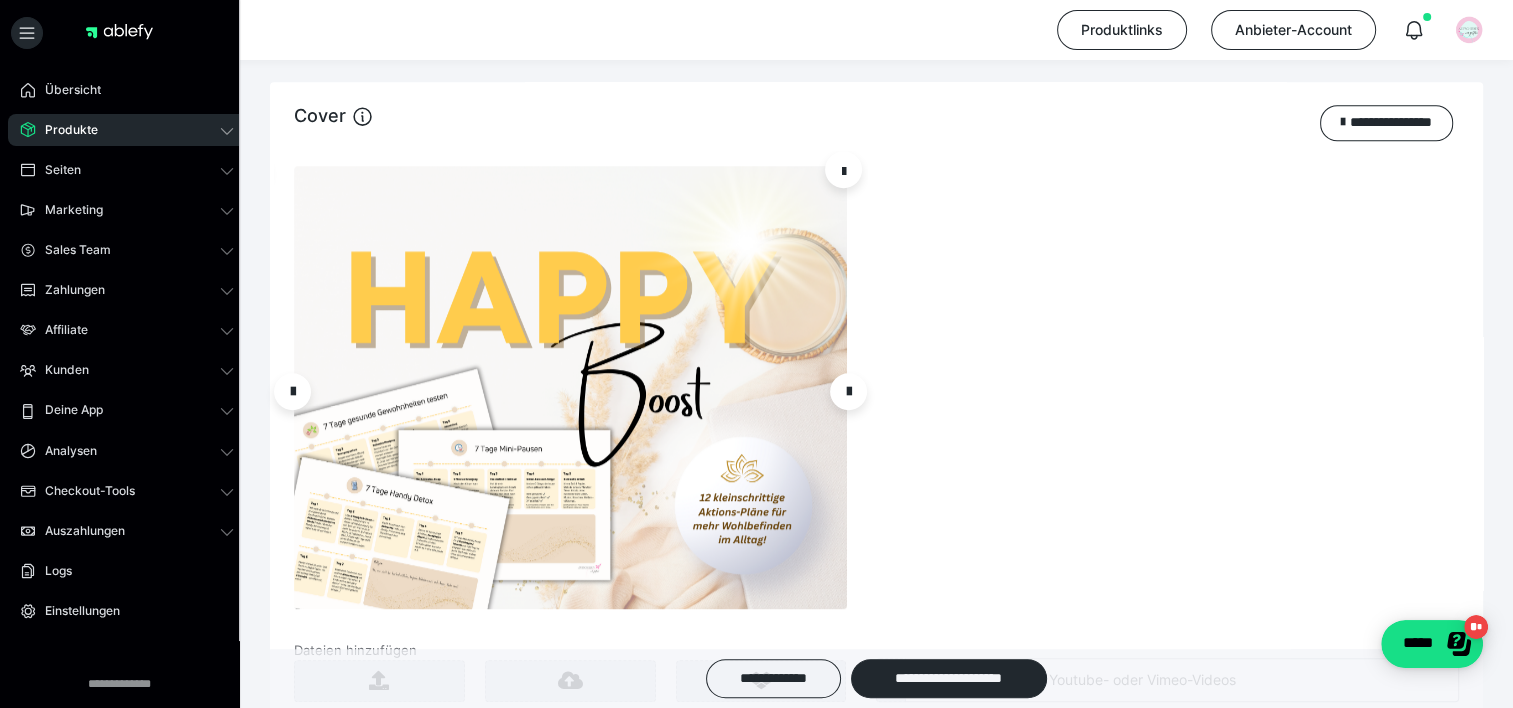 scroll, scrollTop: 1700, scrollLeft: 0, axis: vertical 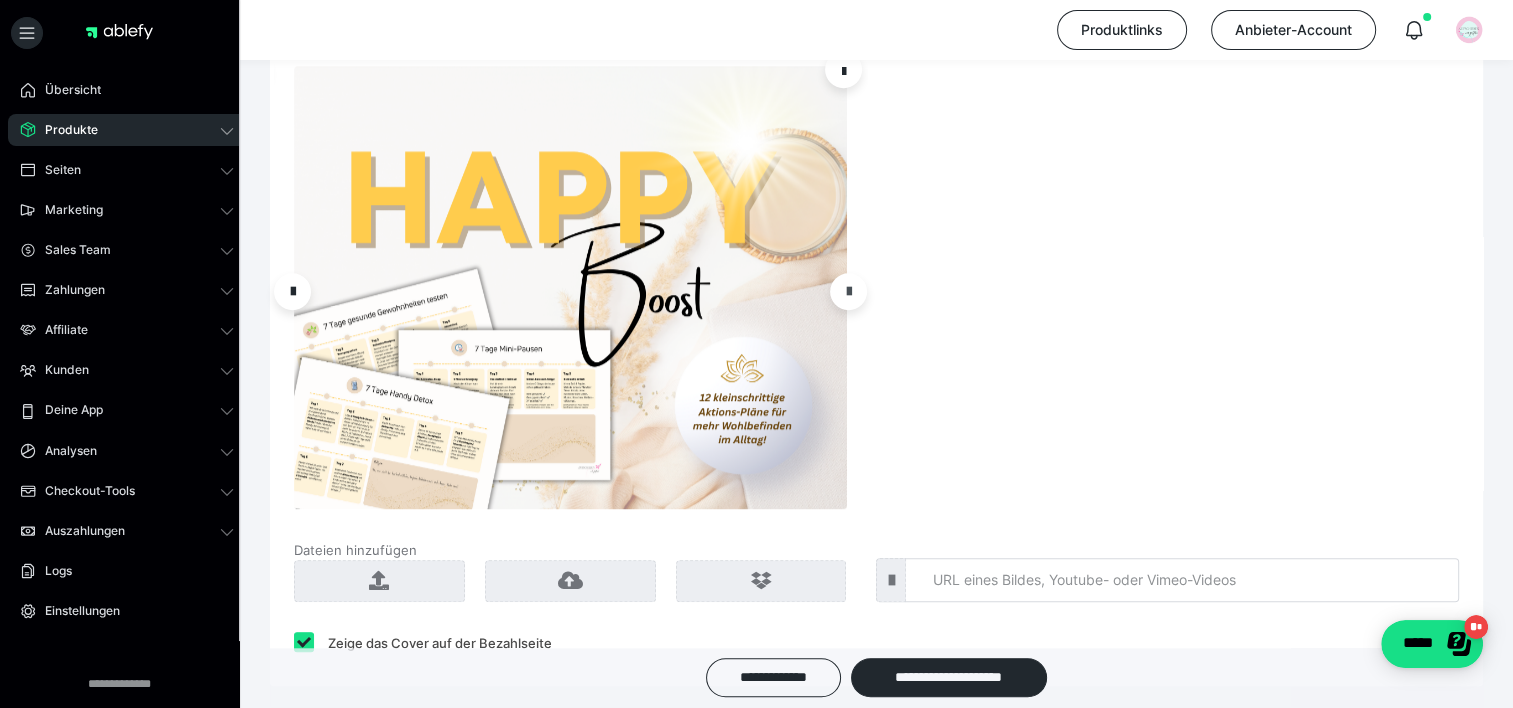 click at bounding box center [848, 291] 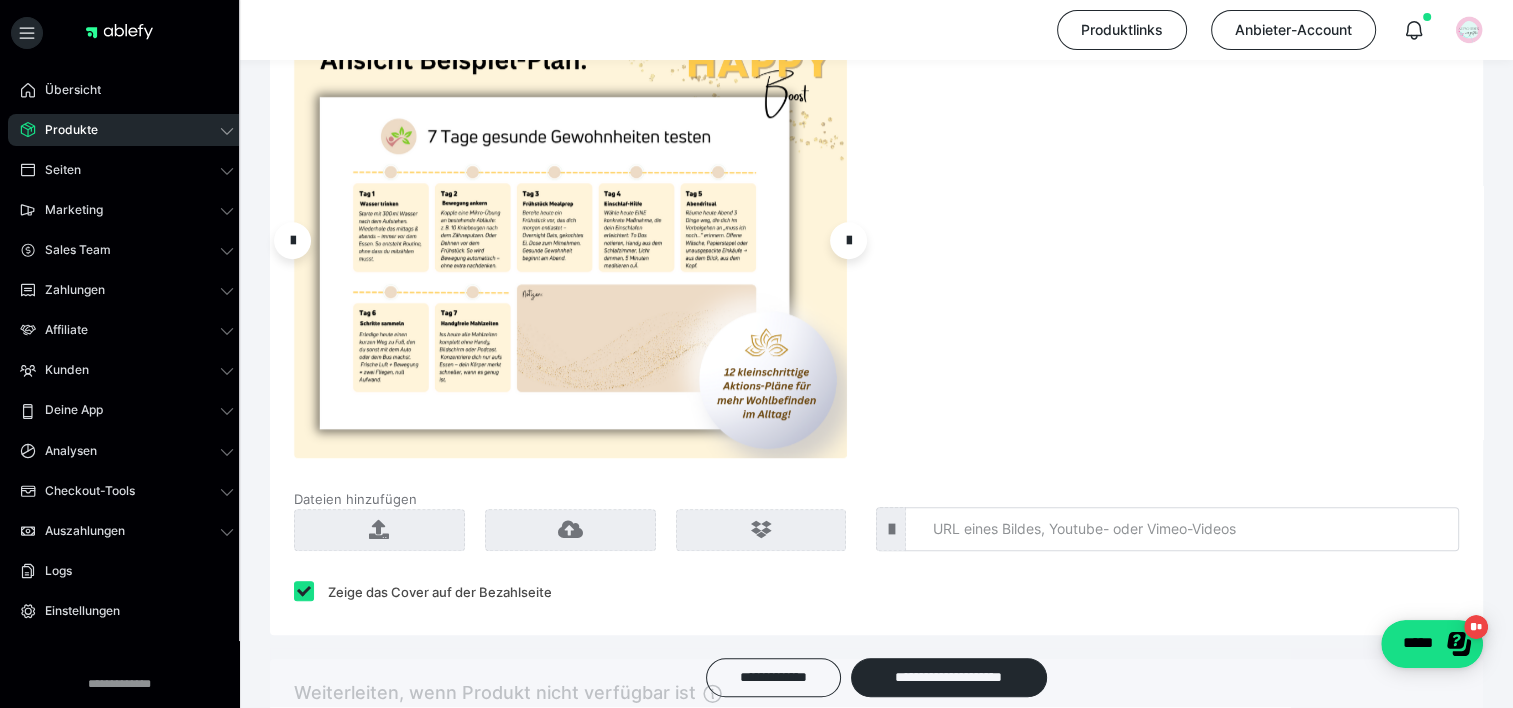 scroll, scrollTop: 1800, scrollLeft: 0, axis: vertical 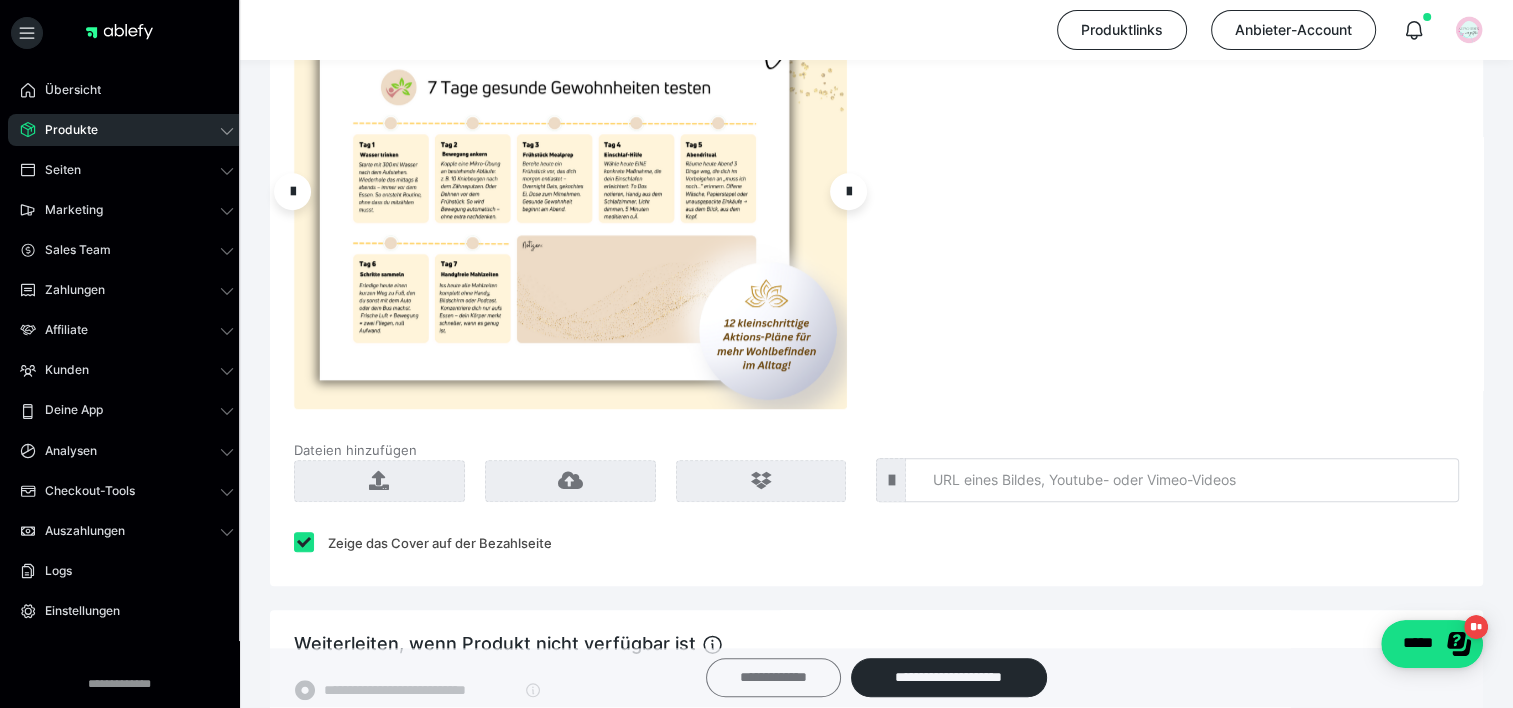 click on "**********" at bounding box center [773, 678] 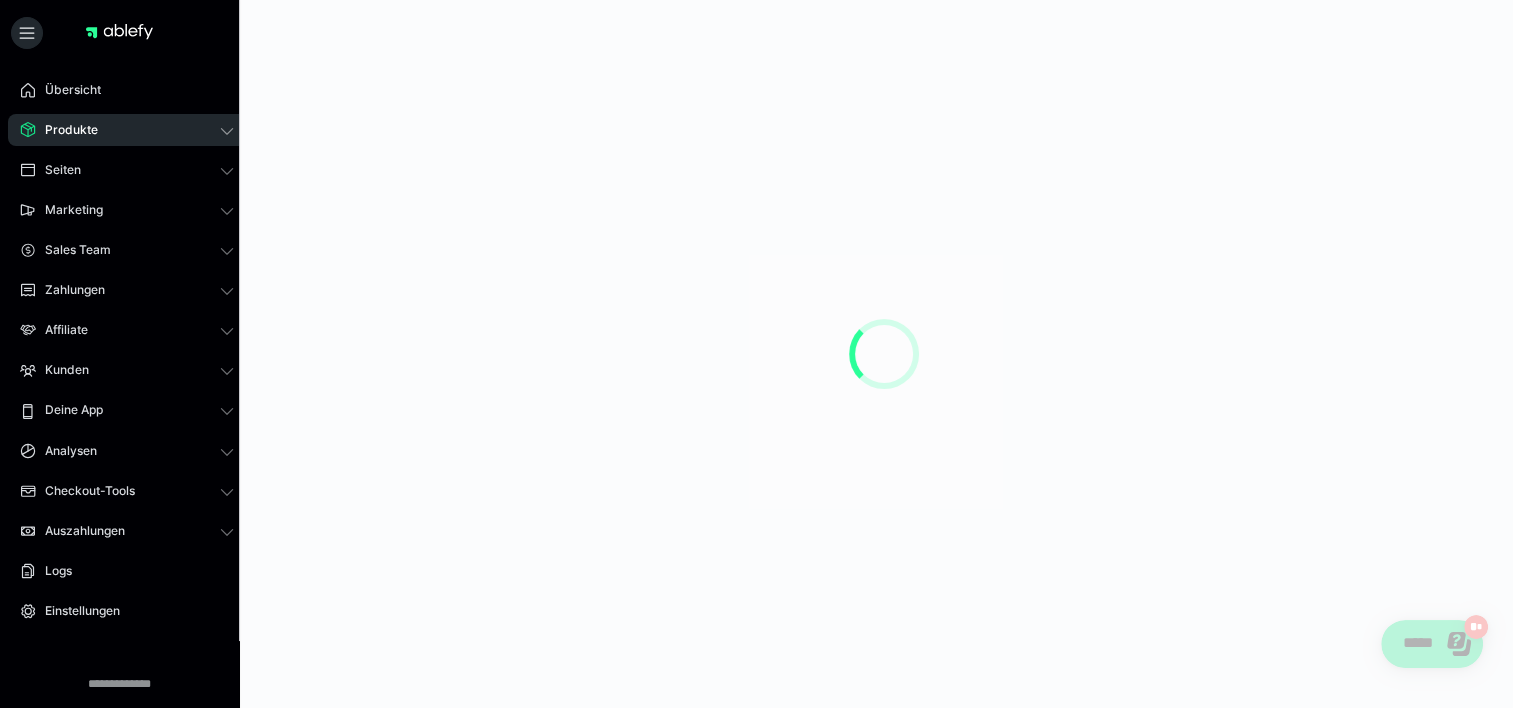 scroll, scrollTop: 0, scrollLeft: 0, axis: both 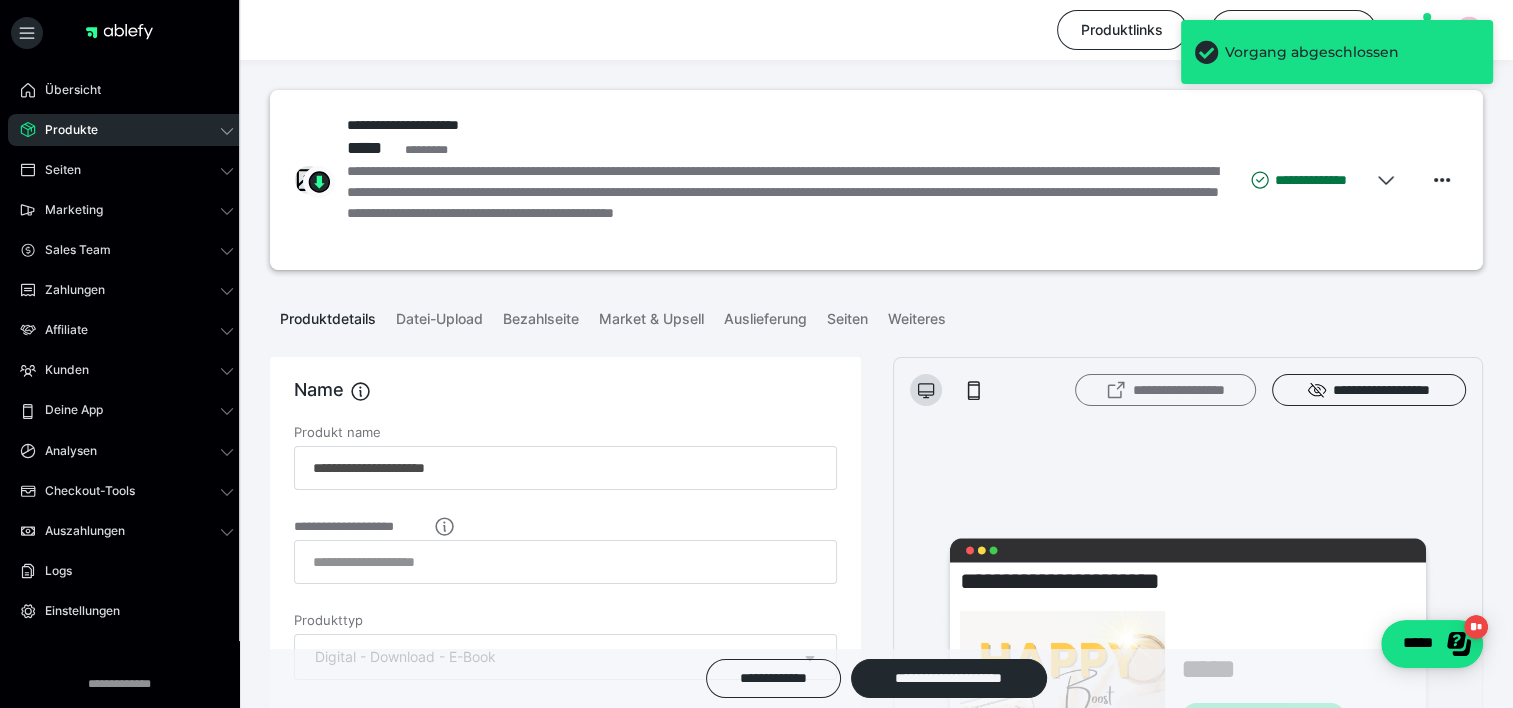 click on "**********" at bounding box center [1165, 390] 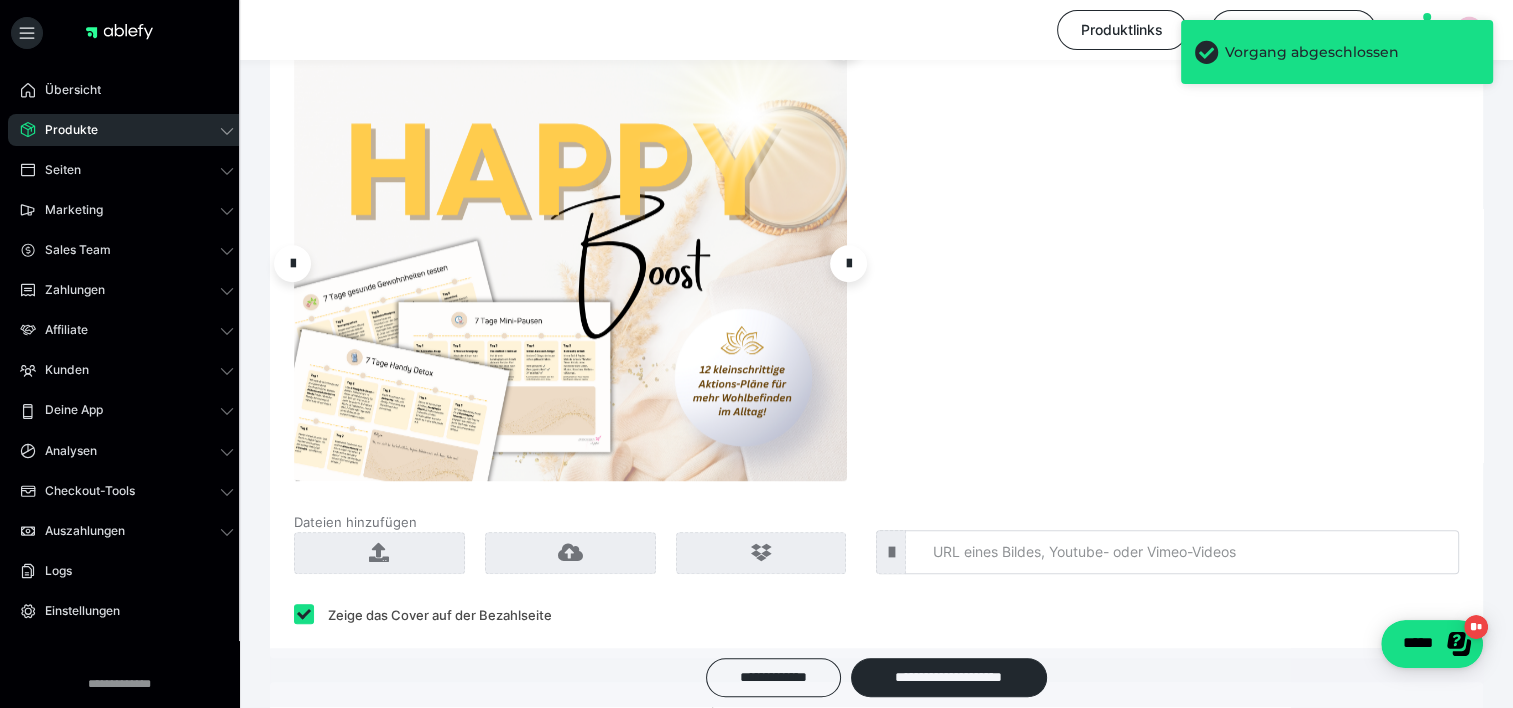 scroll, scrollTop: 2000, scrollLeft: 0, axis: vertical 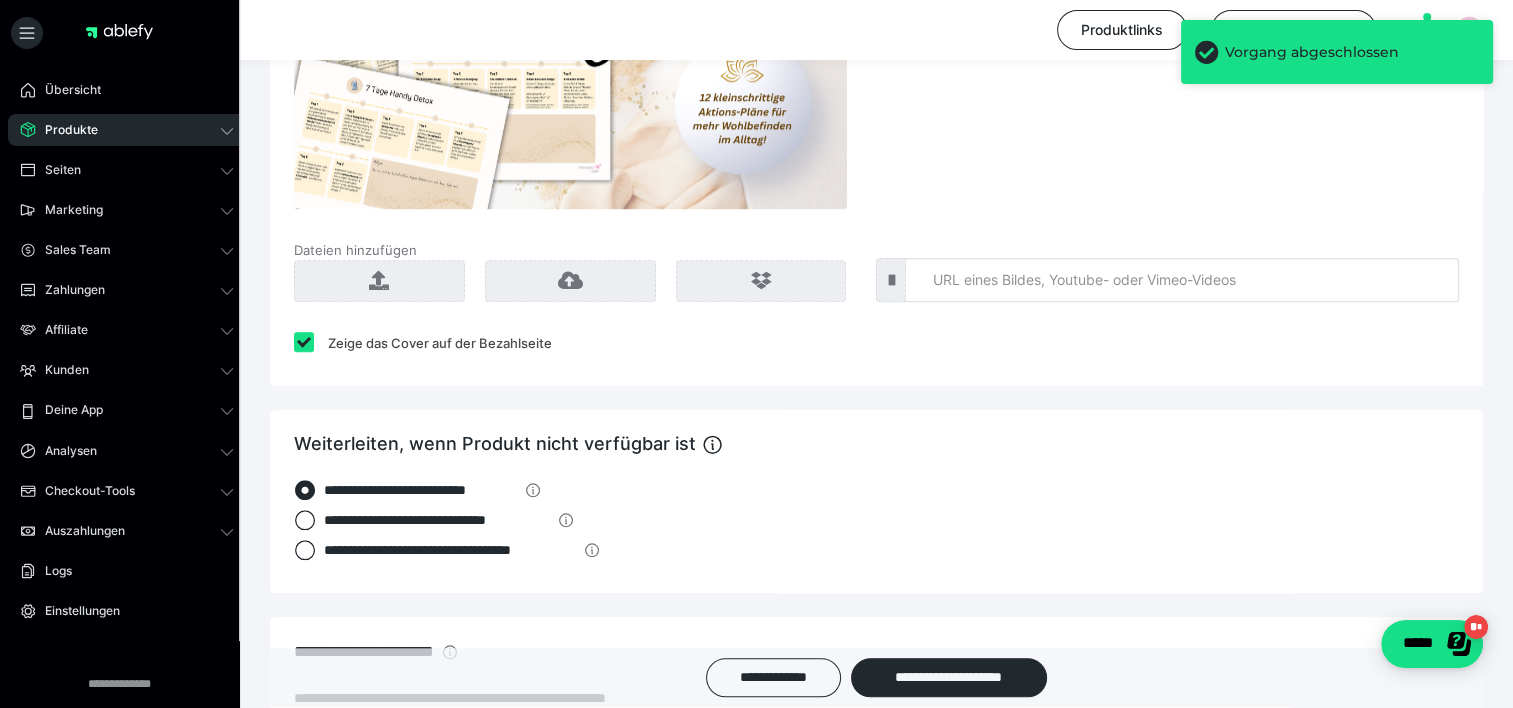 click on "Dateien hinzufügen" at bounding box center (355, 250) 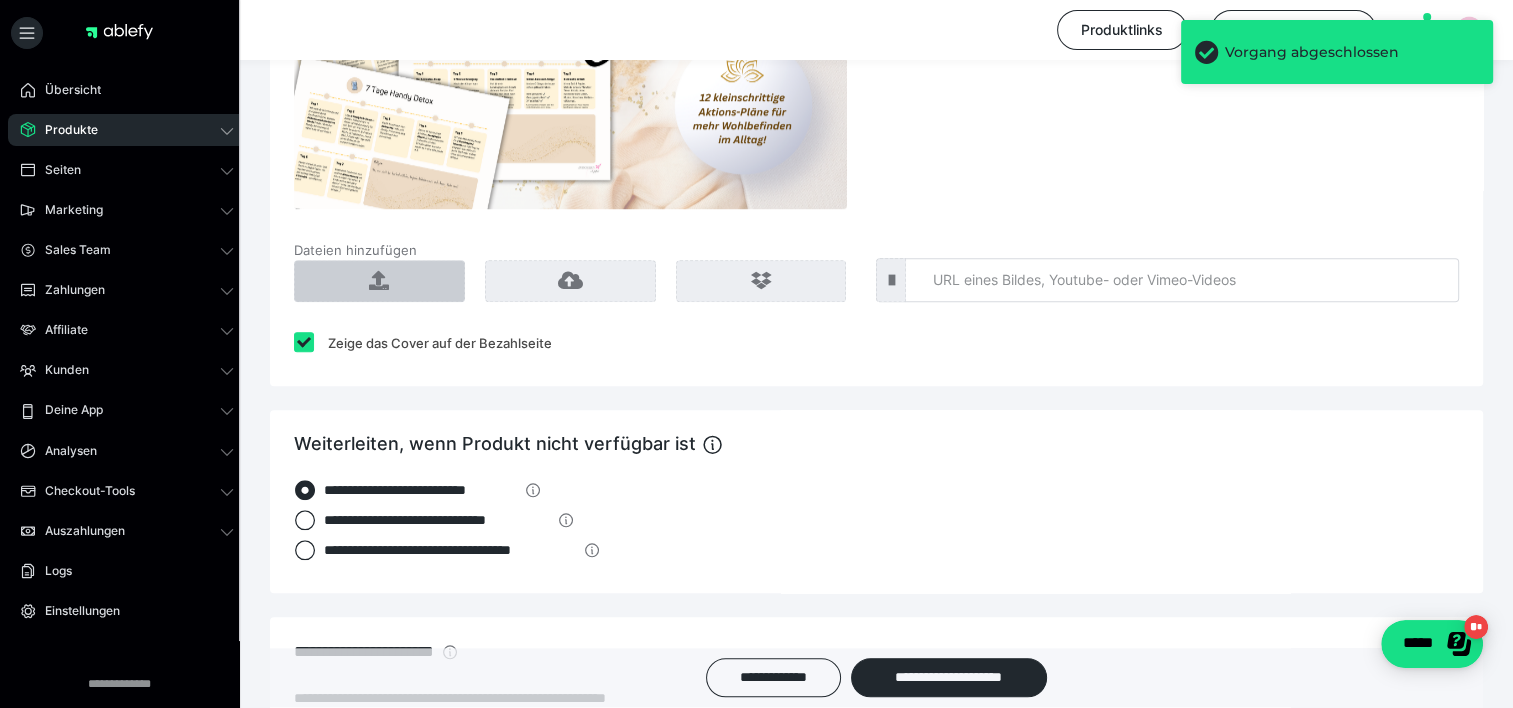 click at bounding box center (379, 281) 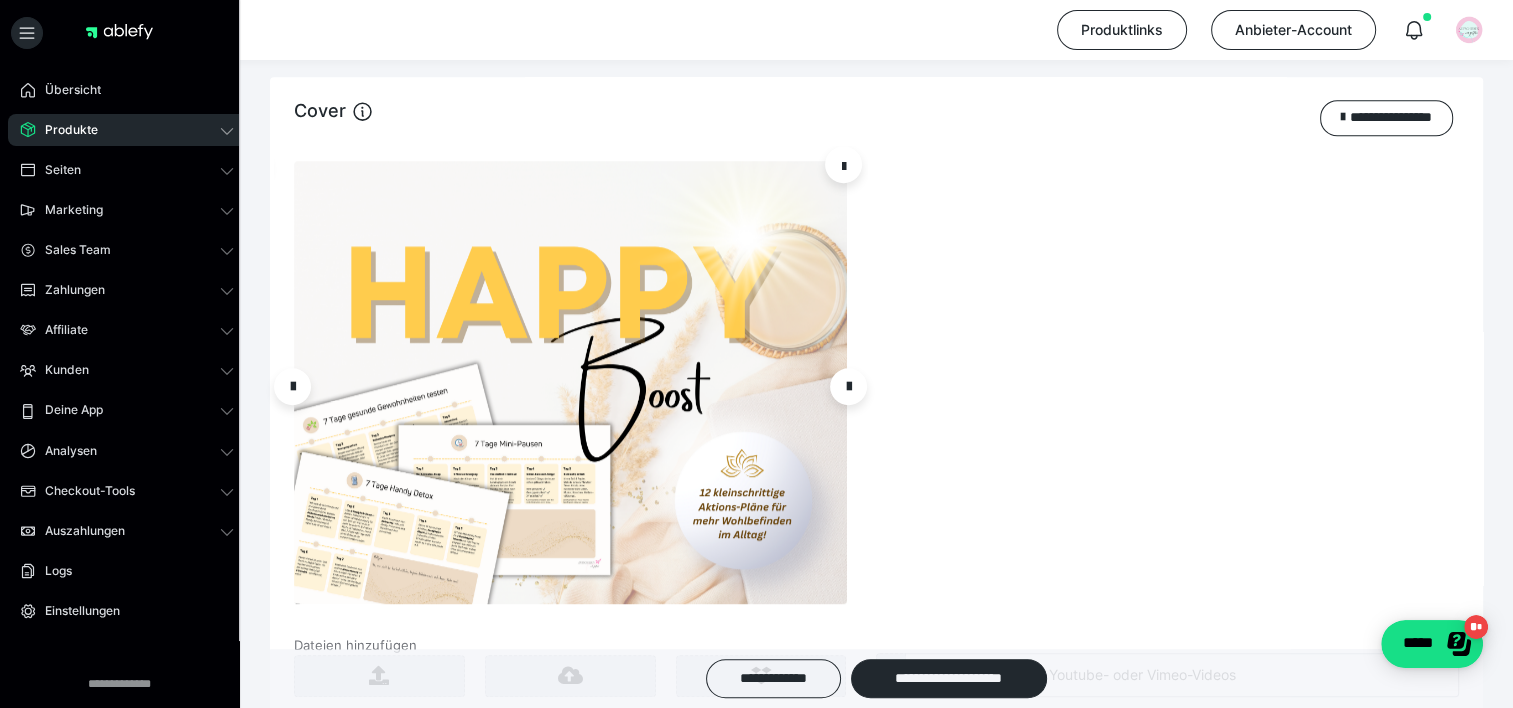 scroll, scrollTop: 1600, scrollLeft: 0, axis: vertical 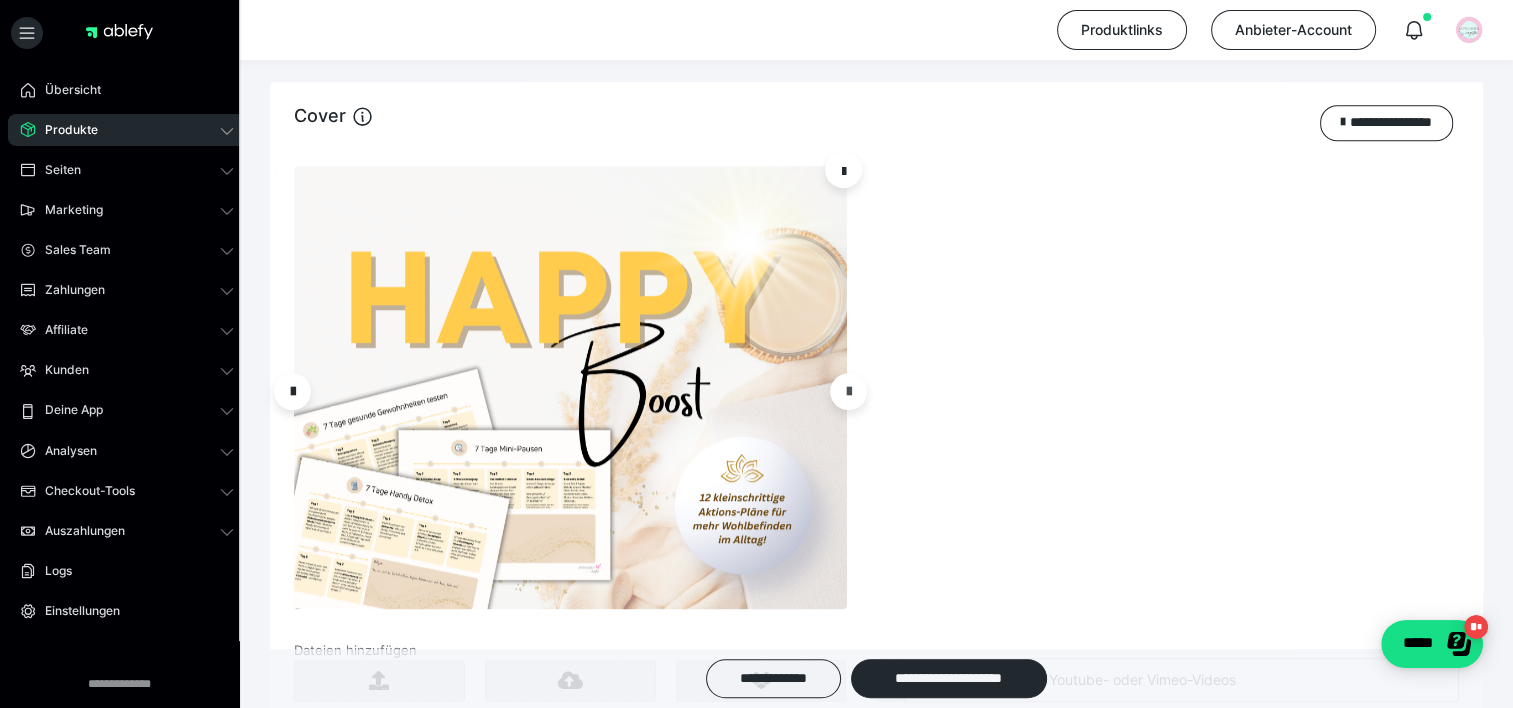 click at bounding box center [849, 391] 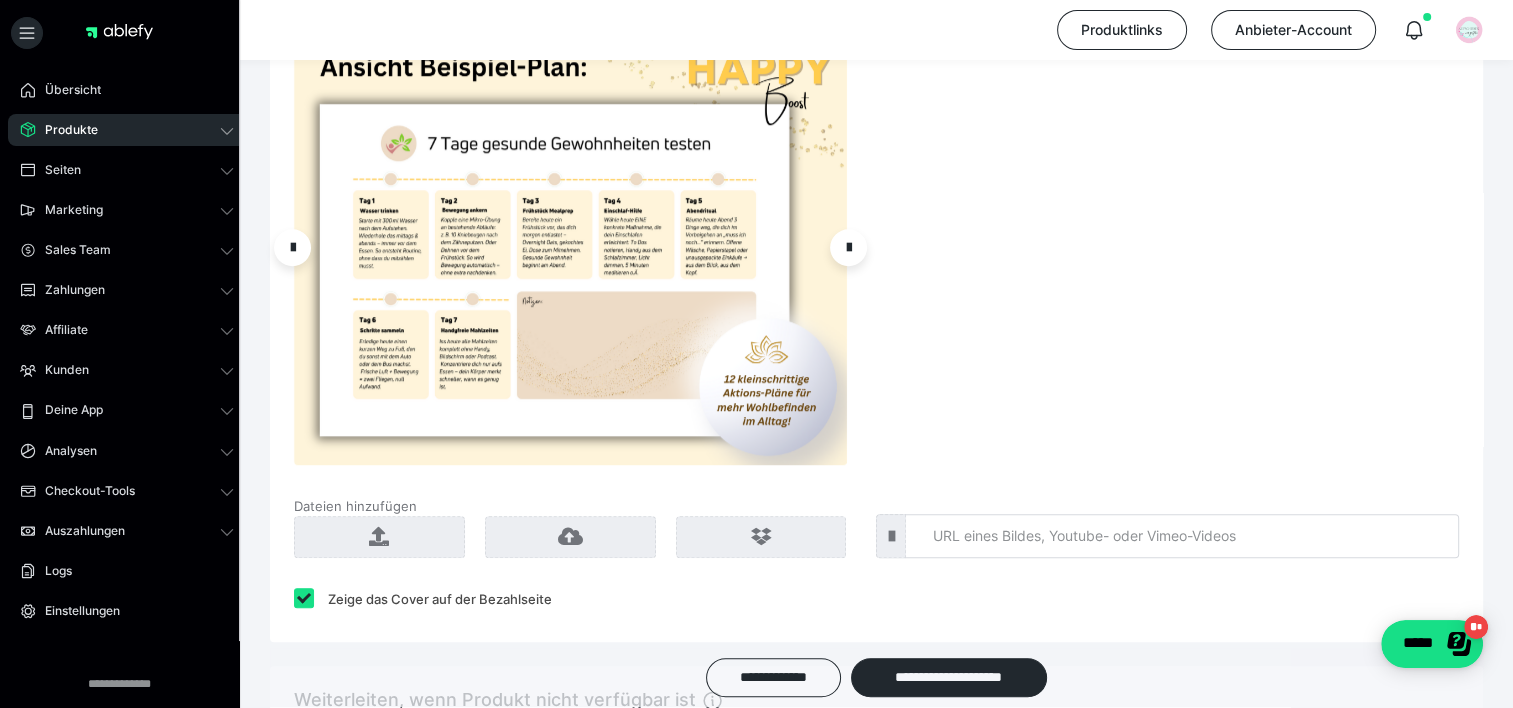 scroll, scrollTop: 1700, scrollLeft: 0, axis: vertical 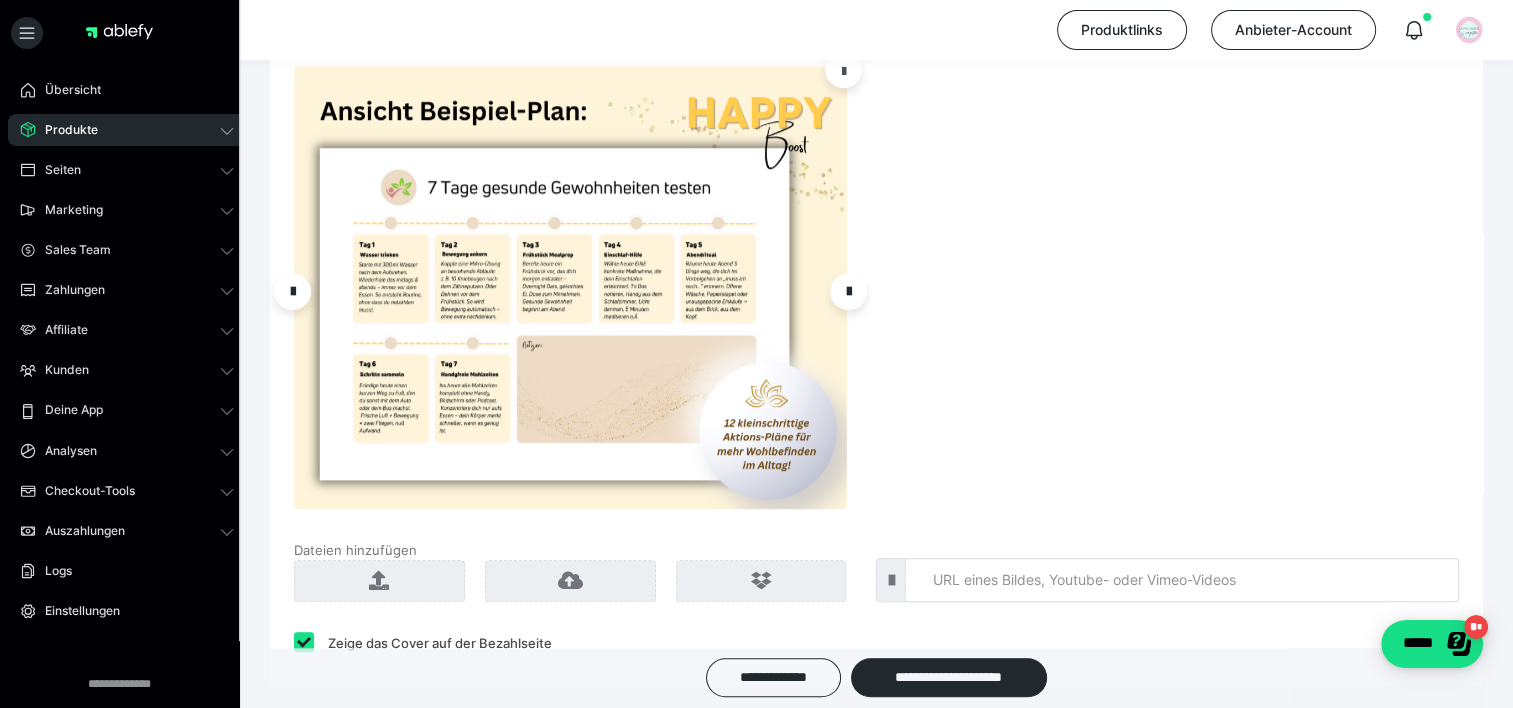 click at bounding box center (844, 70) 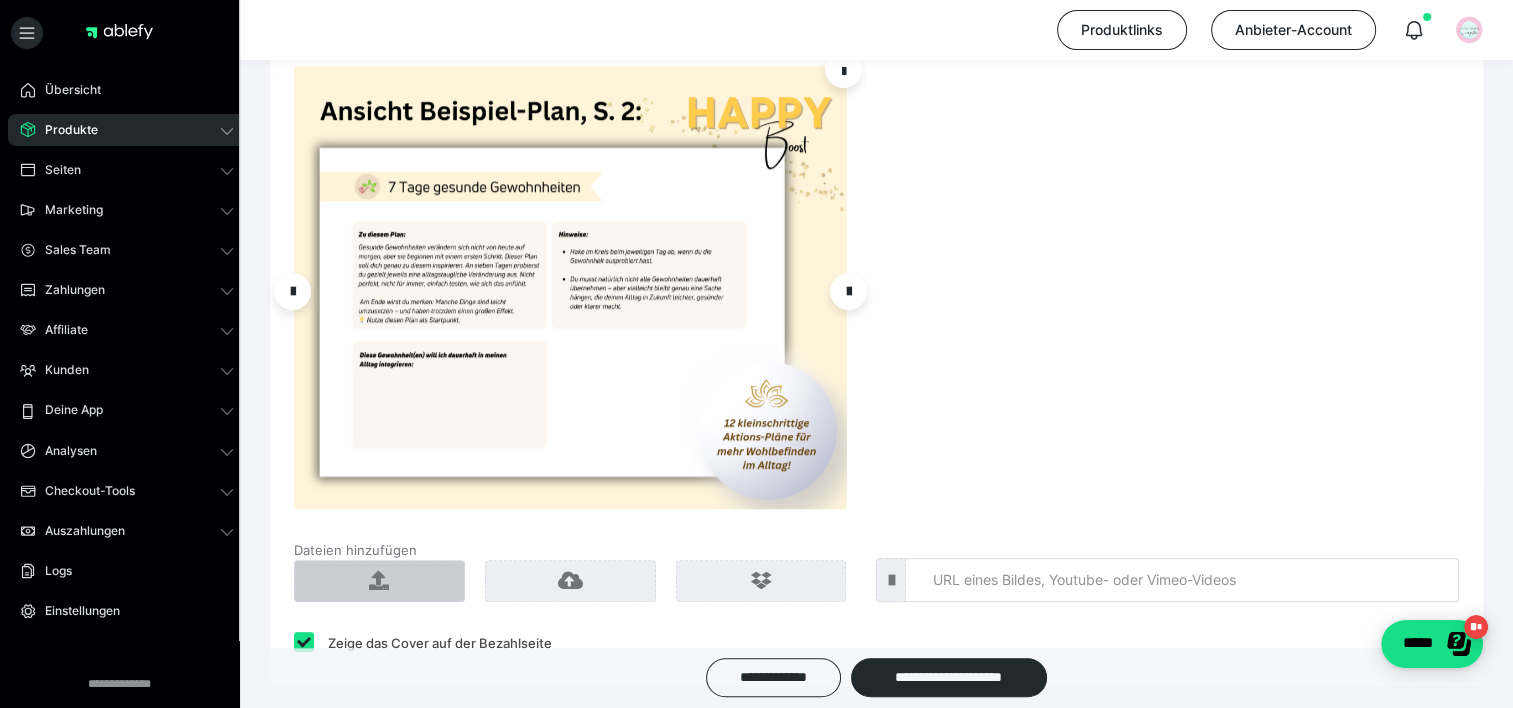 click at bounding box center [379, 581] 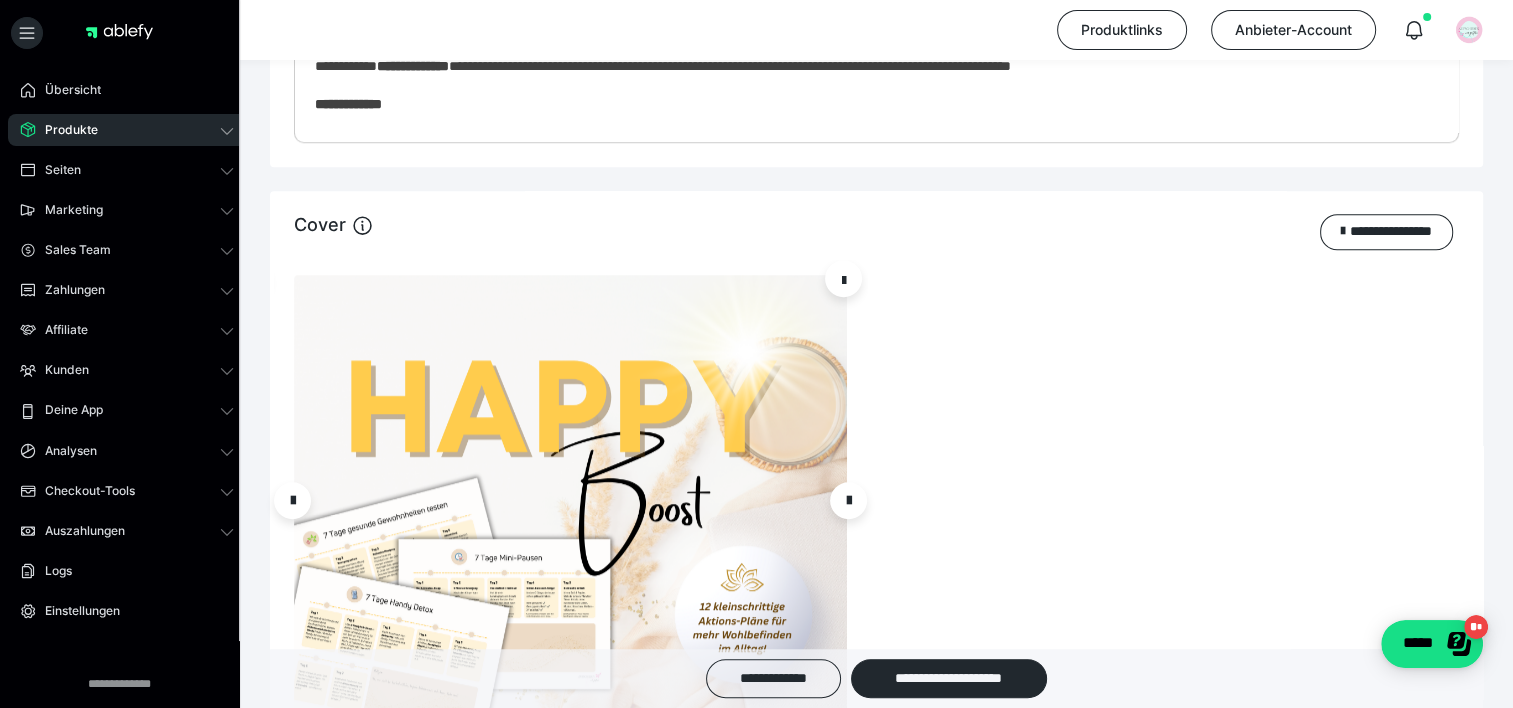 scroll, scrollTop: 1500, scrollLeft: 0, axis: vertical 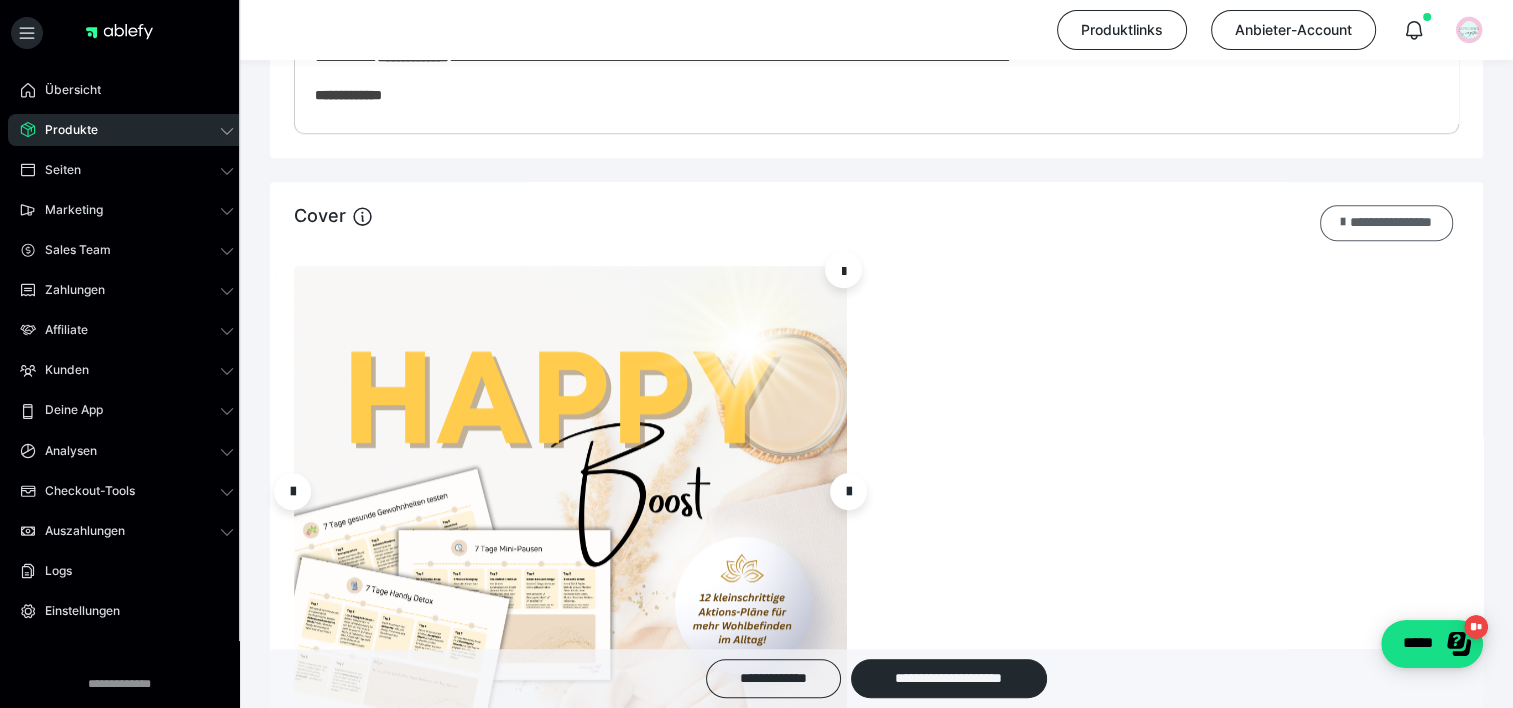 click on "**********" at bounding box center [1386, 223] 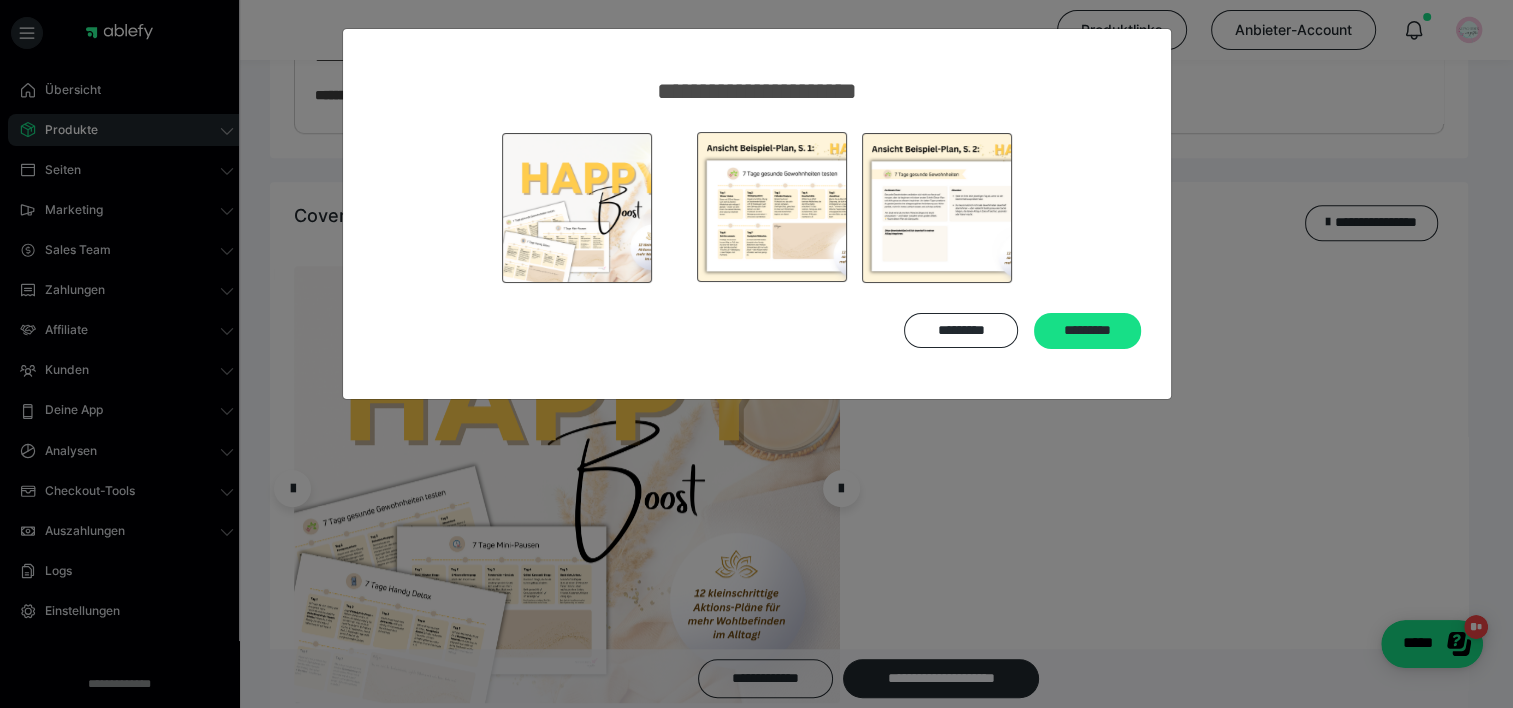 drag, startPoint x: 940, startPoint y: 213, endPoint x: 806, endPoint y: 218, distance: 134.09325 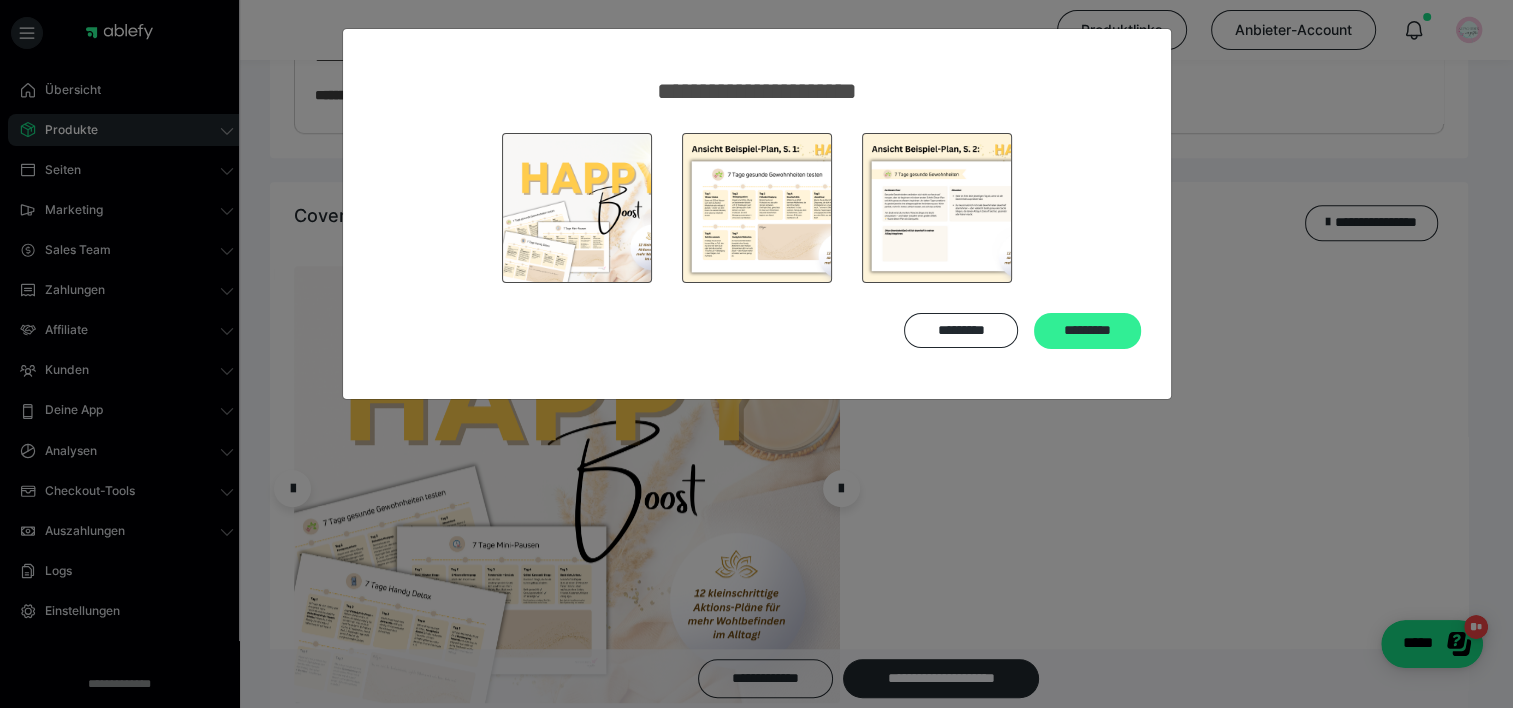 click on "*********" at bounding box center [1087, 331] 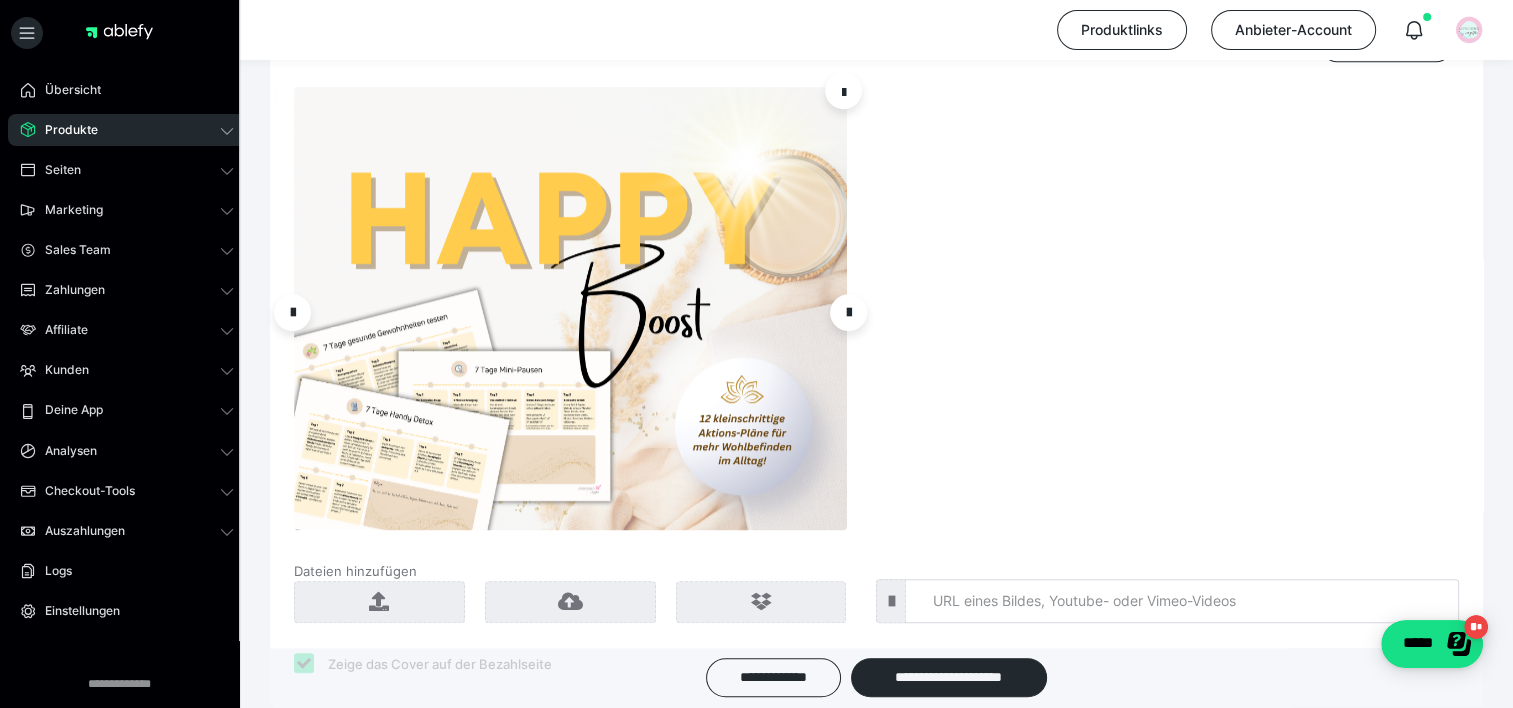 scroll, scrollTop: 1700, scrollLeft: 0, axis: vertical 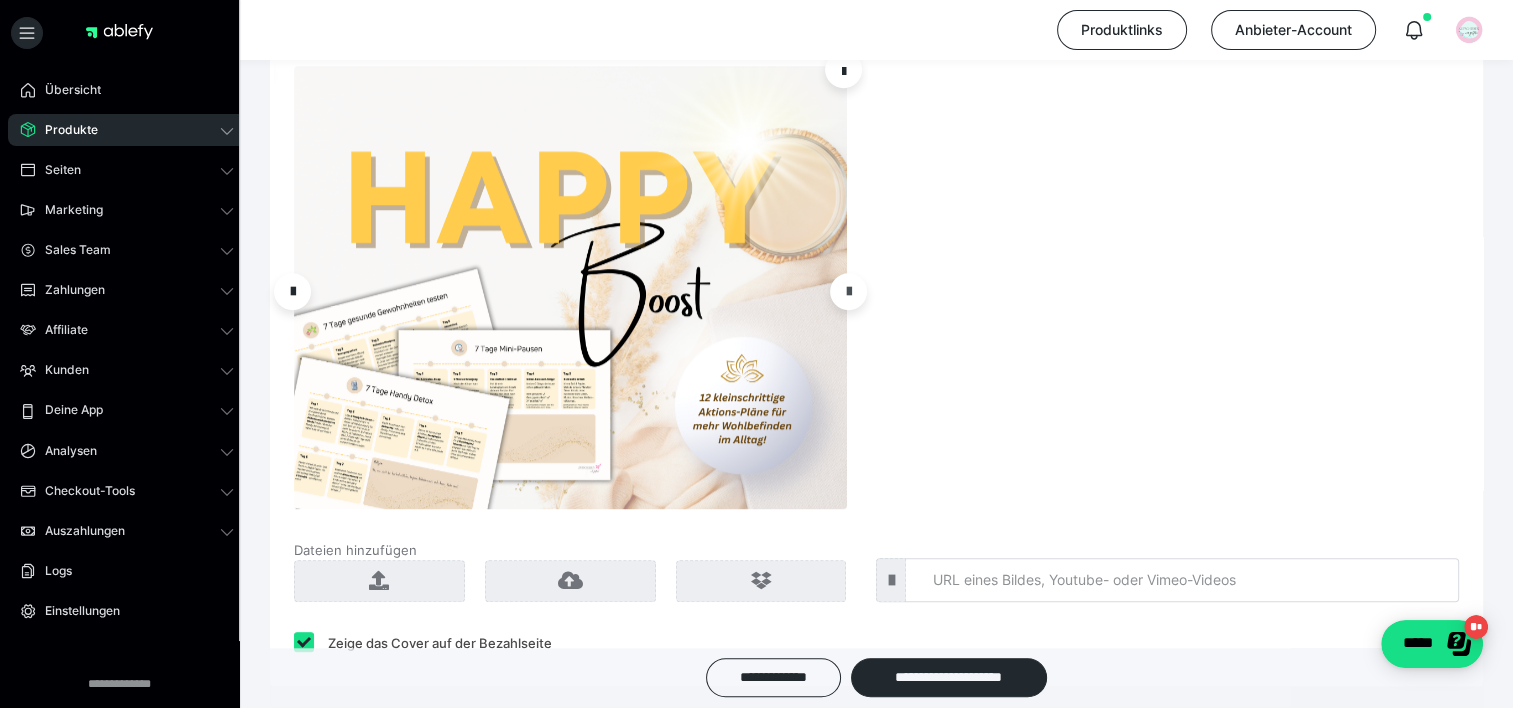 click at bounding box center [848, 291] 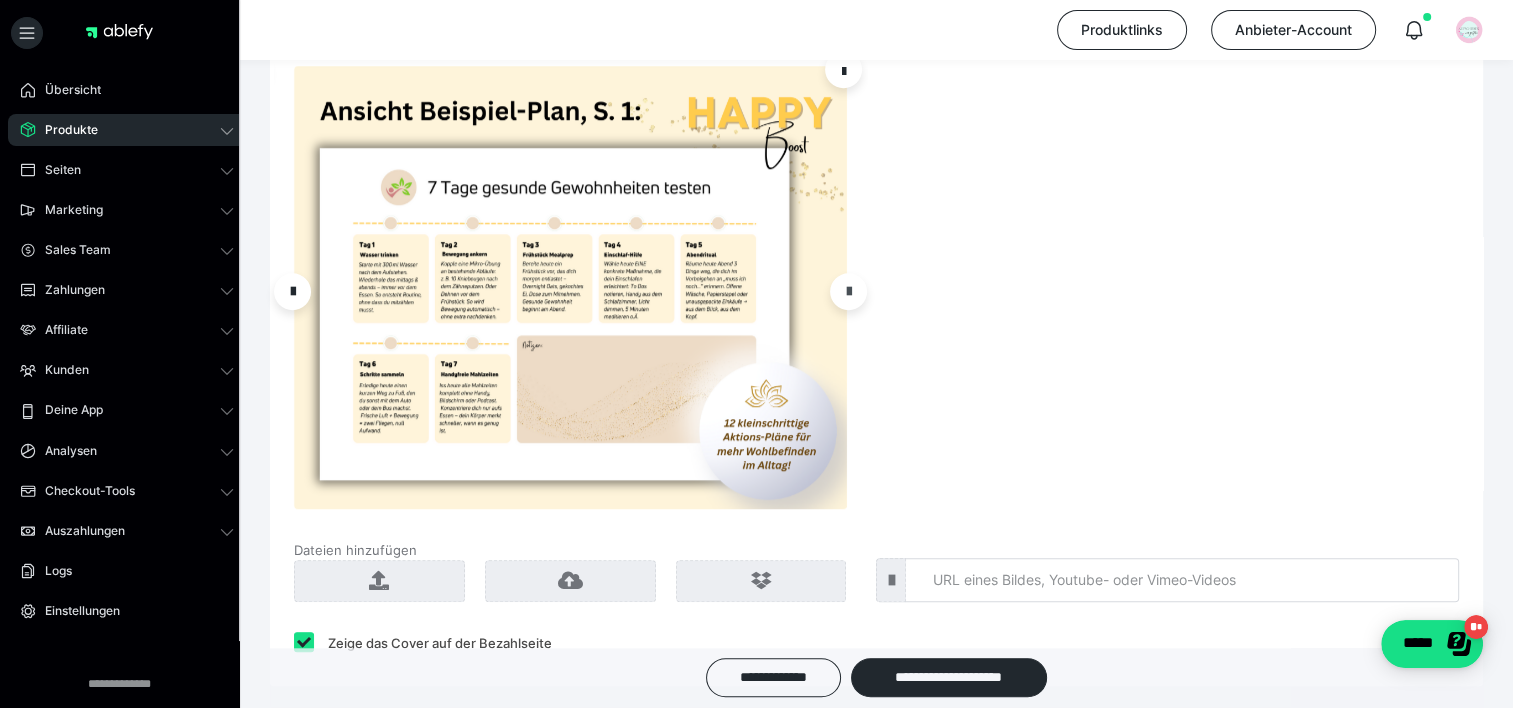 click at bounding box center [848, 291] 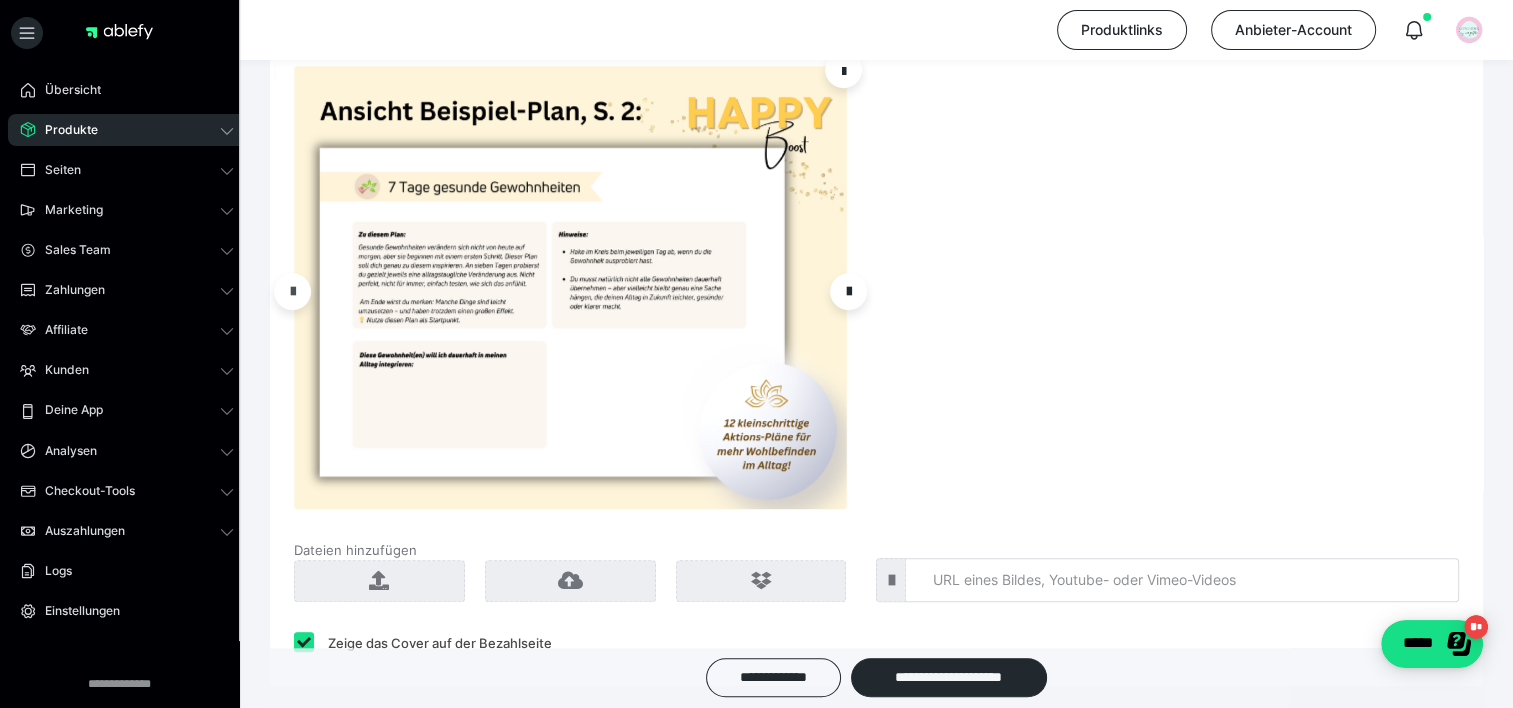 click at bounding box center [292, 291] 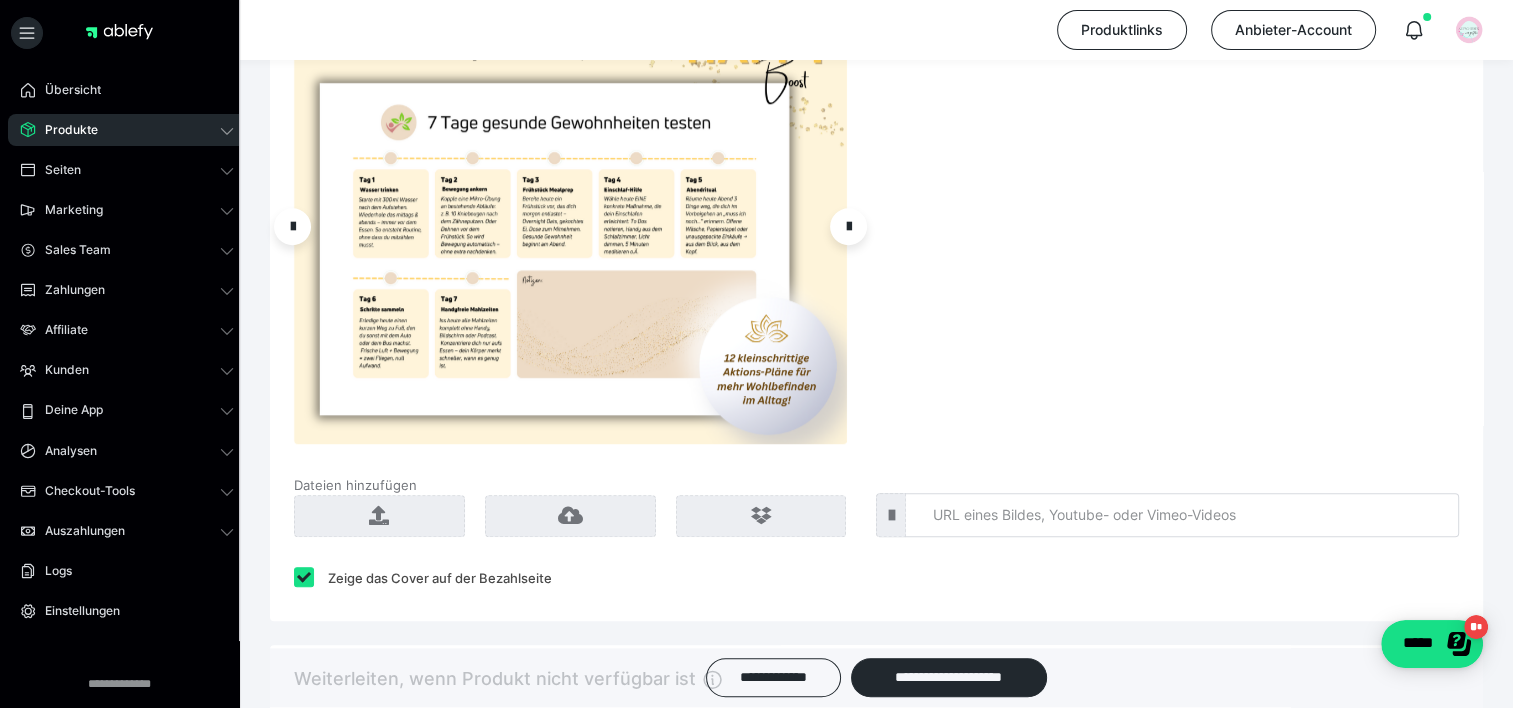 scroll, scrollTop: 1800, scrollLeft: 0, axis: vertical 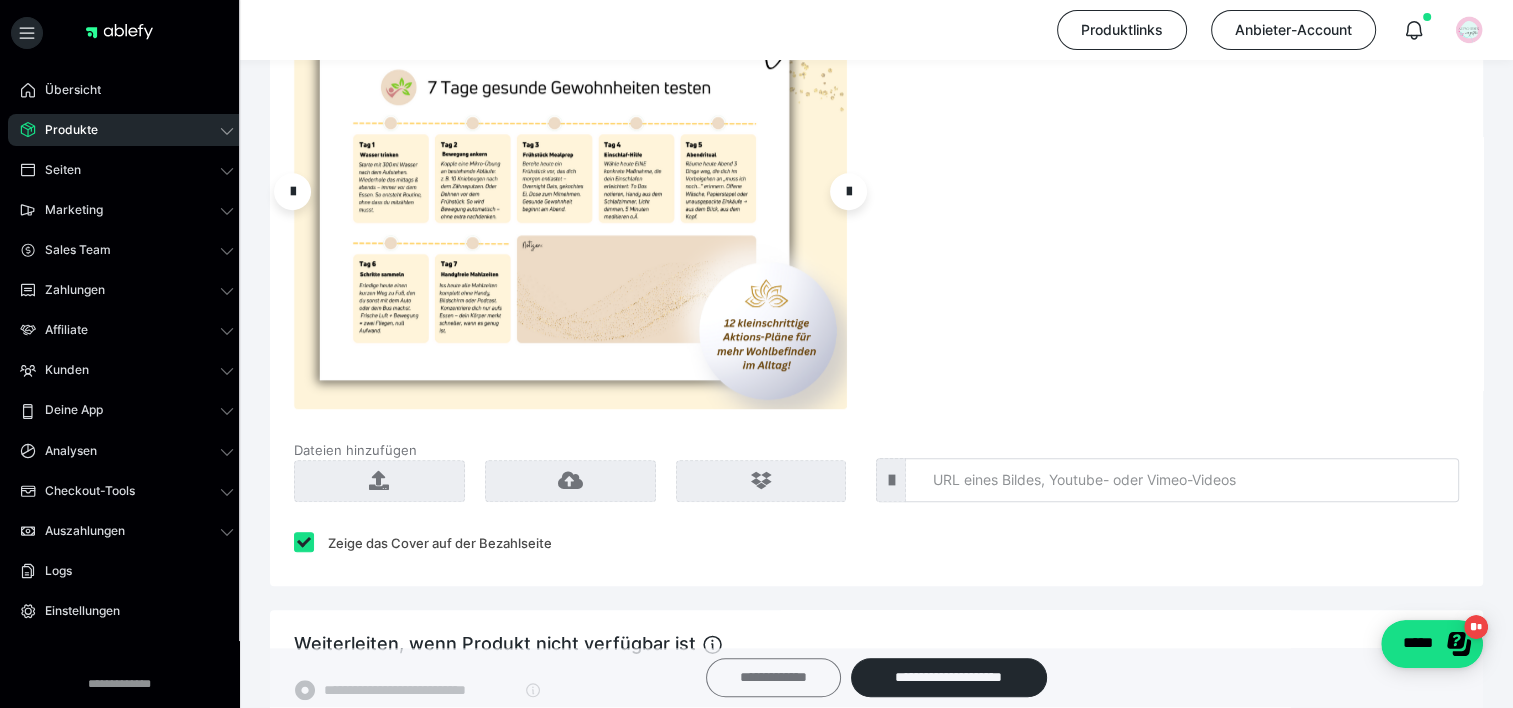 click on "**********" at bounding box center (773, 678) 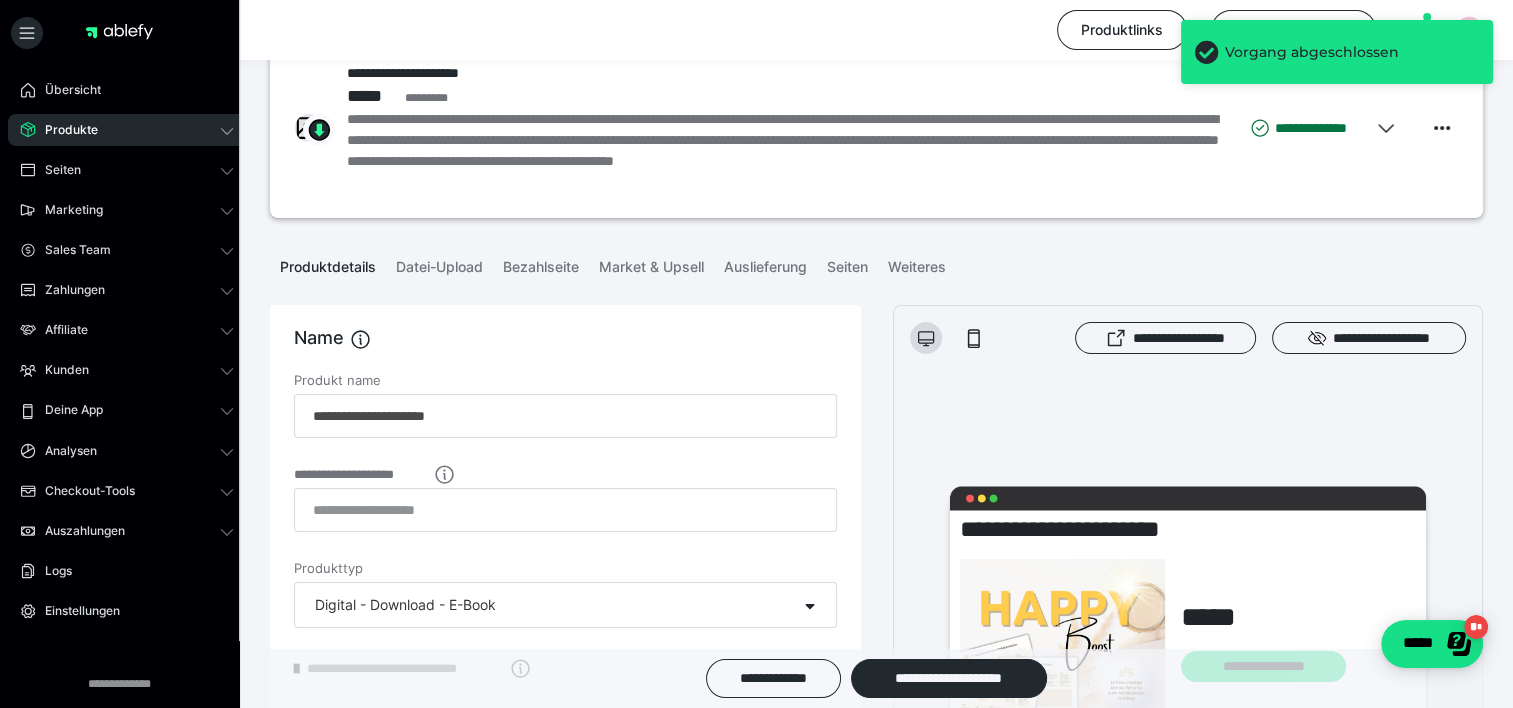 scroll, scrollTop: 0, scrollLeft: 0, axis: both 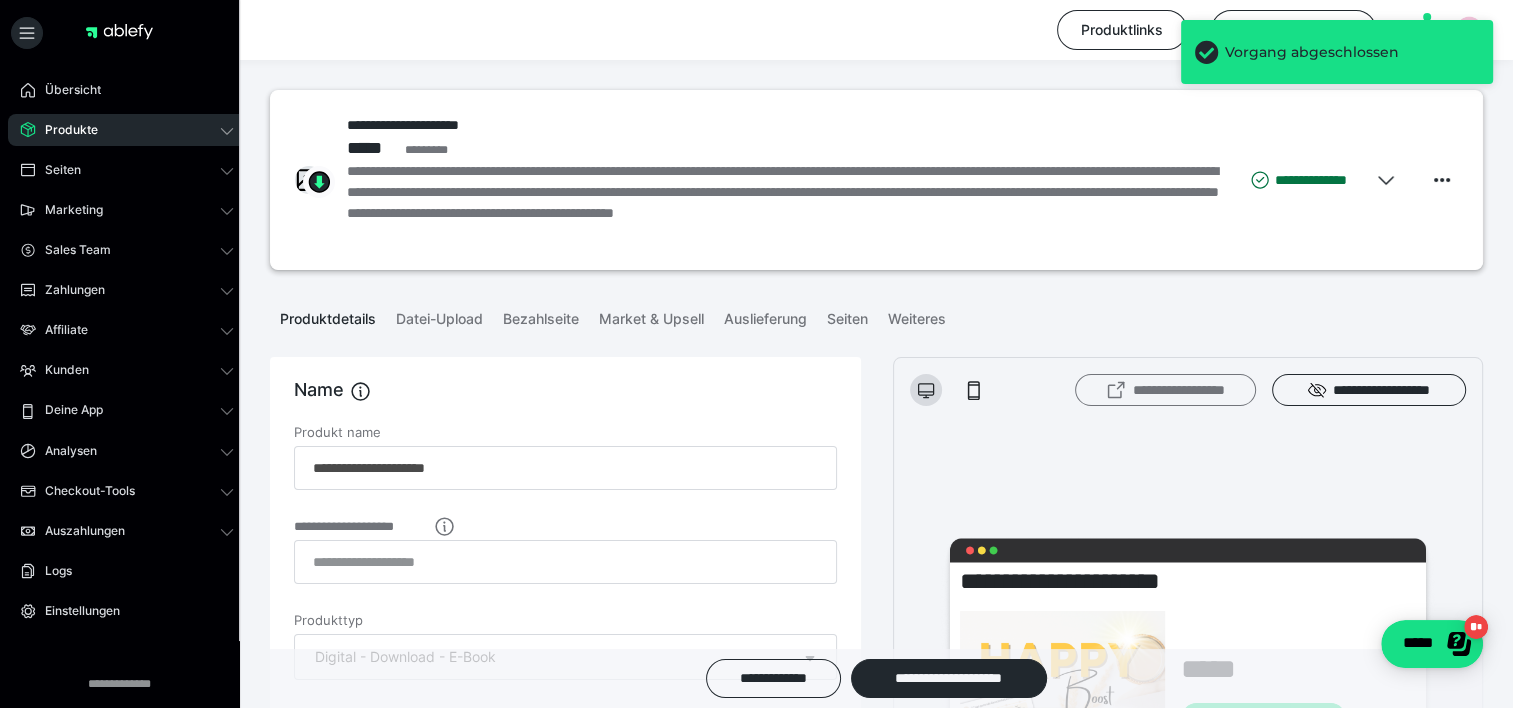 click on "**********" at bounding box center [1165, 390] 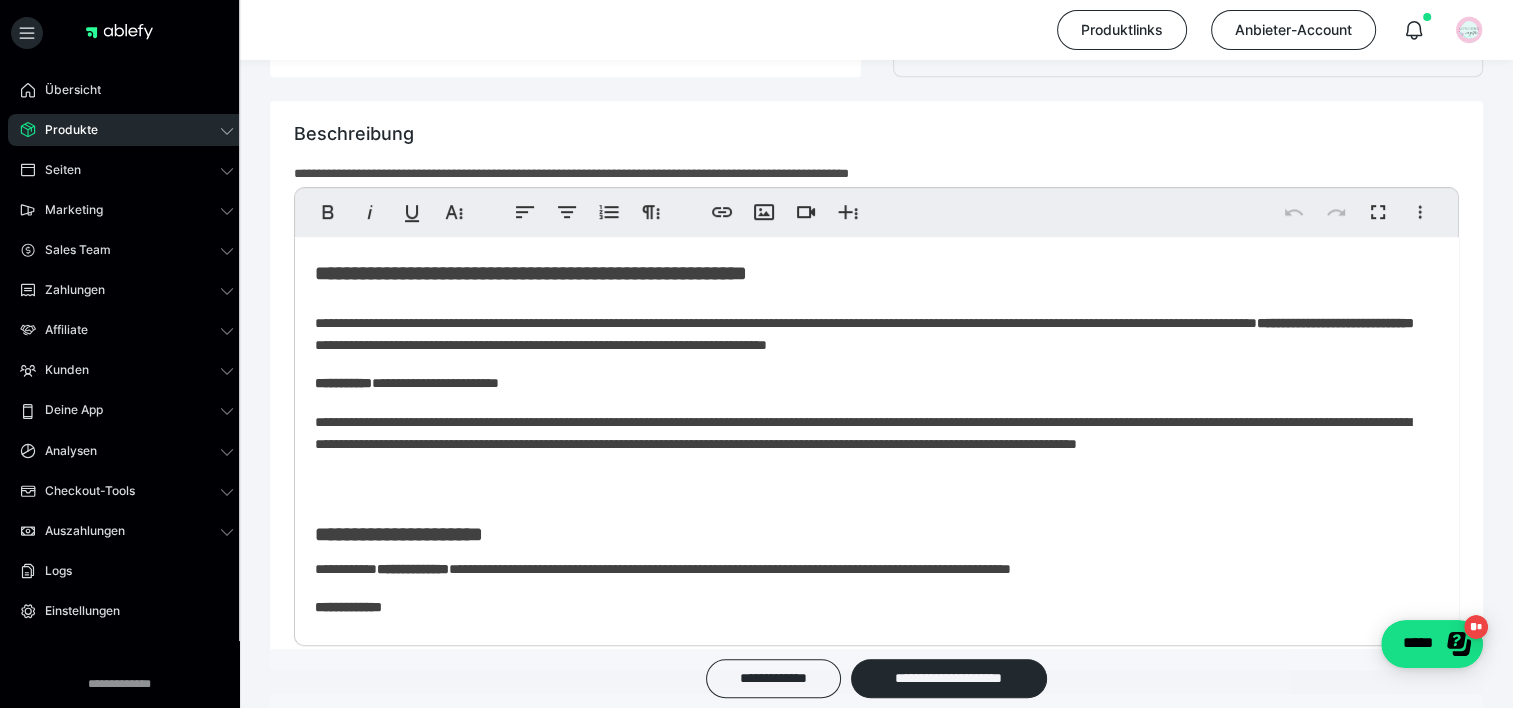 scroll, scrollTop: 1000, scrollLeft: 0, axis: vertical 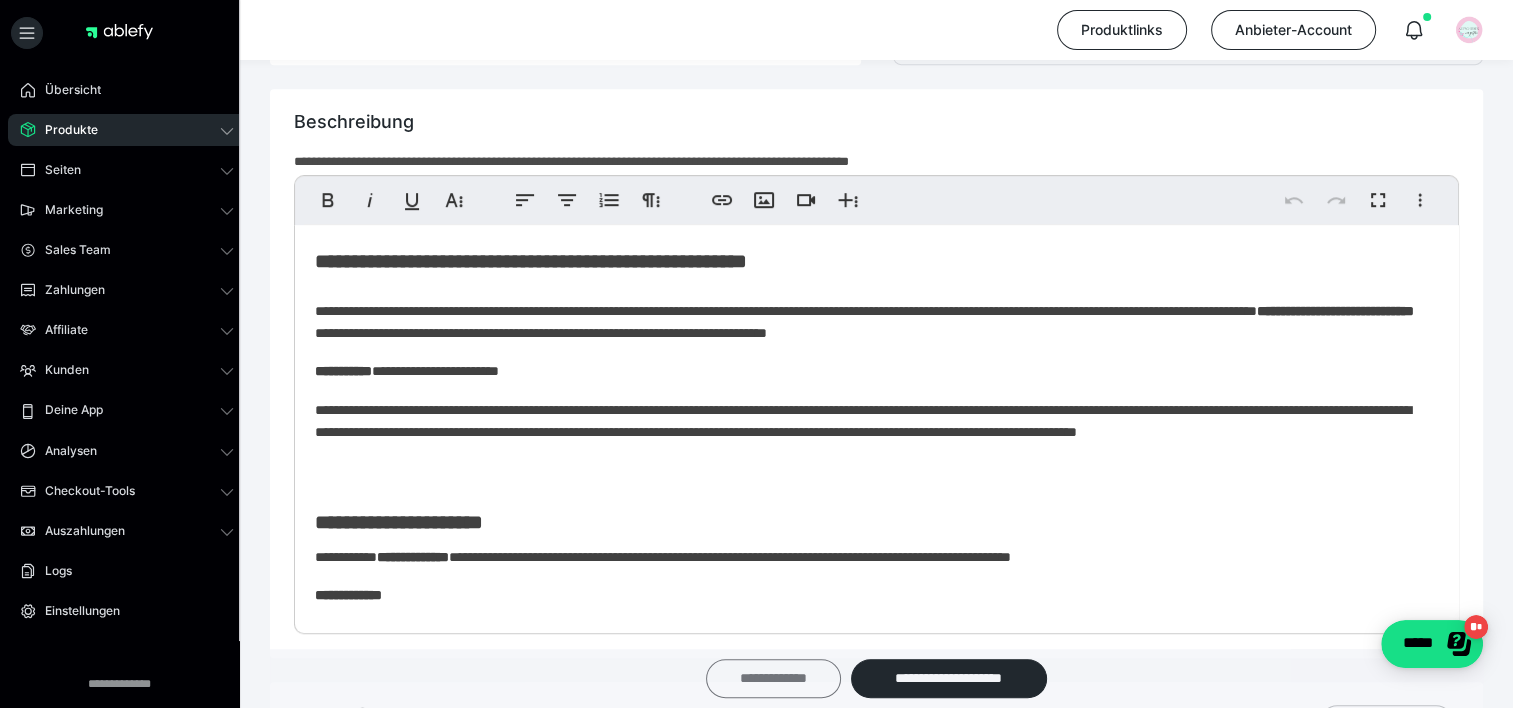 click on "**********" at bounding box center [773, 678] 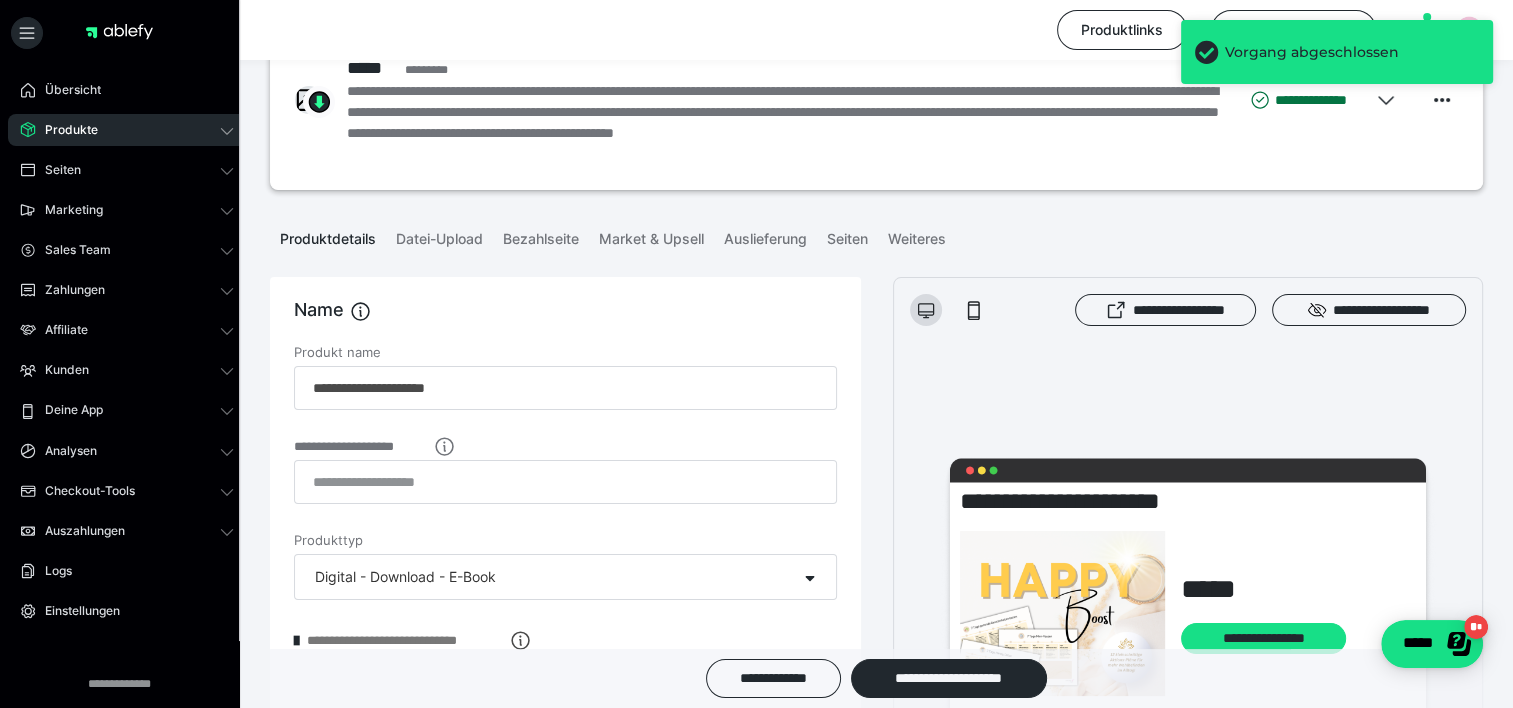 scroll, scrollTop: 200, scrollLeft: 0, axis: vertical 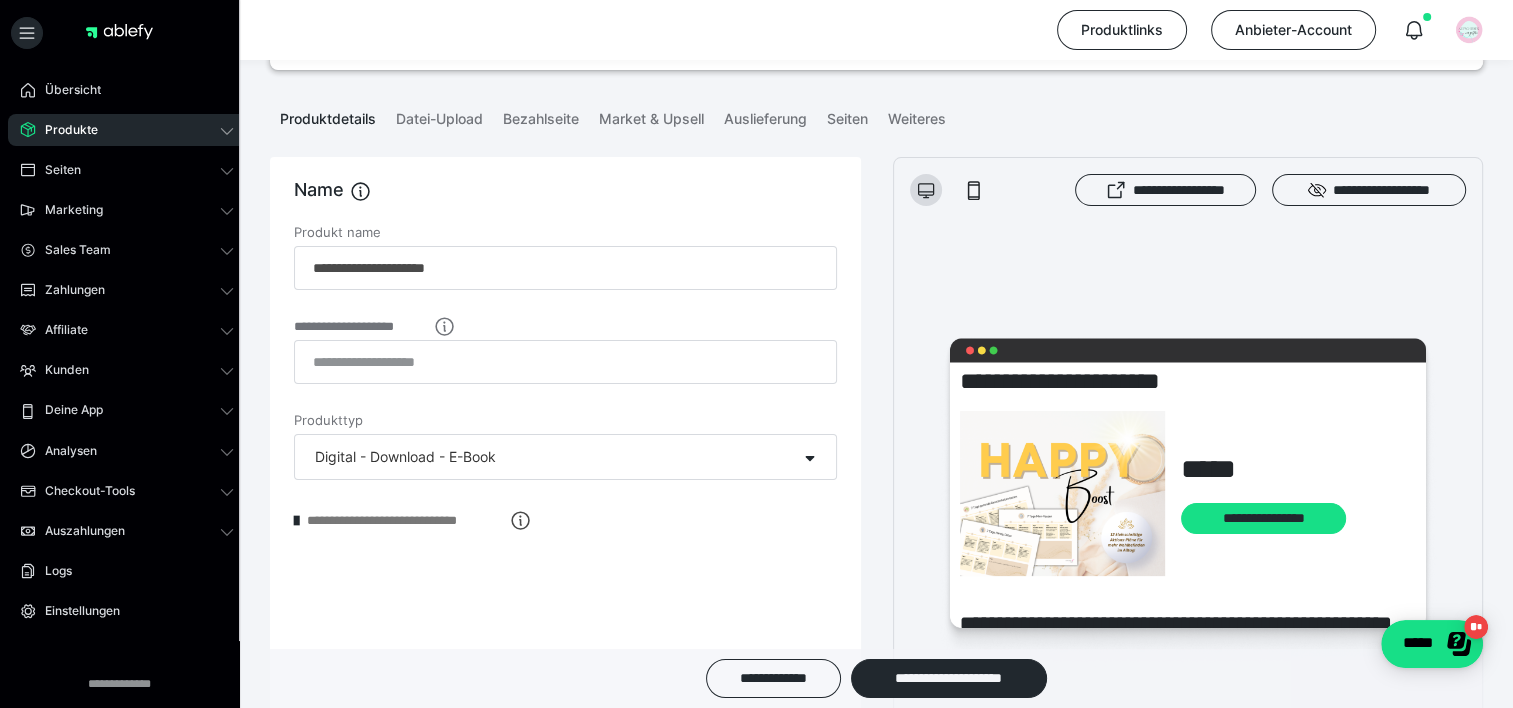 click on "Produktdetails" at bounding box center [328, 115] 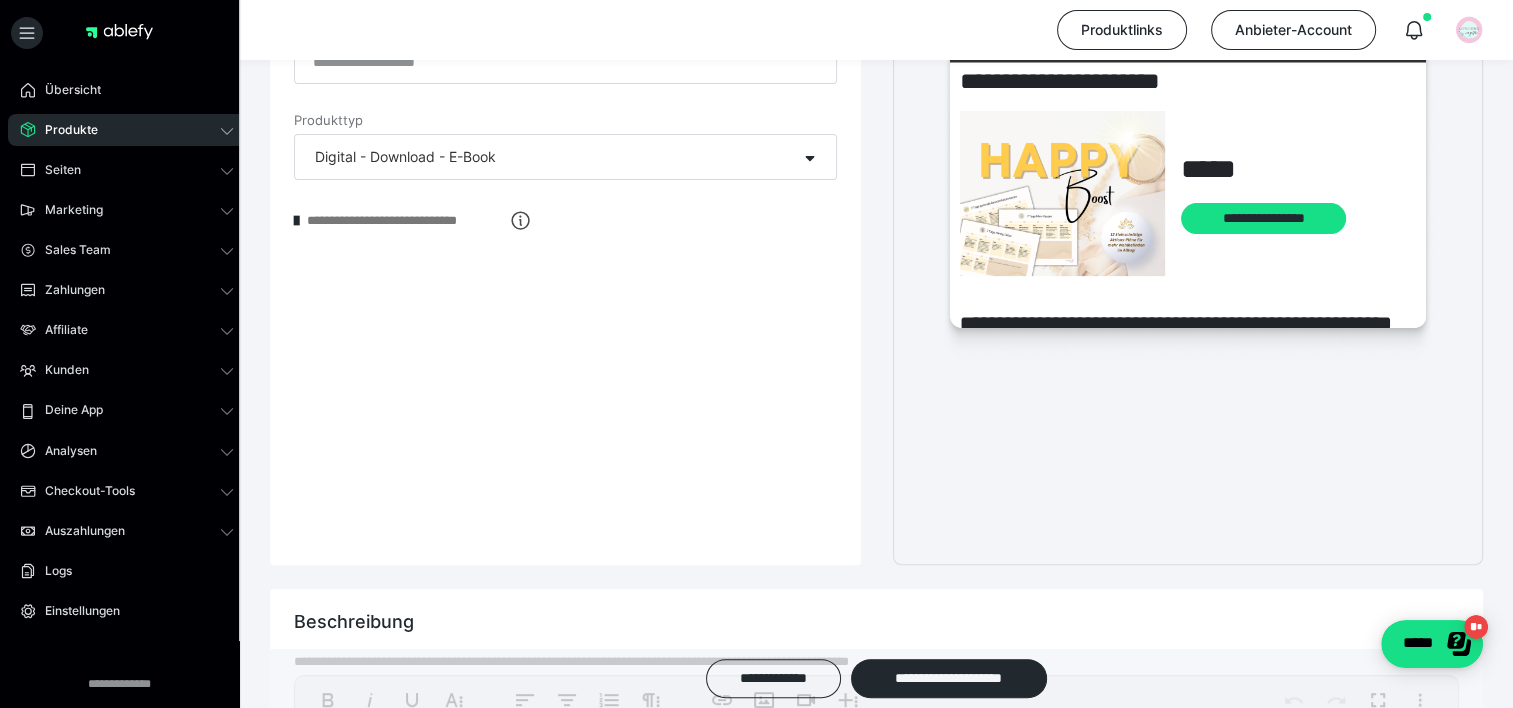 scroll, scrollTop: 1100, scrollLeft: 0, axis: vertical 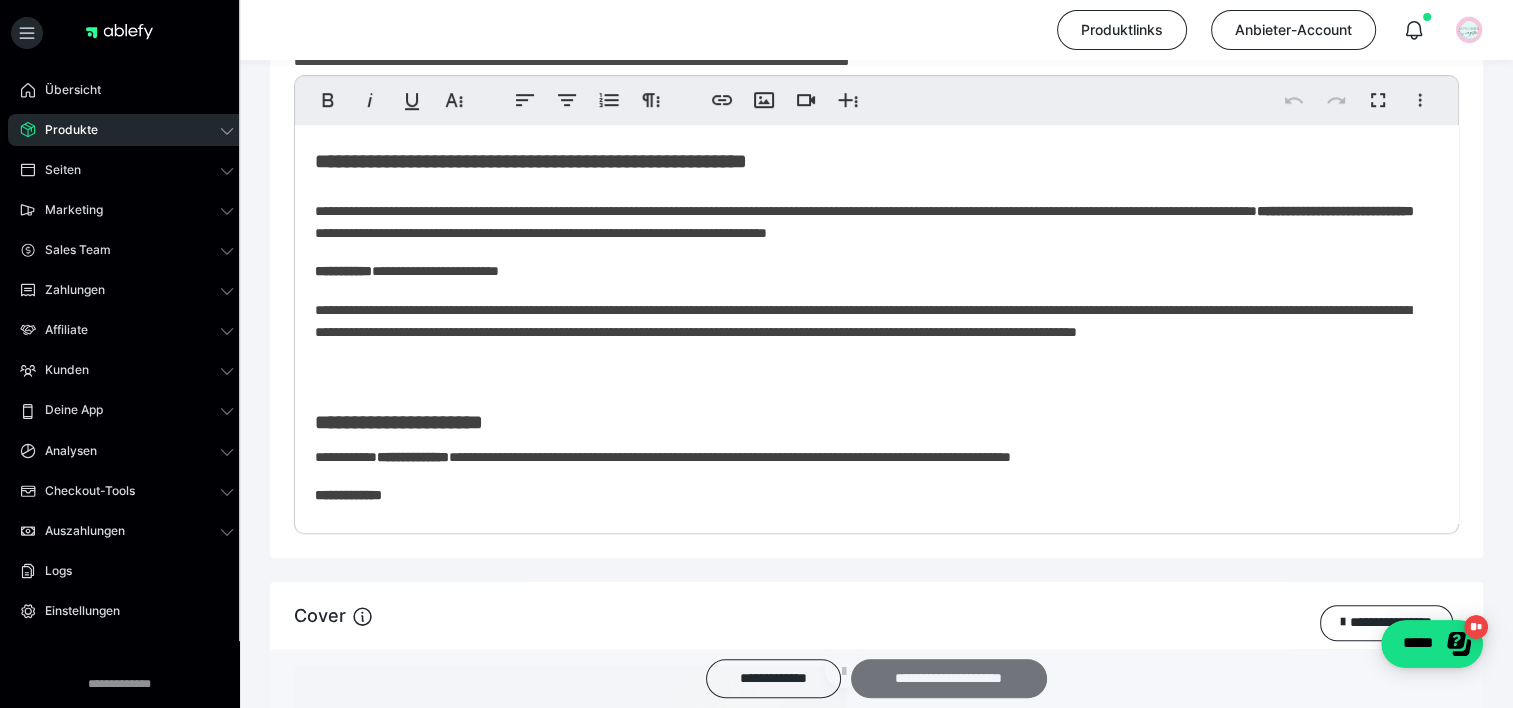 click on "**********" at bounding box center (949, 678) 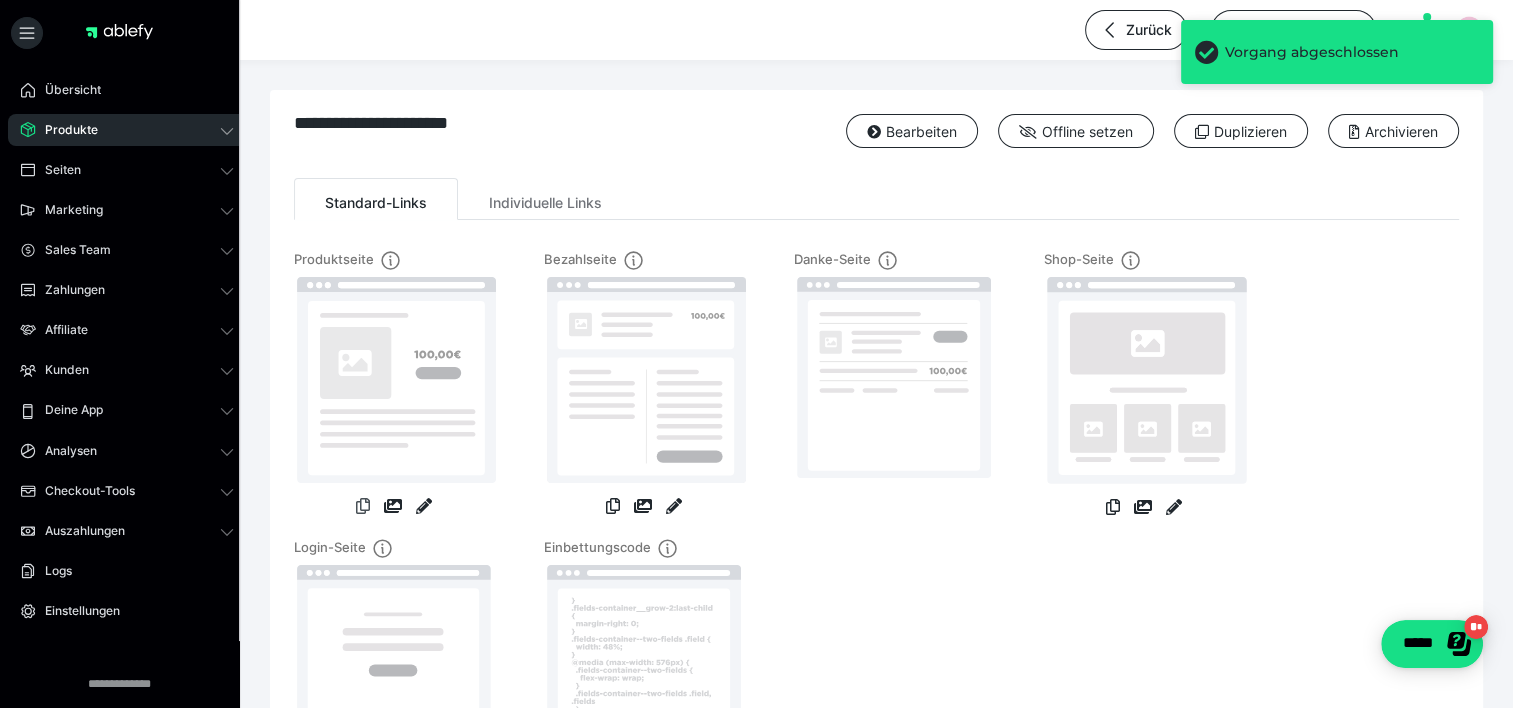 click at bounding box center (363, 506) 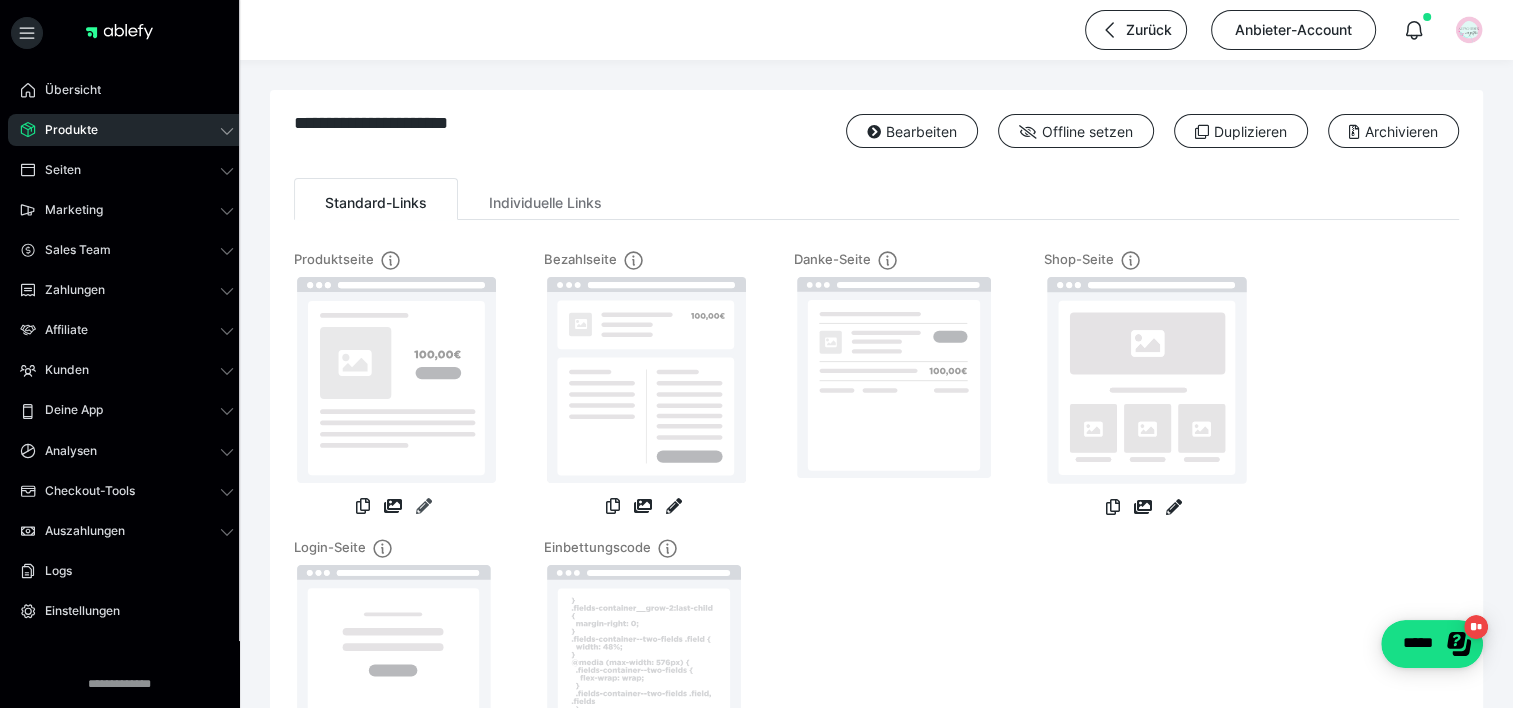 click at bounding box center (424, 506) 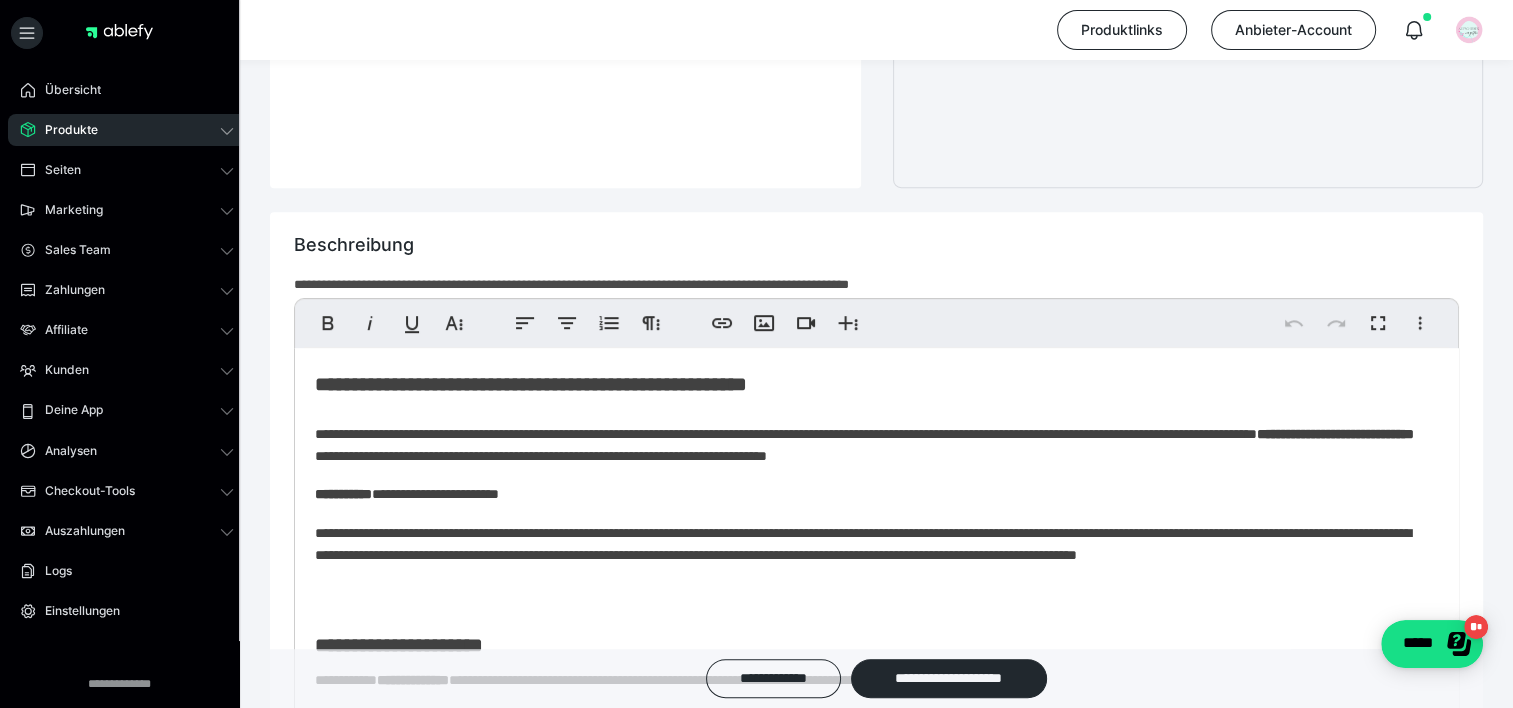scroll, scrollTop: 1100, scrollLeft: 0, axis: vertical 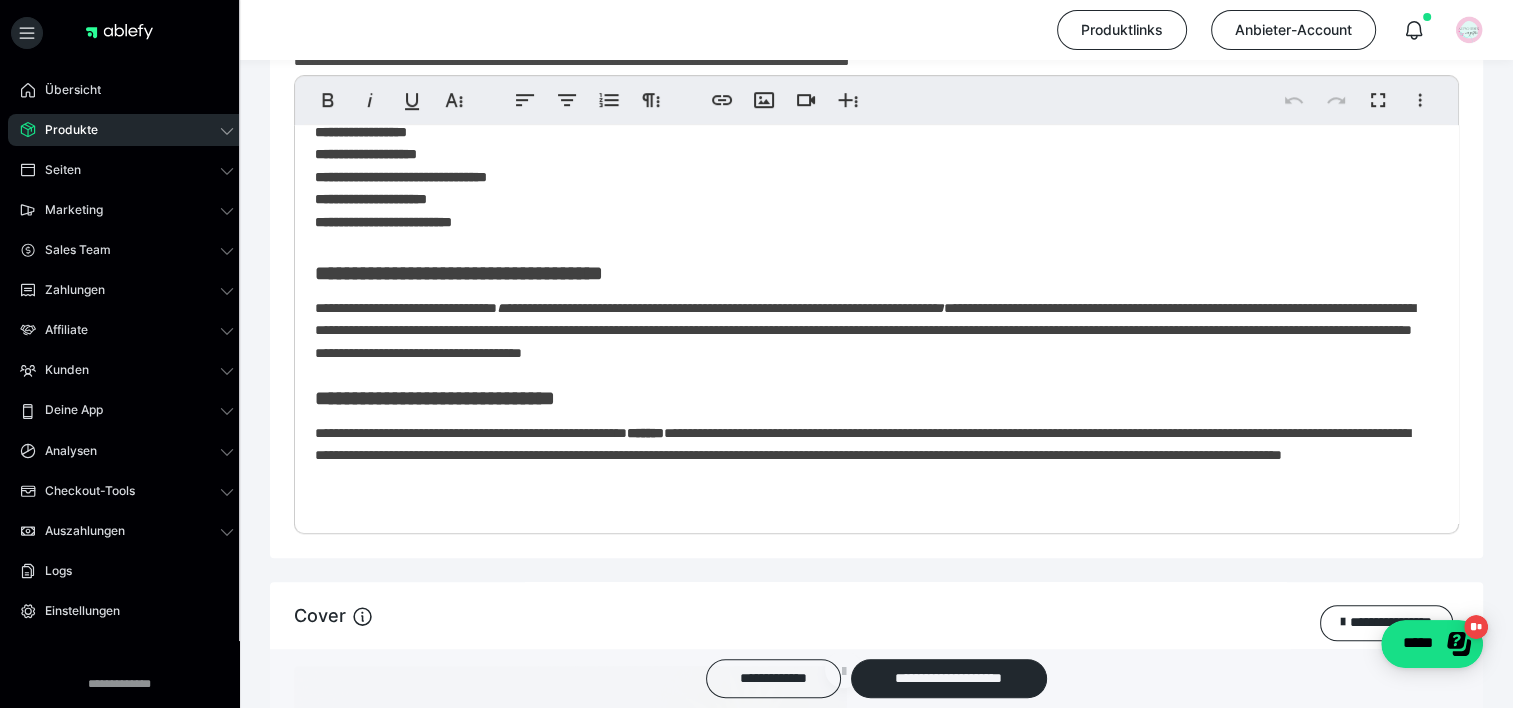 click on "**********" 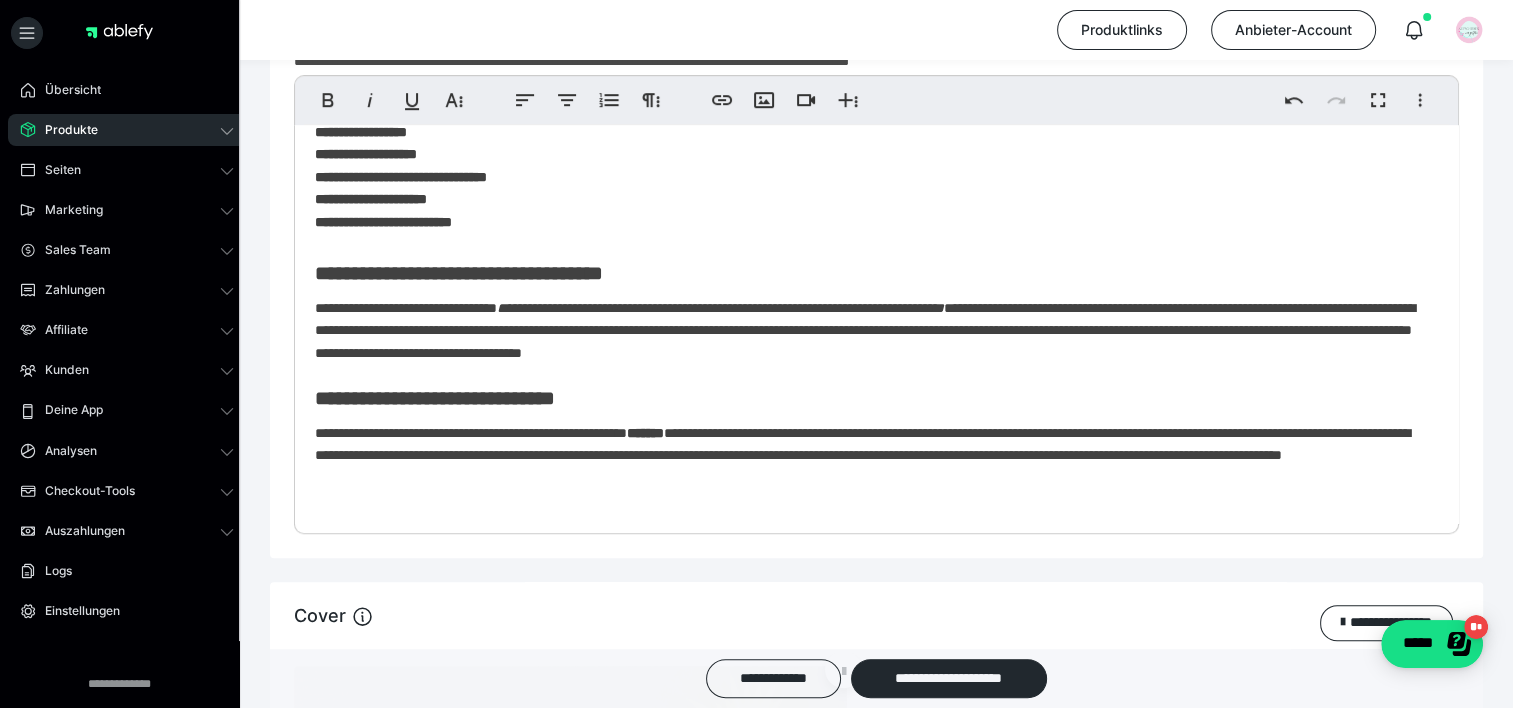 scroll, scrollTop: 747, scrollLeft: 0, axis: vertical 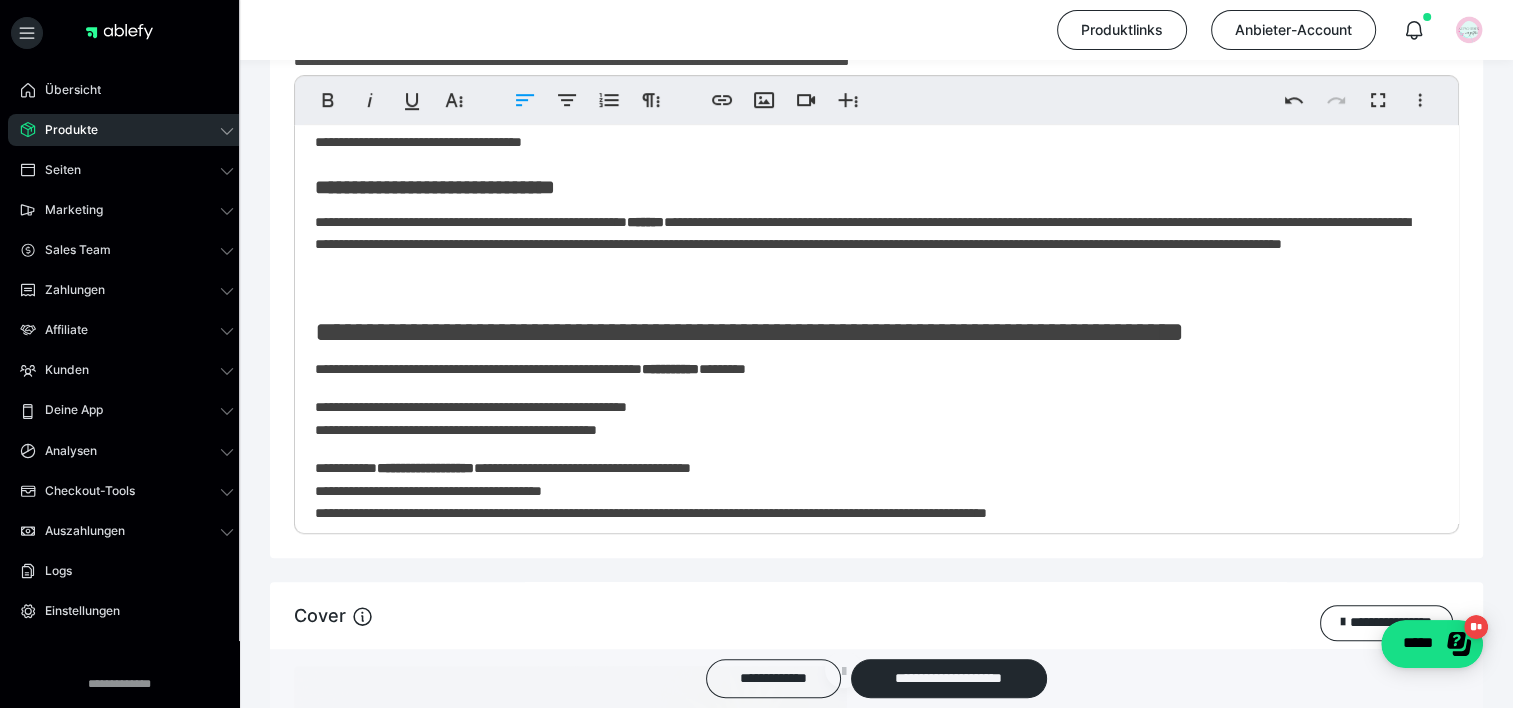 click on "**********" at bounding box center [435, 187] 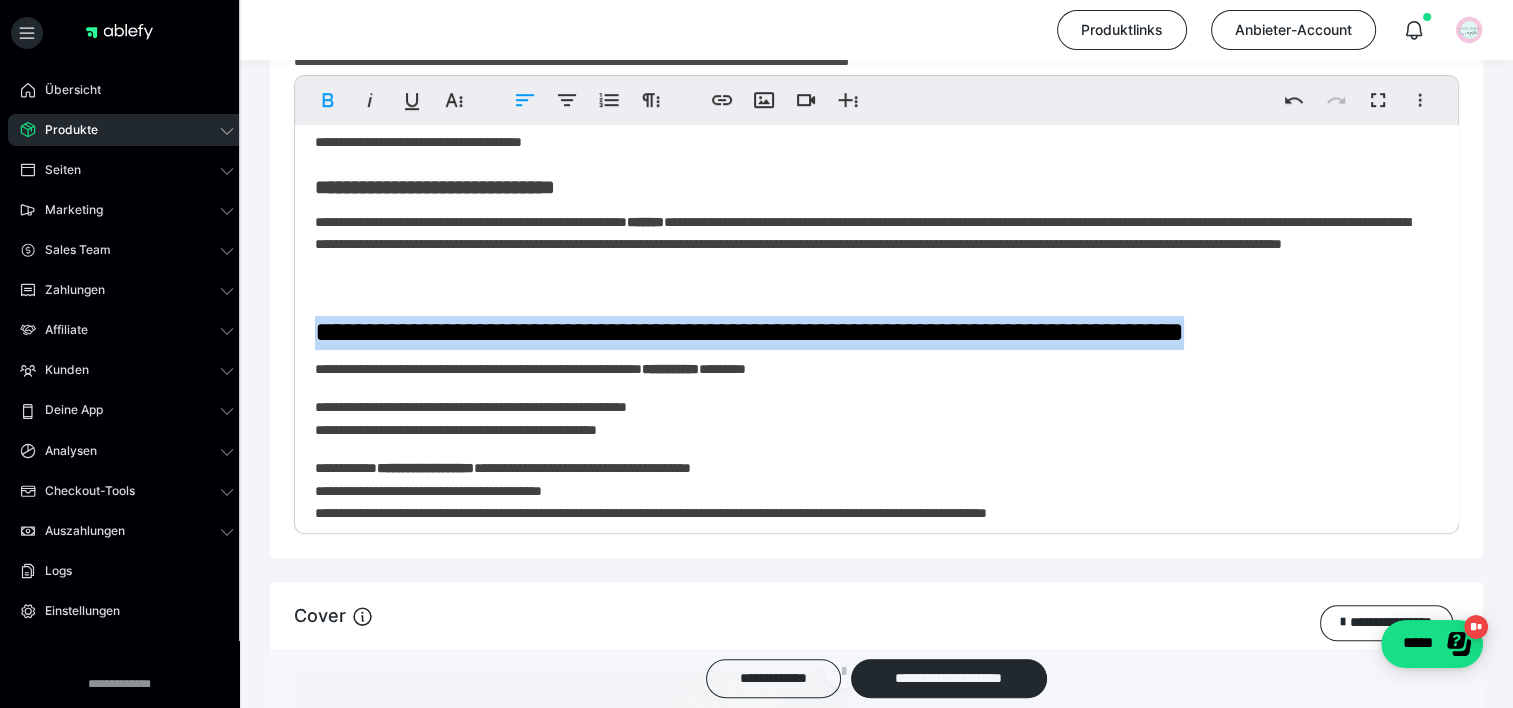 drag, startPoint x: 1331, startPoint y: 336, endPoint x: 264, endPoint y: 340, distance: 1067.0074 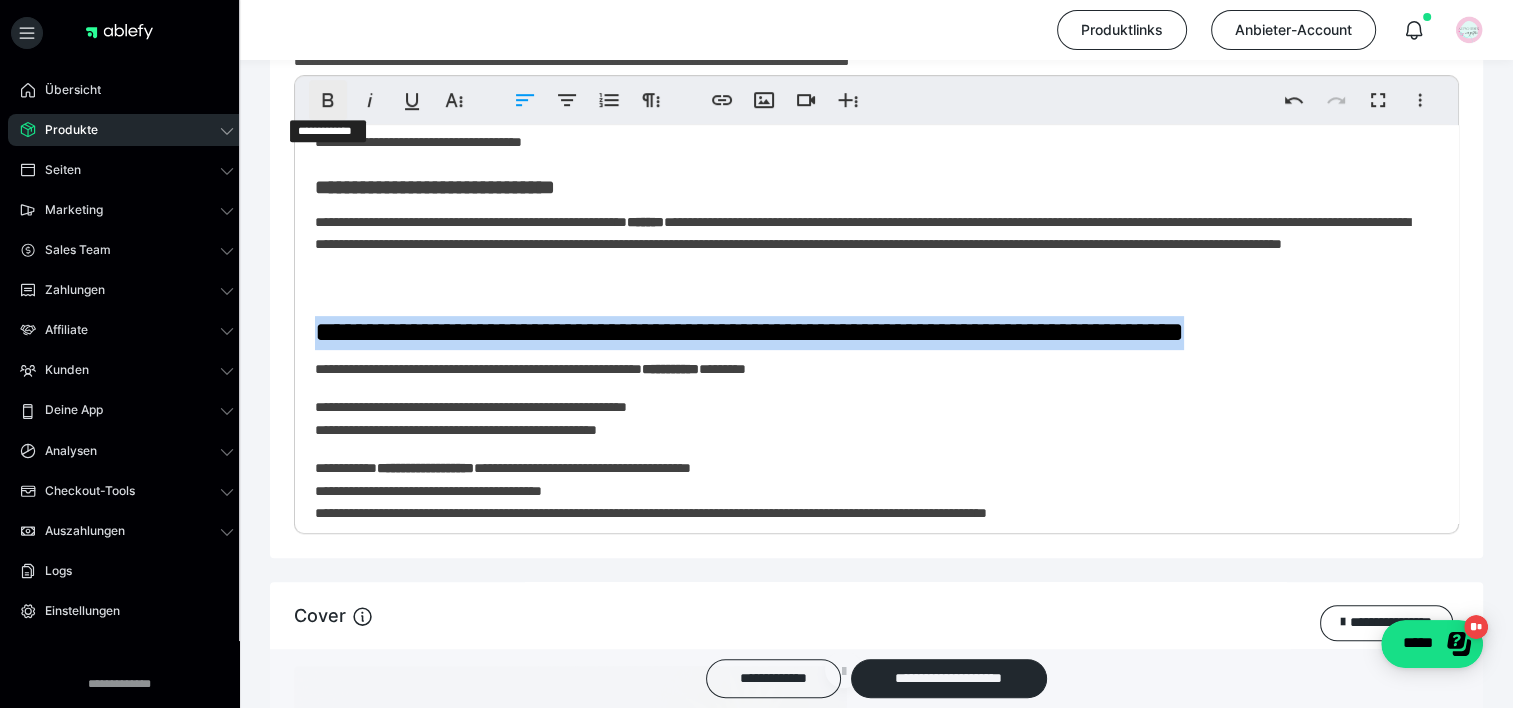 click 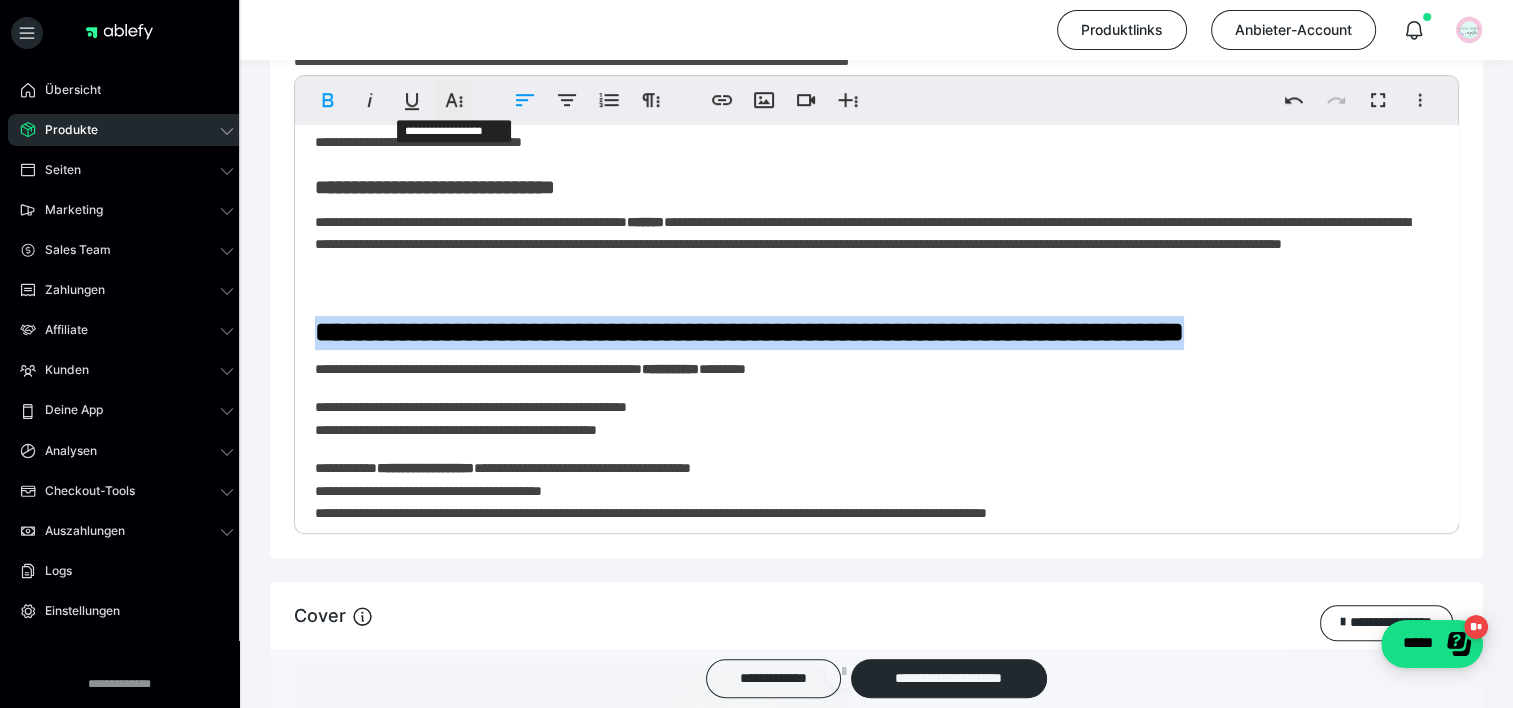click 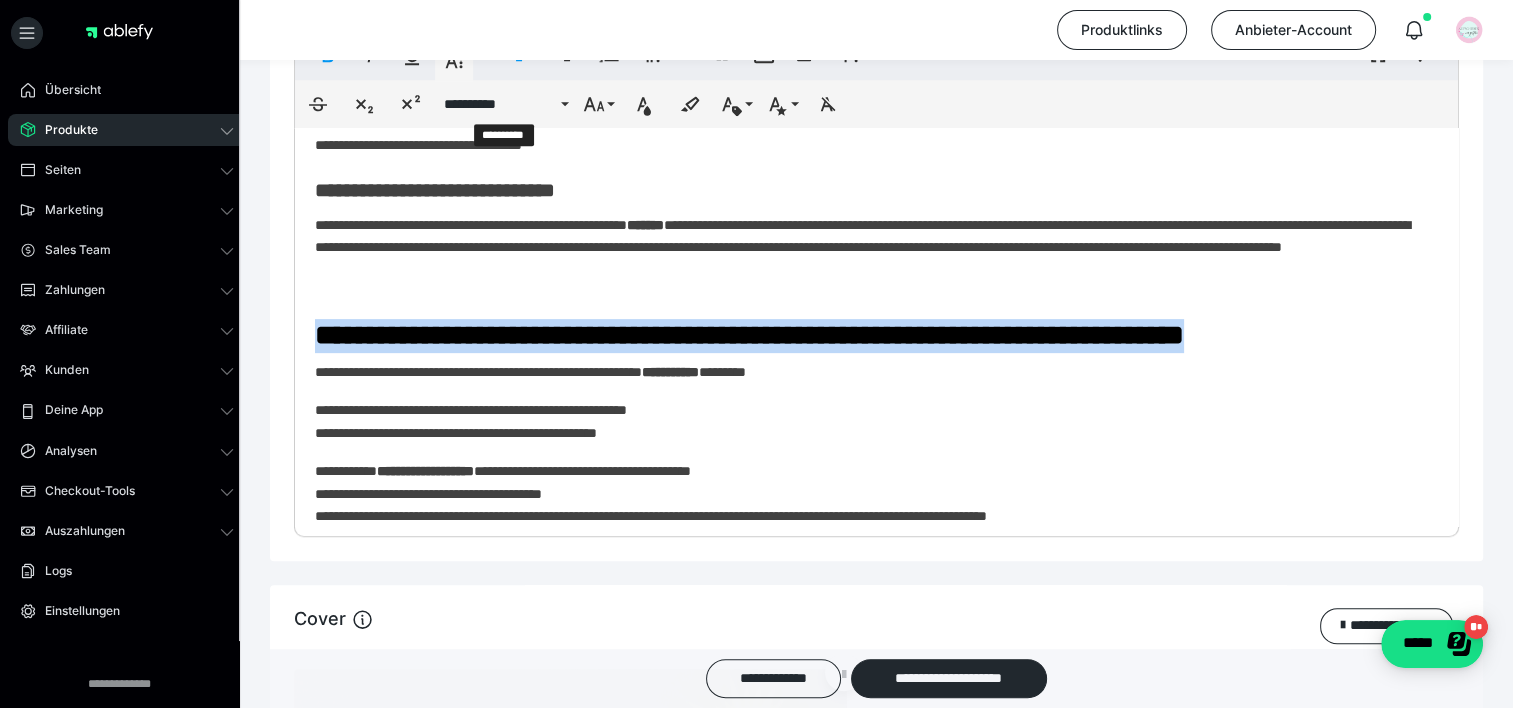 scroll, scrollTop: 1148, scrollLeft: 0, axis: vertical 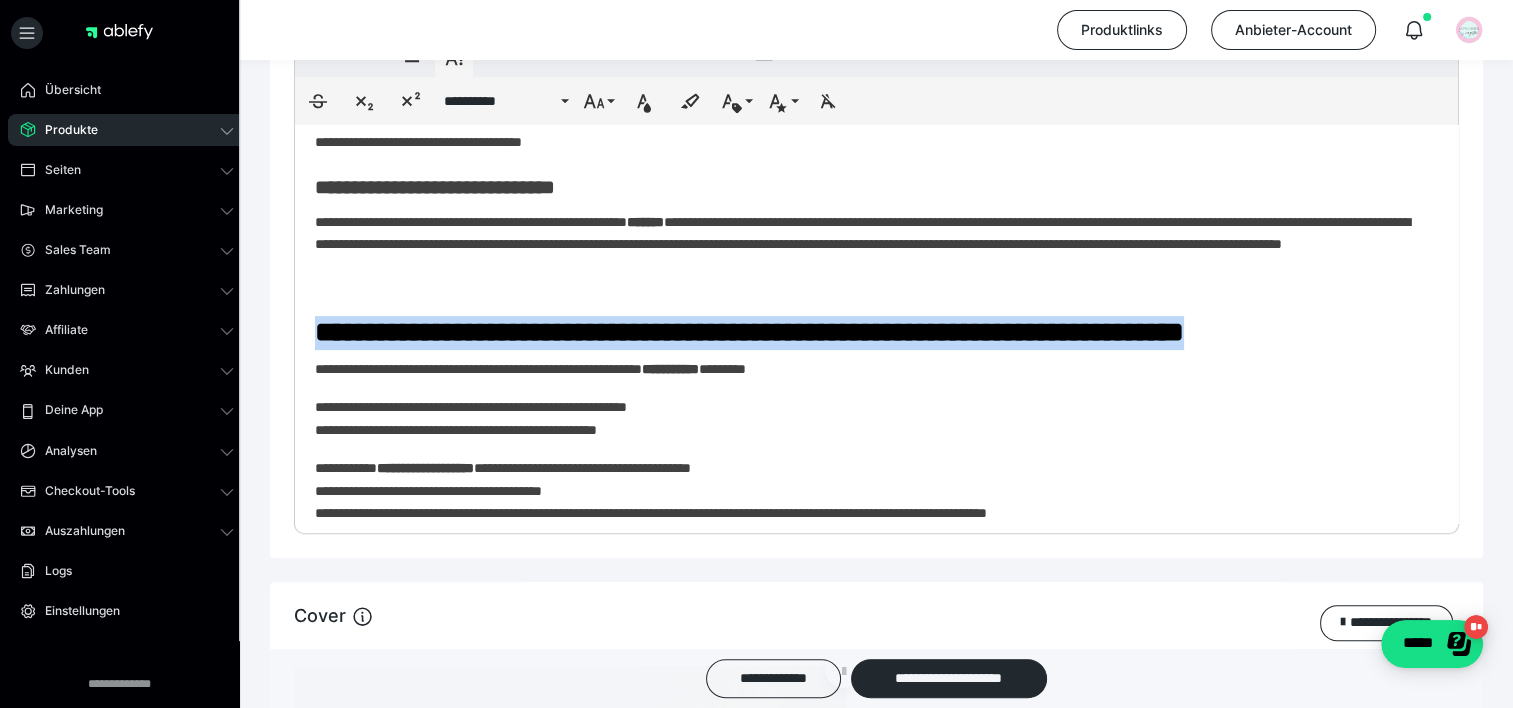 click on "**********" at bounding box center [876, 101] 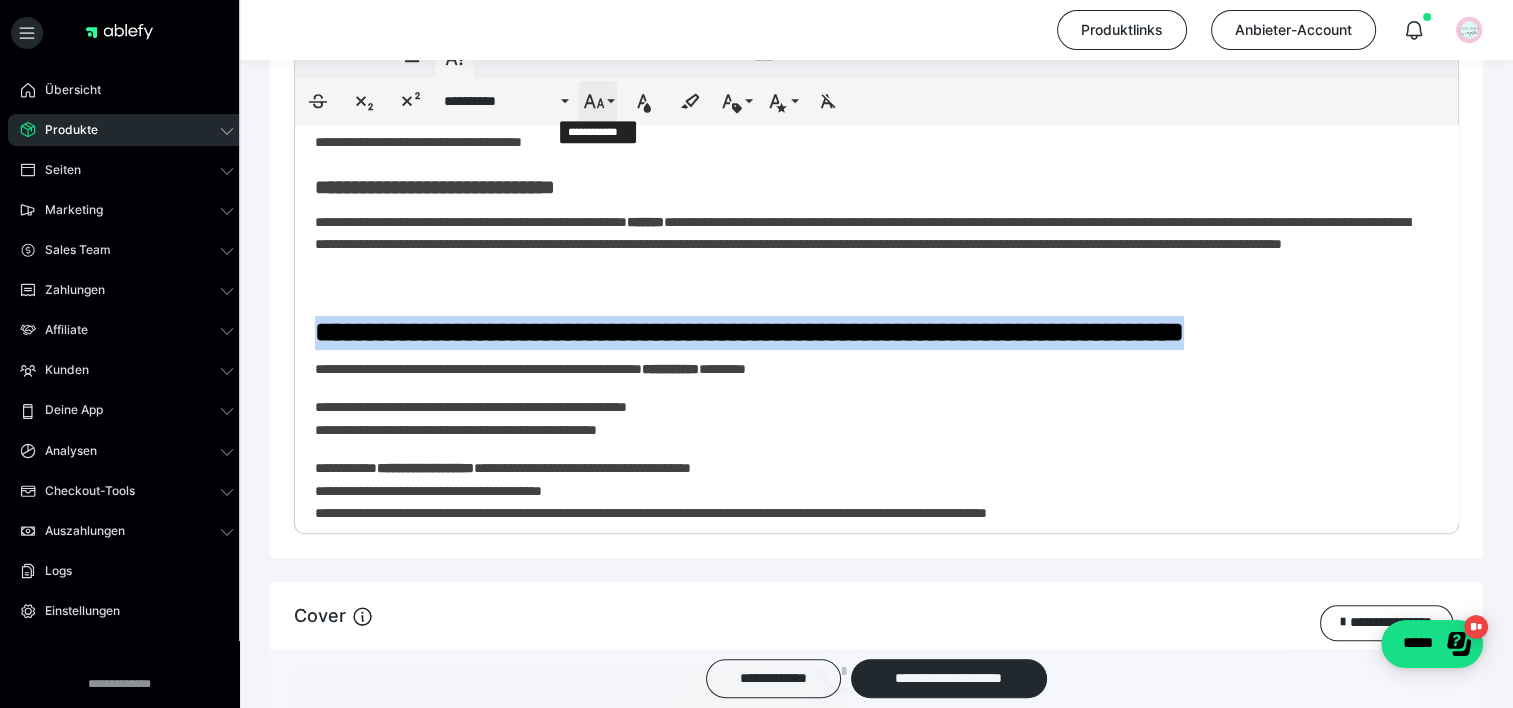 click 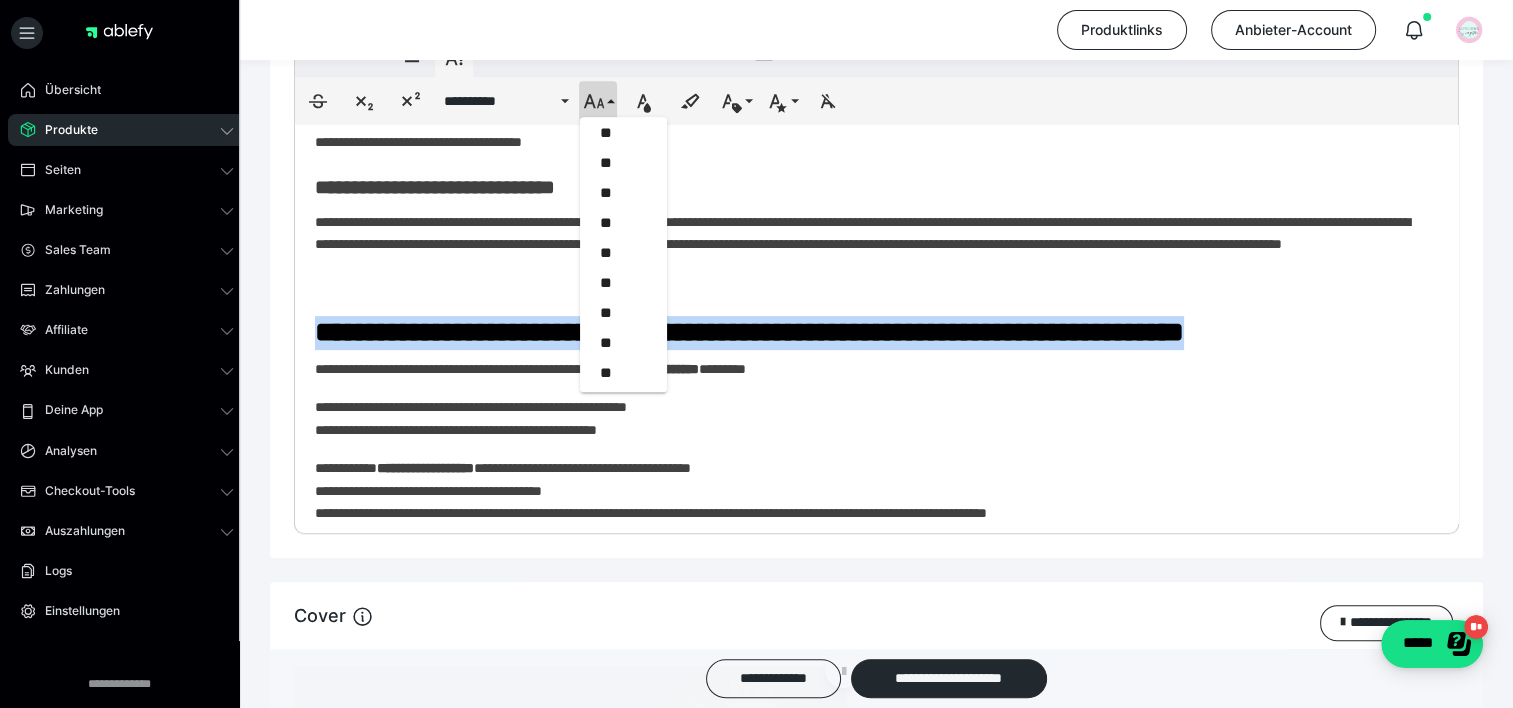 scroll, scrollTop: 432, scrollLeft: 0, axis: vertical 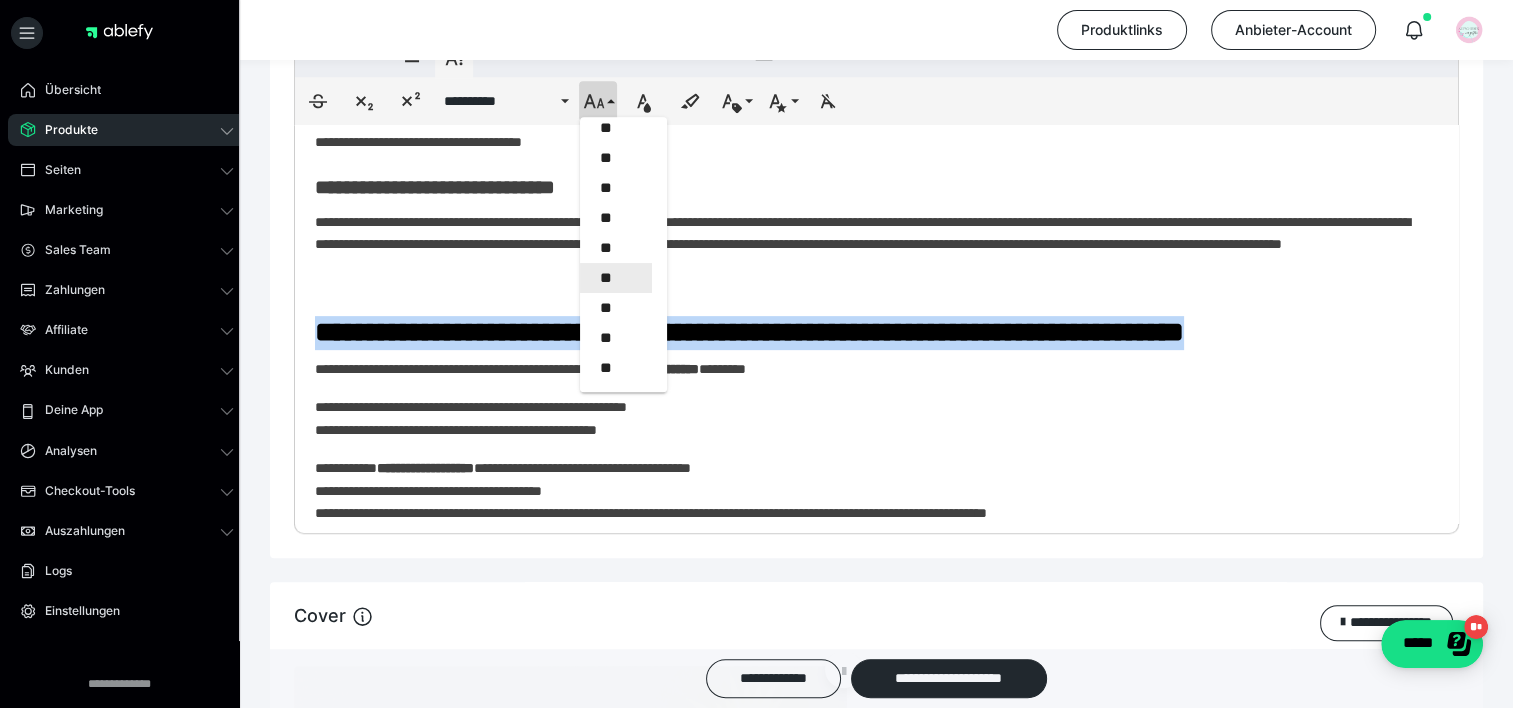 click on "**" at bounding box center (616, 278) 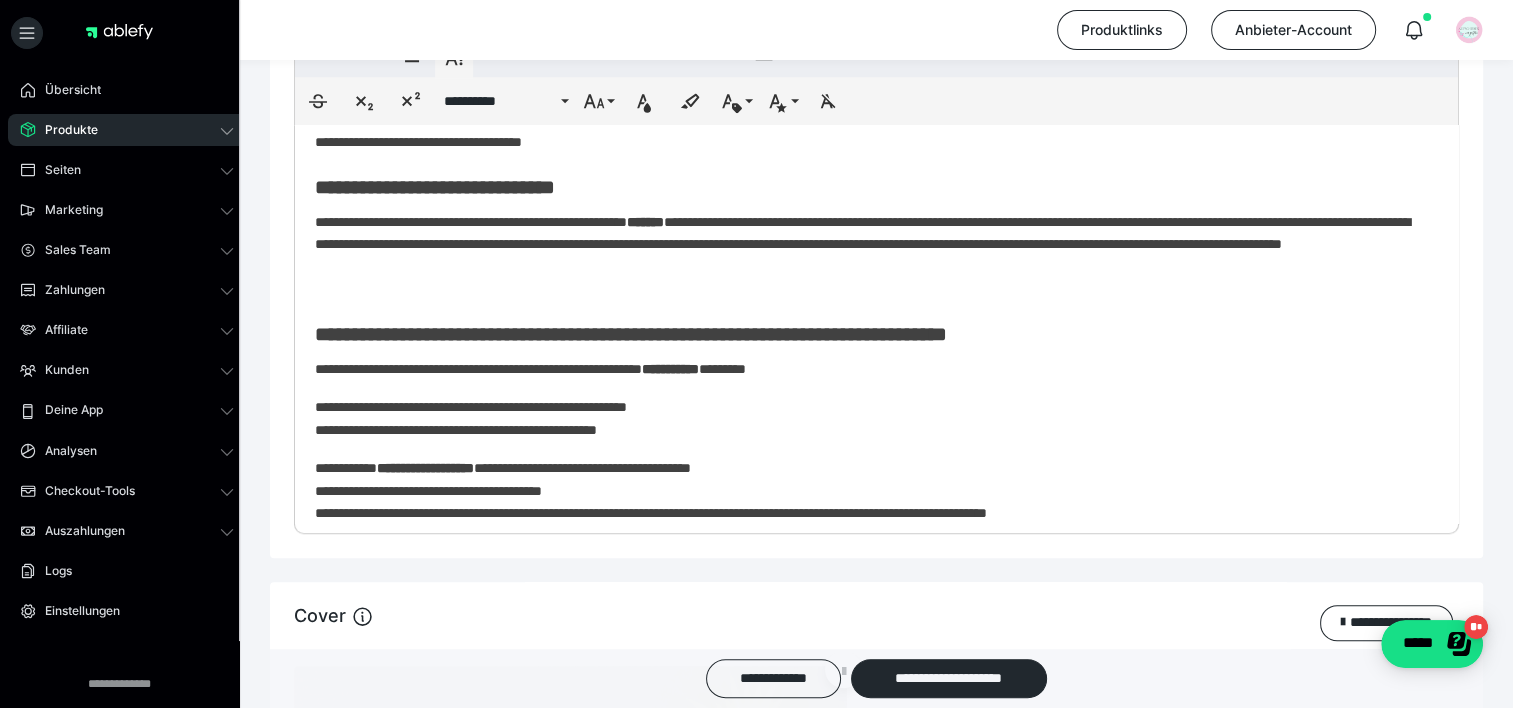 click on "**********" at bounding box center (869, 244) 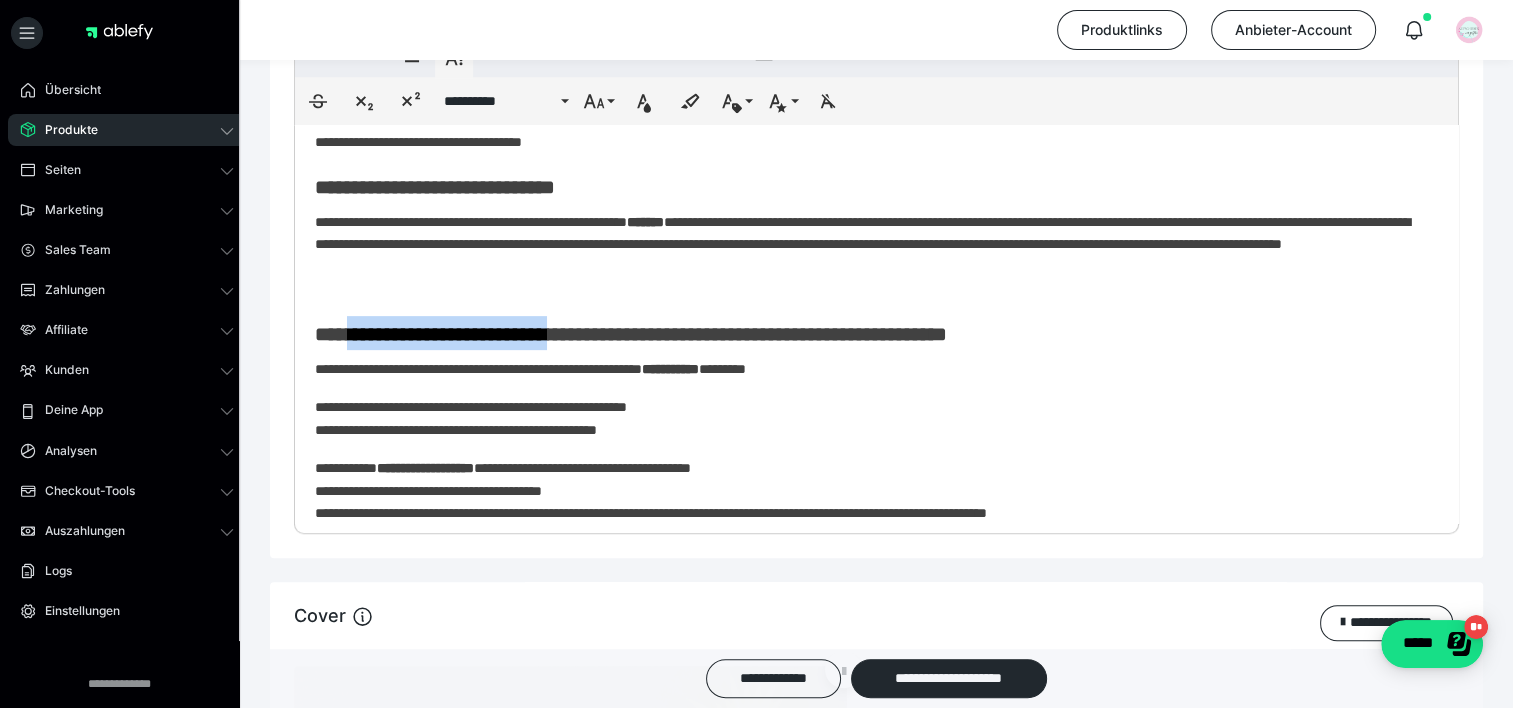 drag, startPoint x: 596, startPoint y: 332, endPoint x: 364, endPoint y: 331, distance: 232.00215 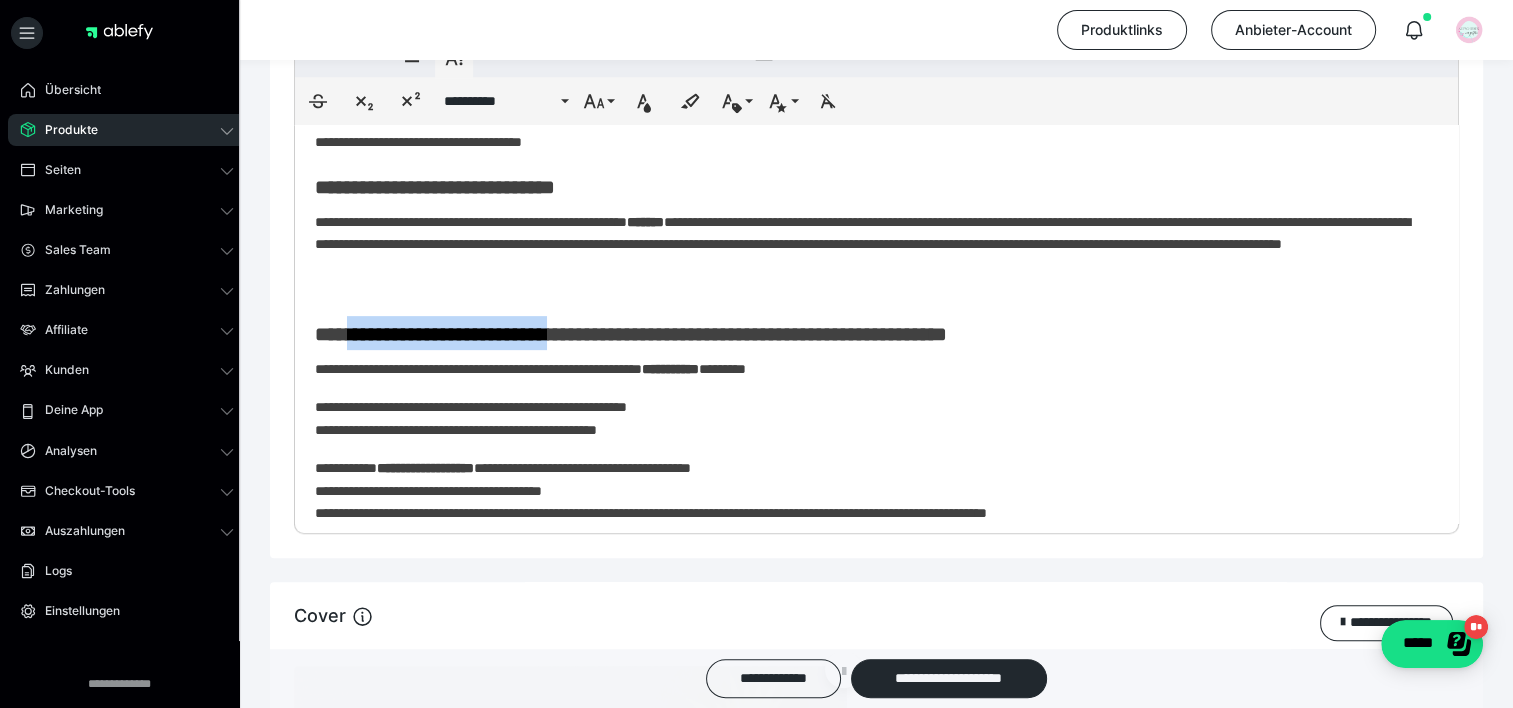 click on "**********" at bounding box center (631, 334) 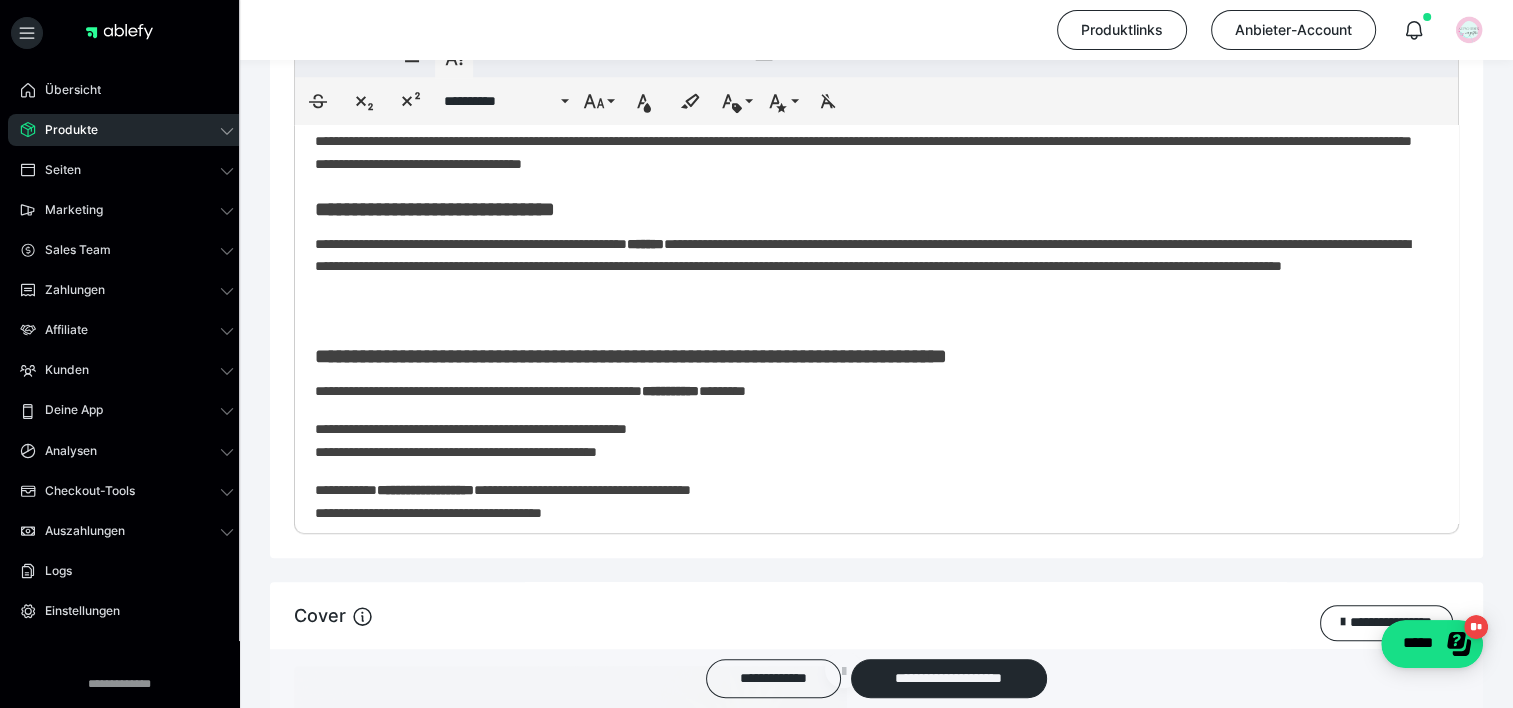 scroll, scrollTop: 805, scrollLeft: 0, axis: vertical 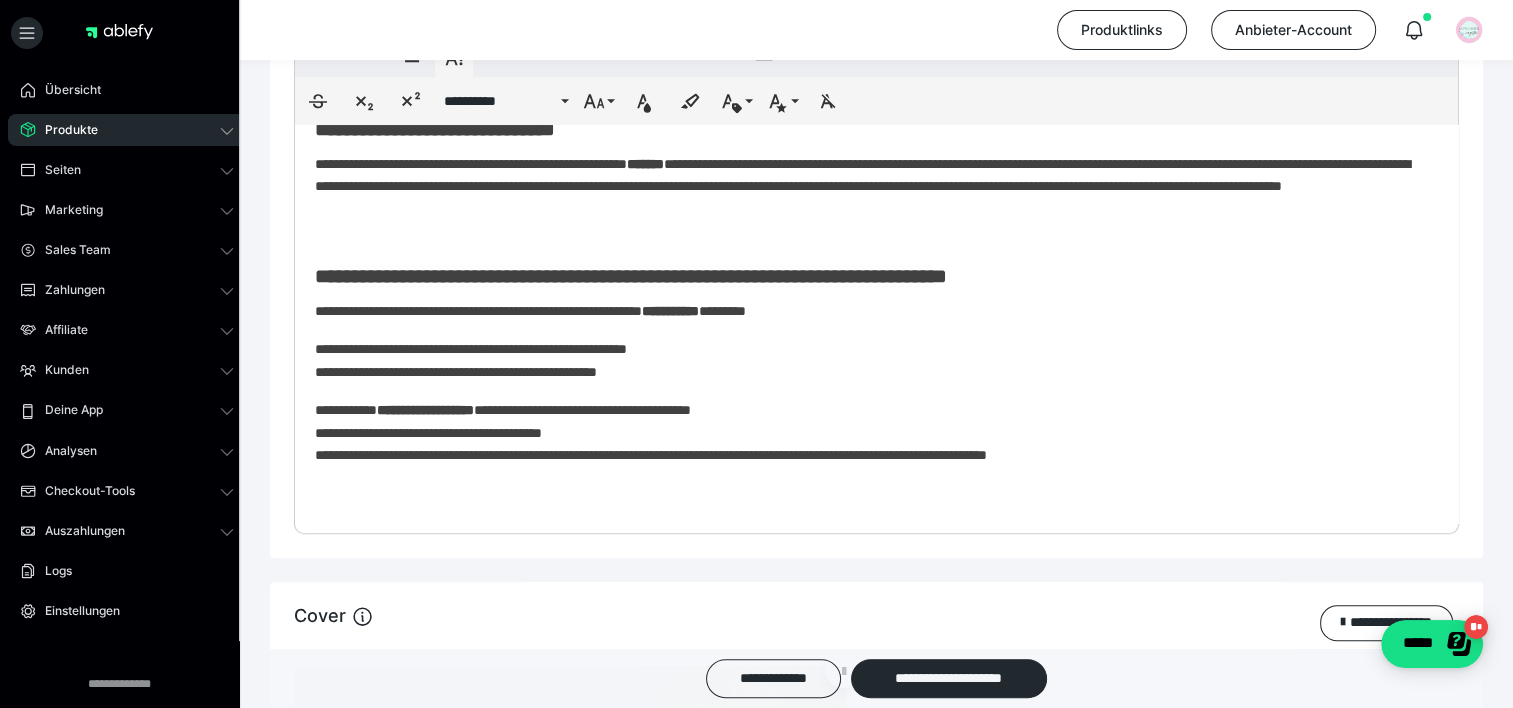 click on "**********" at bounding box center [869, 432] 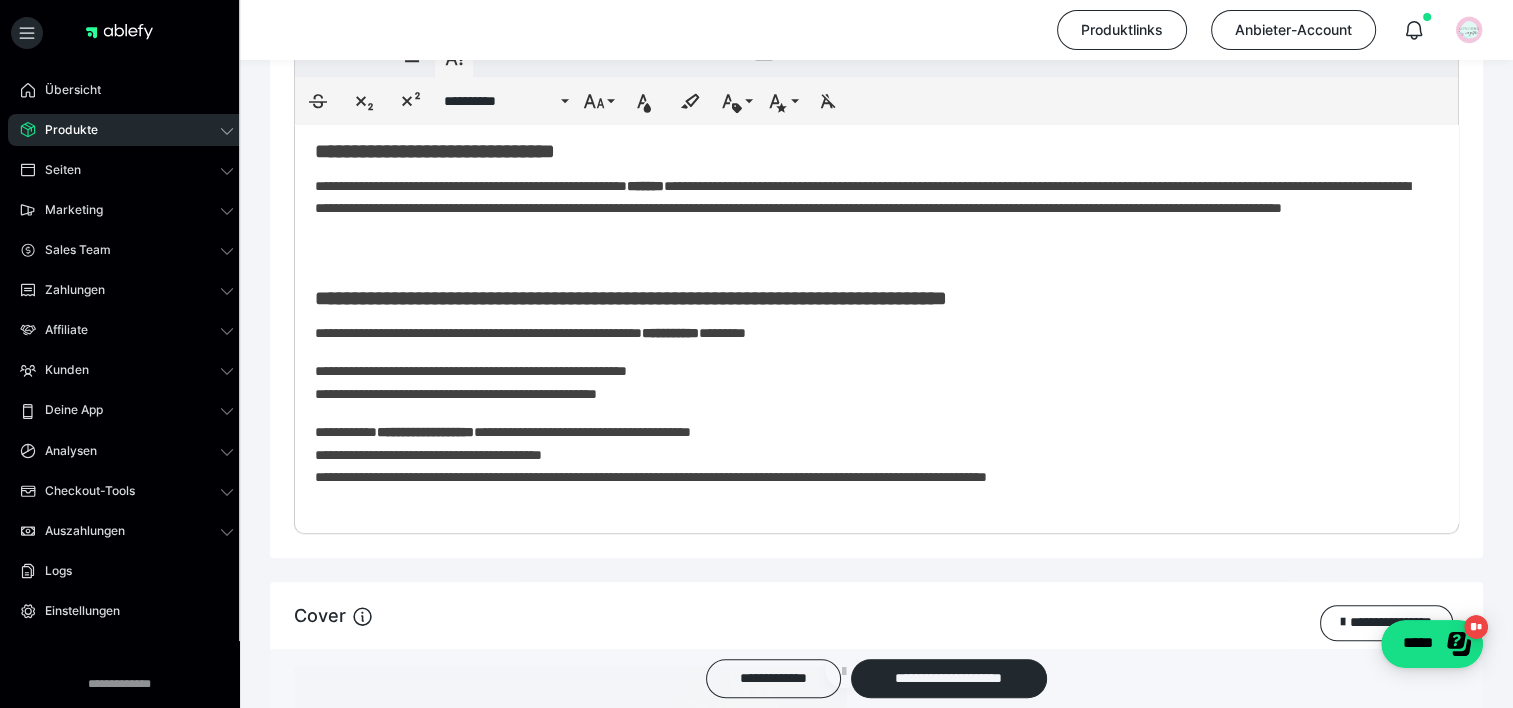 scroll, scrollTop: 1170, scrollLeft: 0, axis: vertical 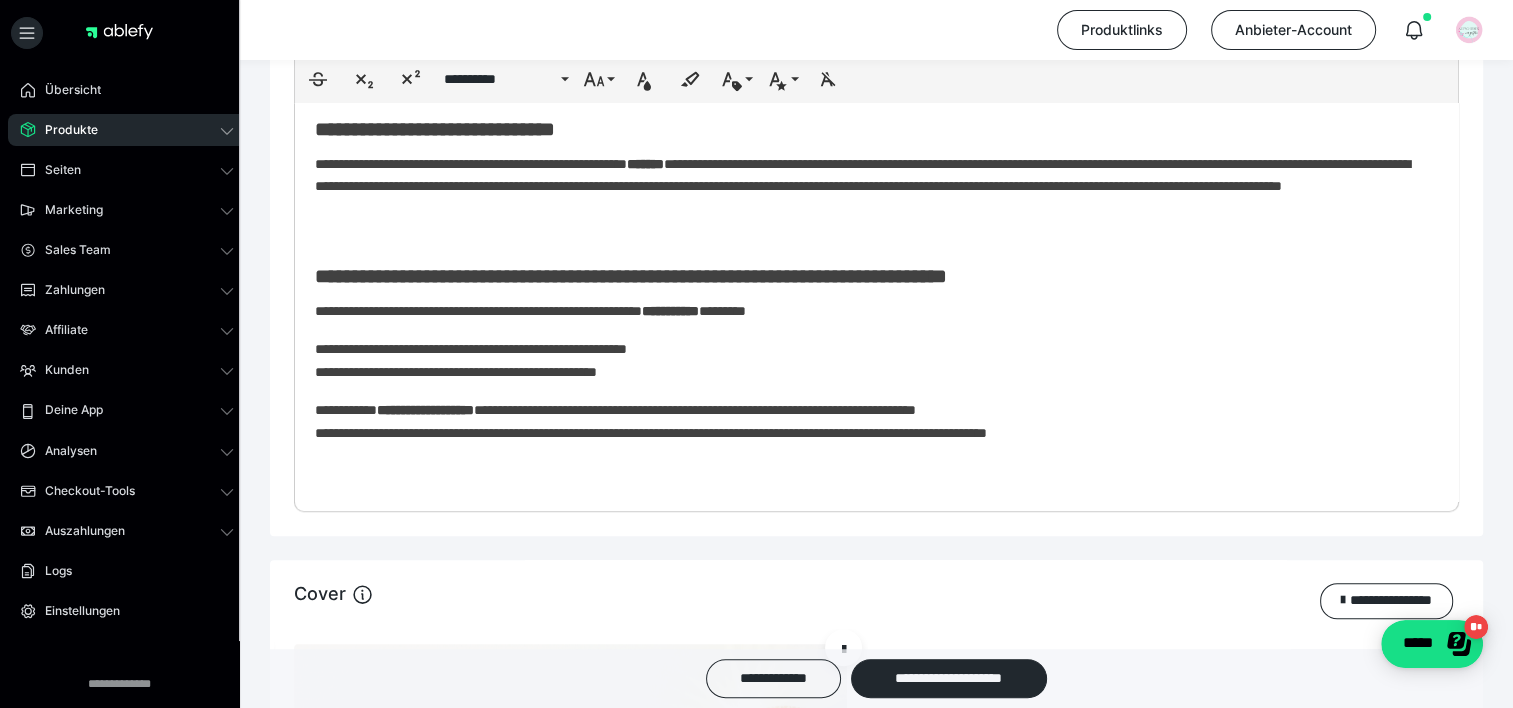 type 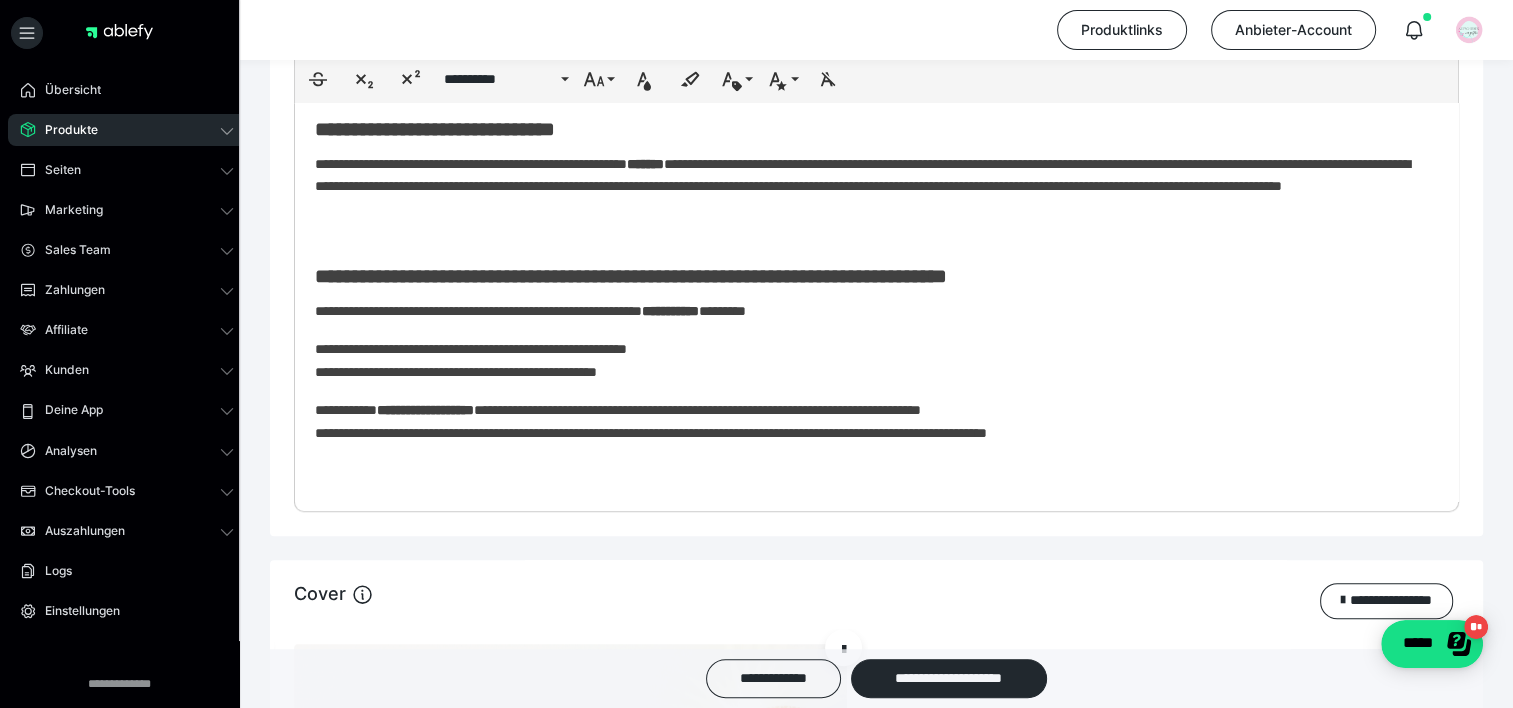 click on "**********" at bounding box center (869, 421) 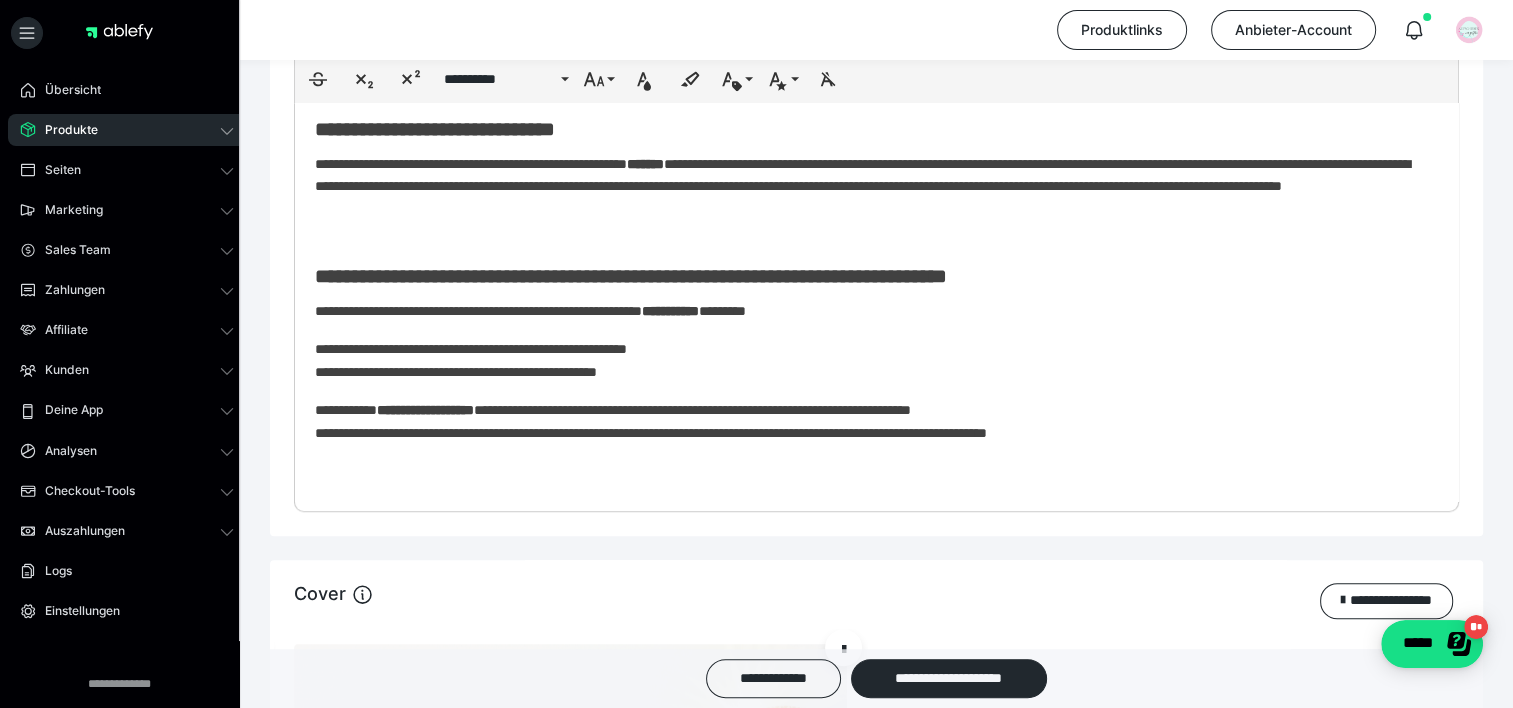 click on "**********" at bounding box center [869, 421] 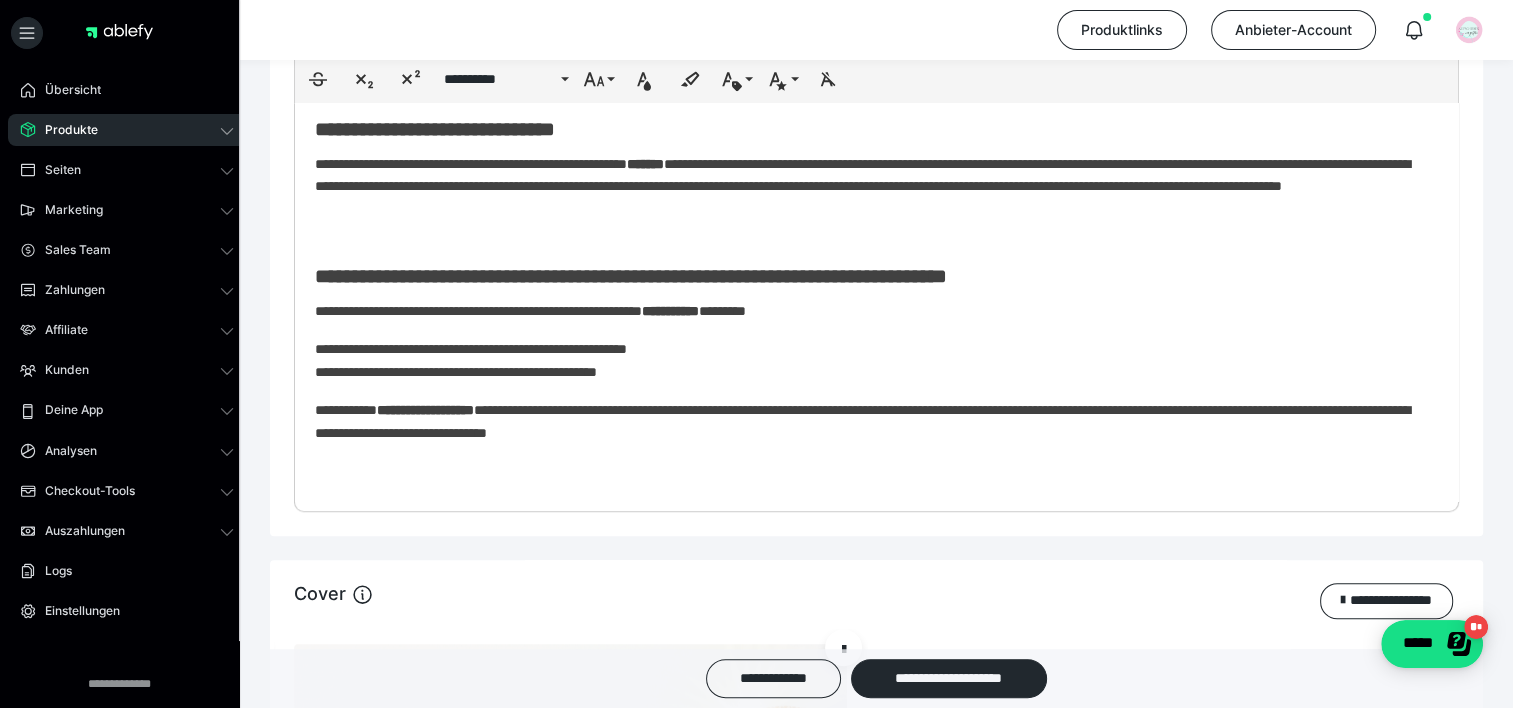 click on "**********" at bounding box center [869, 421] 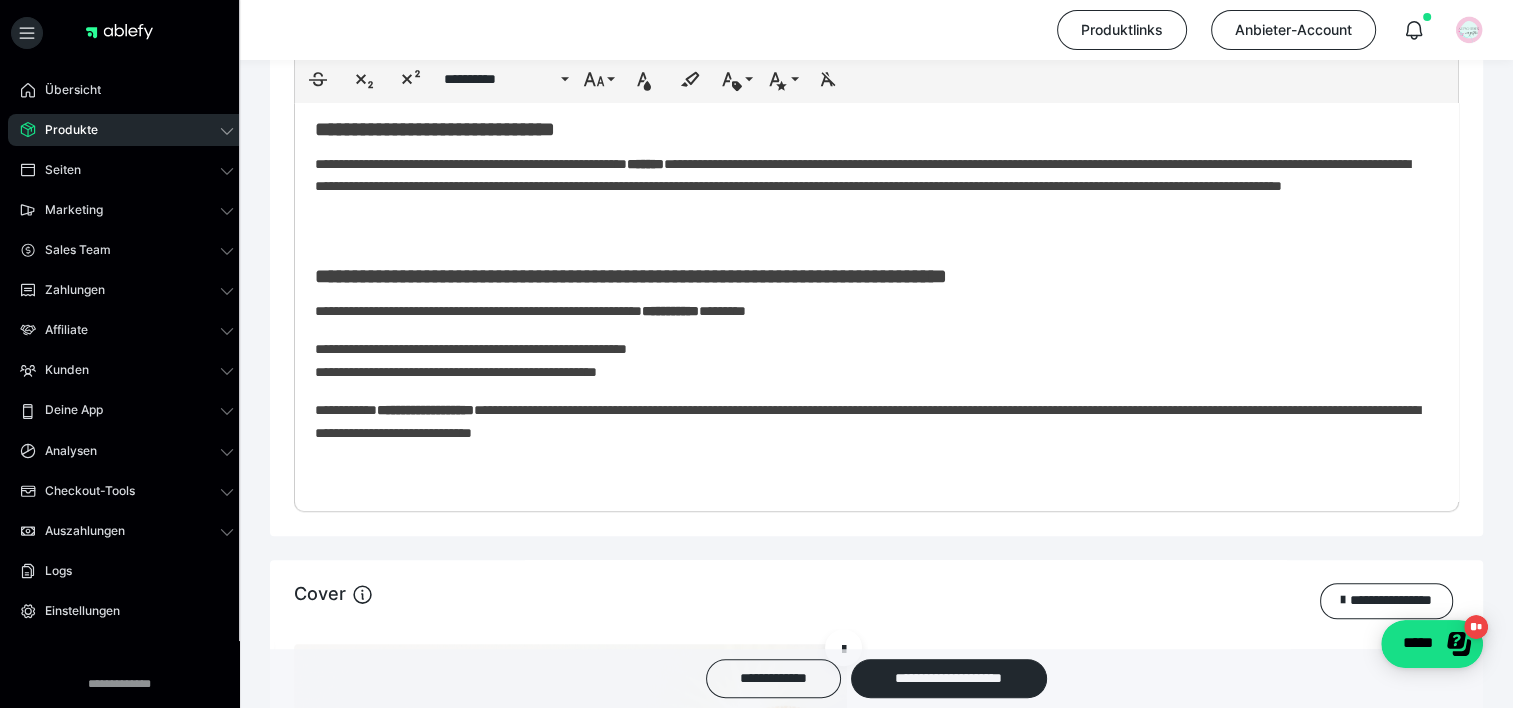 click on "**********" at bounding box center [869, 421] 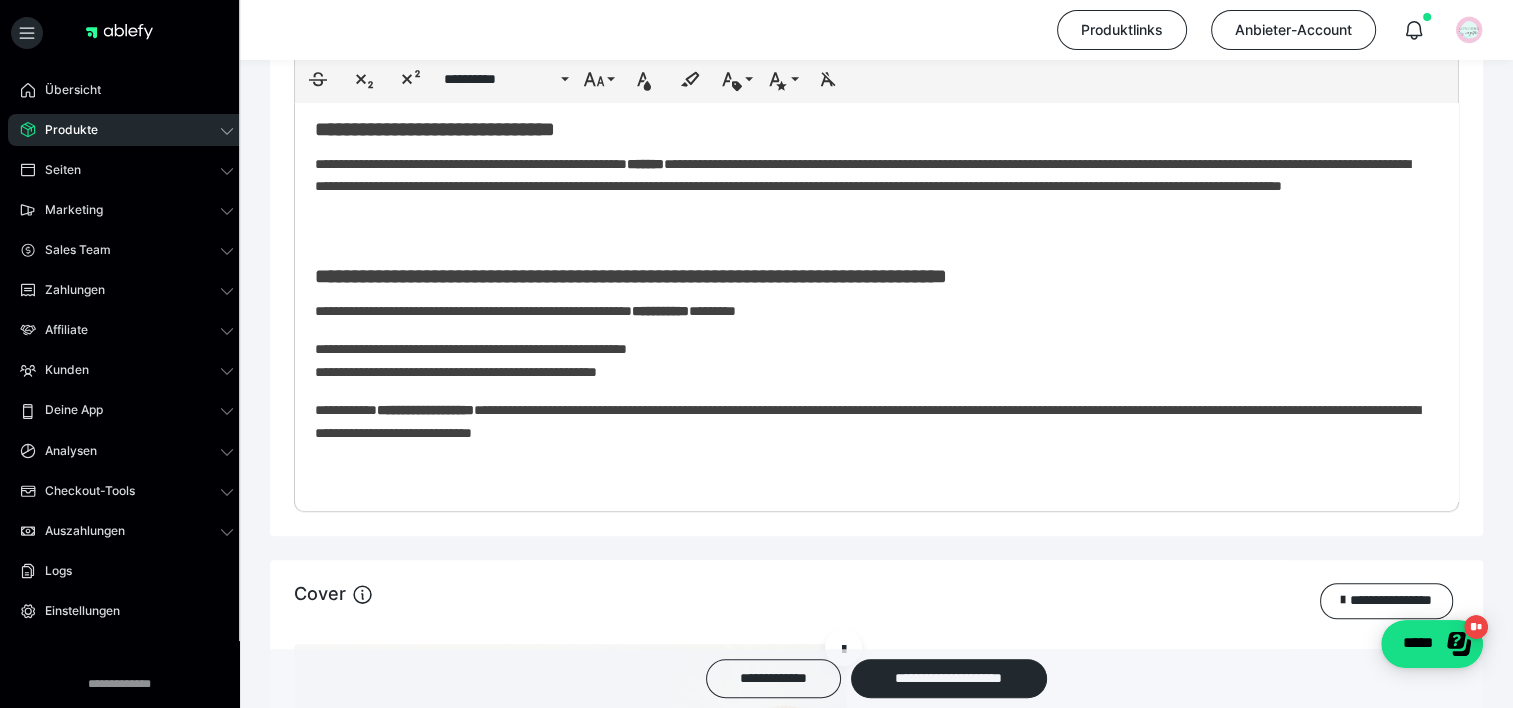click on "**********" at bounding box center [869, 360] 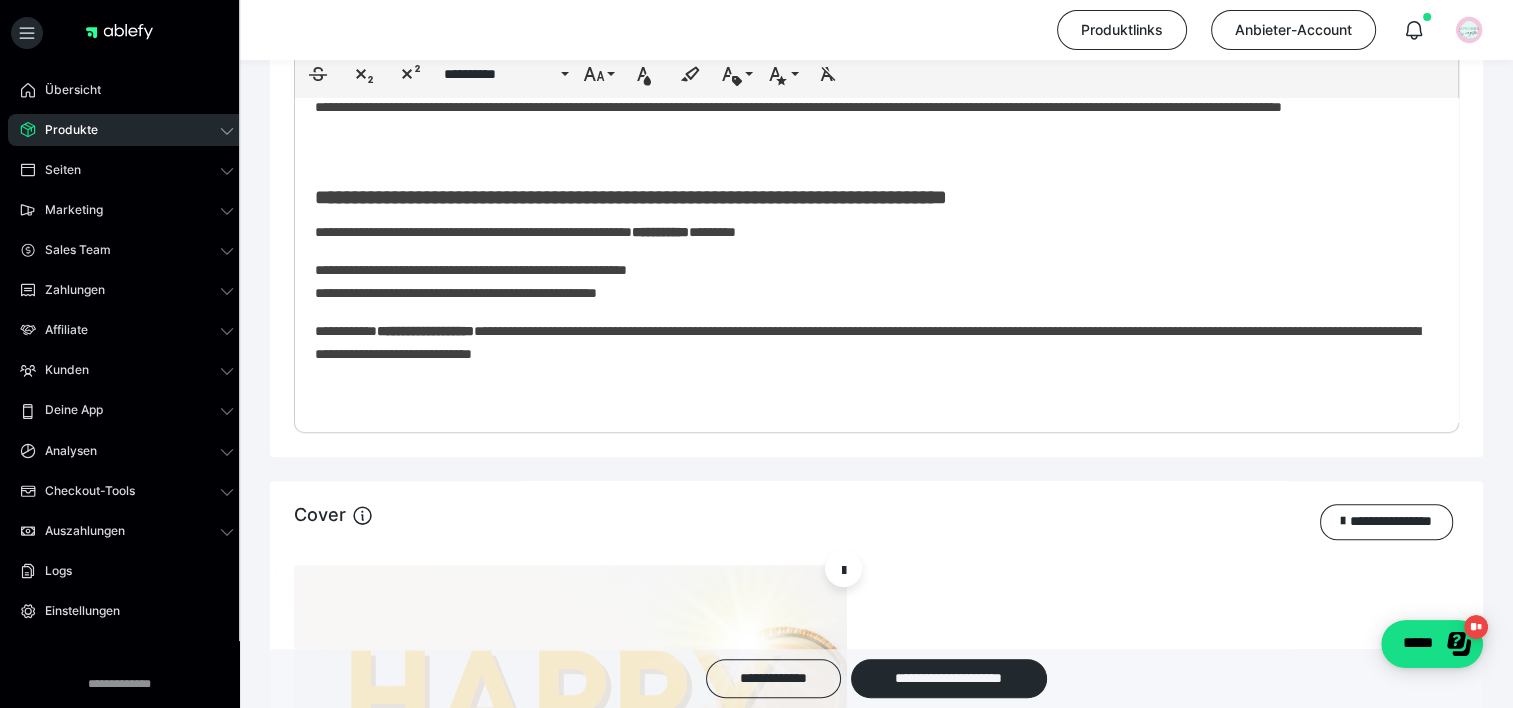 scroll, scrollTop: 1270, scrollLeft: 0, axis: vertical 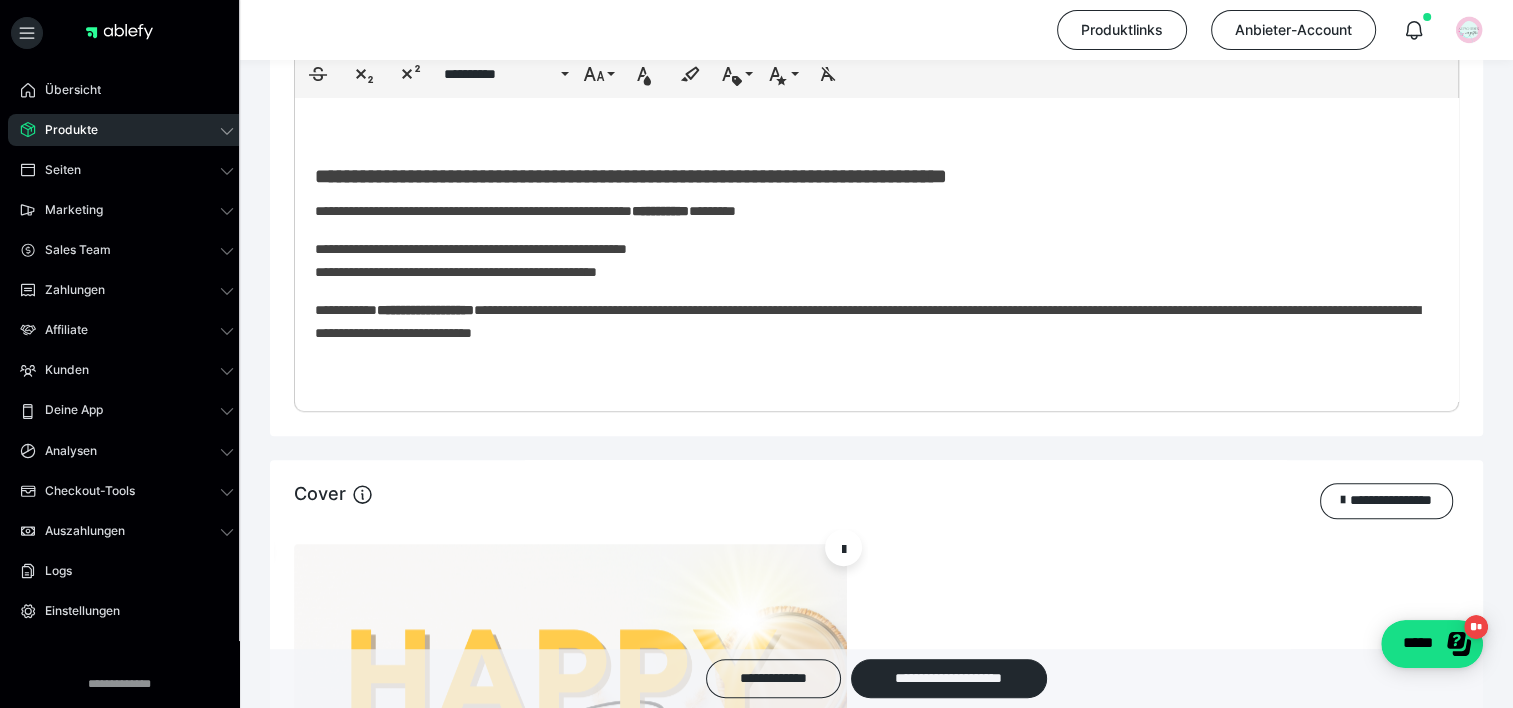 click on "**********" at bounding box center (869, 321) 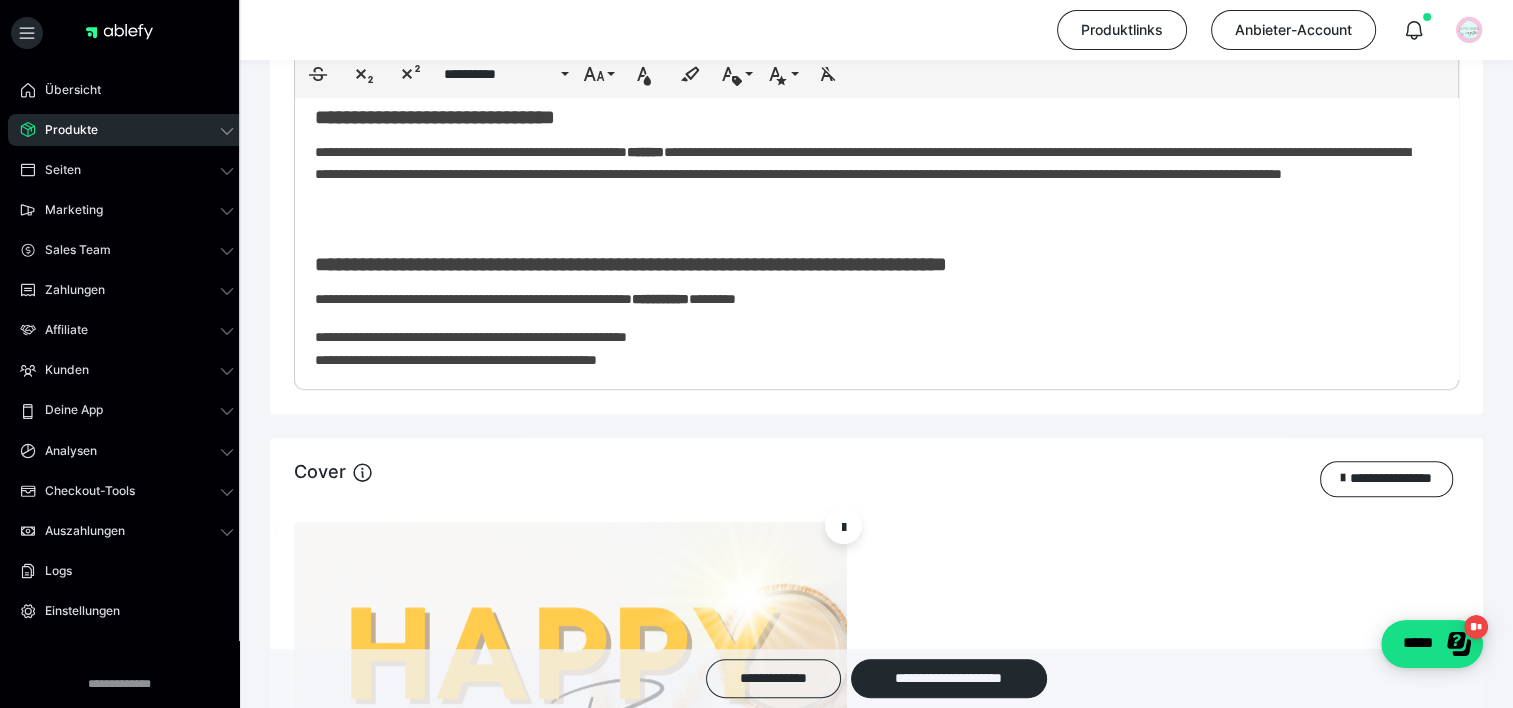 scroll, scrollTop: 560, scrollLeft: 0, axis: vertical 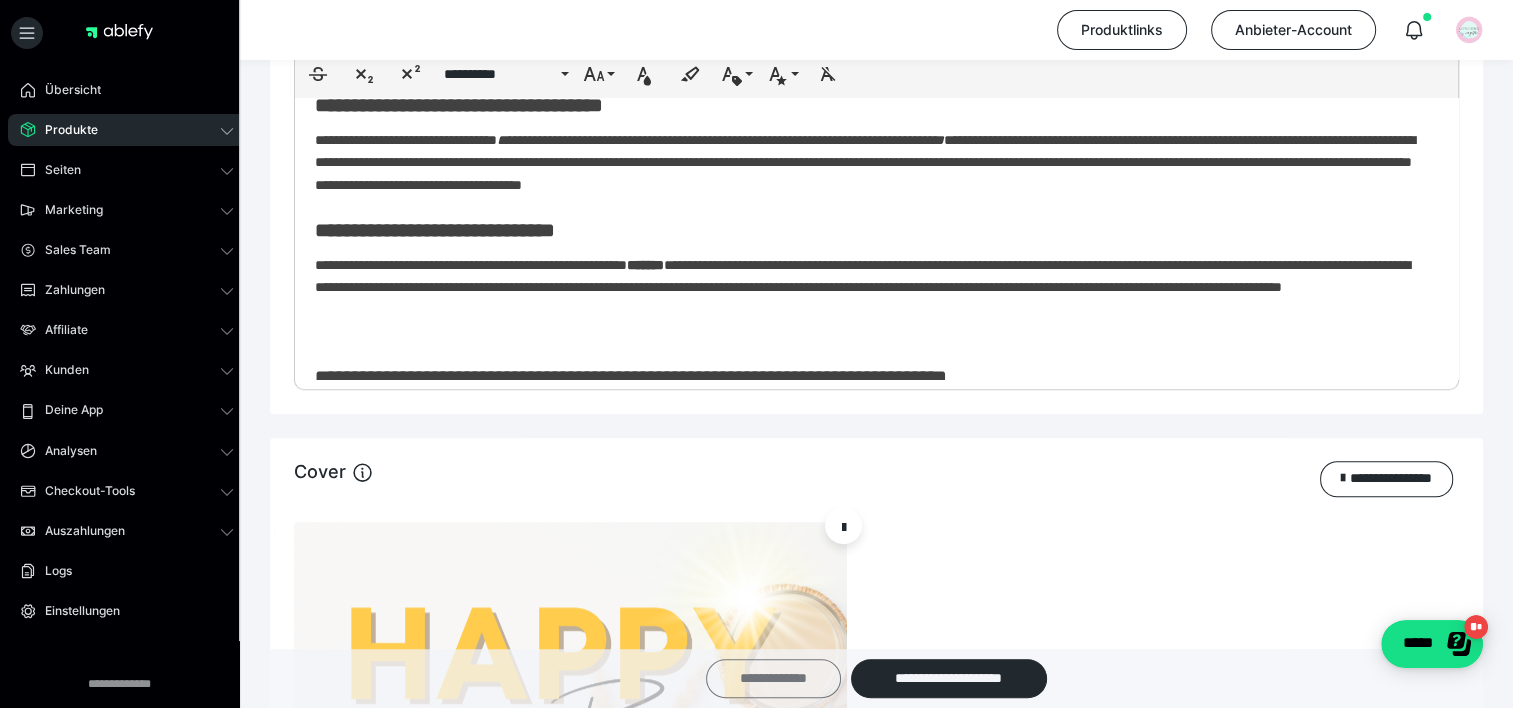 click on "**********" at bounding box center [773, 678] 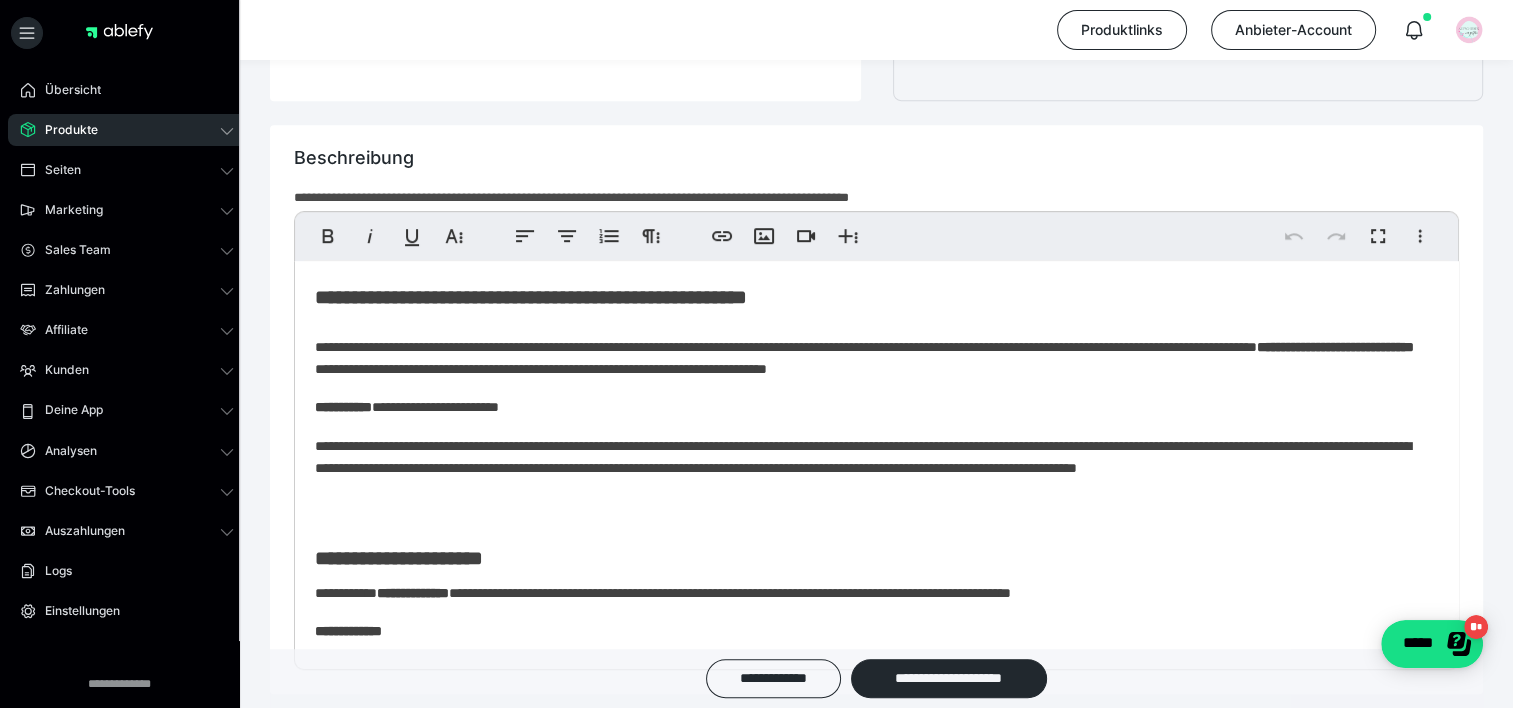 scroll, scrollTop: 1000, scrollLeft: 0, axis: vertical 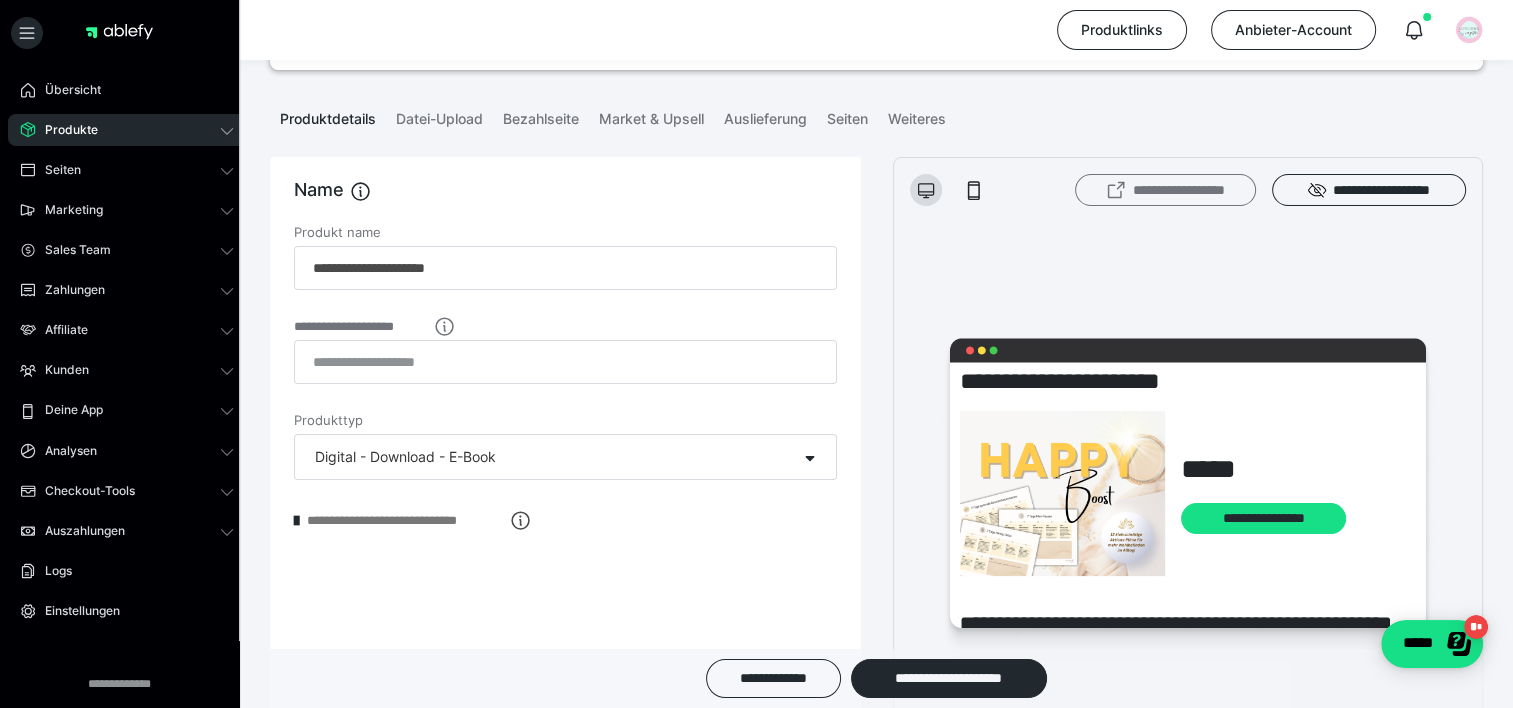 click on "**********" at bounding box center (1165, 190) 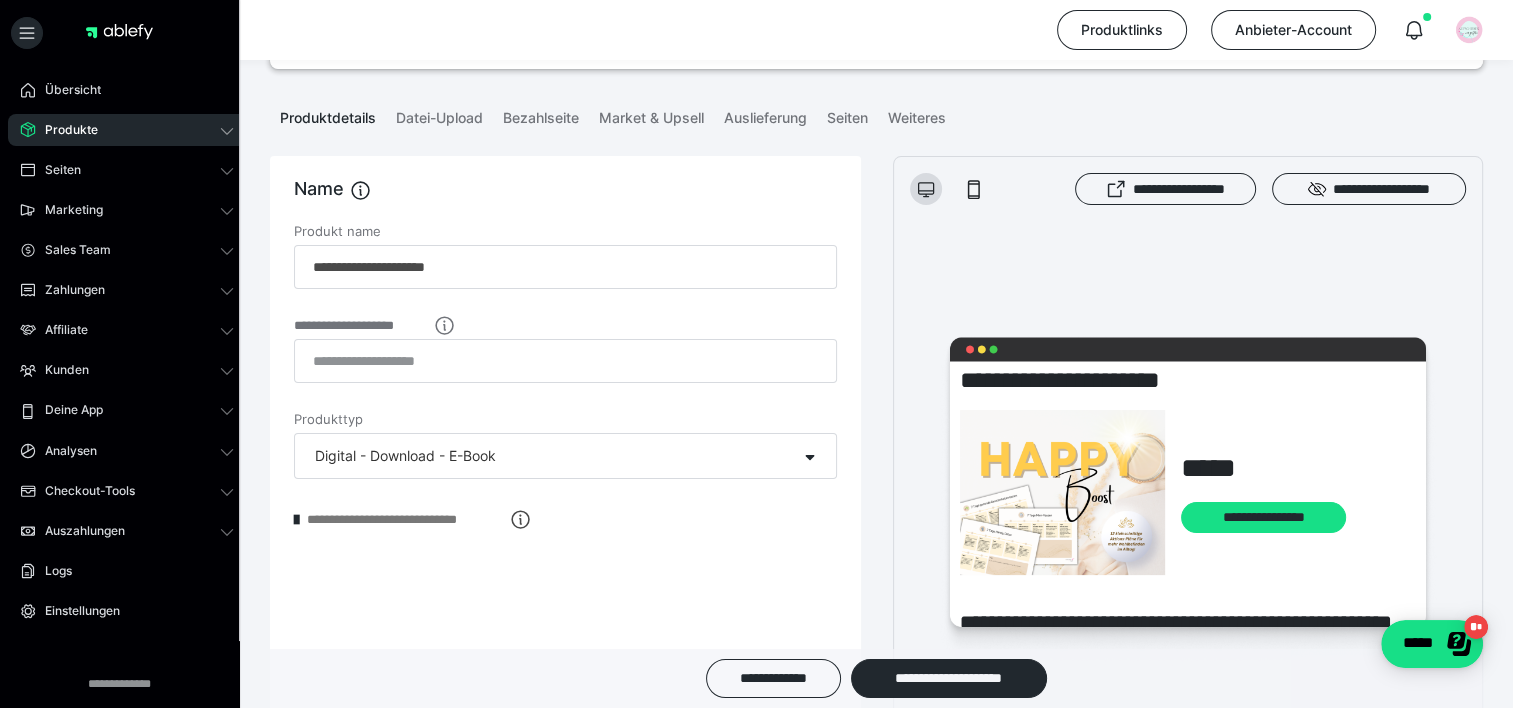 scroll, scrollTop: 200, scrollLeft: 0, axis: vertical 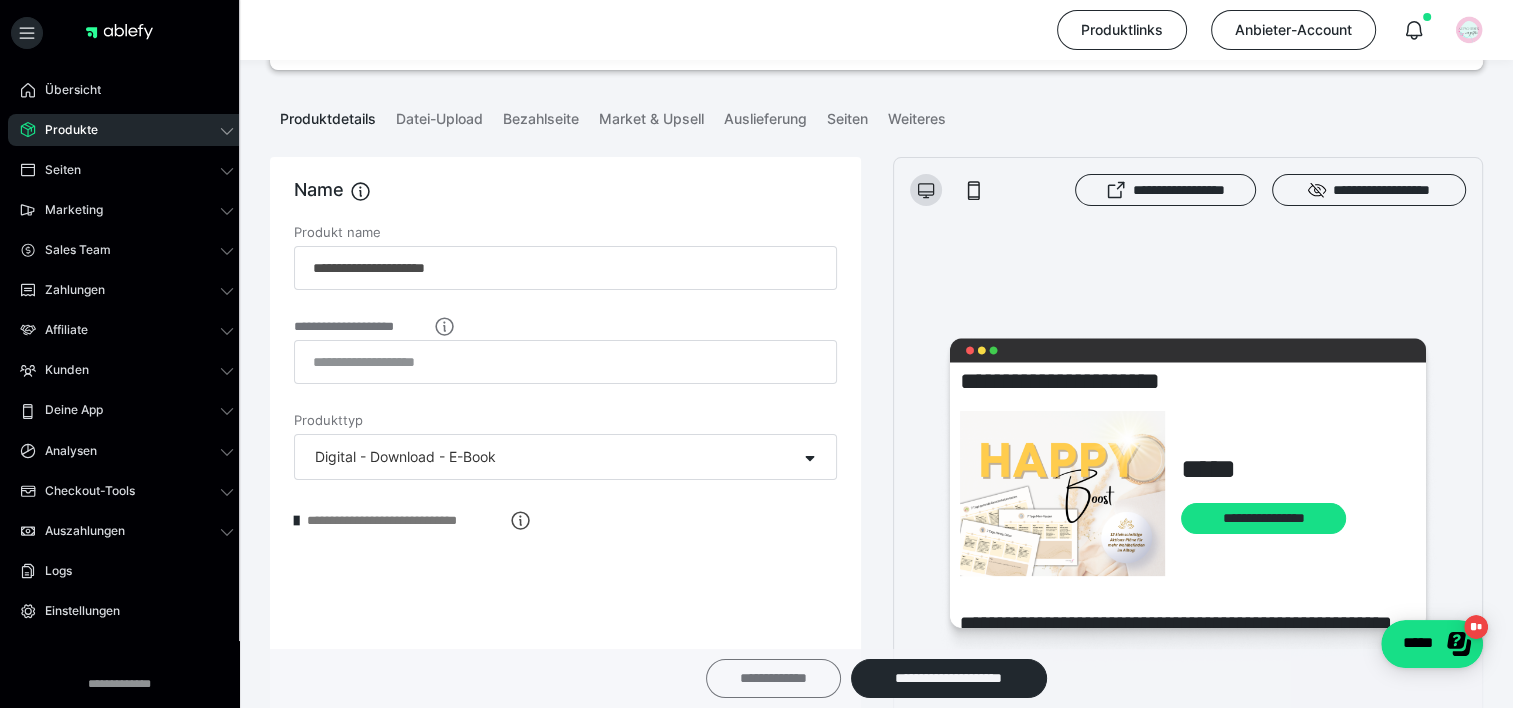 click on "**********" at bounding box center [773, 678] 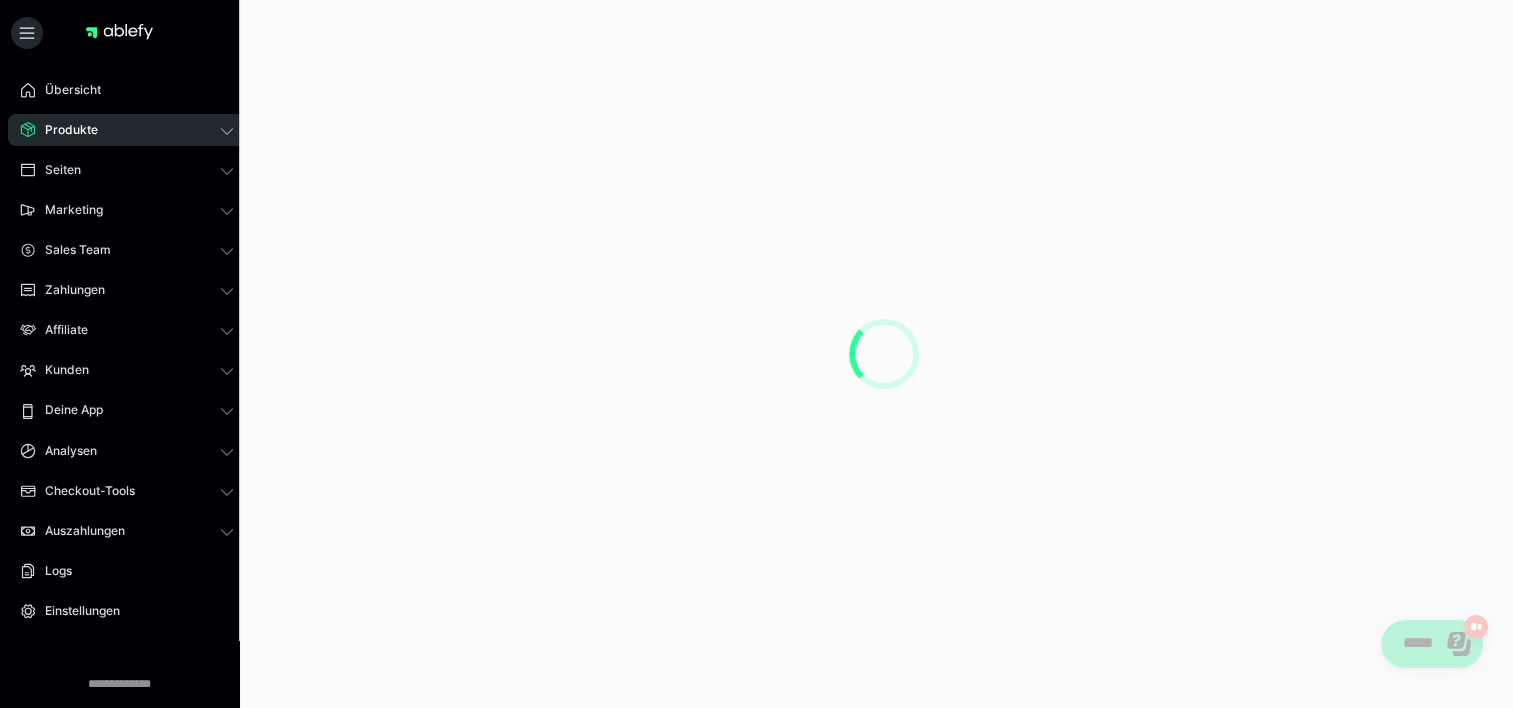 scroll, scrollTop: 0, scrollLeft: 0, axis: both 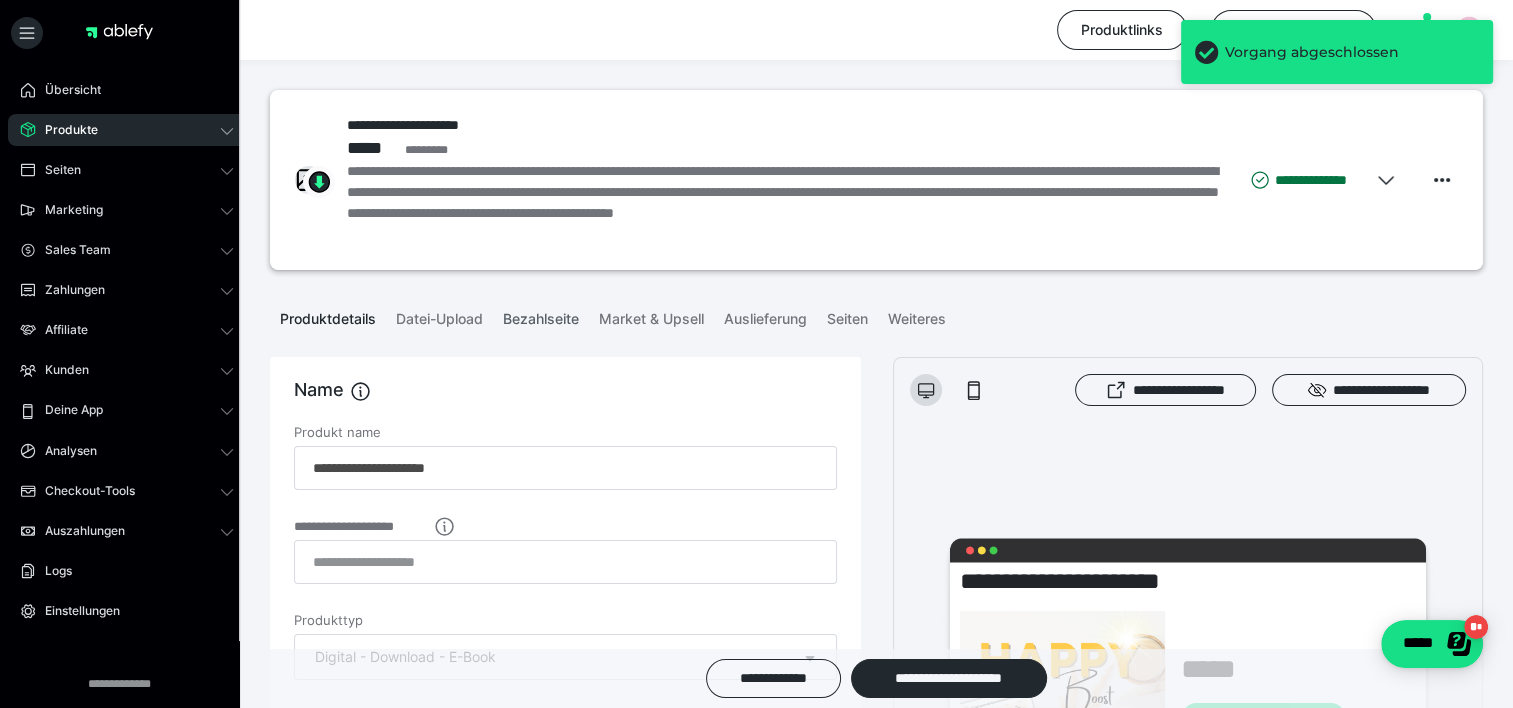 click on "Bezahlseite" at bounding box center (541, 315) 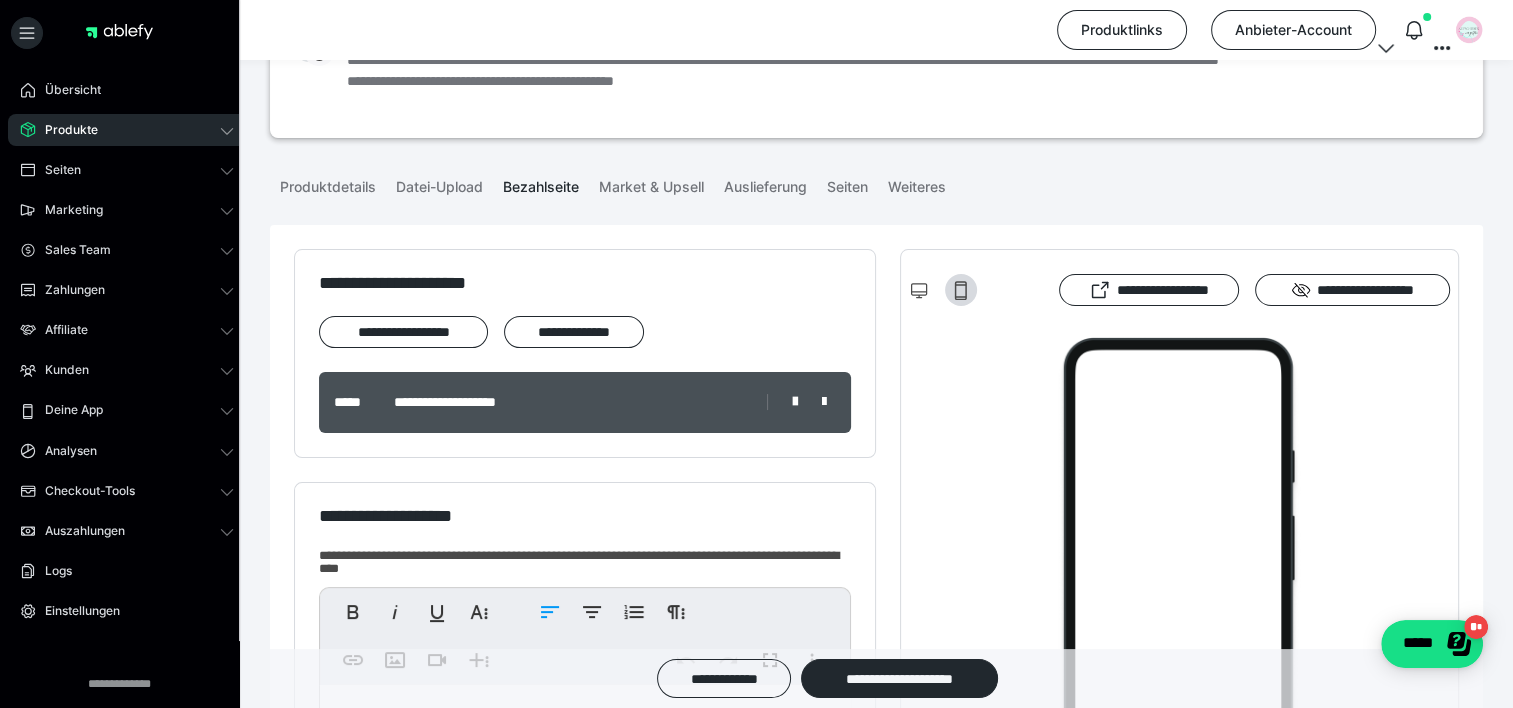 scroll, scrollTop: 100, scrollLeft: 0, axis: vertical 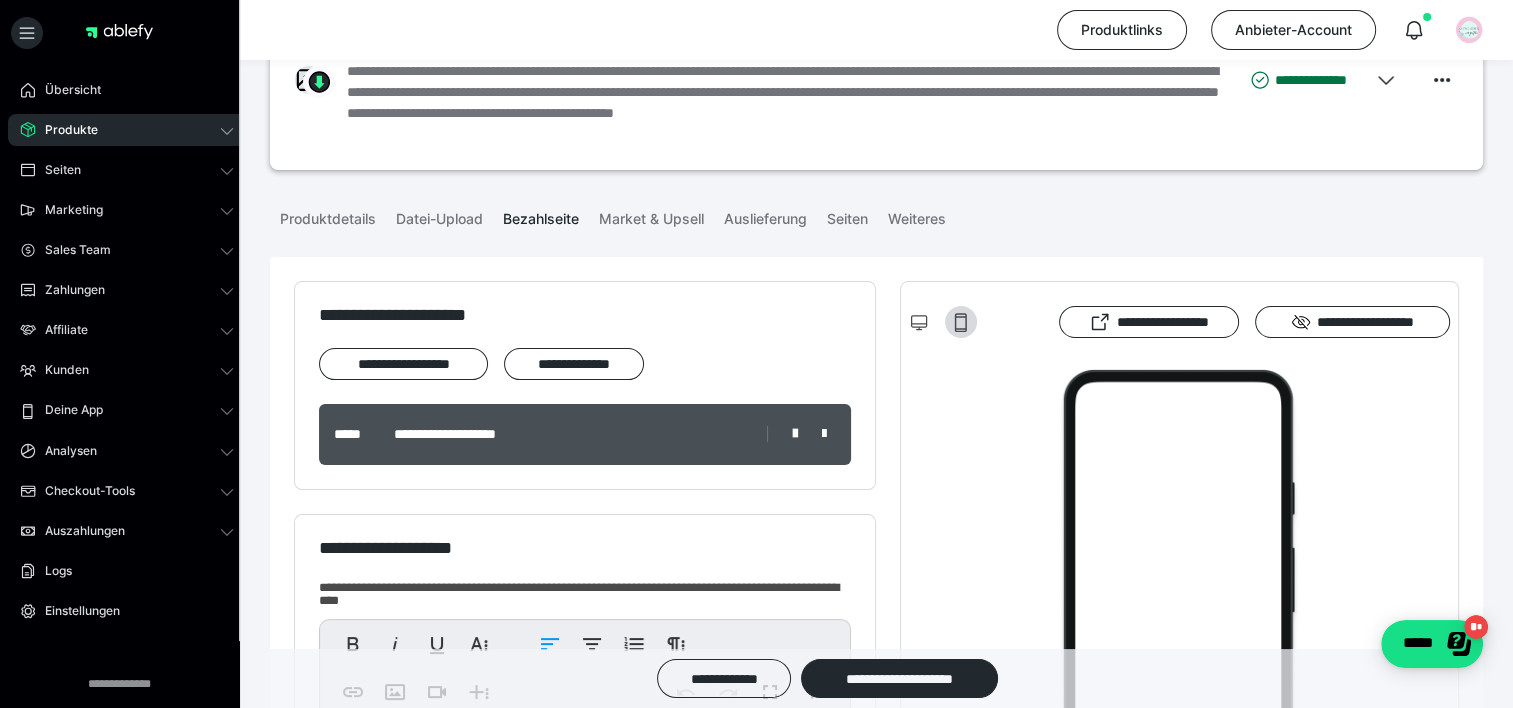 click on "**********" at bounding box center (585, 434) 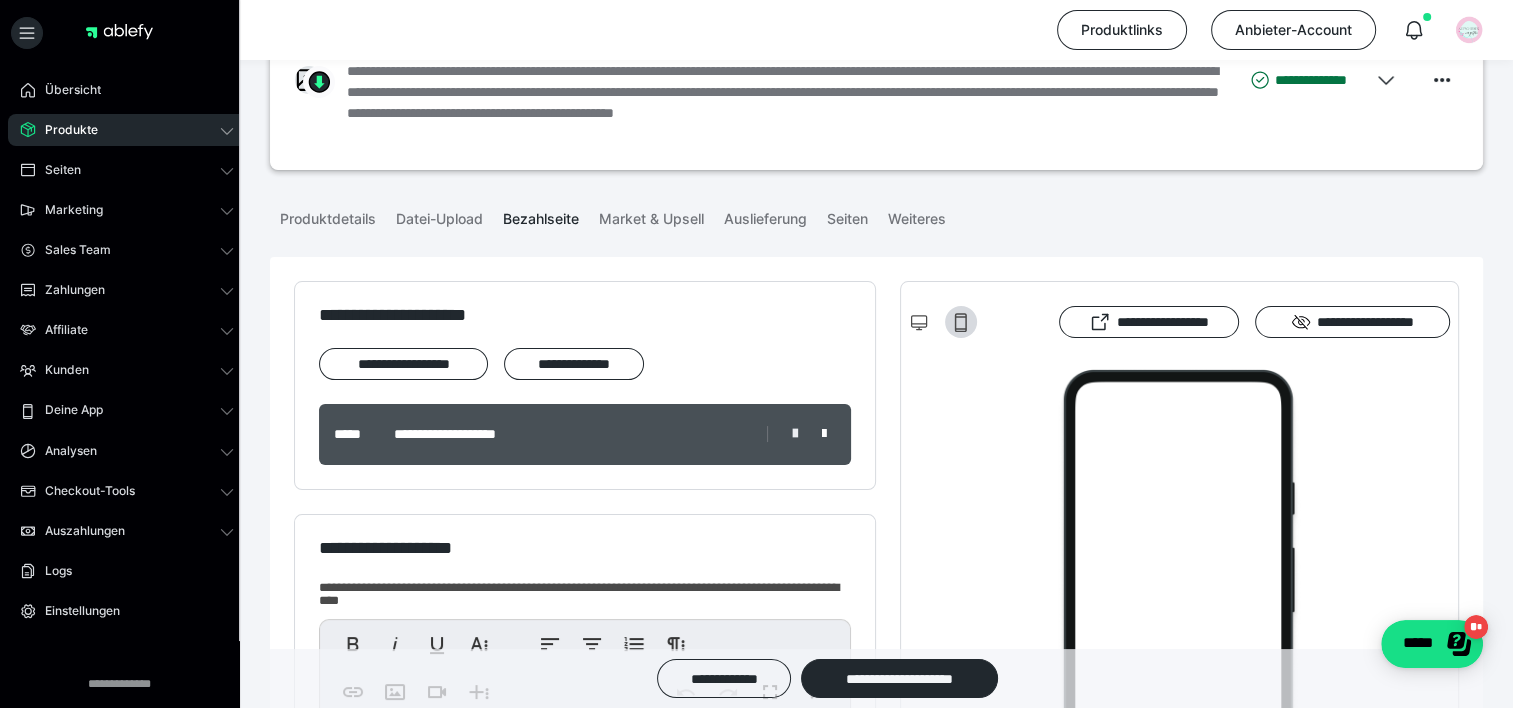 click at bounding box center [795, 434] 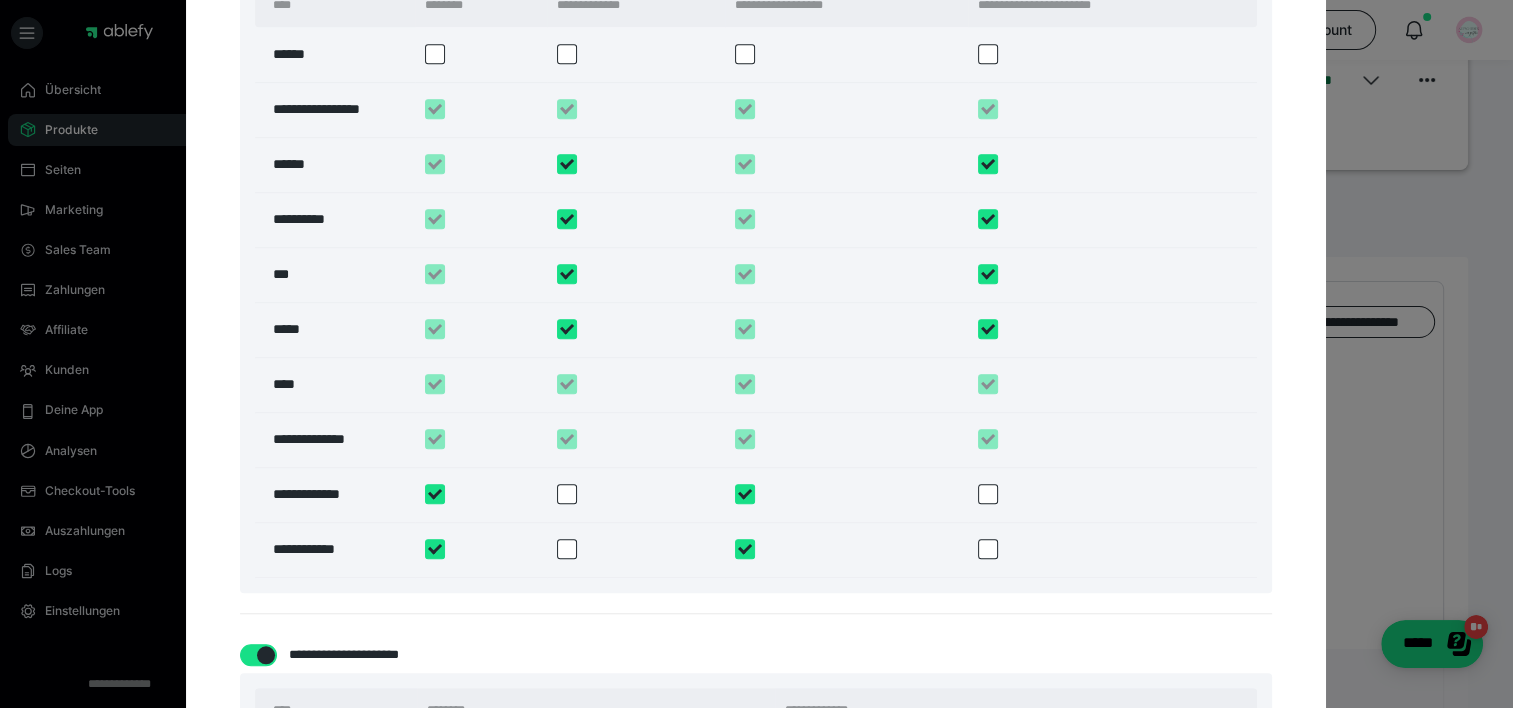 scroll, scrollTop: 1500, scrollLeft: 0, axis: vertical 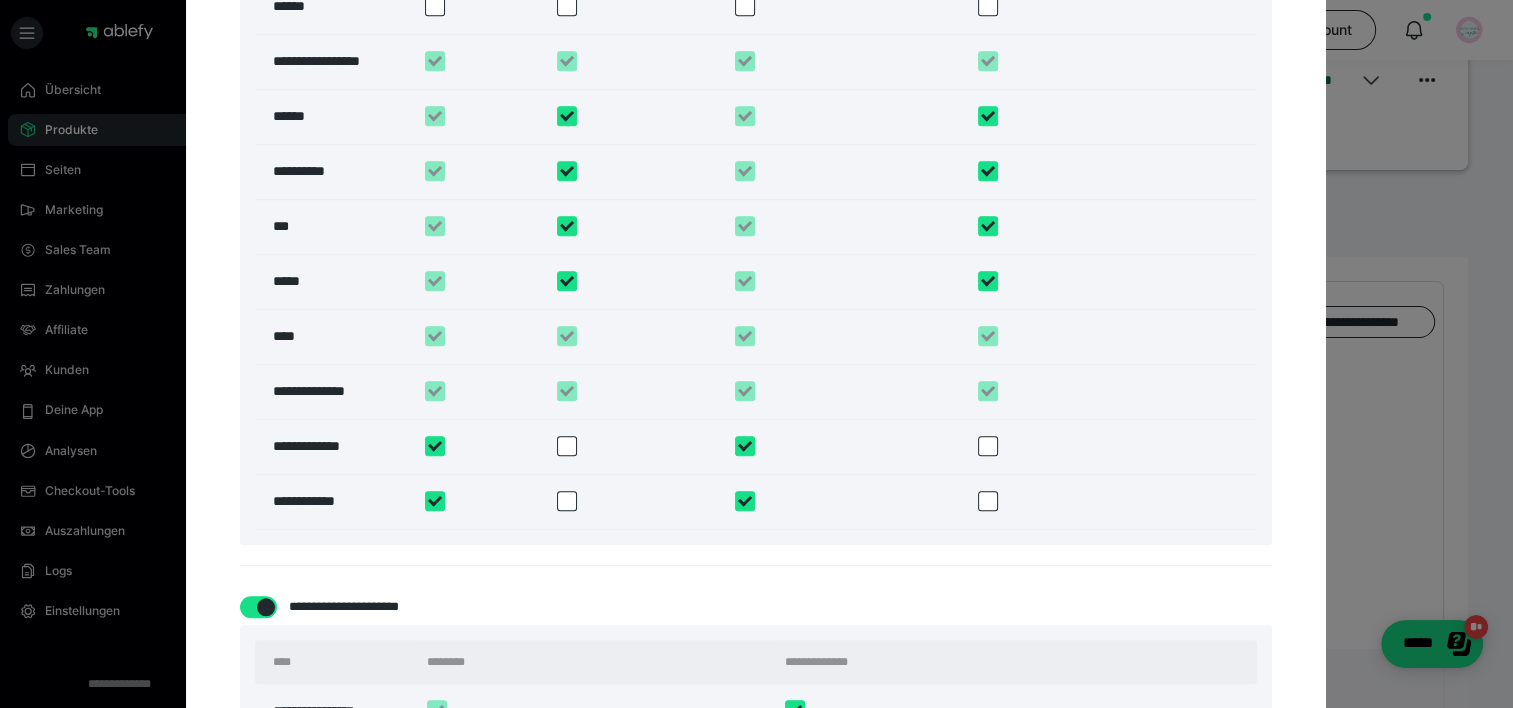 click at bounding box center [435, 446] 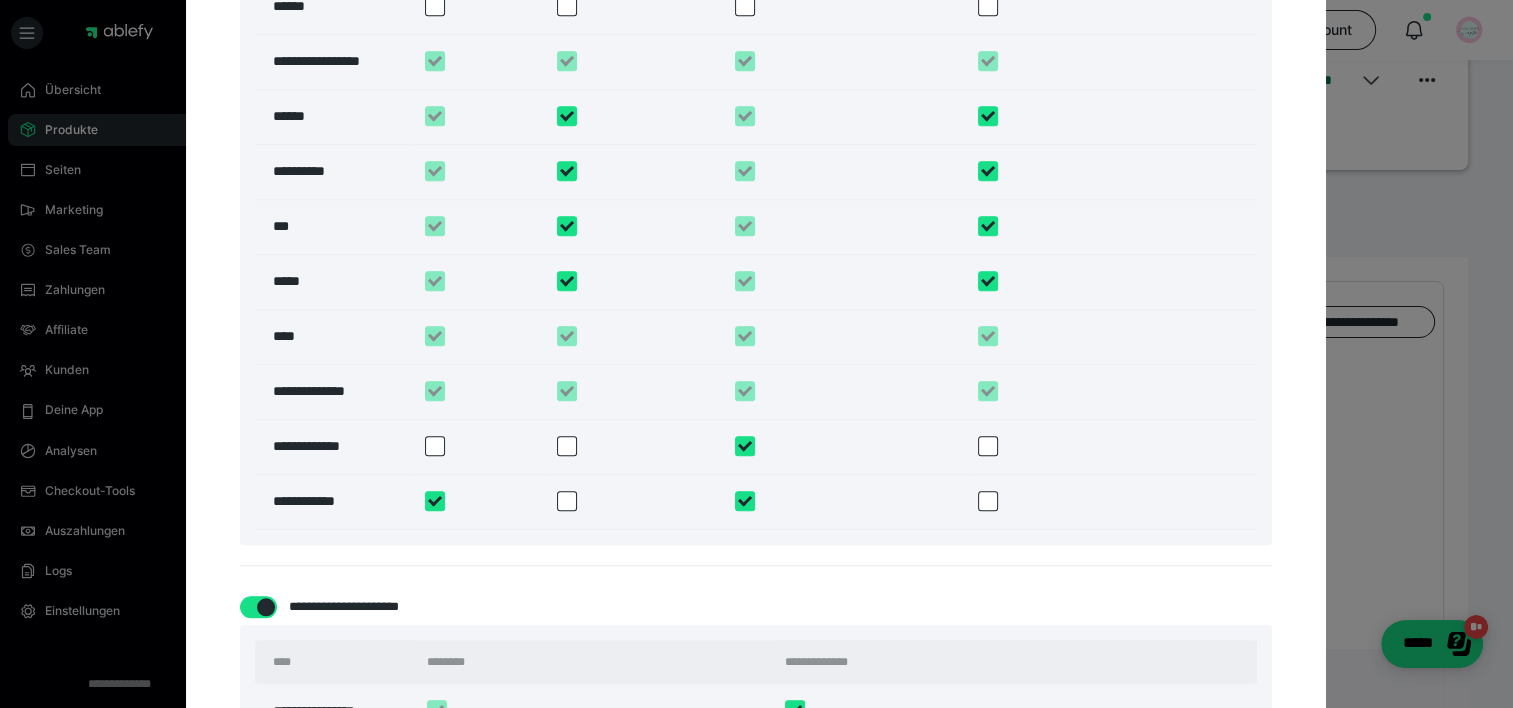 checkbox on "*****" 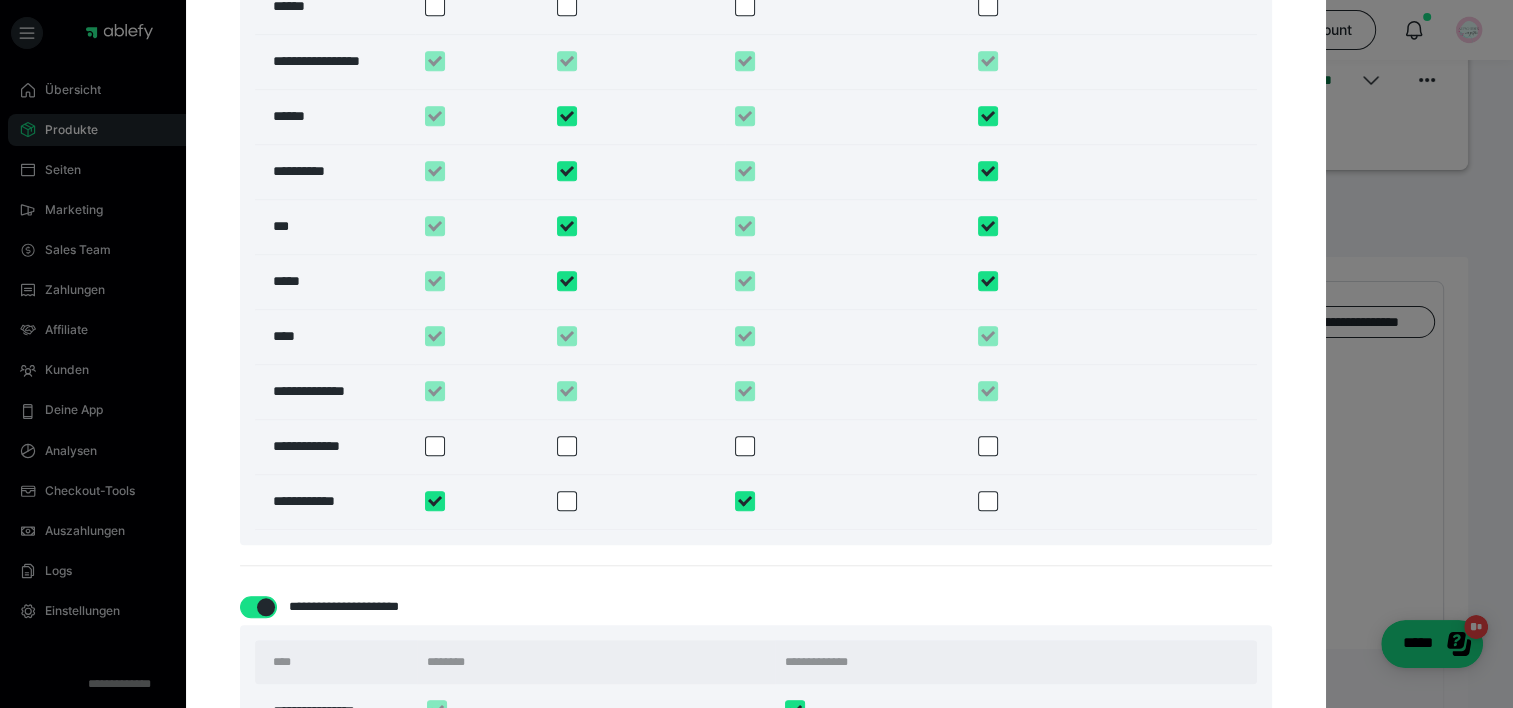 checkbox on "*****" 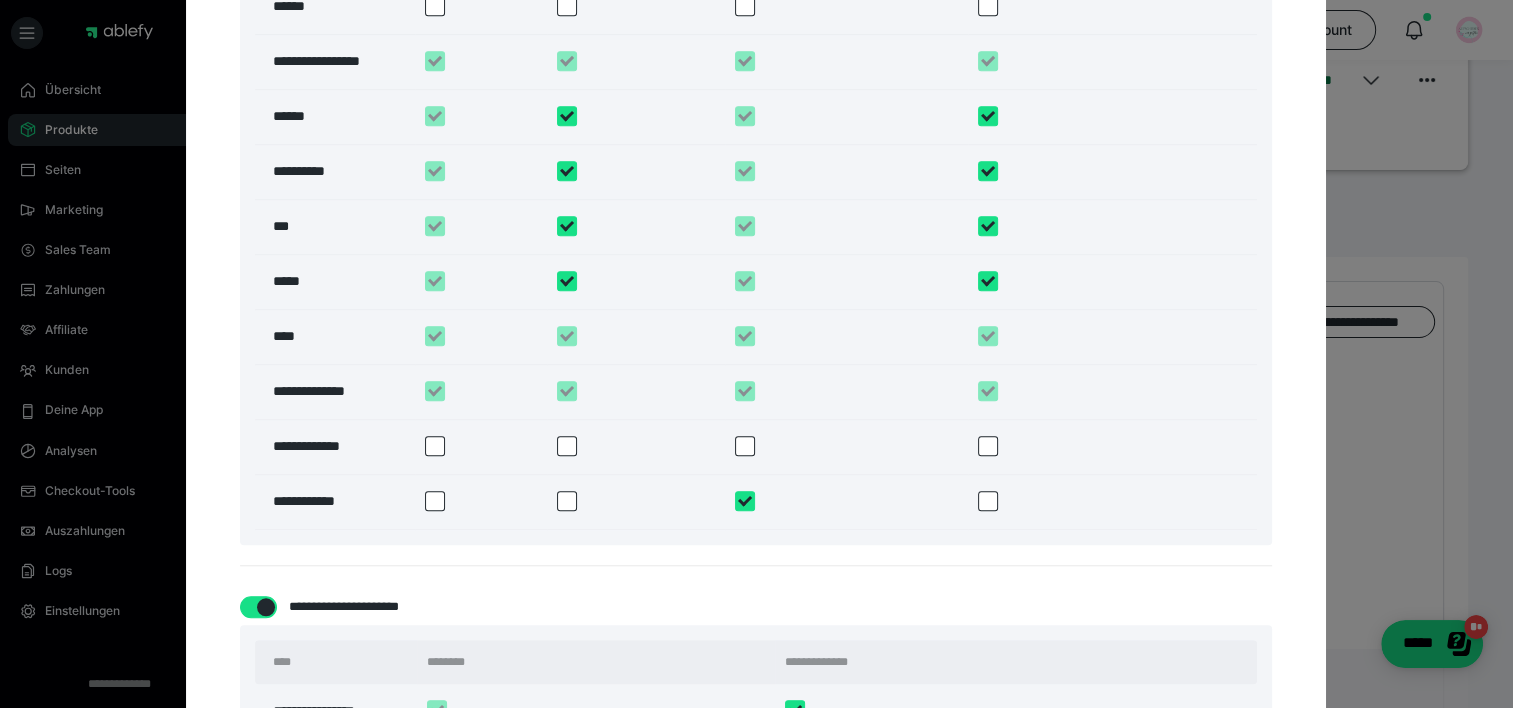 checkbox on "*****" 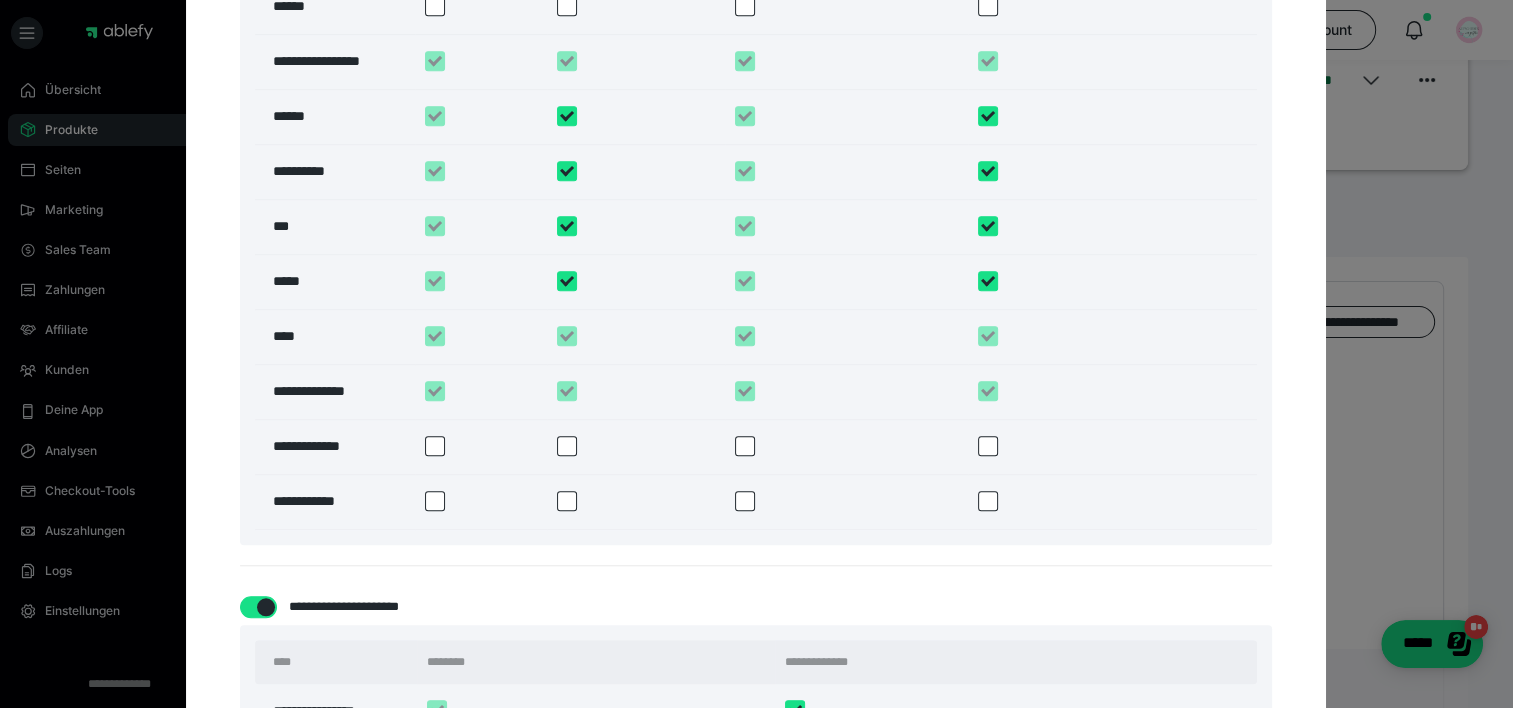 checkbox on "*****" 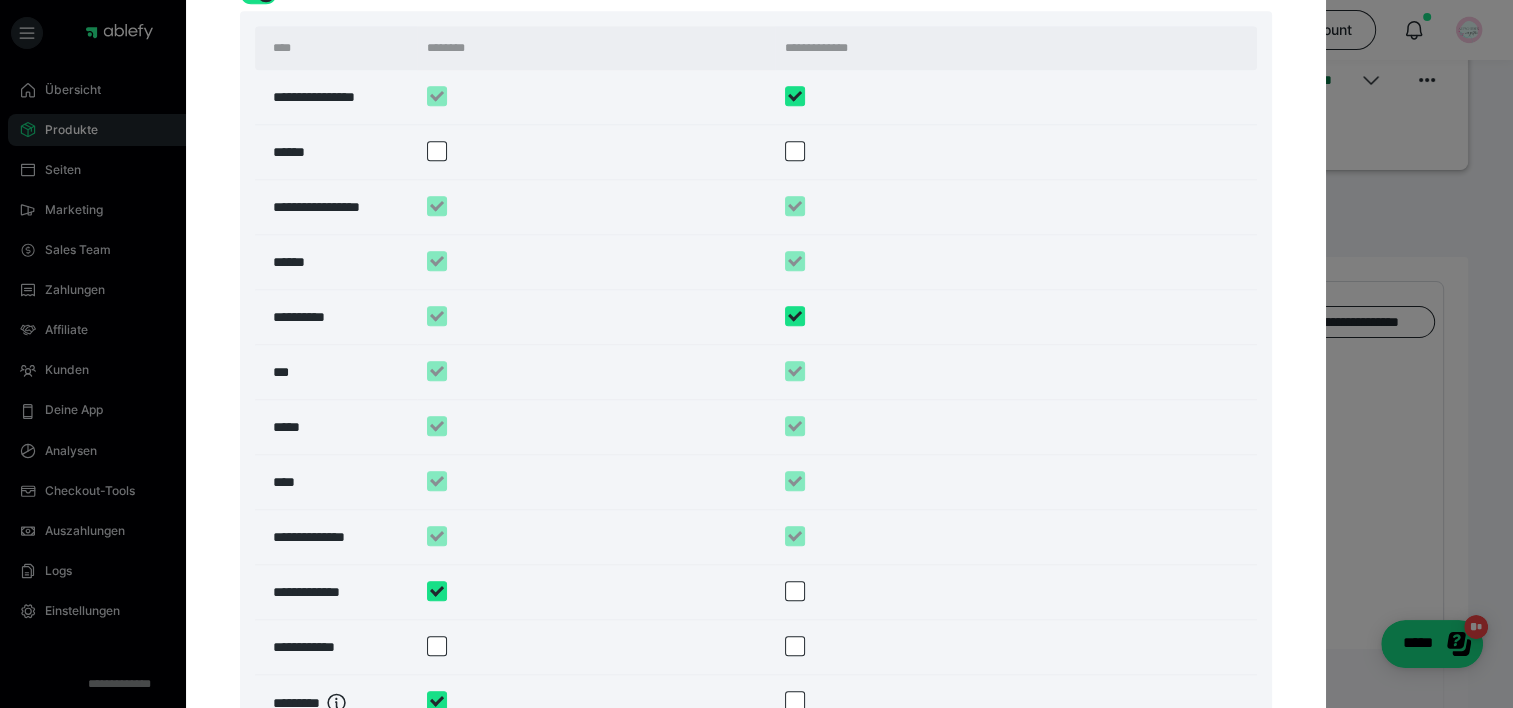 scroll, scrollTop: 2200, scrollLeft: 0, axis: vertical 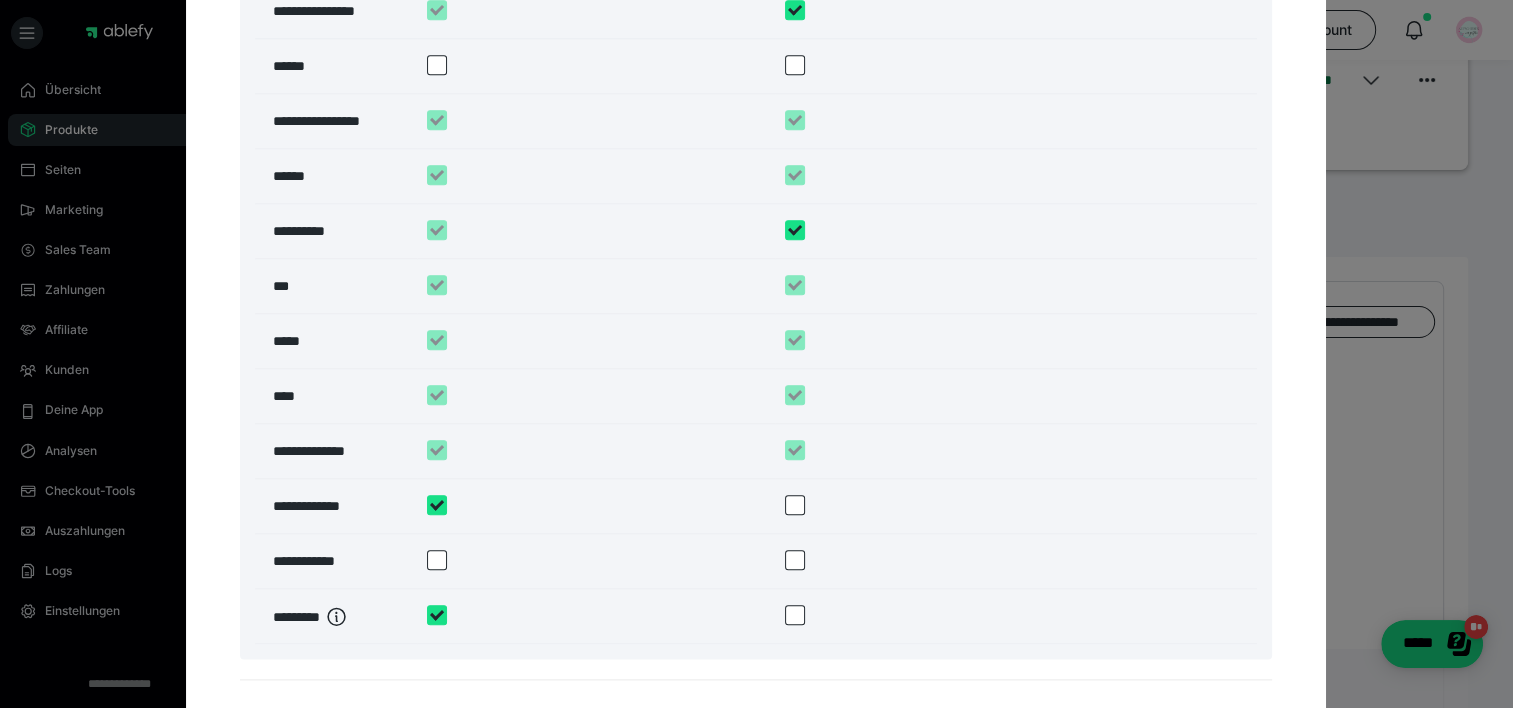 click at bounding box center (437, 505) 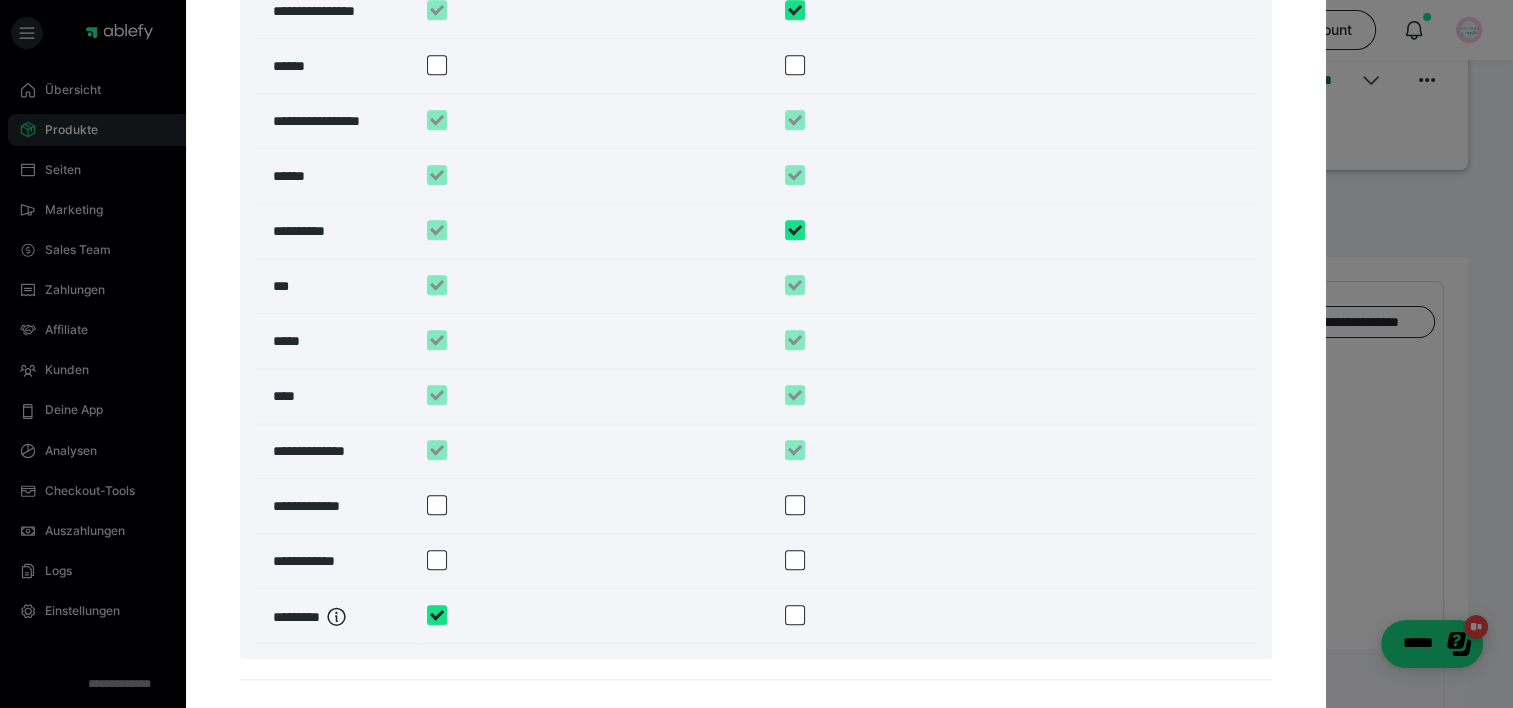 checkbox on "*****" 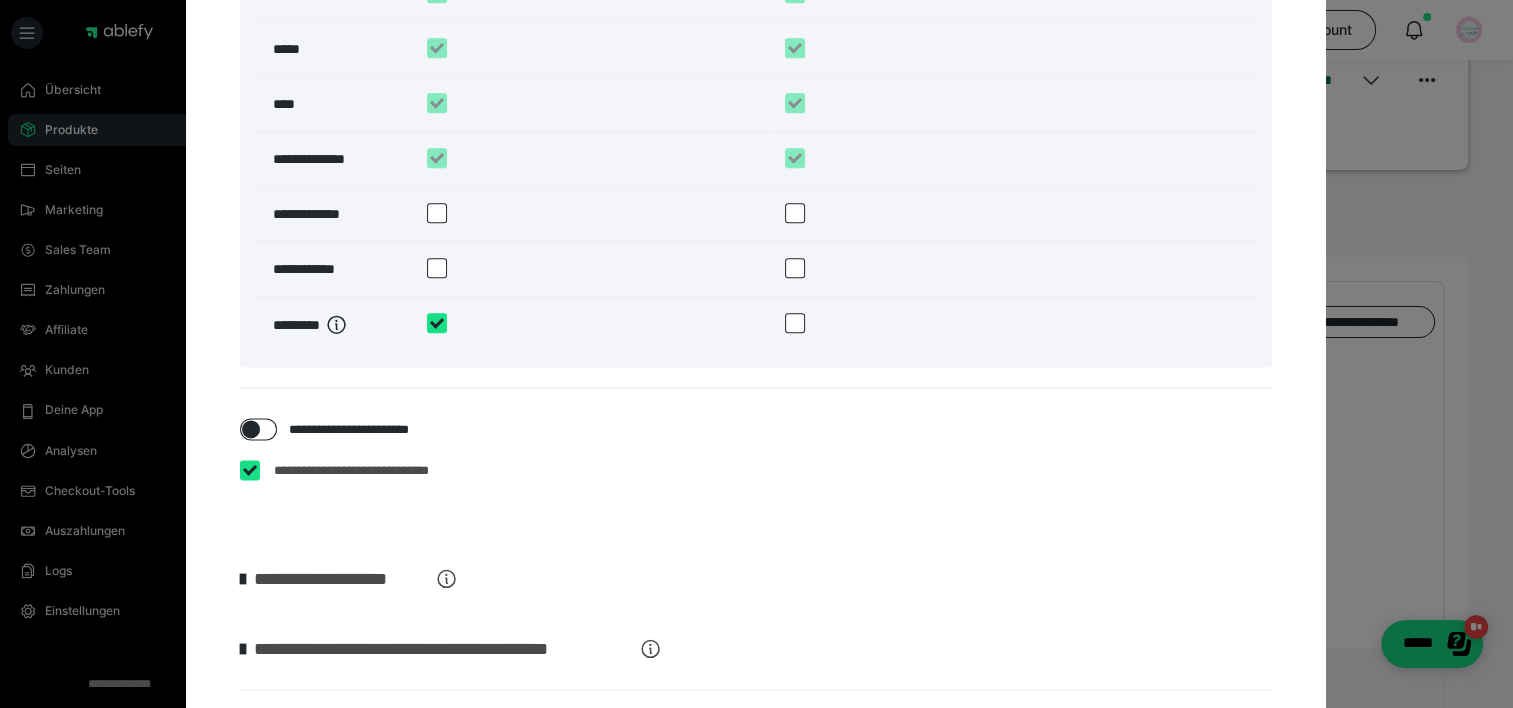 scroll, scrollTop: 2700, scrollLeft: 0, axis: vertical 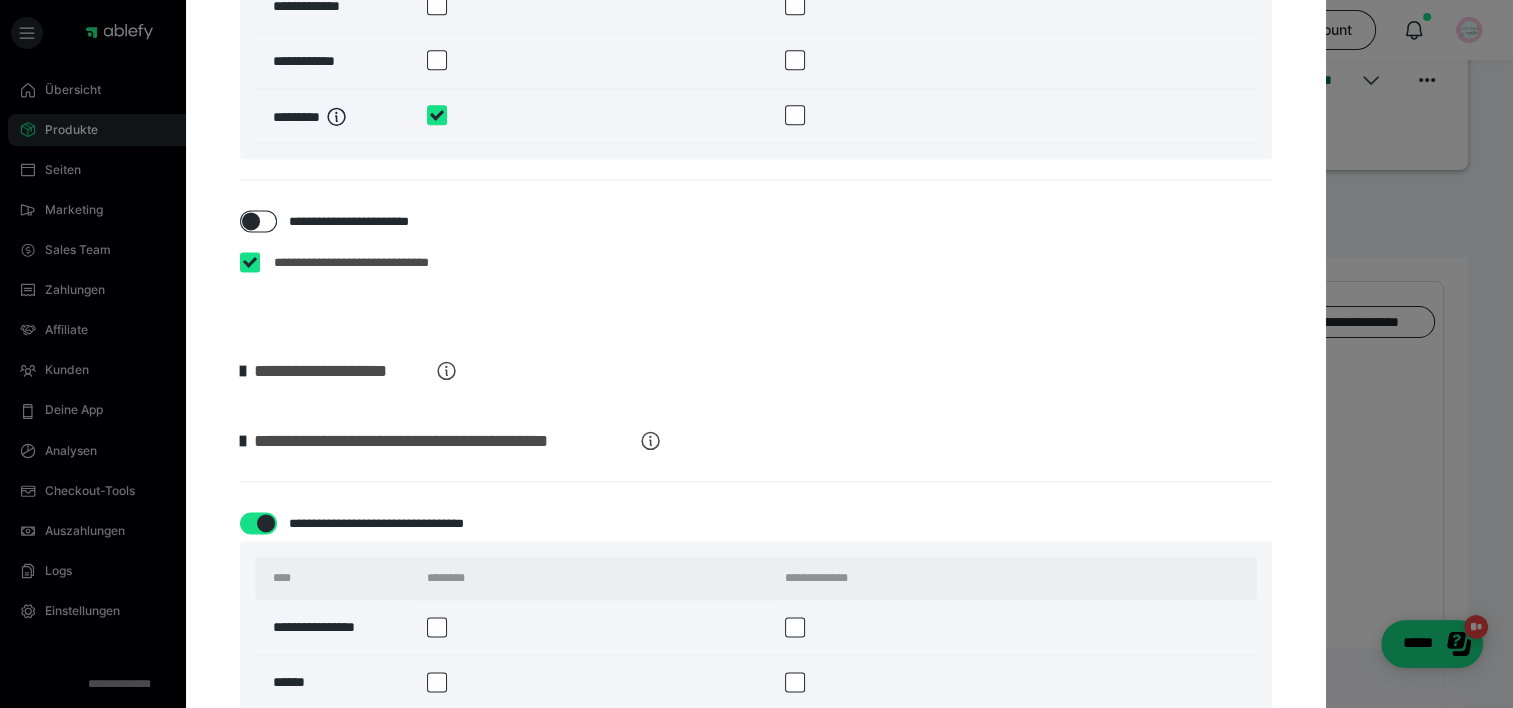 click at bounding box center [250, 262] 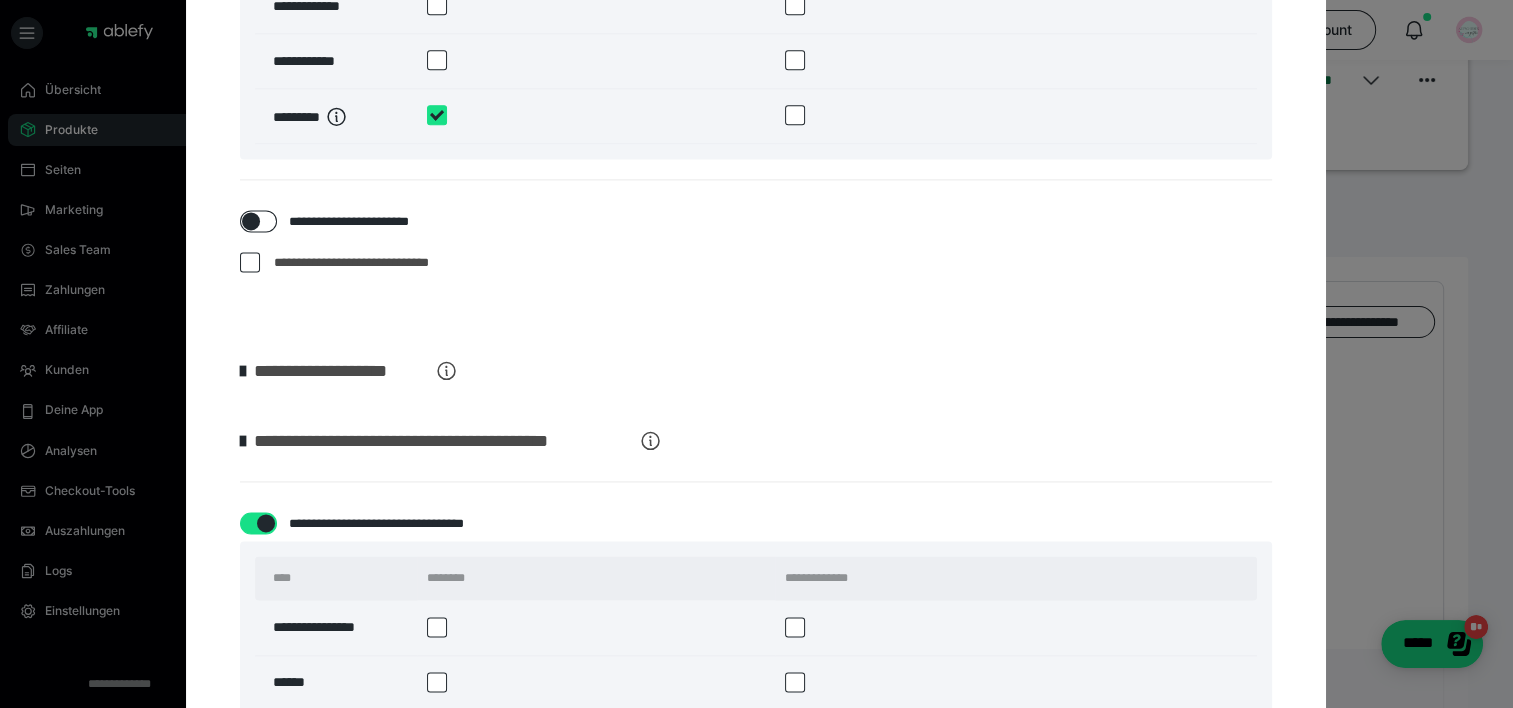 checkbox on "*****" 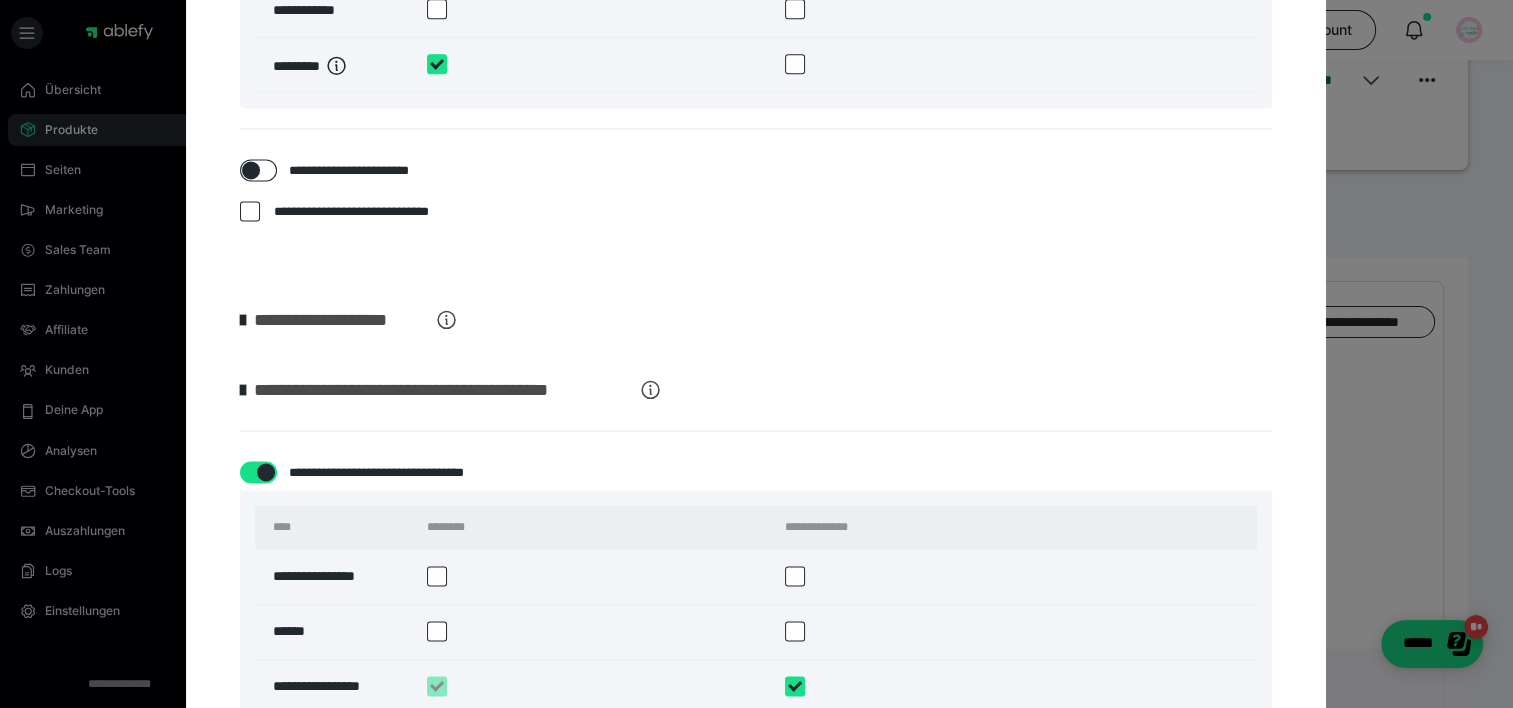 scroll, scrollTop: 2800, scrollLeft: 0, axis: vertical 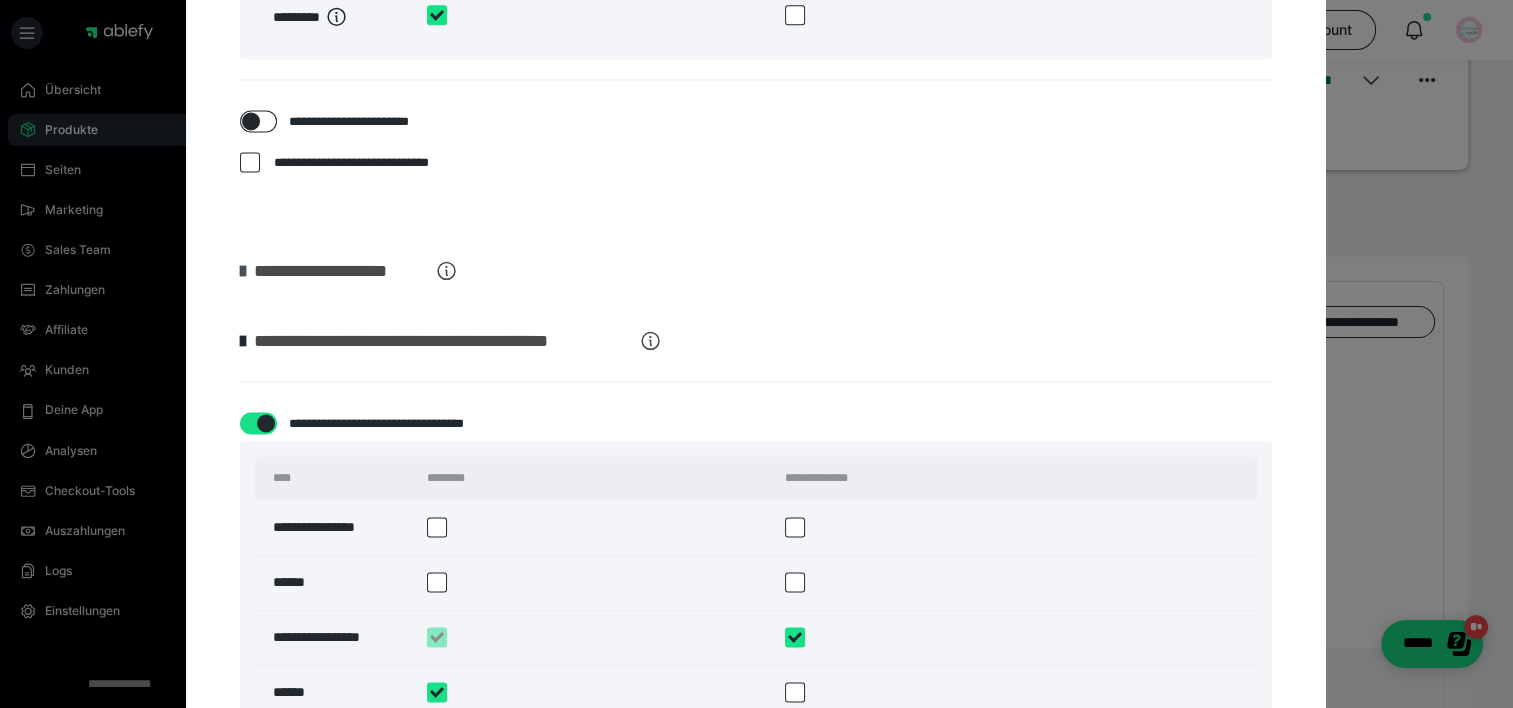 click at bounding box center [243, 271] 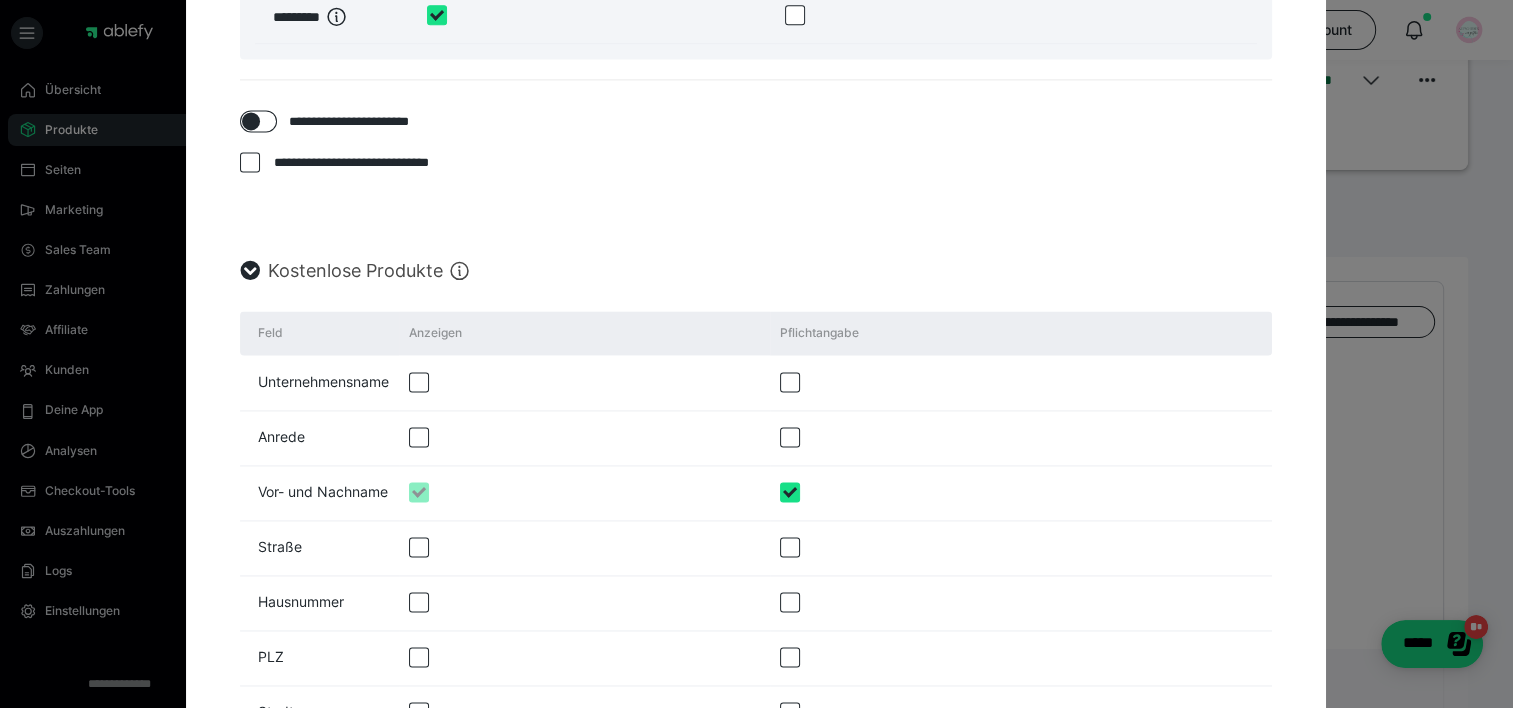 click at bounding box center [250, 271] 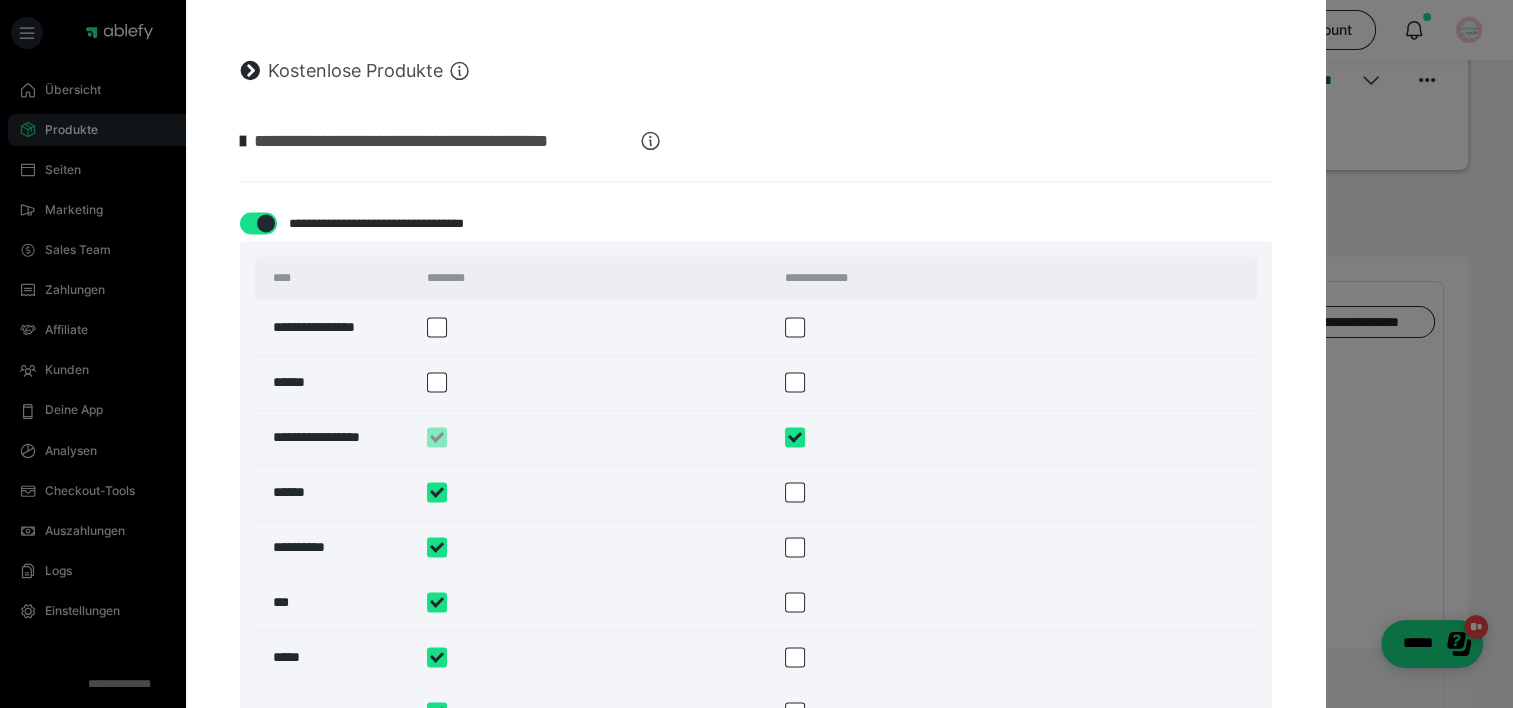 scroll, scrollTop: 3000, scrollLeft: 0, axis: vertical 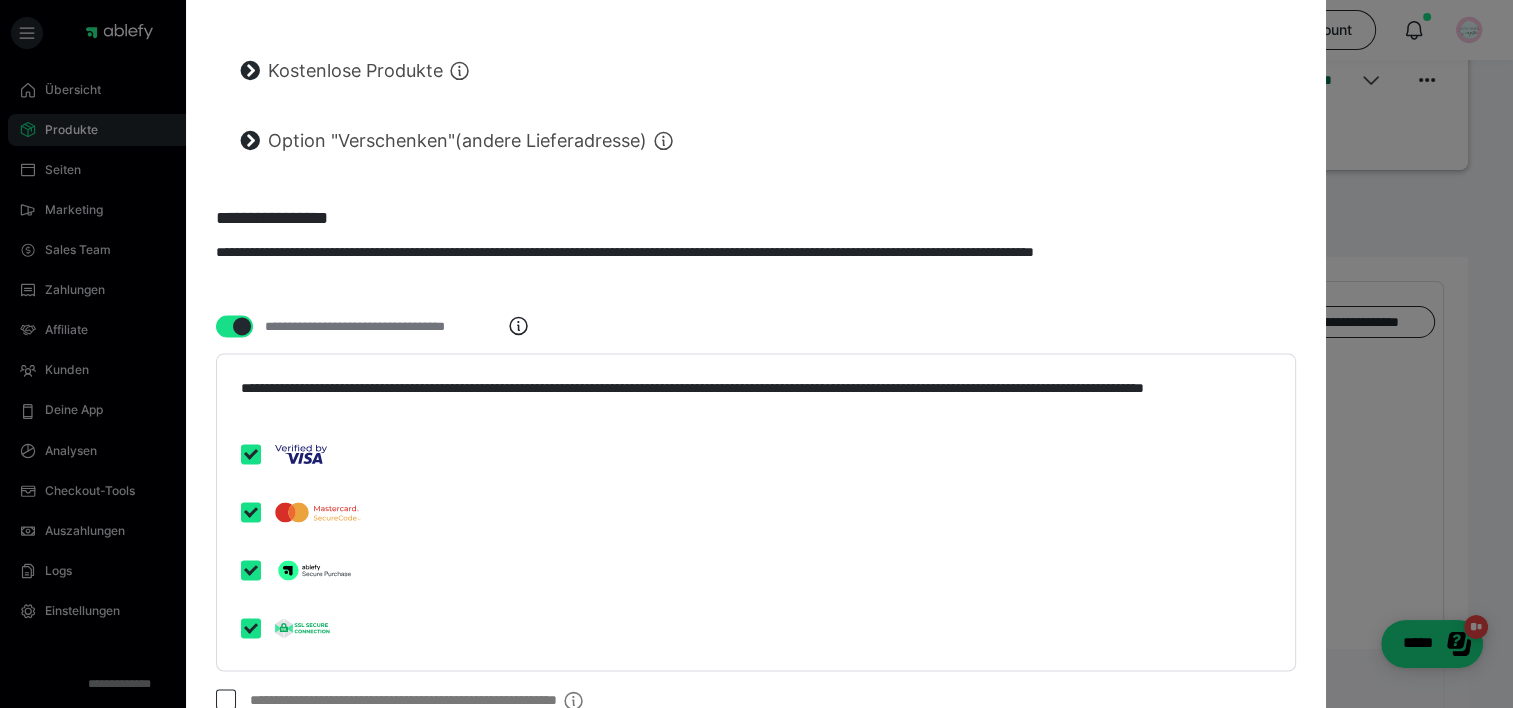 click at bounding box center (250, 141) 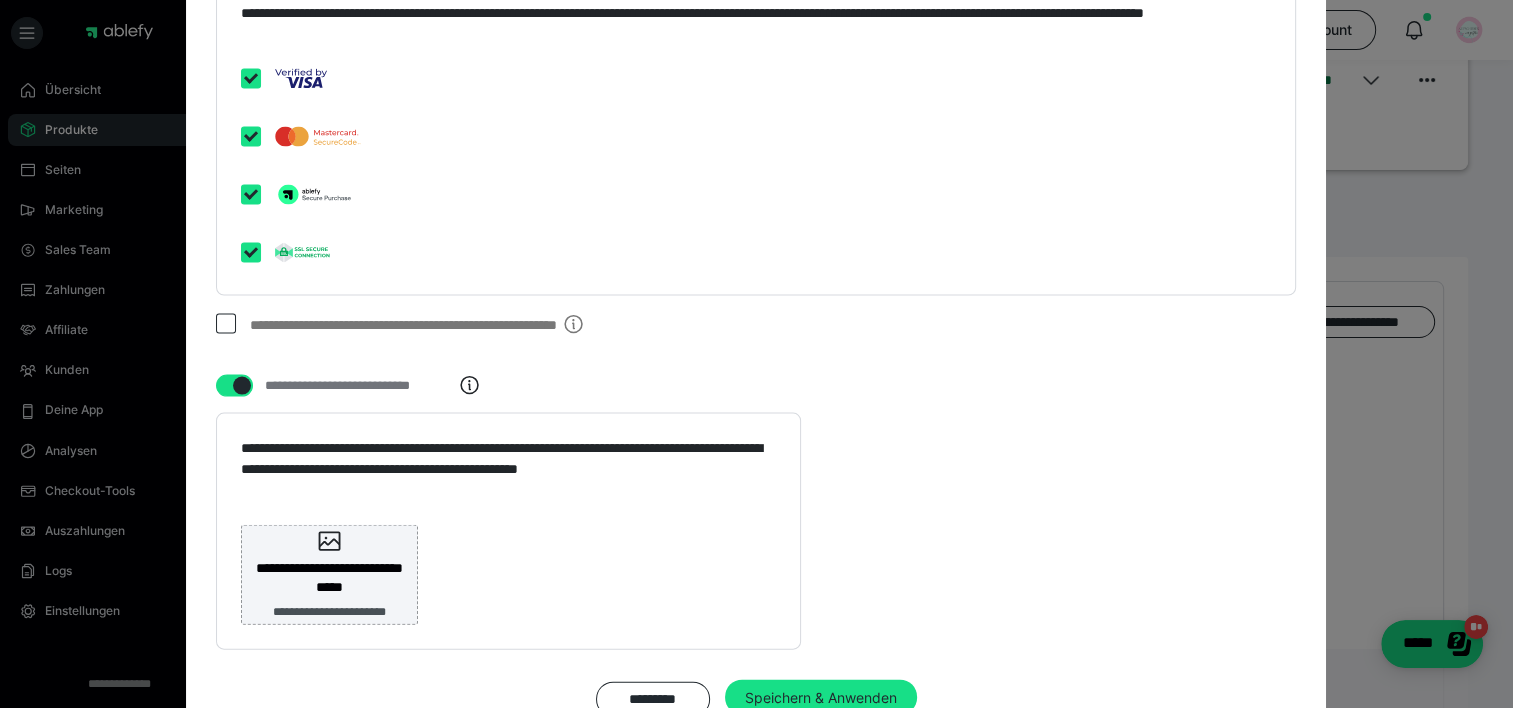 scroll, scrollTop: 4261, scrollLeft: 0, axis: vertical 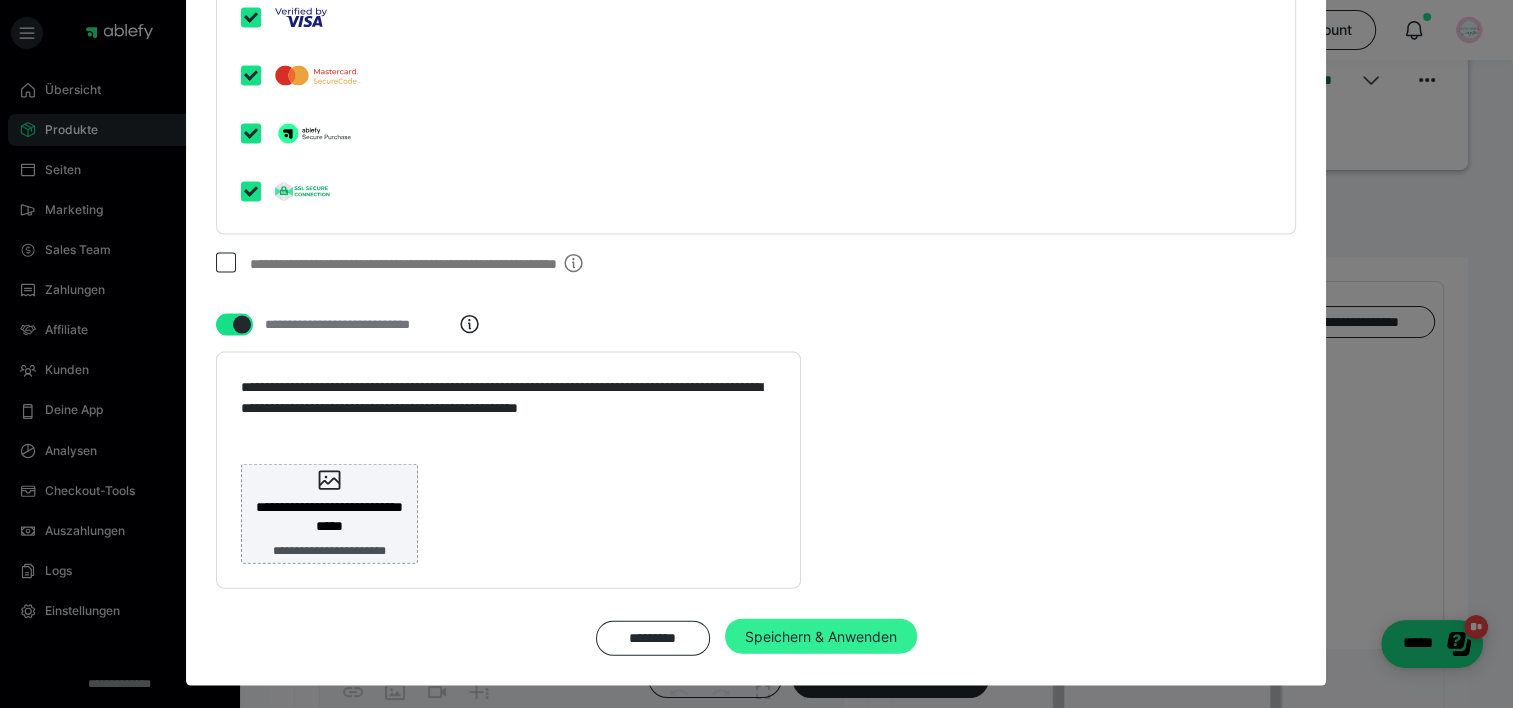 click on "Speichern & Anwenden" at bounding box center [821, 637] 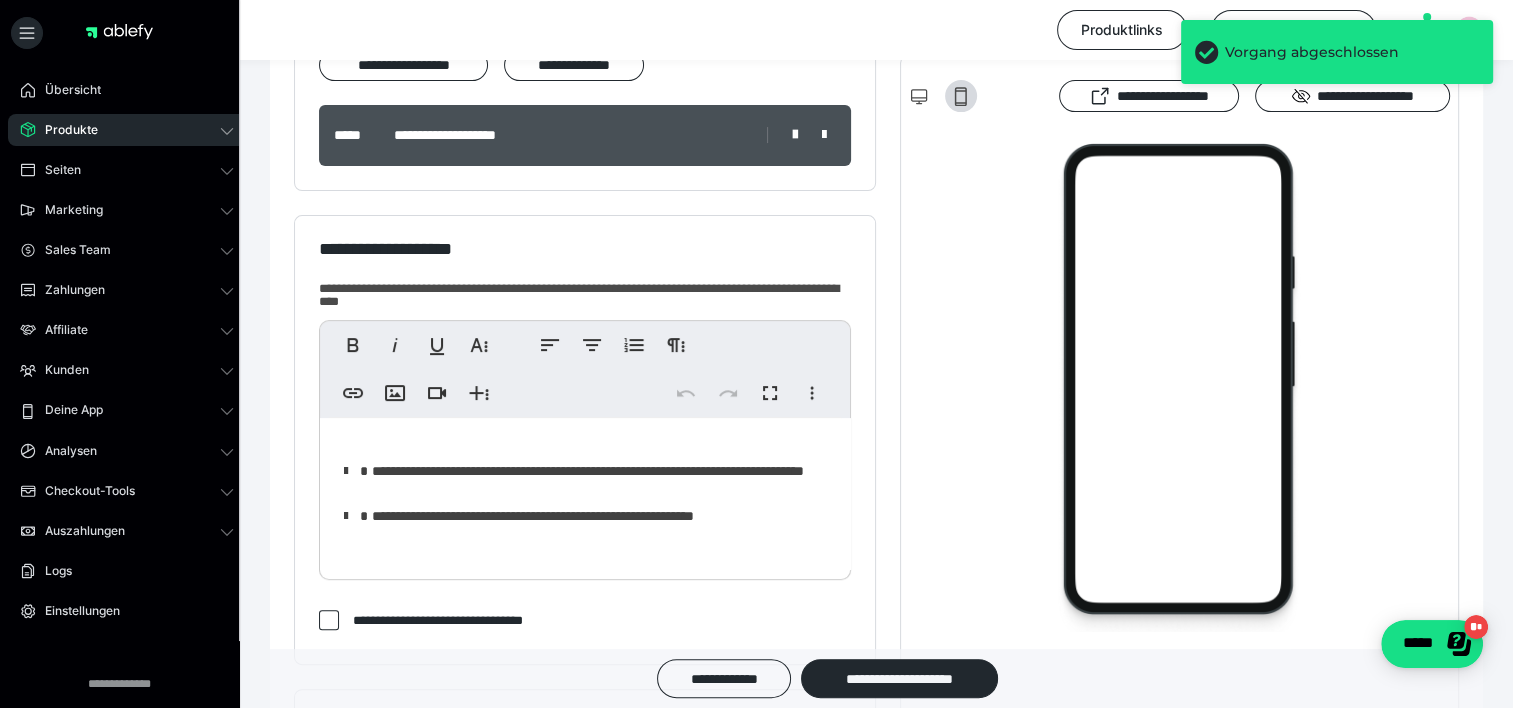 scroll, scrollTop: 400, scrollLeft: 0, axis: vertical 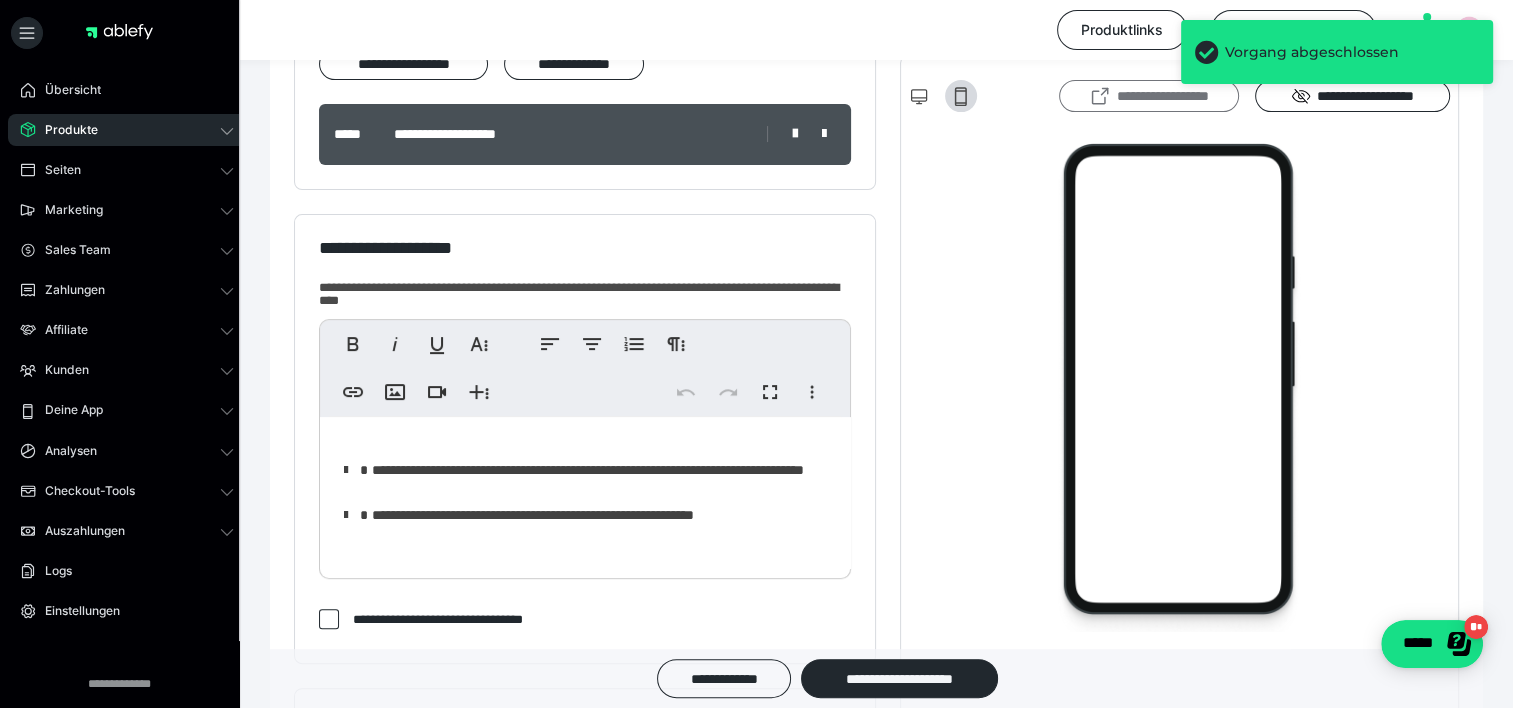 click on "**********" at bounding box center [1149, 96] 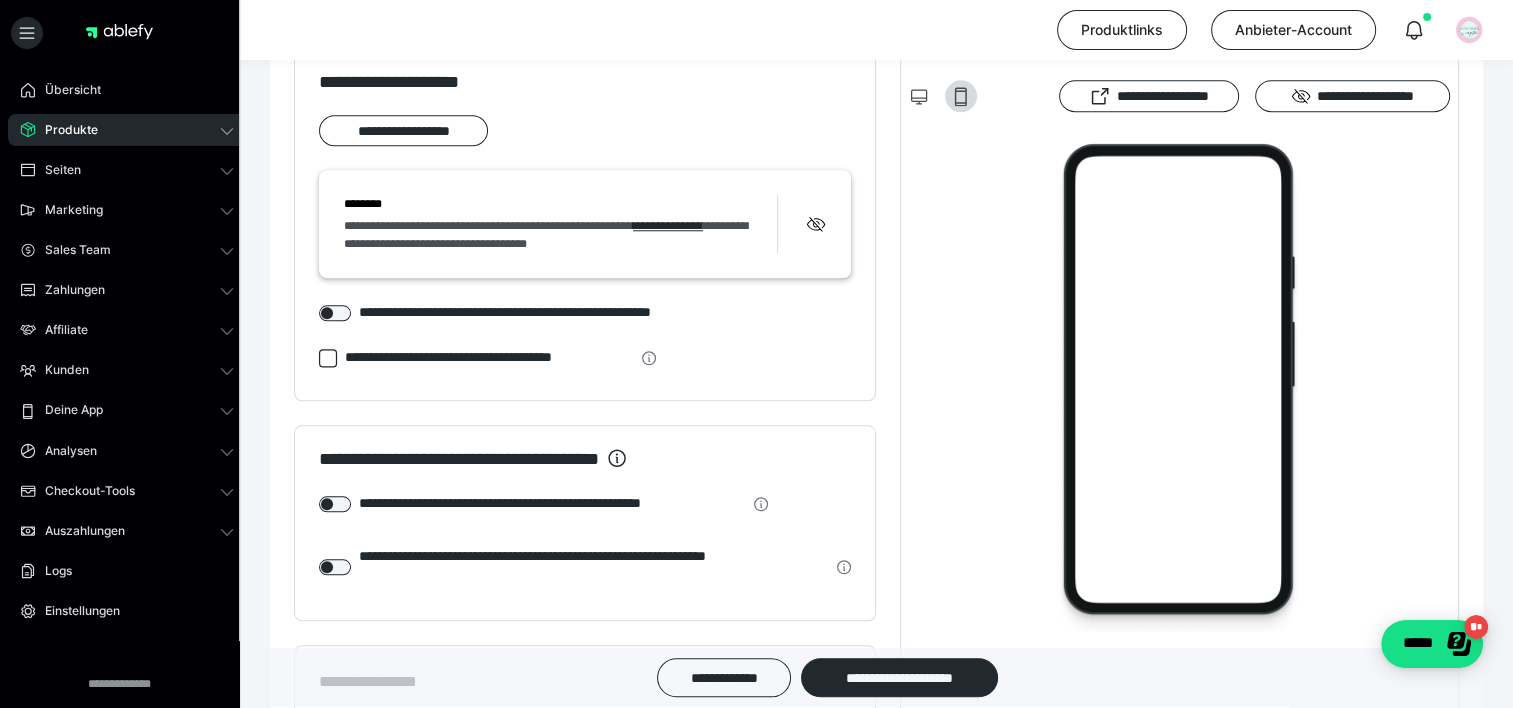 scroll, scrollTop: 2000, scrollLeft: 0, axis: vertical 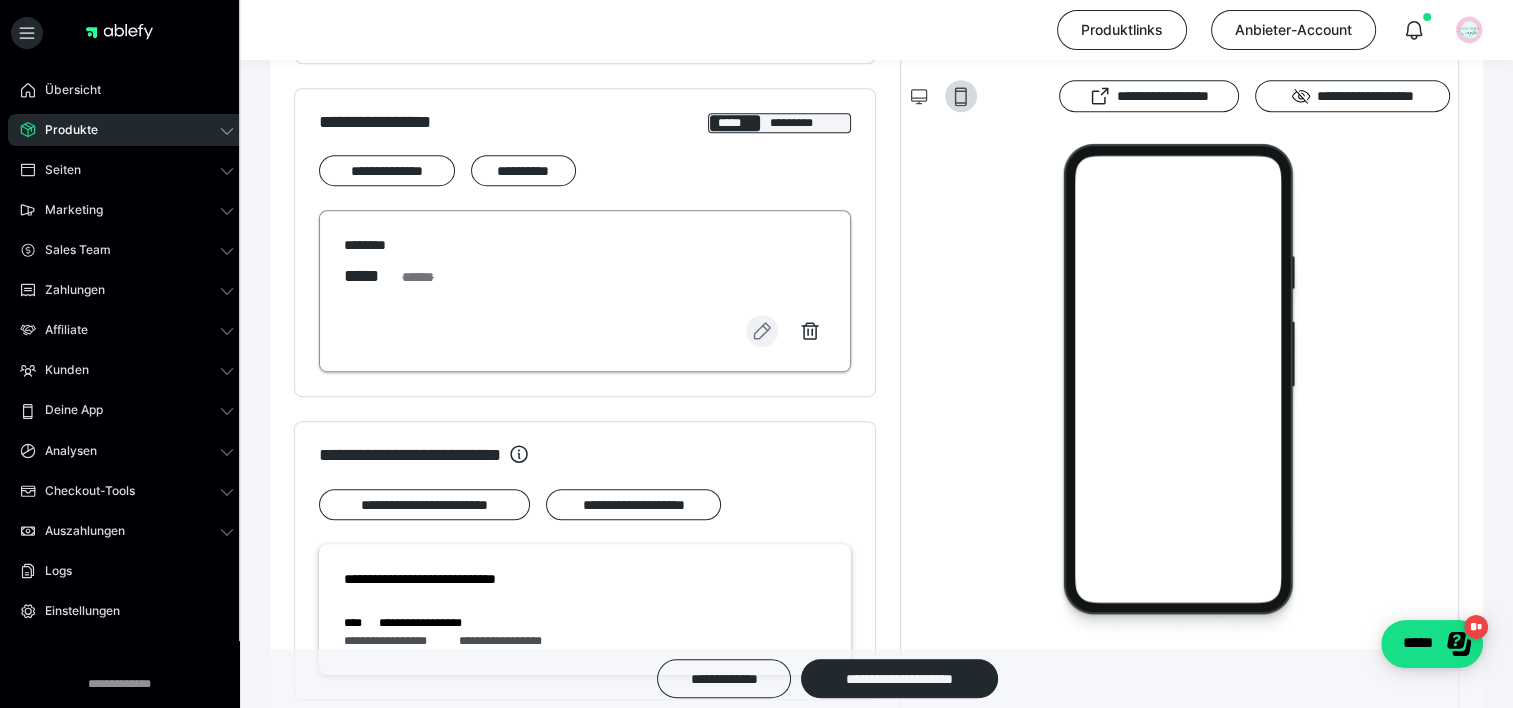 click 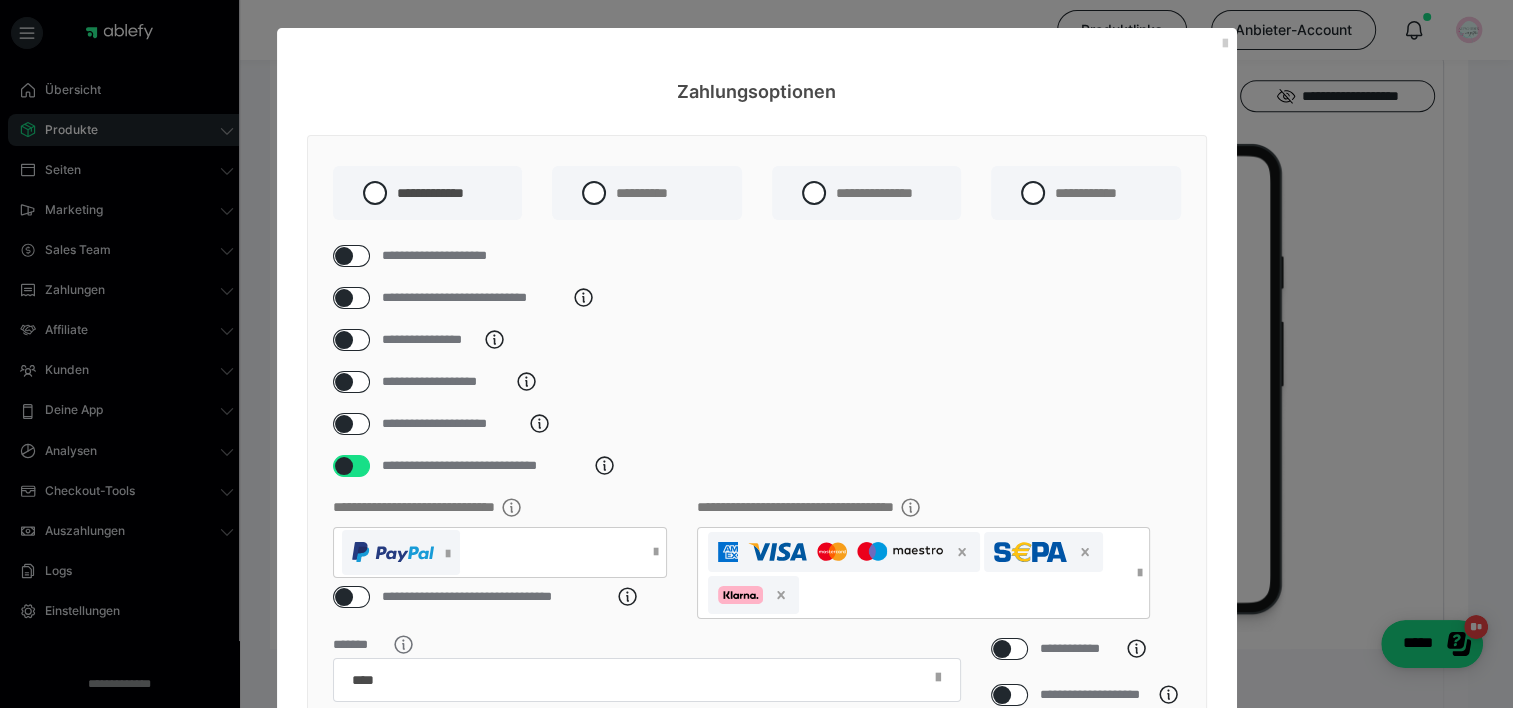 click at bounding box center [344, 424] 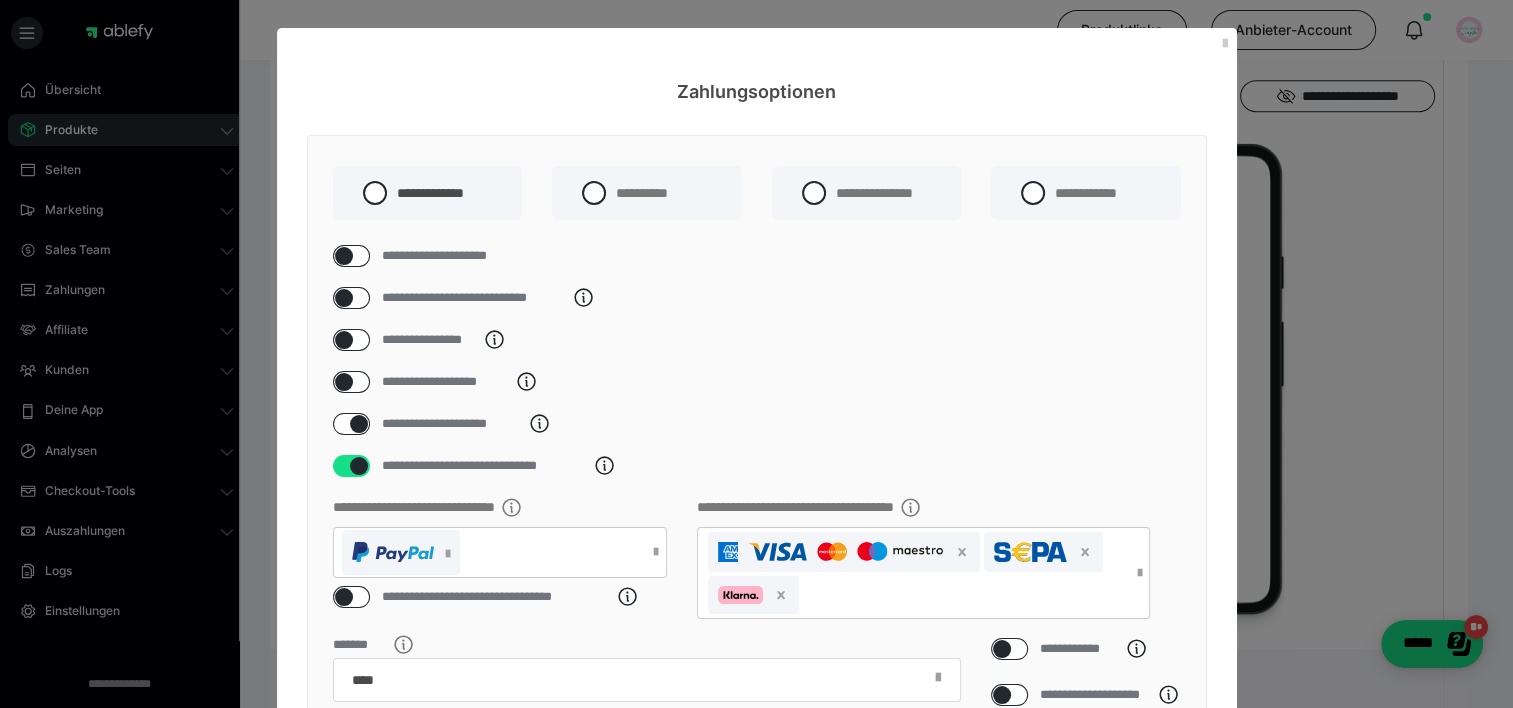 checkbox on "****" 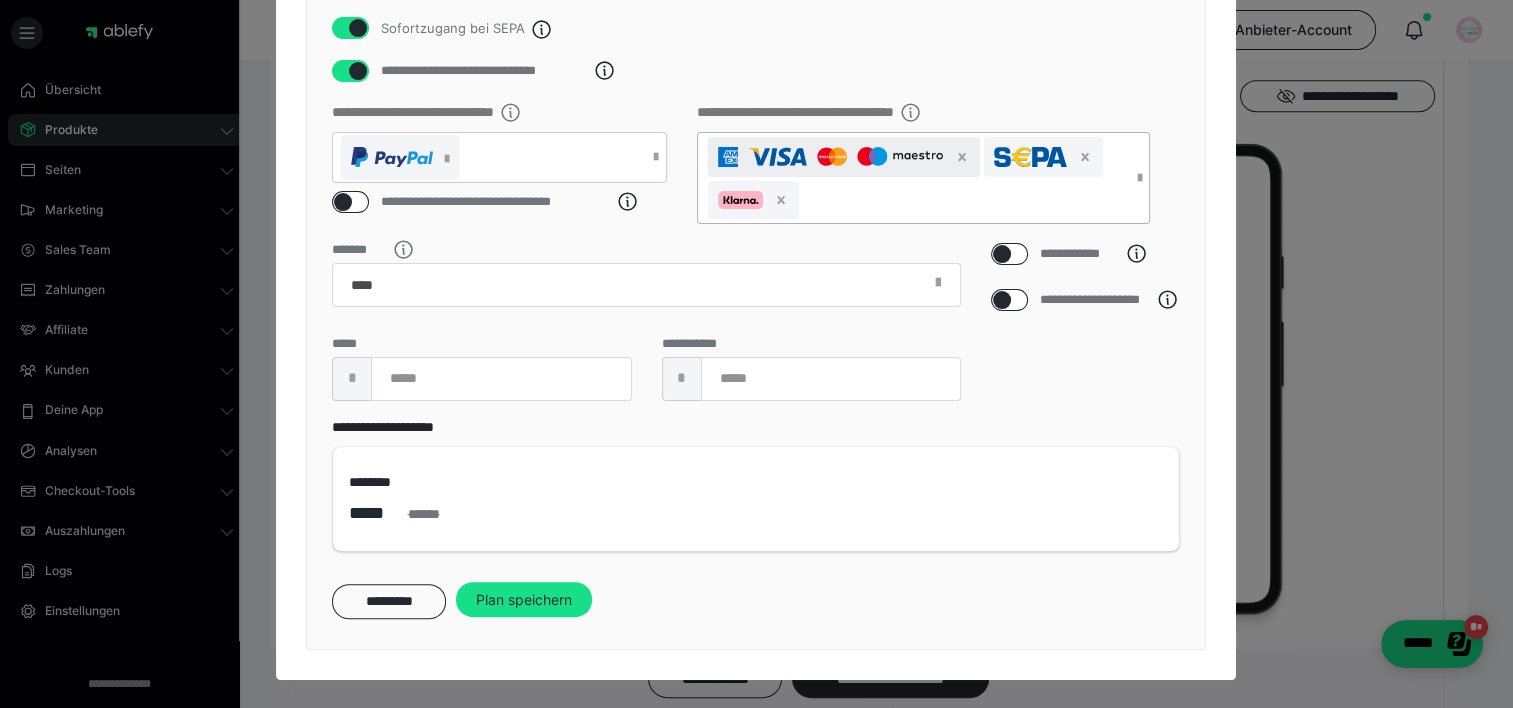scroll, scrollTop: 416, scrollLeft: 0, axis: vertical 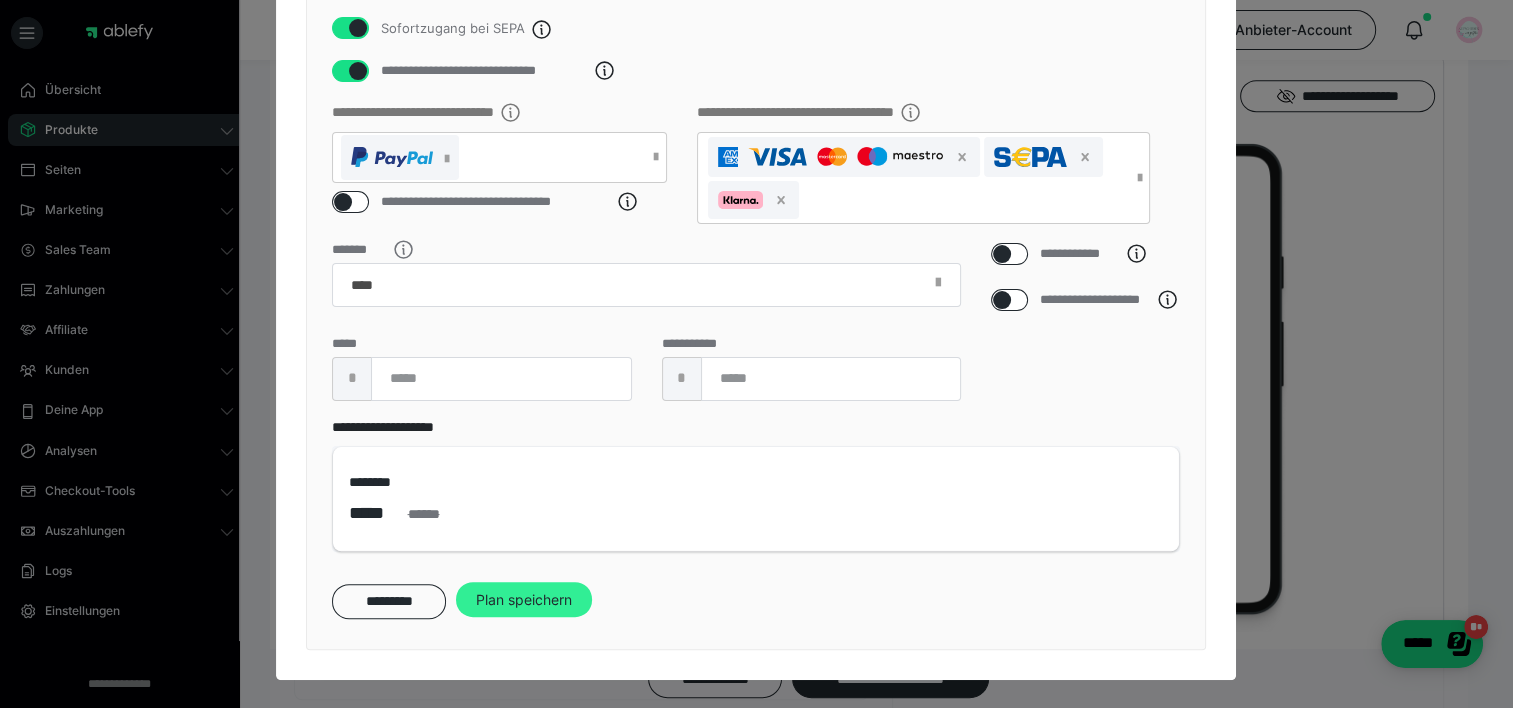 click on "Plan speichern" at bounding box center [524, 600] 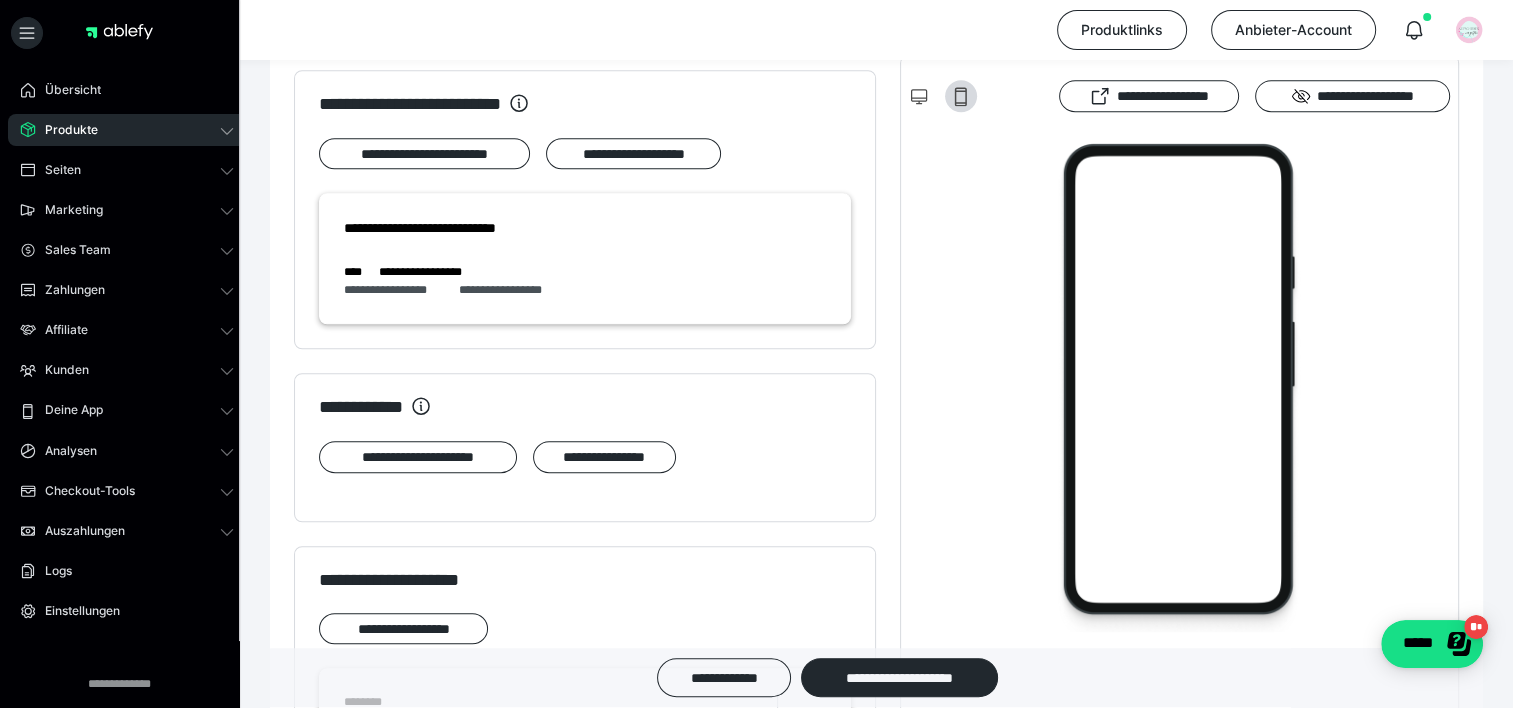 scroll, scrollTop: 1400, scrollLeft: 0, axis: vertical 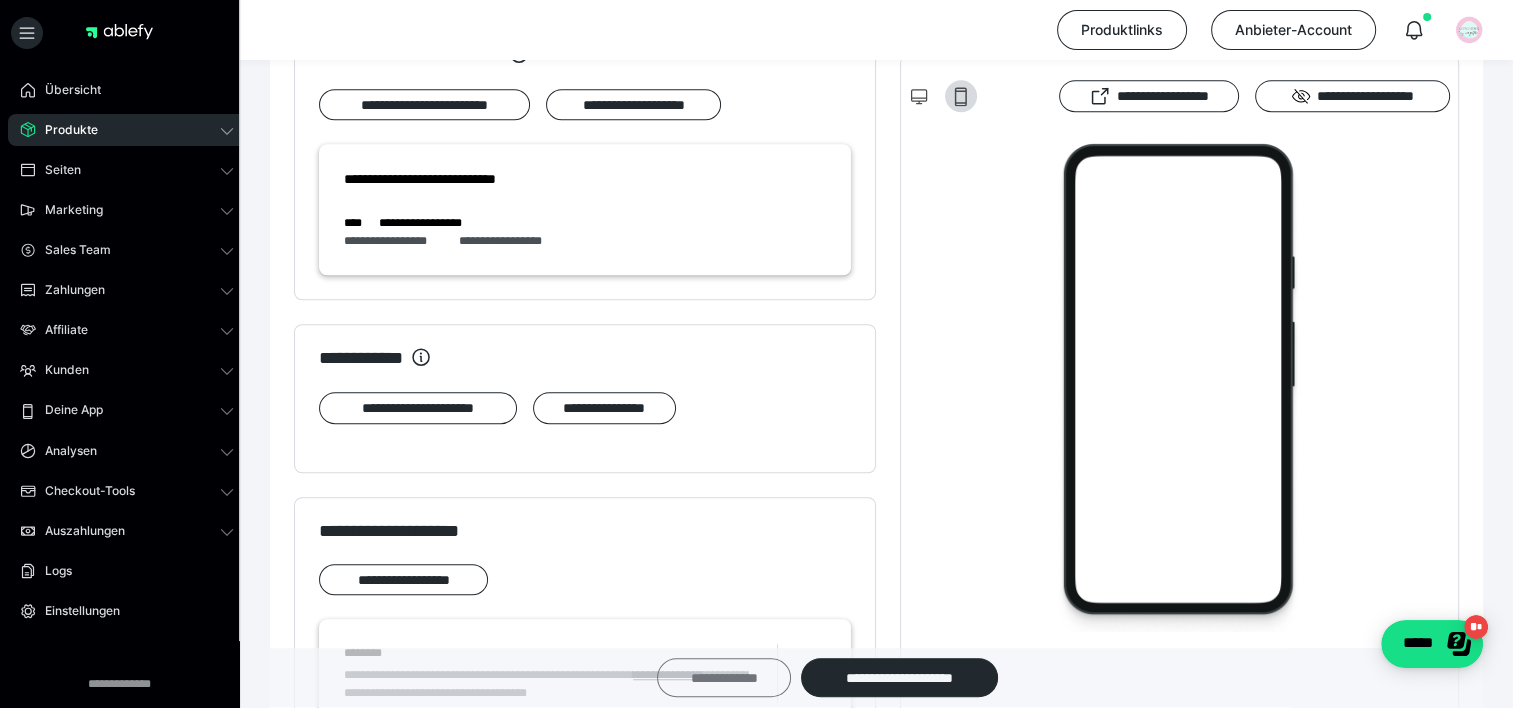 click on "**********" at bounding box center [724, 678] 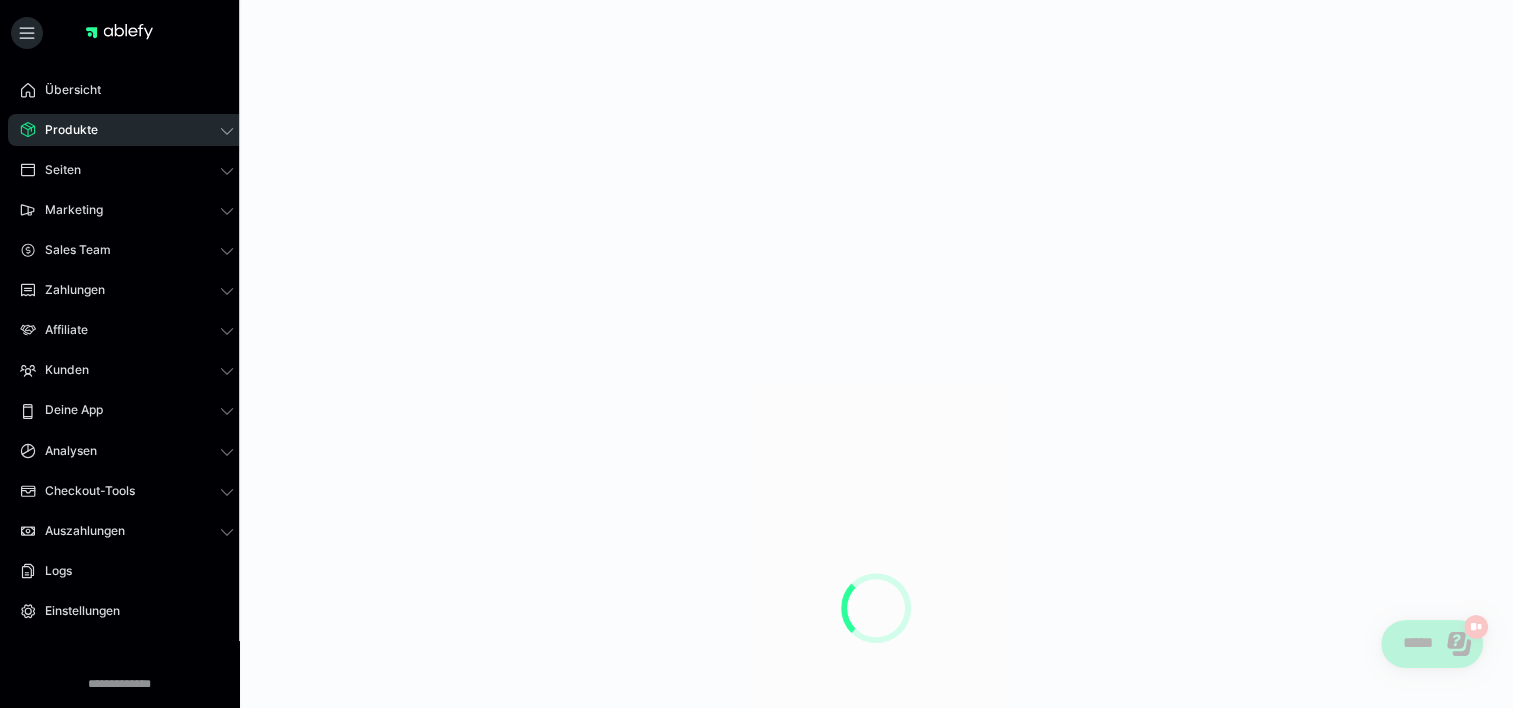 scroll, scrollTop: 0, scrollLeft: 0, axis: both 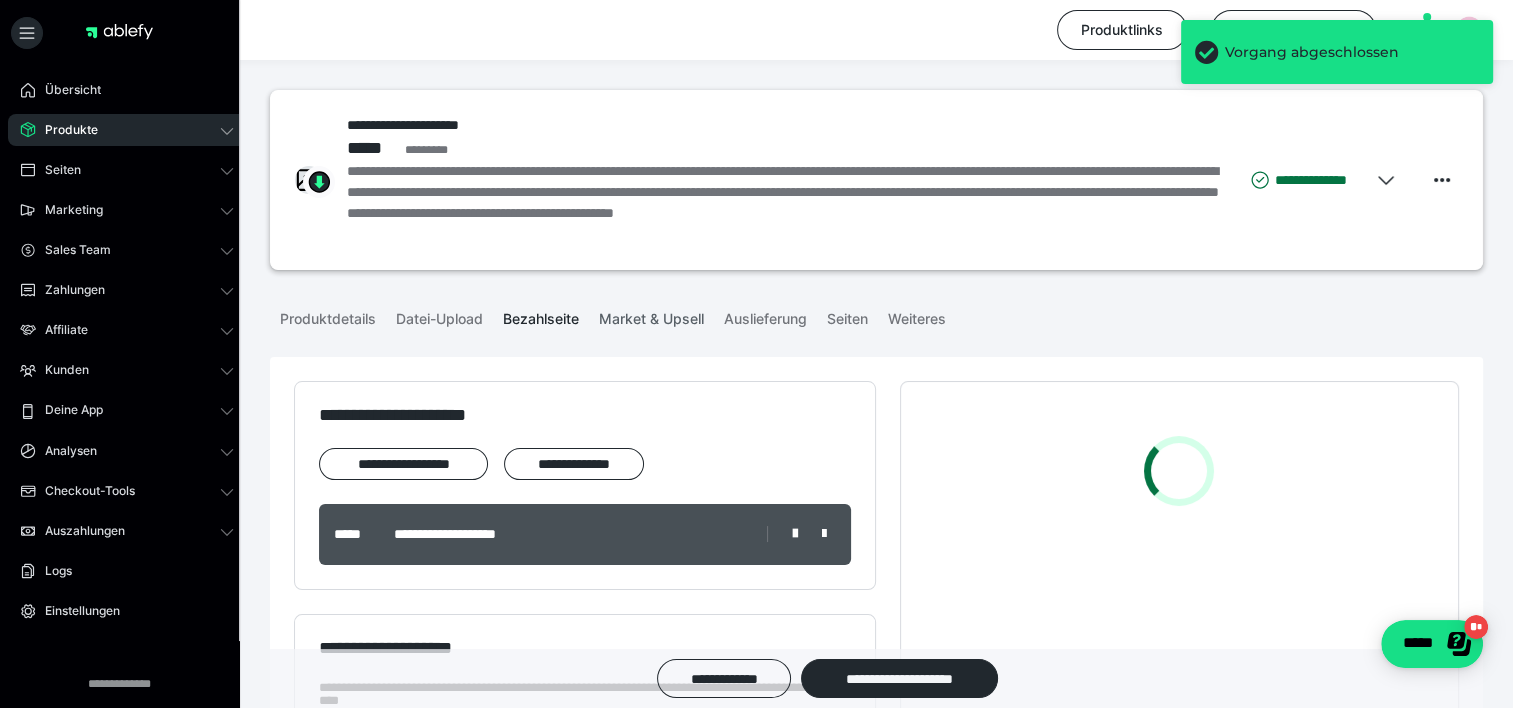 click on "Market & Upsell" at bounding box center [651, 315] 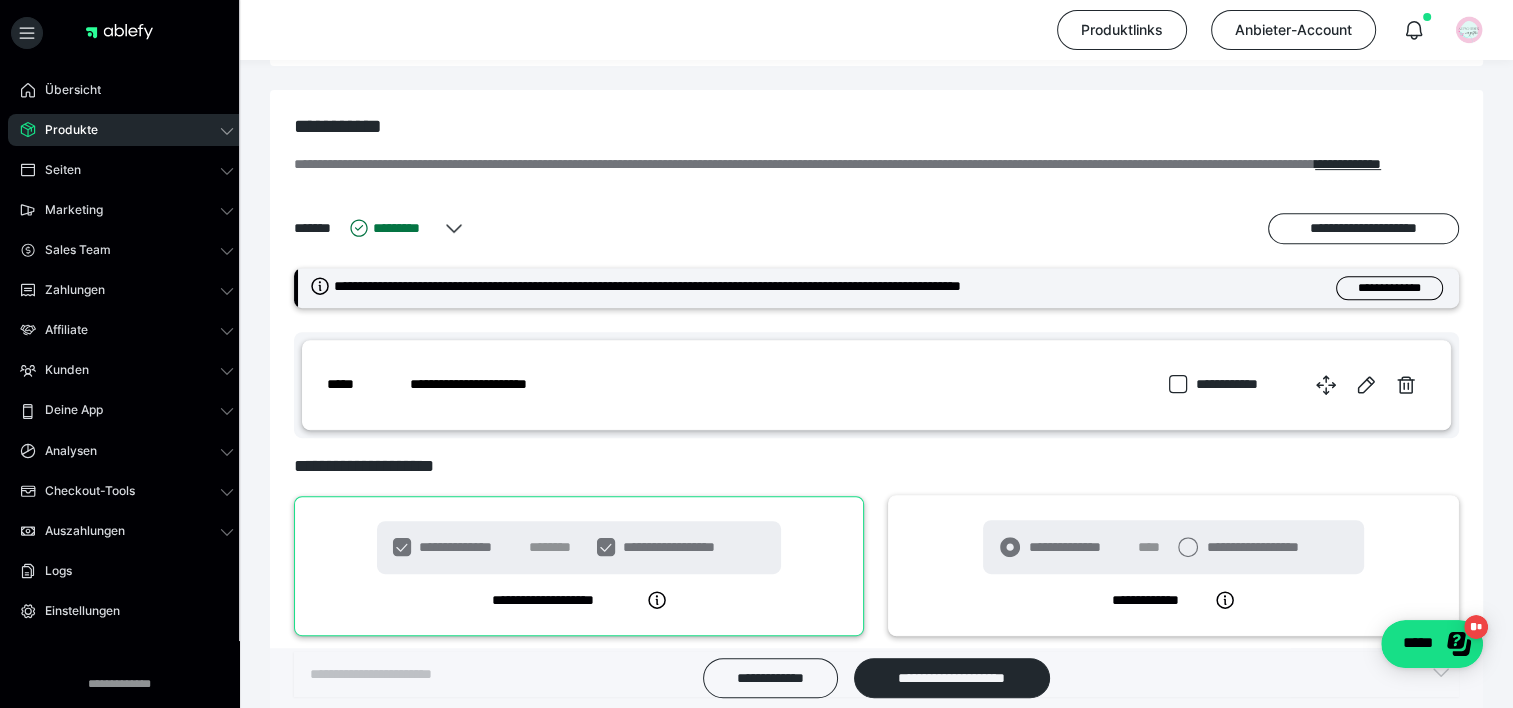 scroll, scrollTop: 900, scrollLeft: 0, axis: vertical 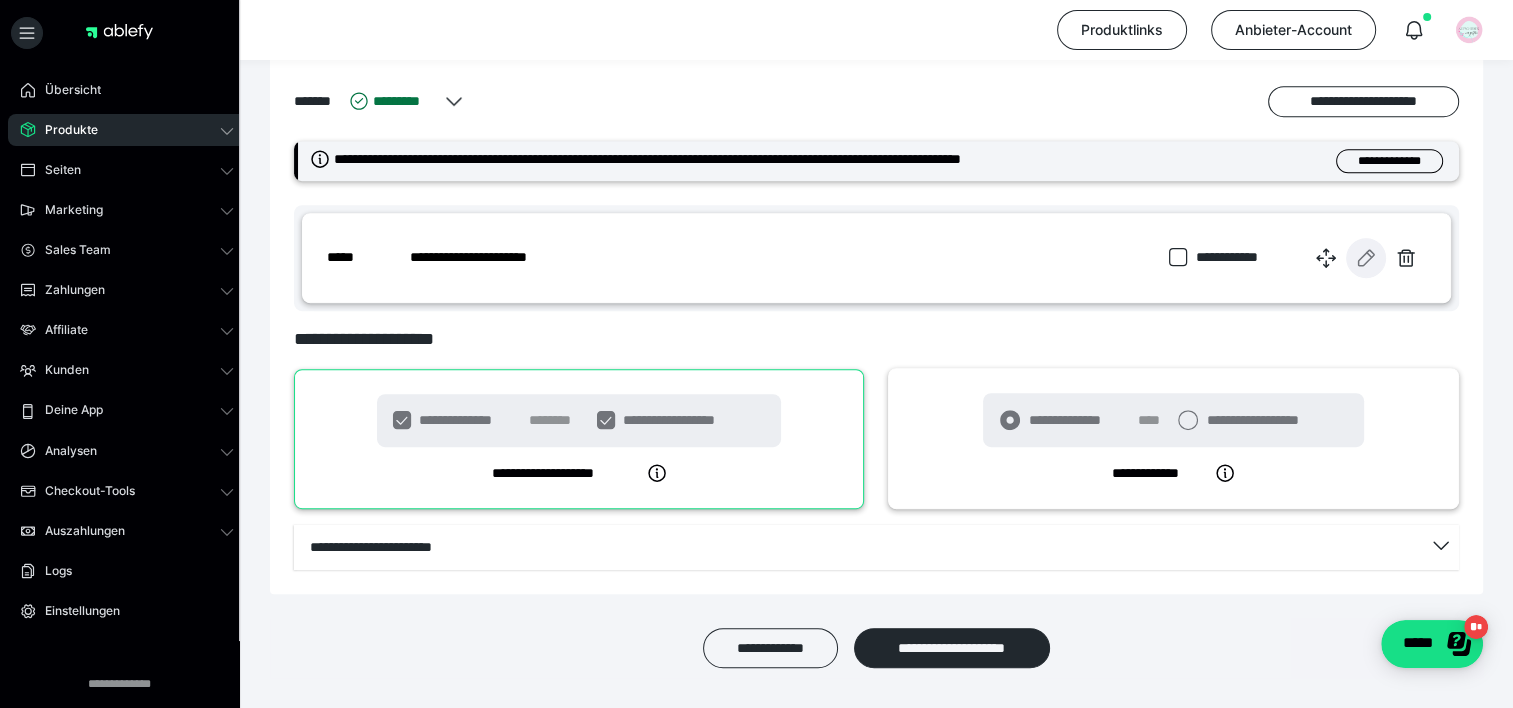 click at bounding box center (1366, 258) 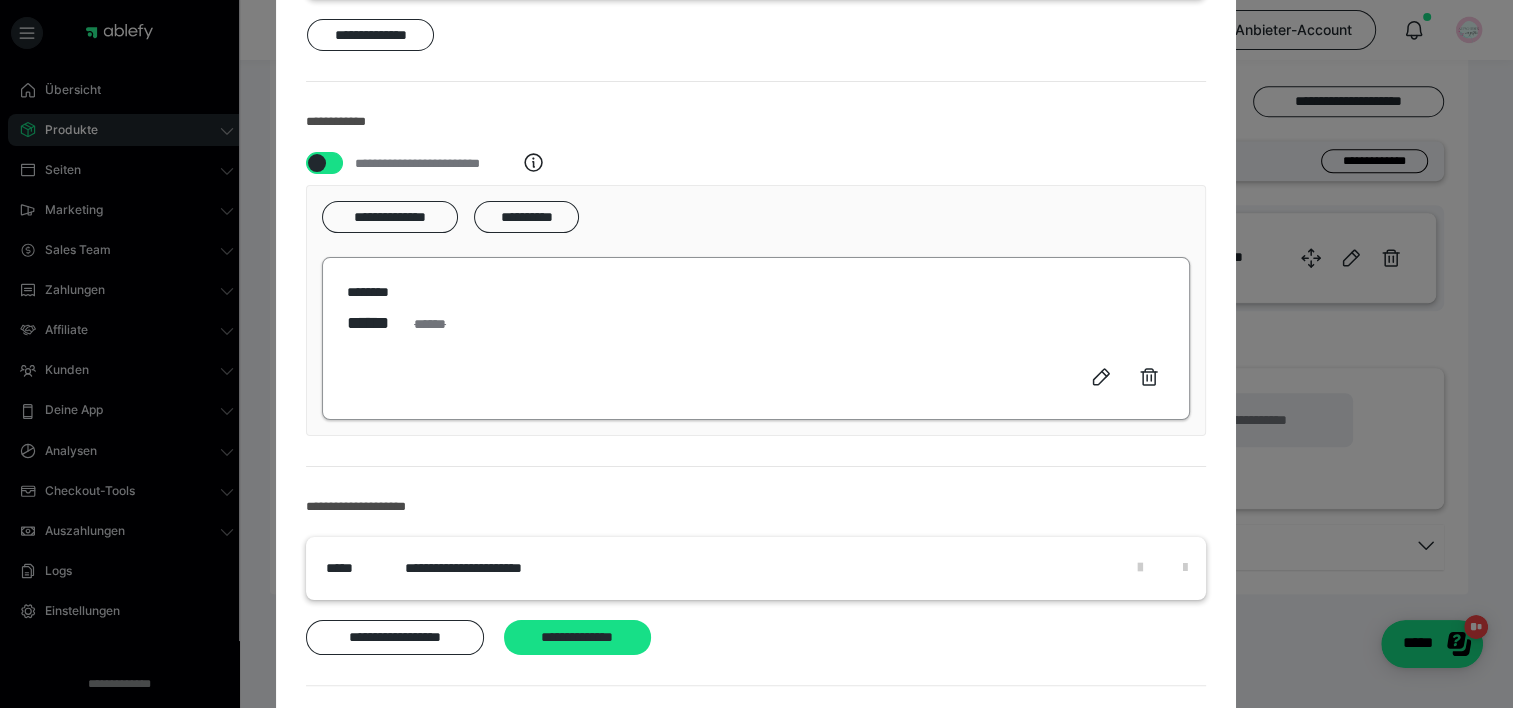 scroll, scrollTop: 300, scrollLeft: 0, axis: vertical 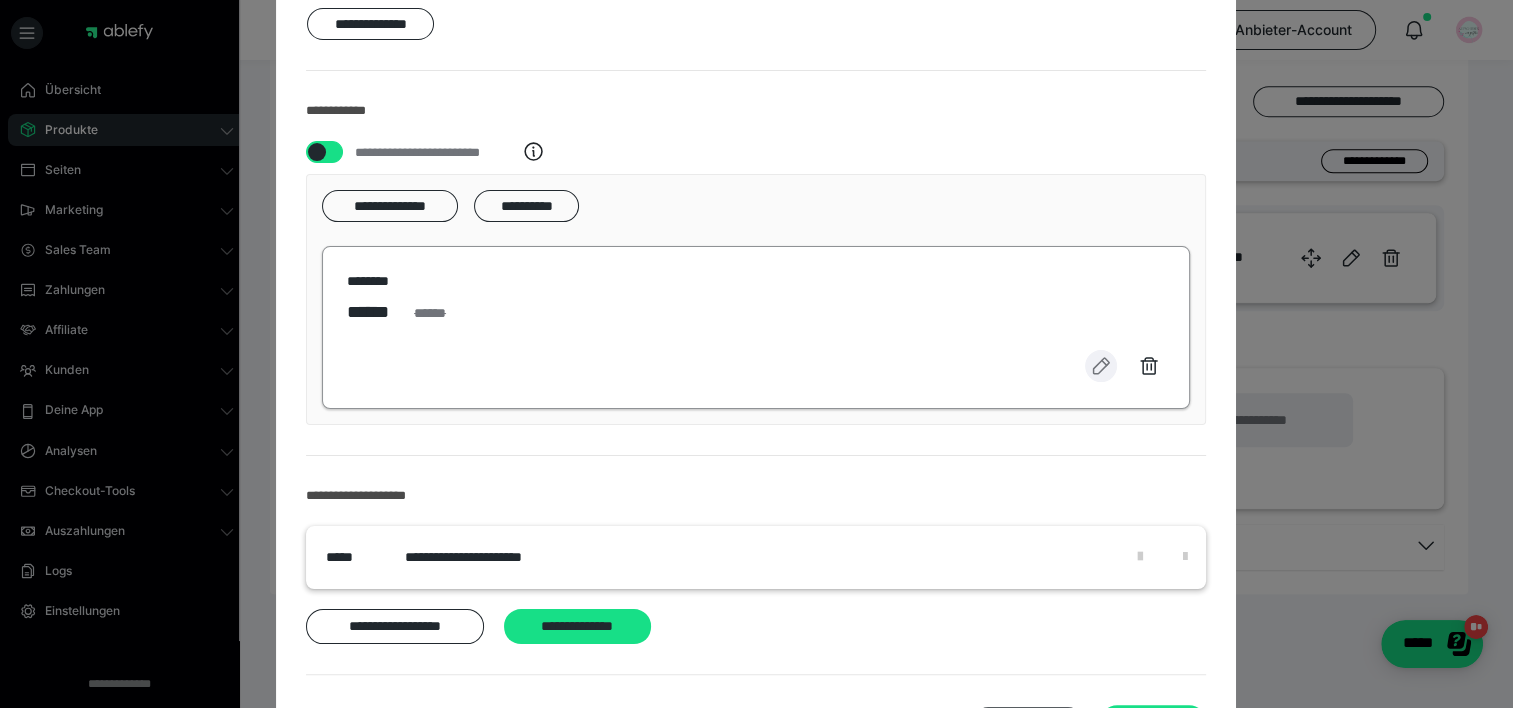 click 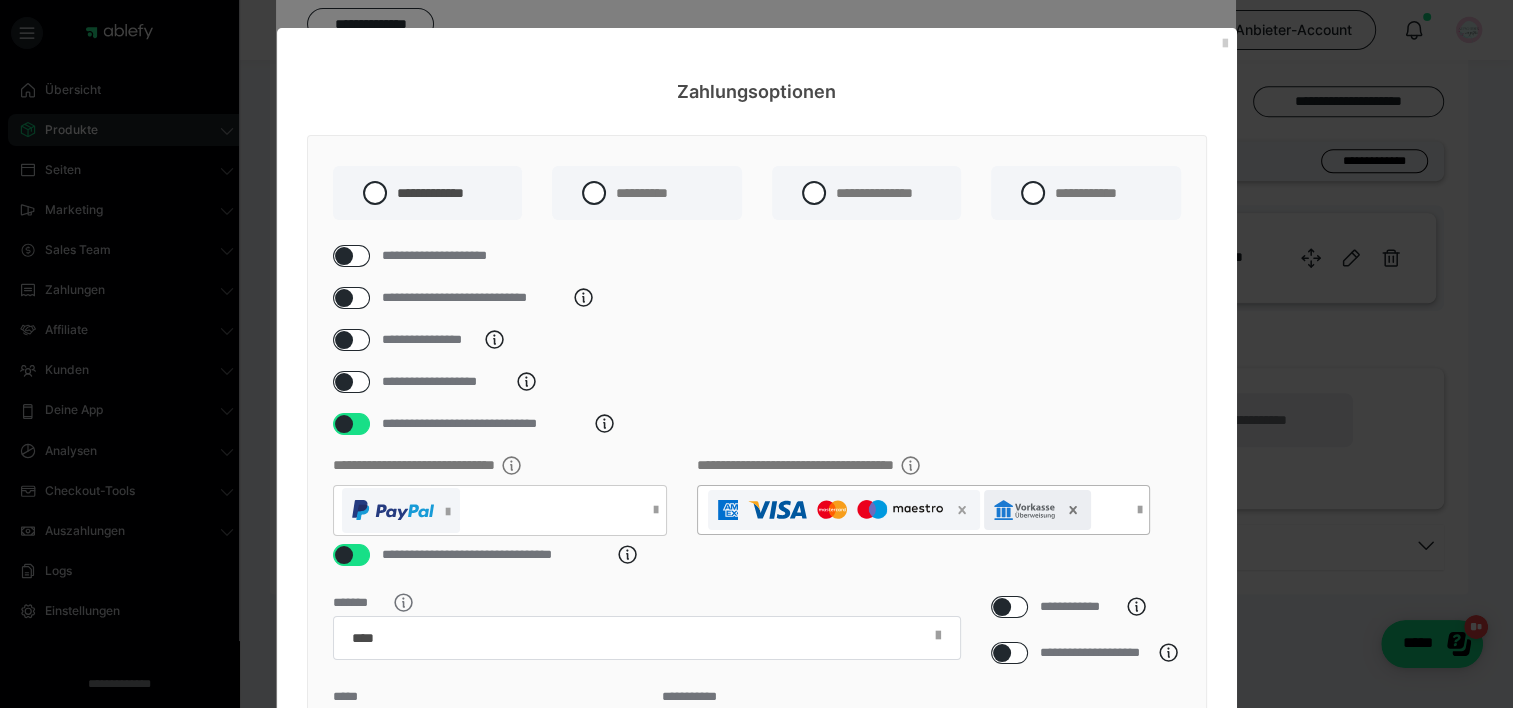 click 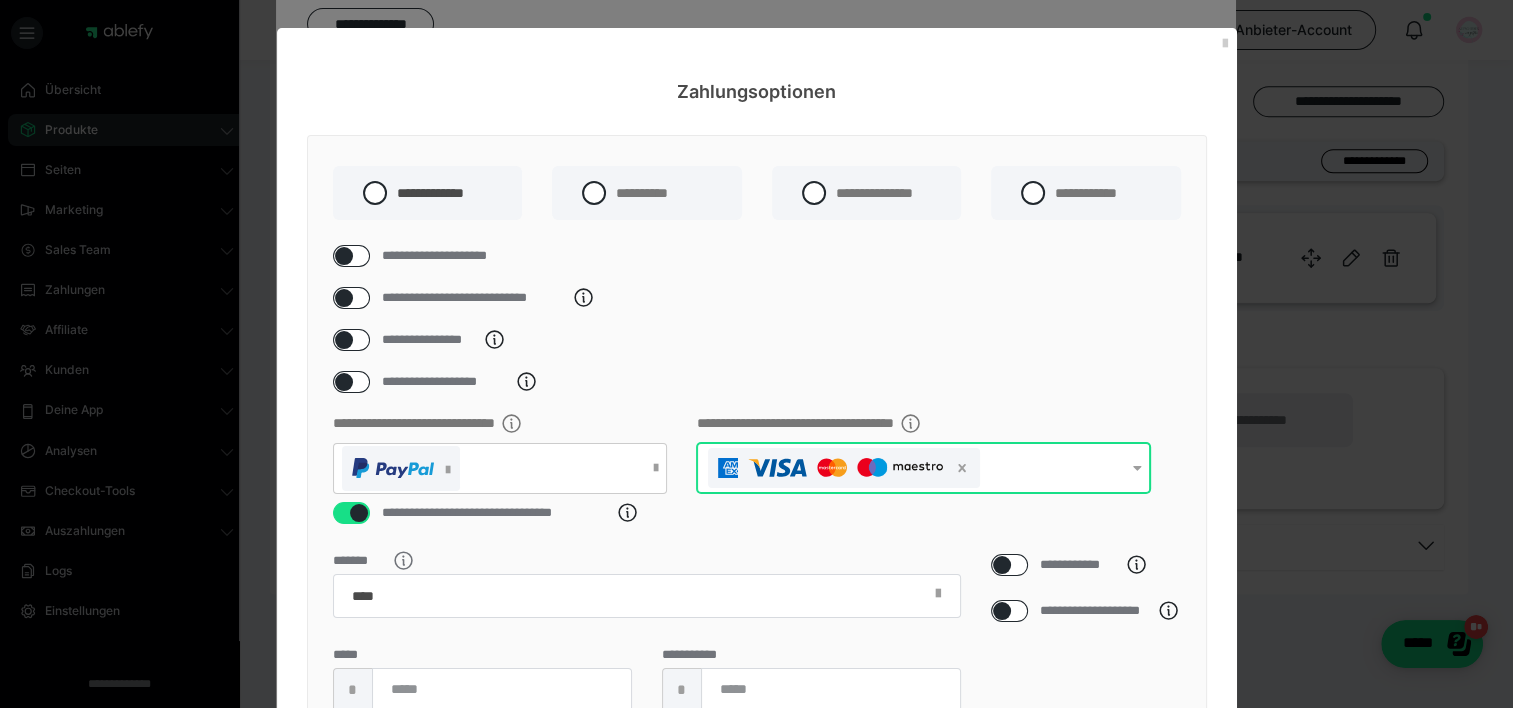 click on "**********" at bounding box center (923, 468) 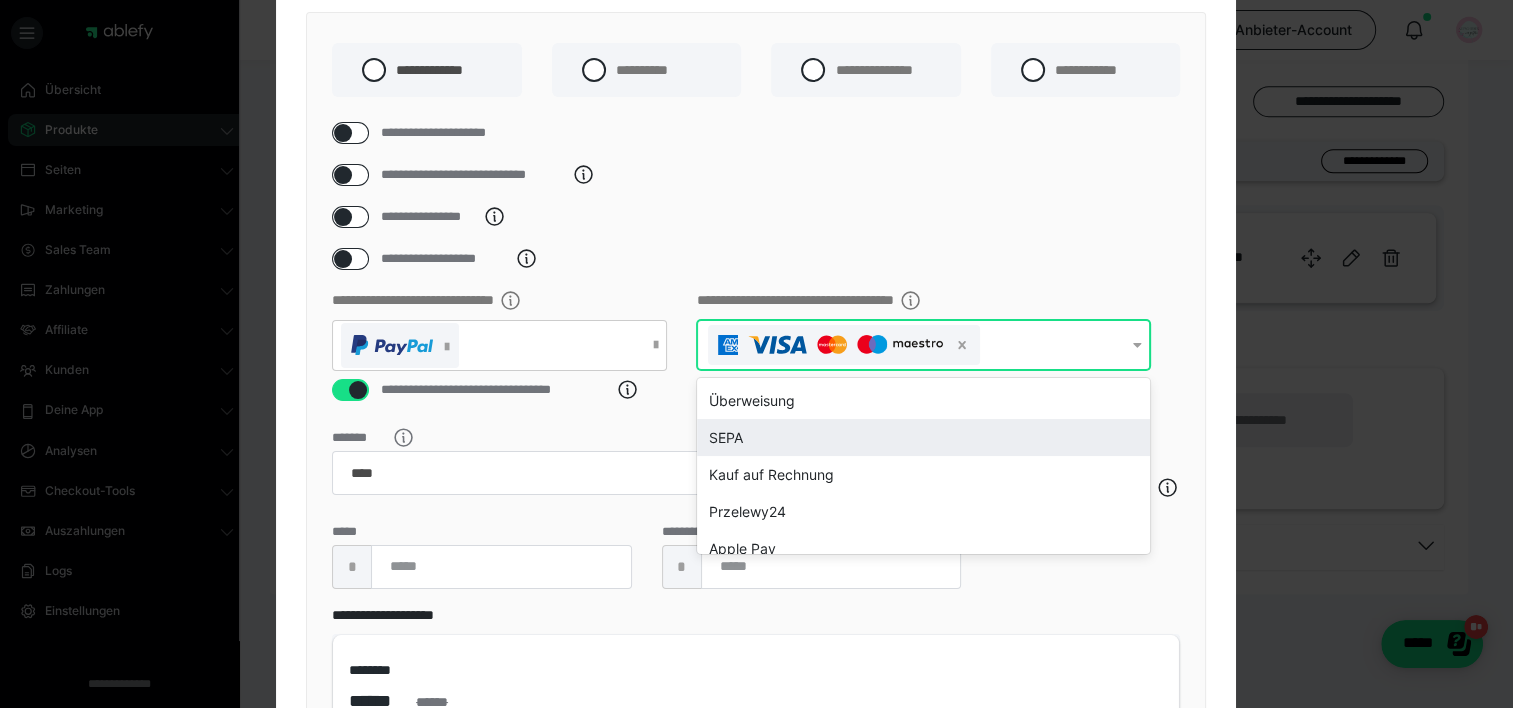 scroll, scrollTop: 124, scrollLeft: 0, axis: vertical 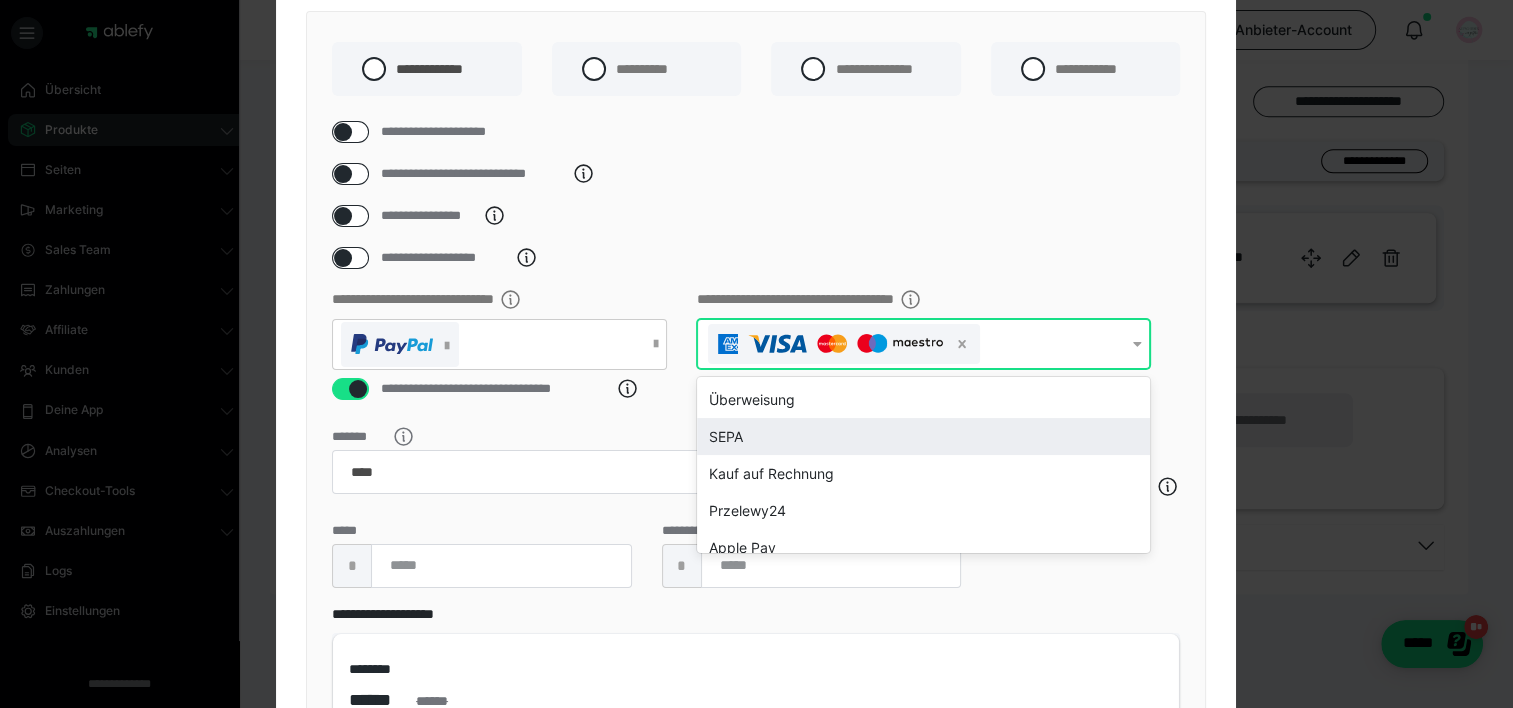 click on "SEPA" at bounding box center [923, 436] 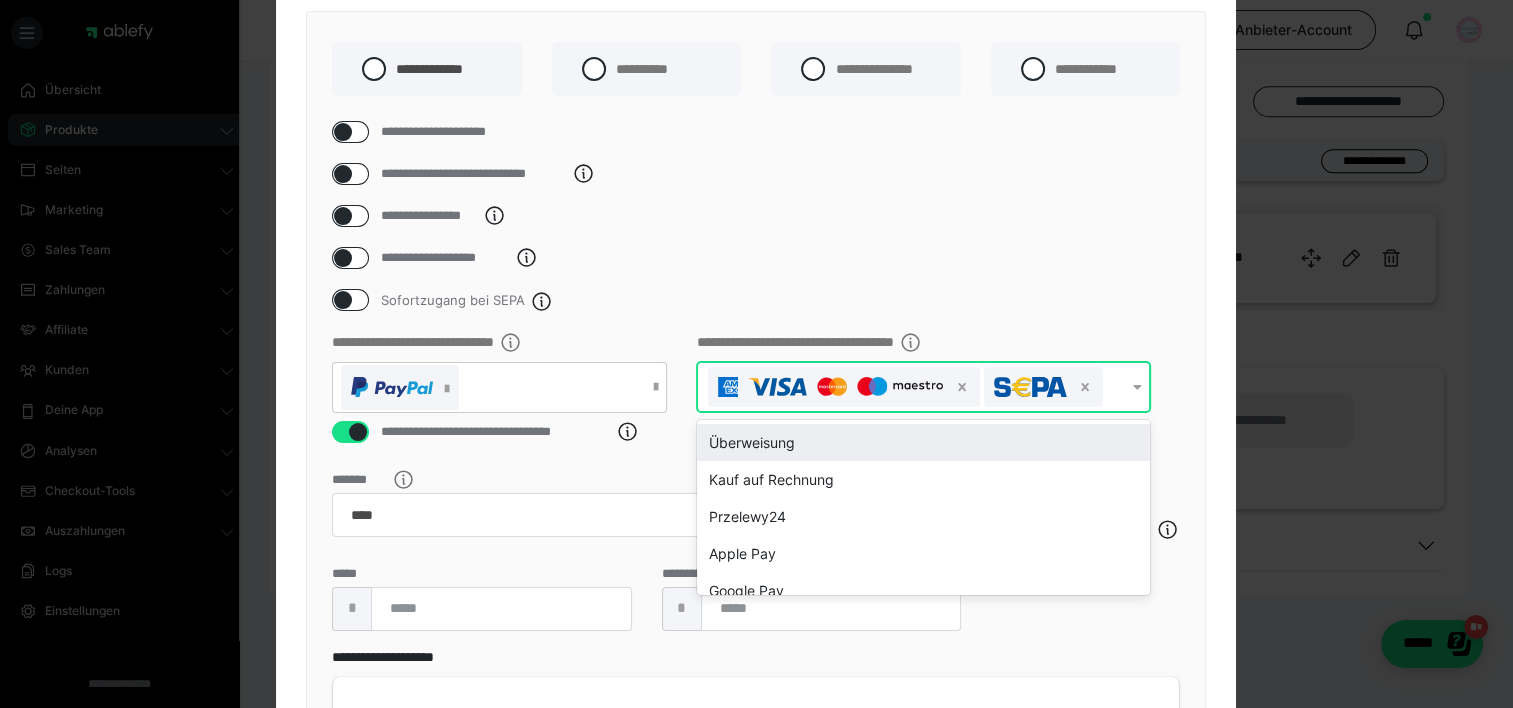 click at bounding box center [1136, 387] 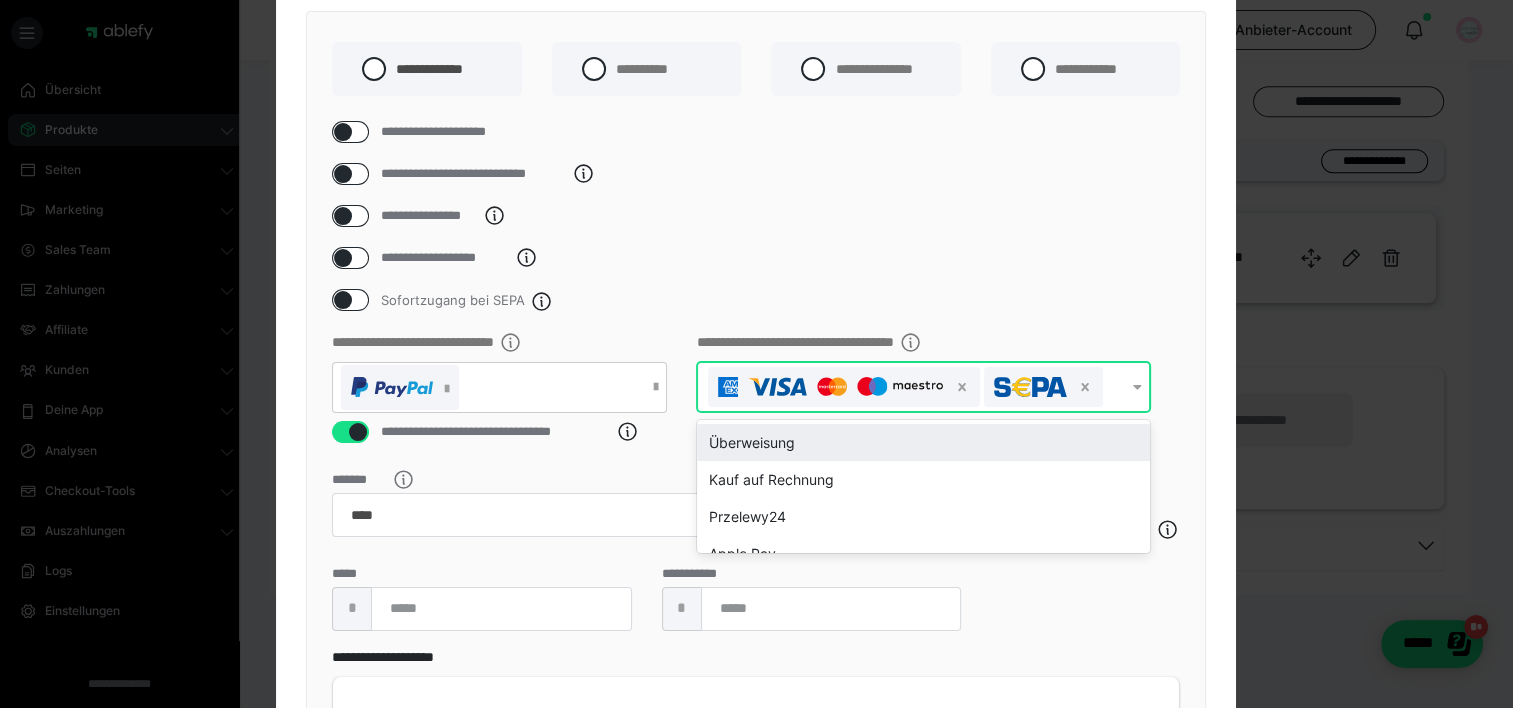 scroll, scrollTop: 166, scrollLeft: 0, axis: vertical 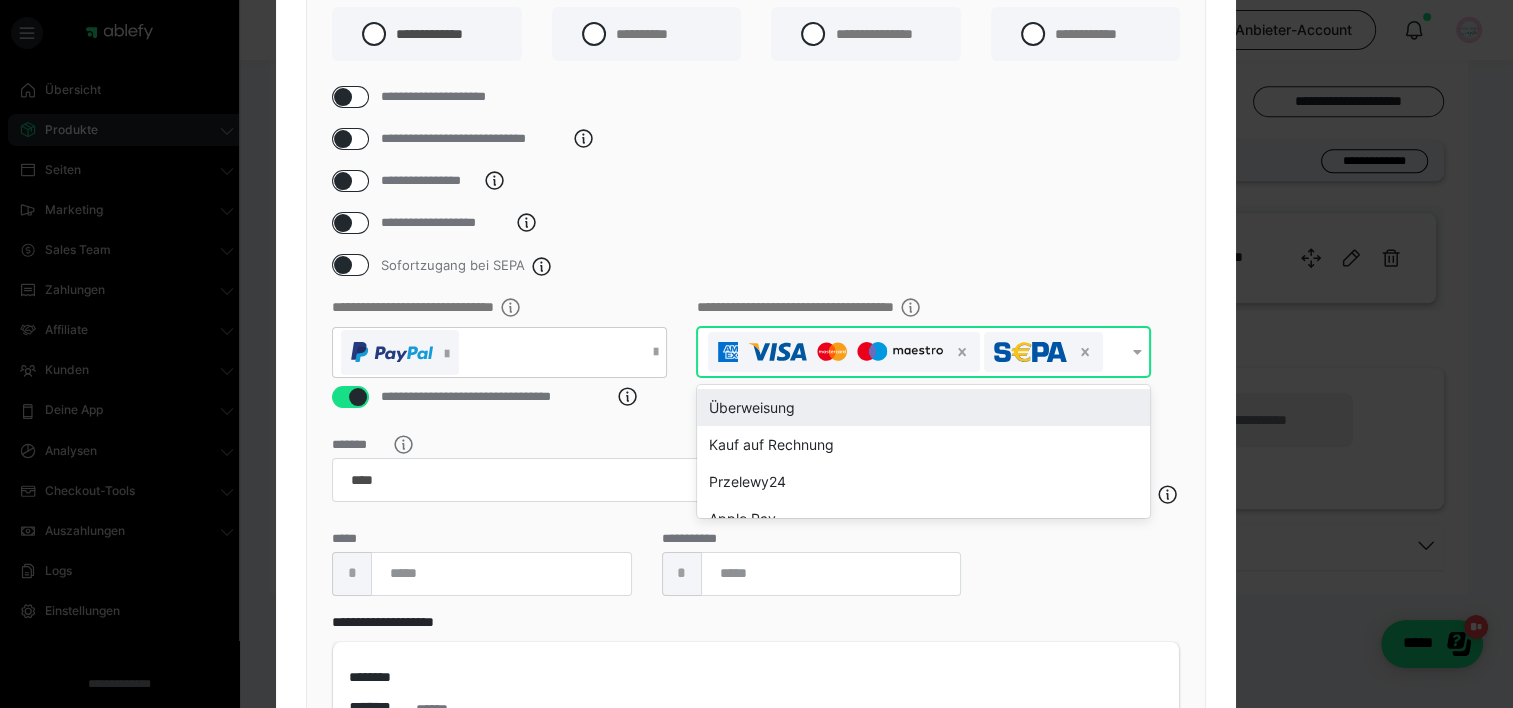 click on "**********" at bounding box center [923, 352] 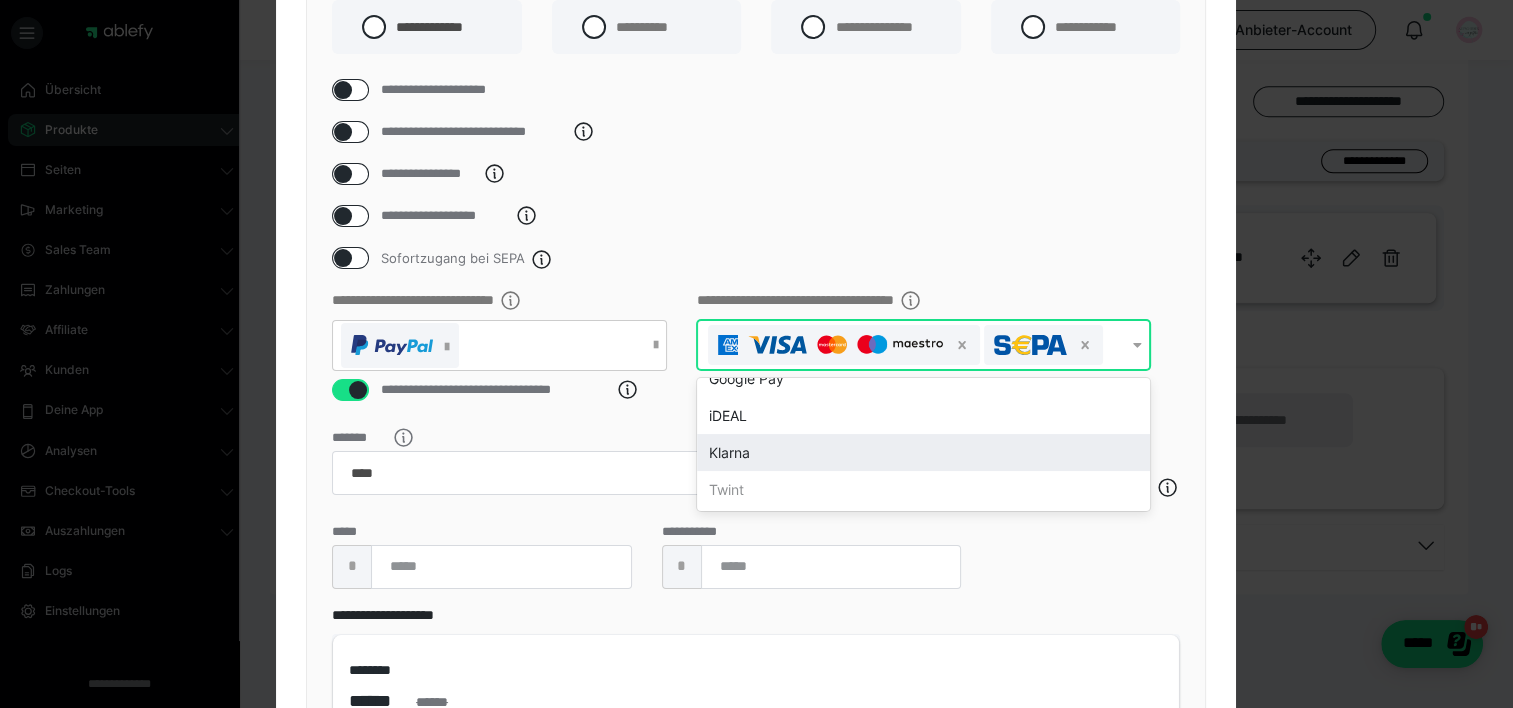 click on "Klarna" at bounding box center [923, 452] 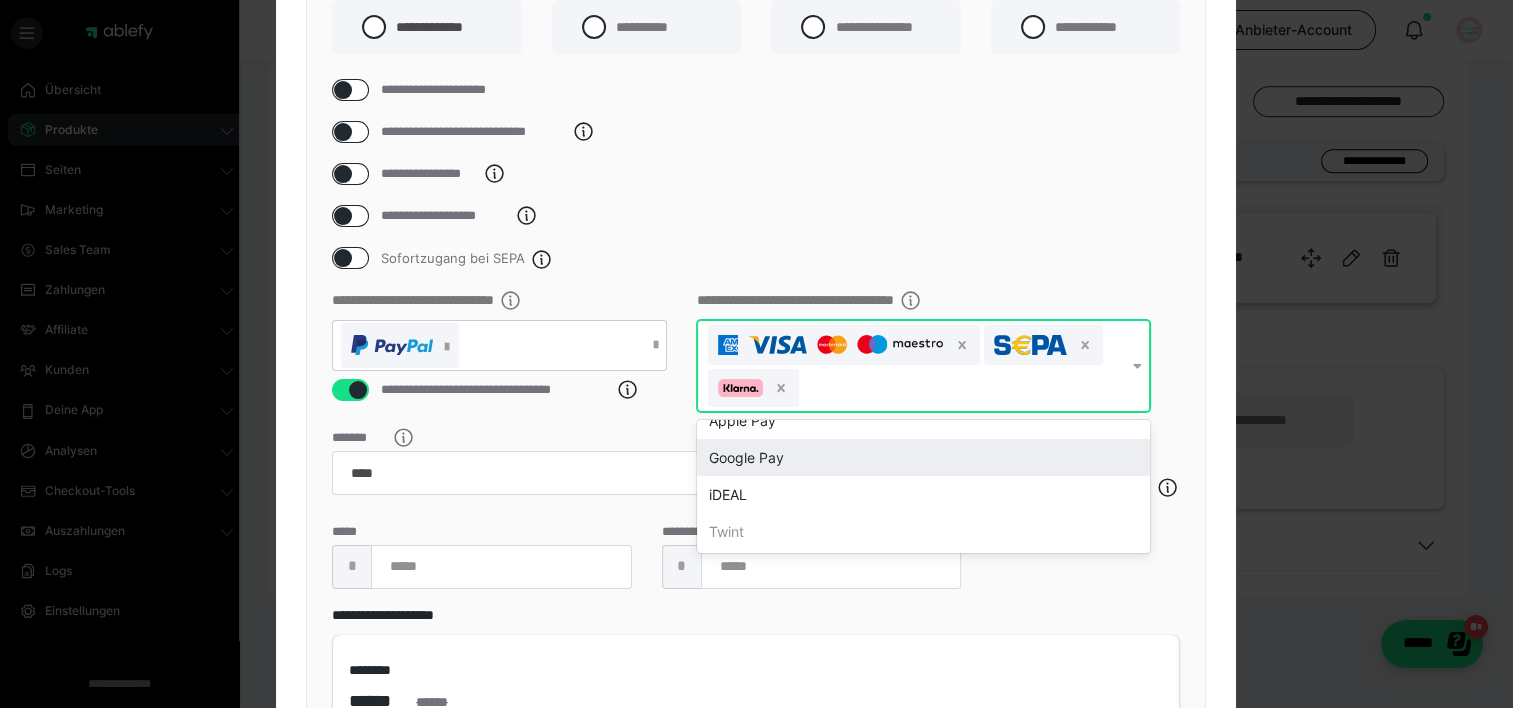 scroll, scrollTop: 133, scrollLeft: 0, axis: vertical 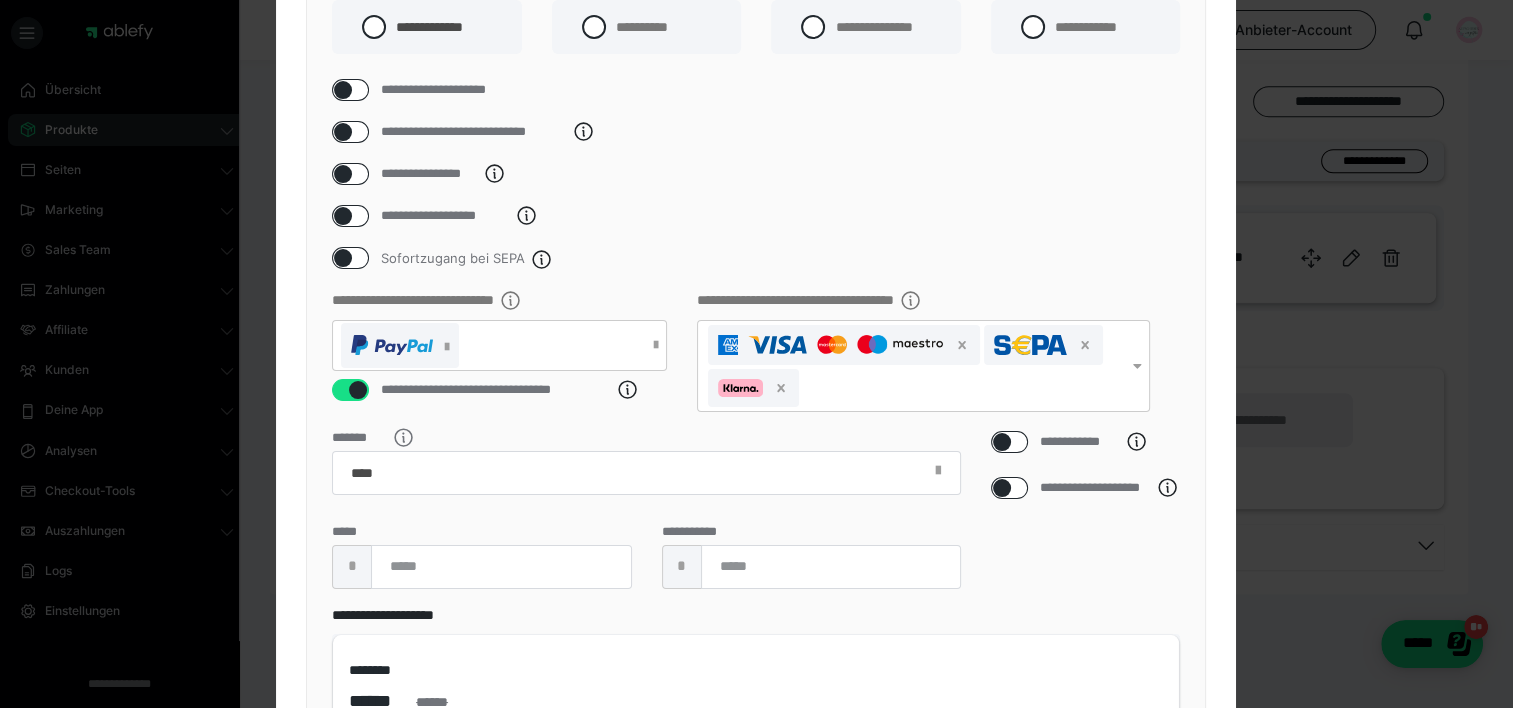 click on "**********" at bounding box center (756, 216) 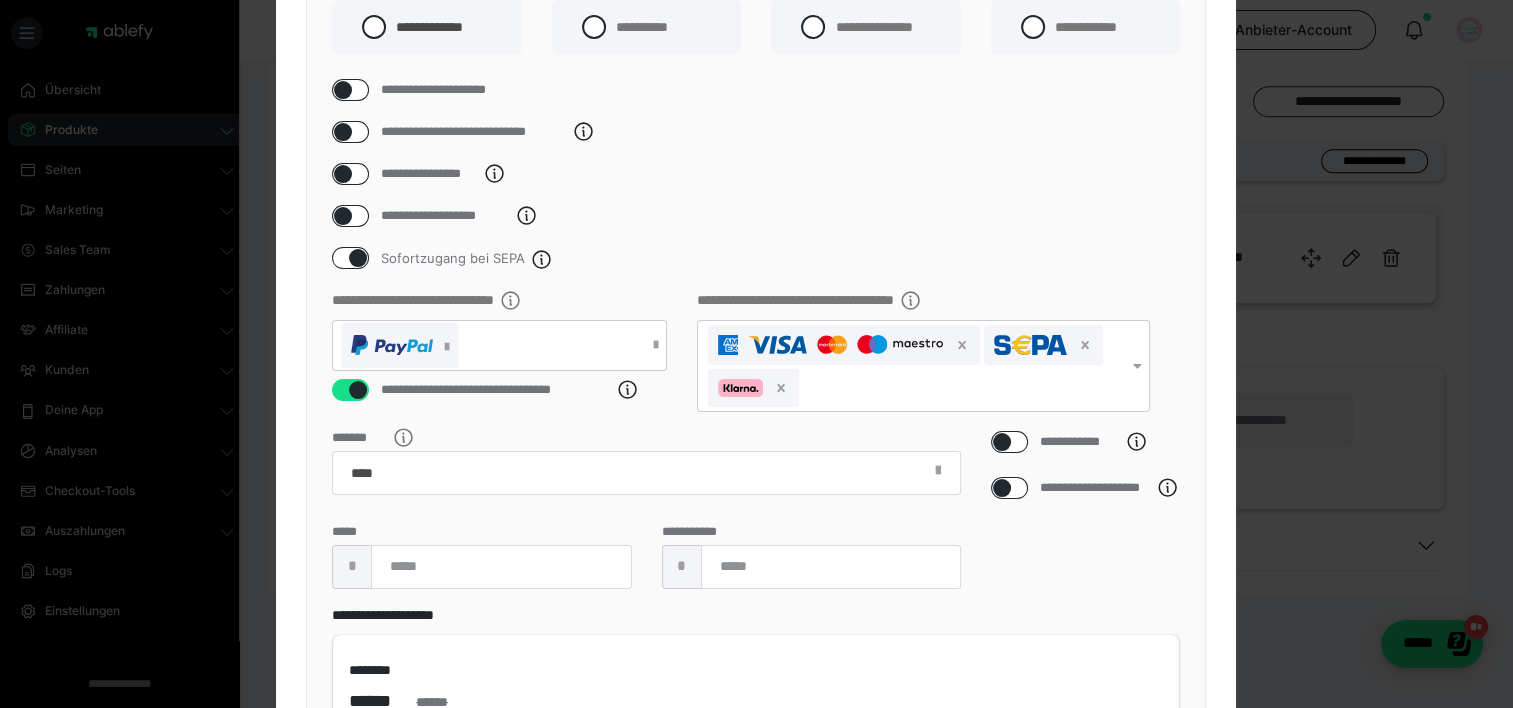 checkbox on "true" 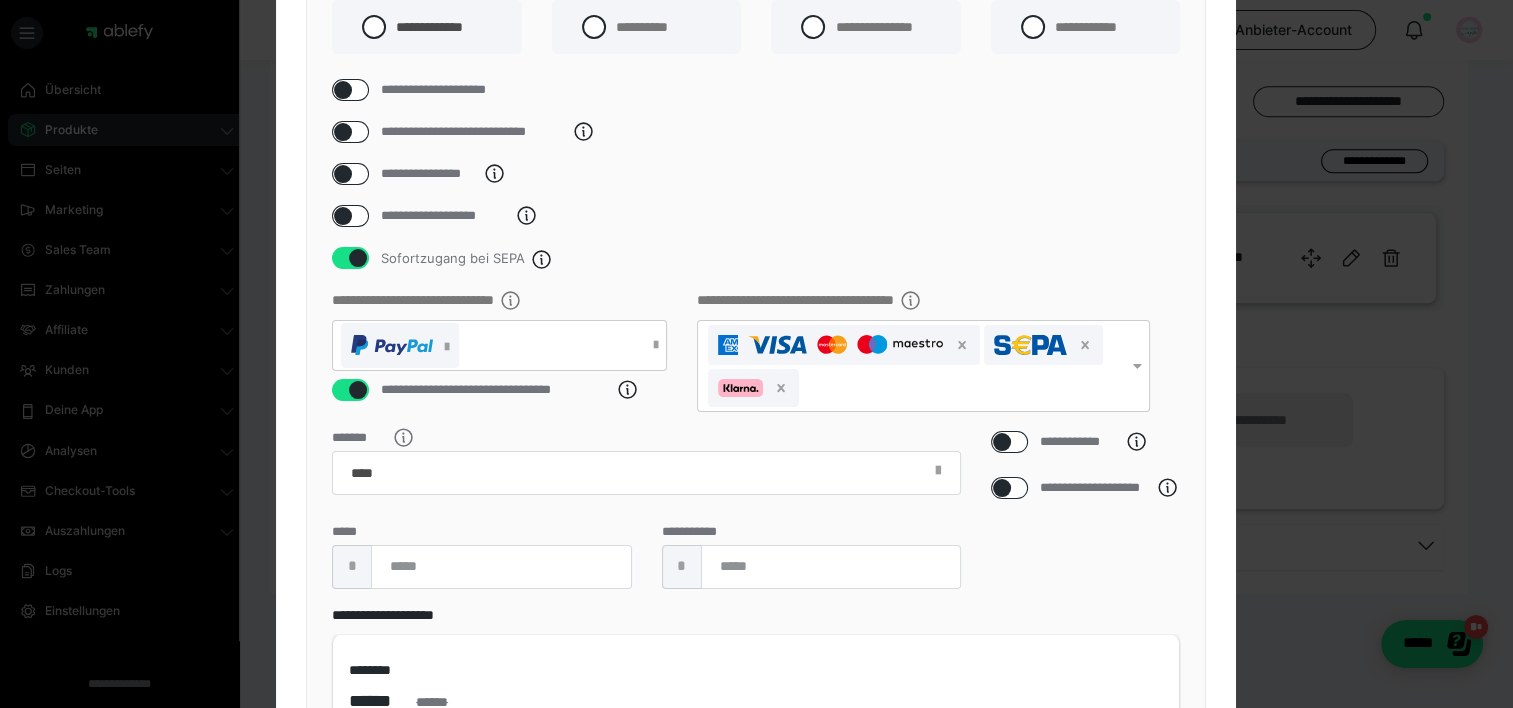 click on "Sofortzugang bei SEPA" at bounding box center [756, 258] 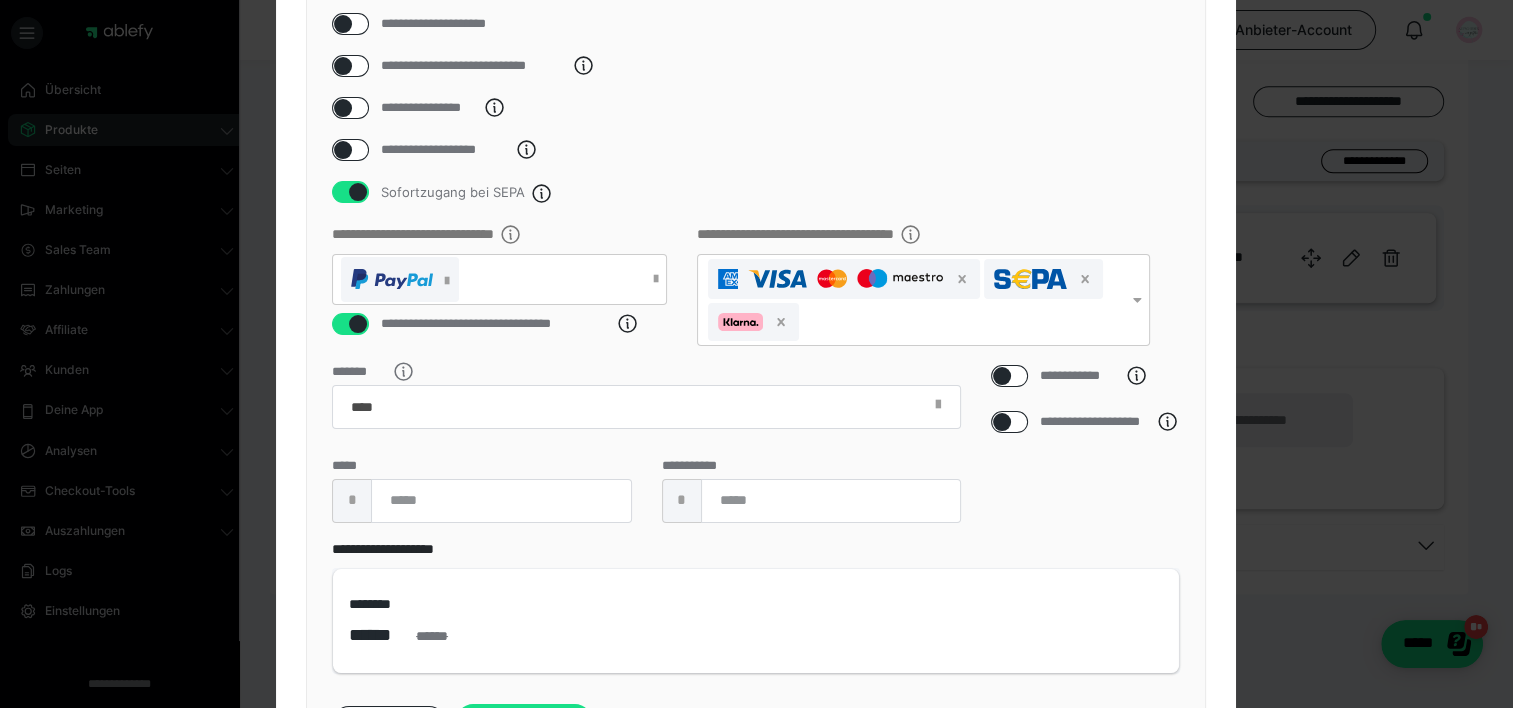 scroll, scrollTop: 266, scrollLeft: 0, axis: vertical 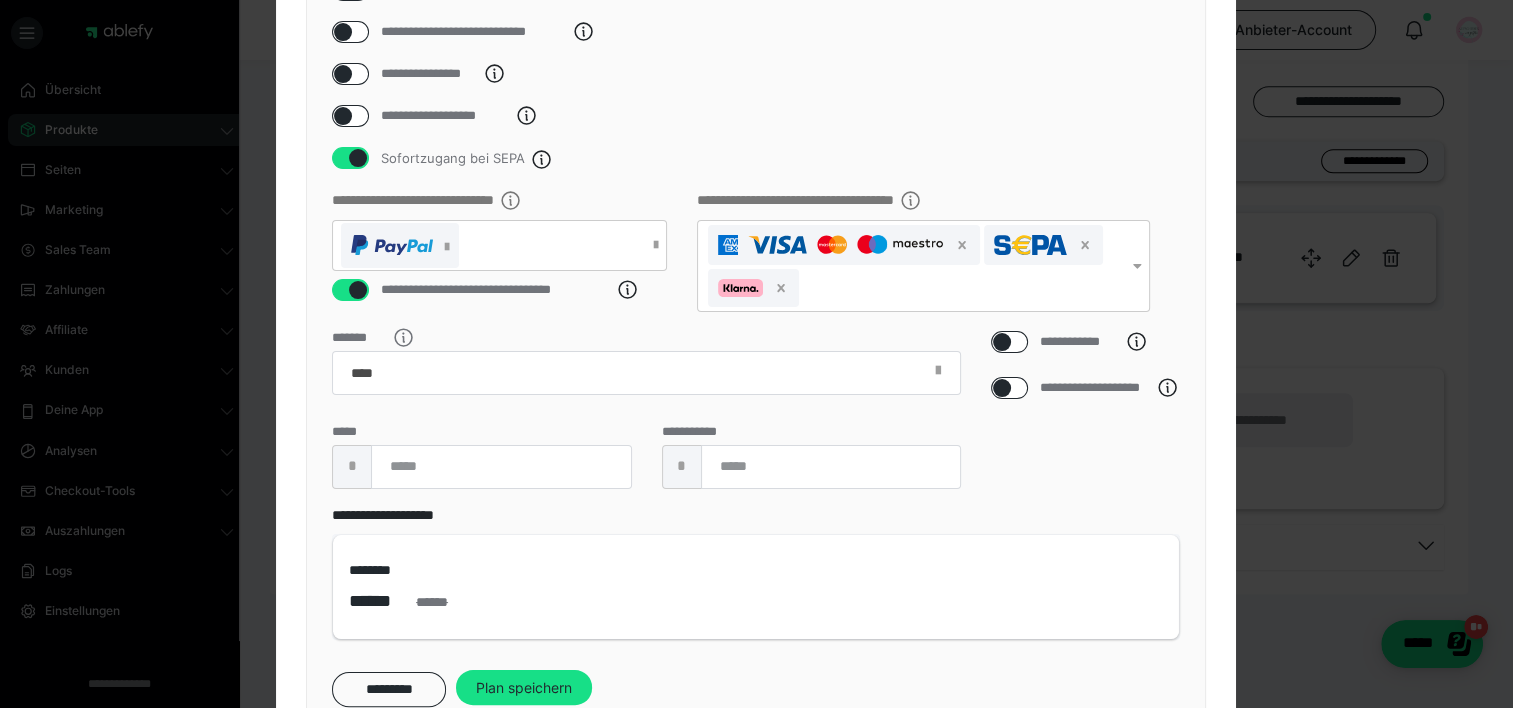 click at bounding box center (358, 290) 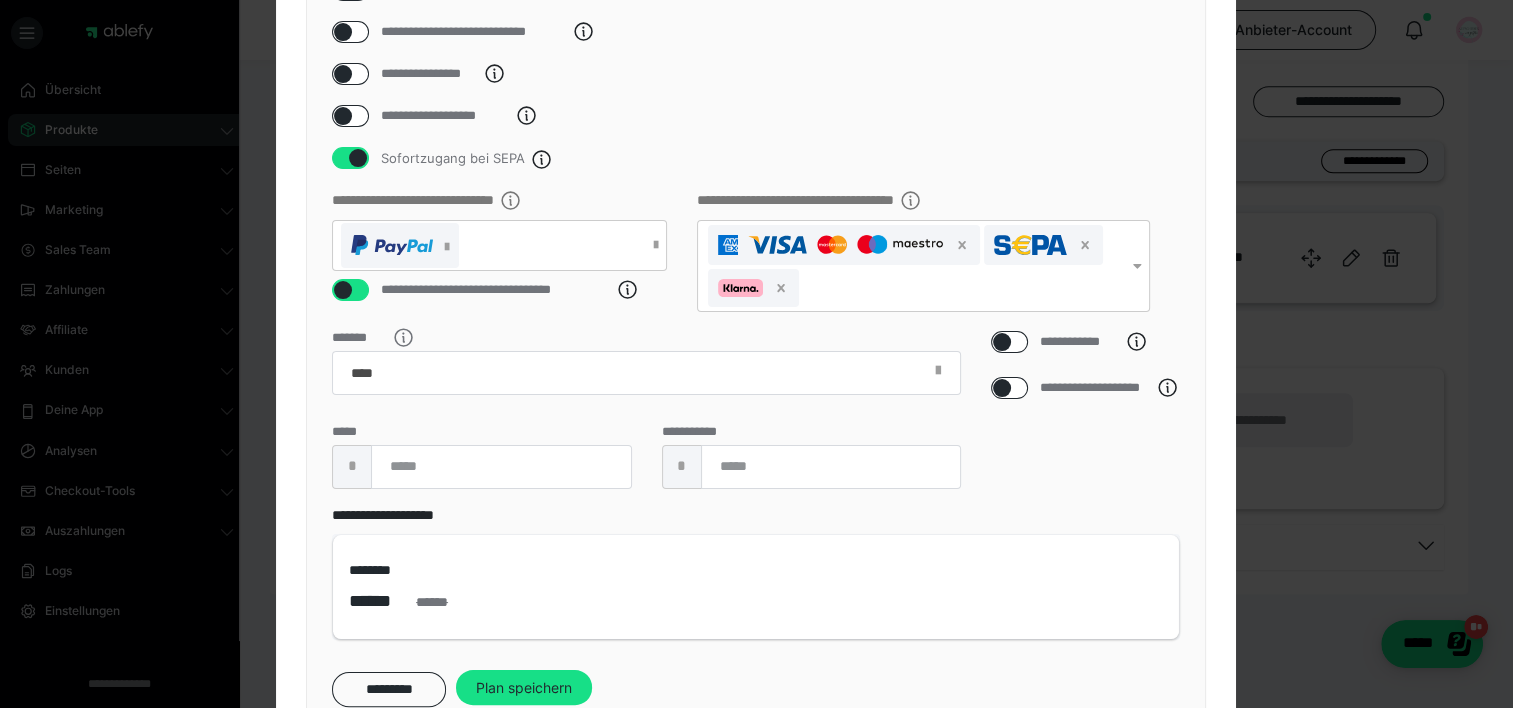checkbox on "*****" 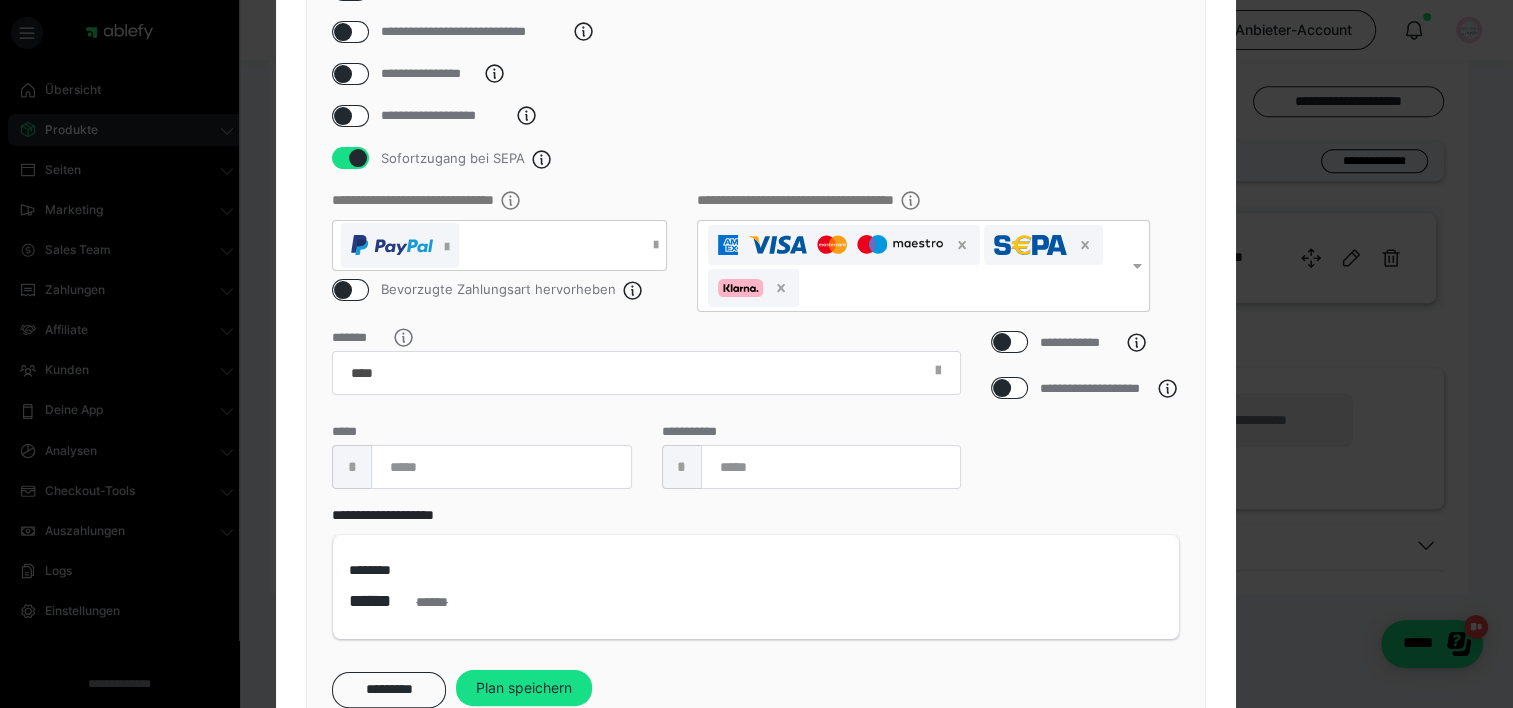 click on "**********" at bounding box center [756, 309] 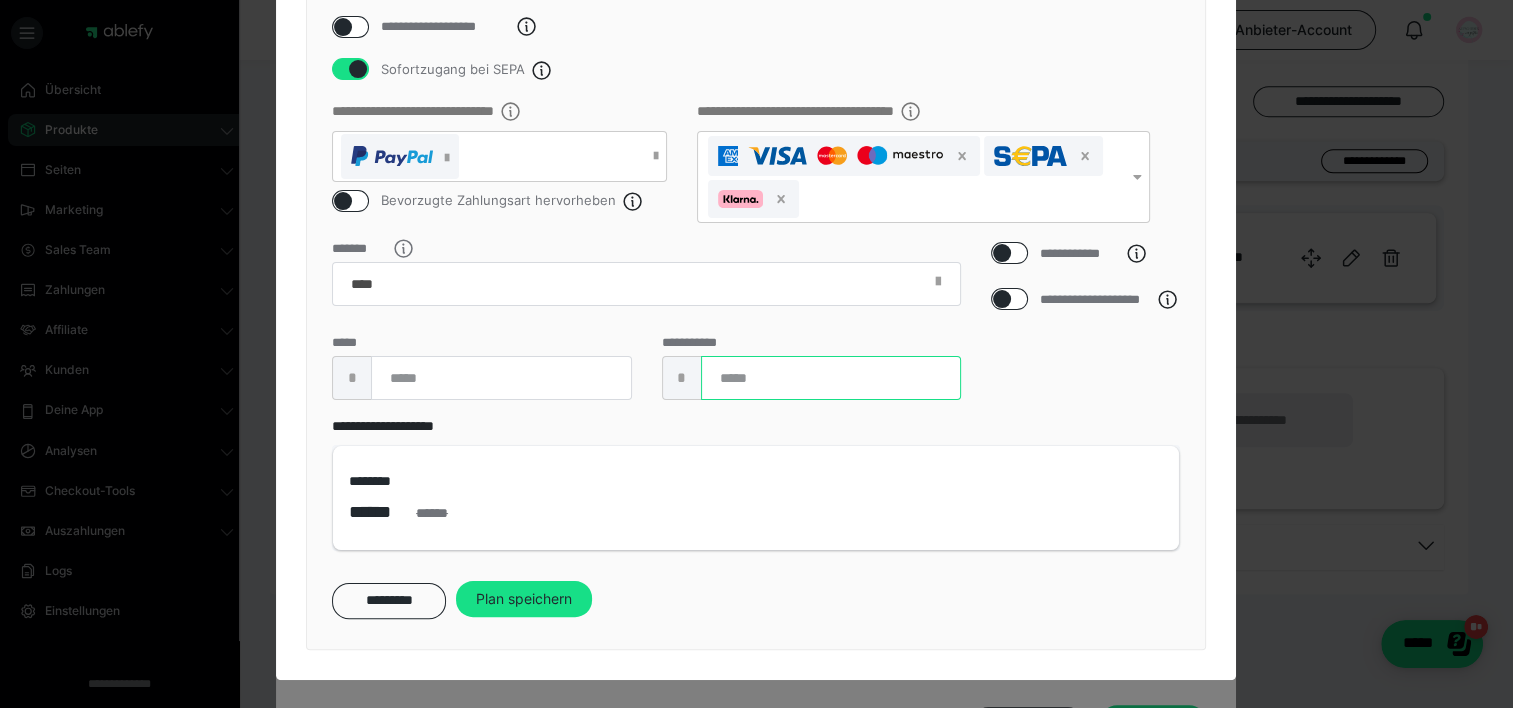click on "*****" at bounding box center [831, 378] 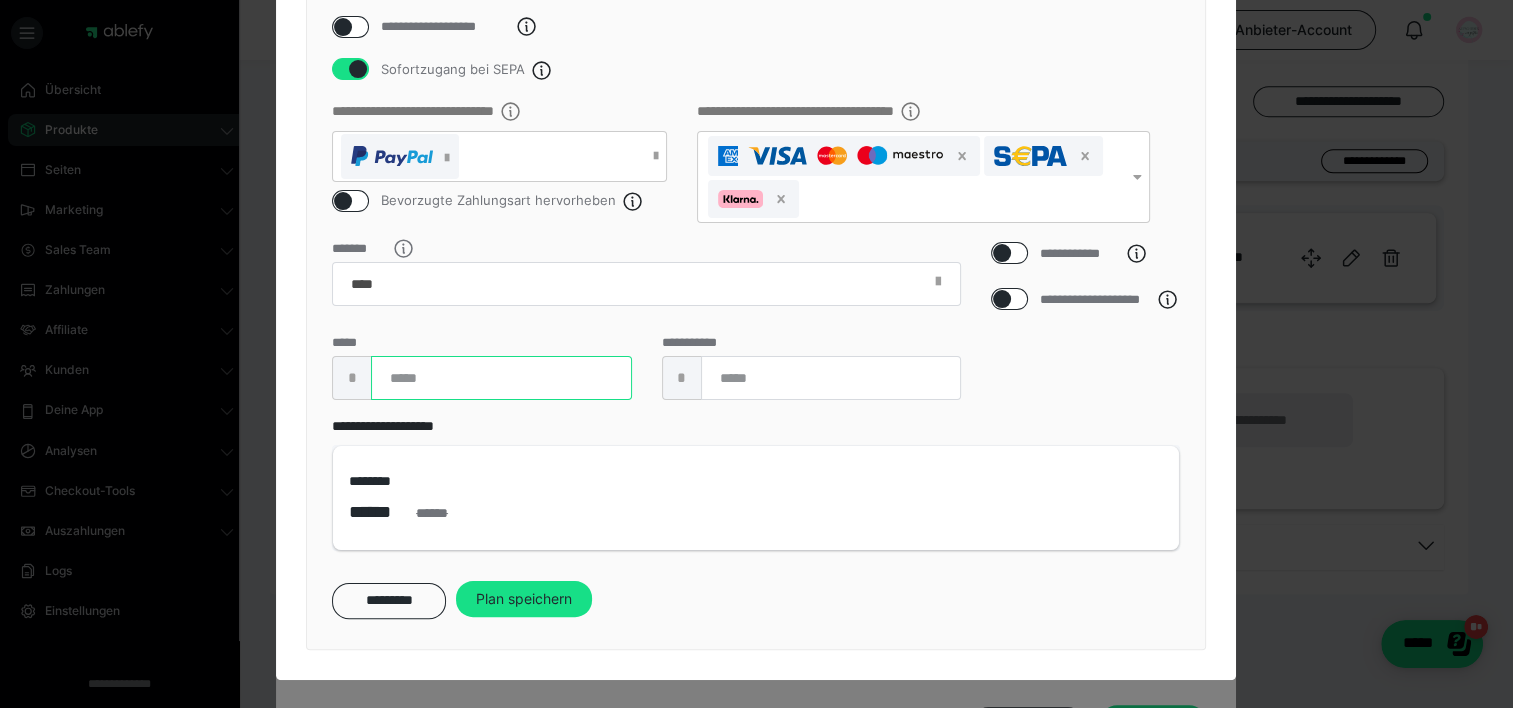 drag, startPoint x: 494, startPoint y: 396, endPoint x: 365, endPoint y: 396, distance: 129 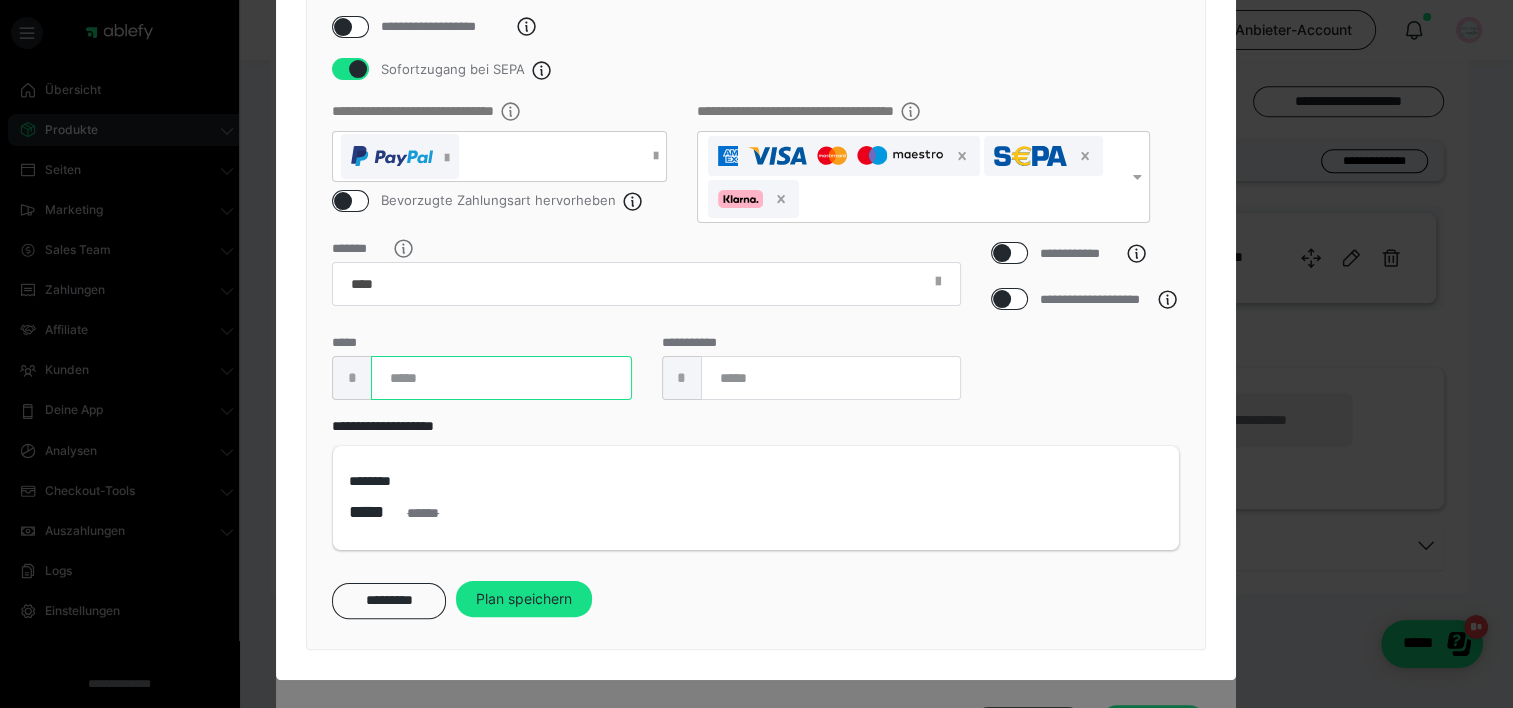 type on "*" 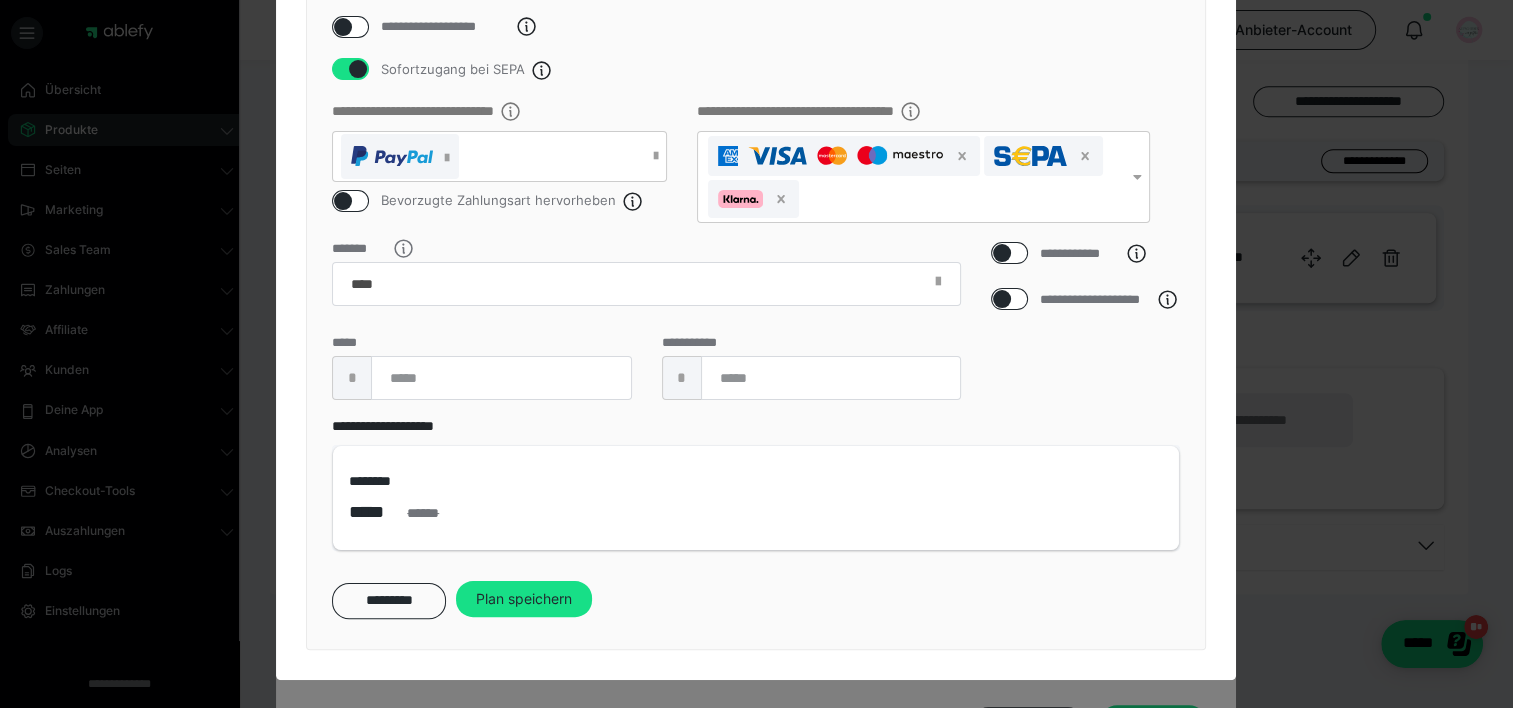 click on "***** * *" at bounding box center (481, 368) 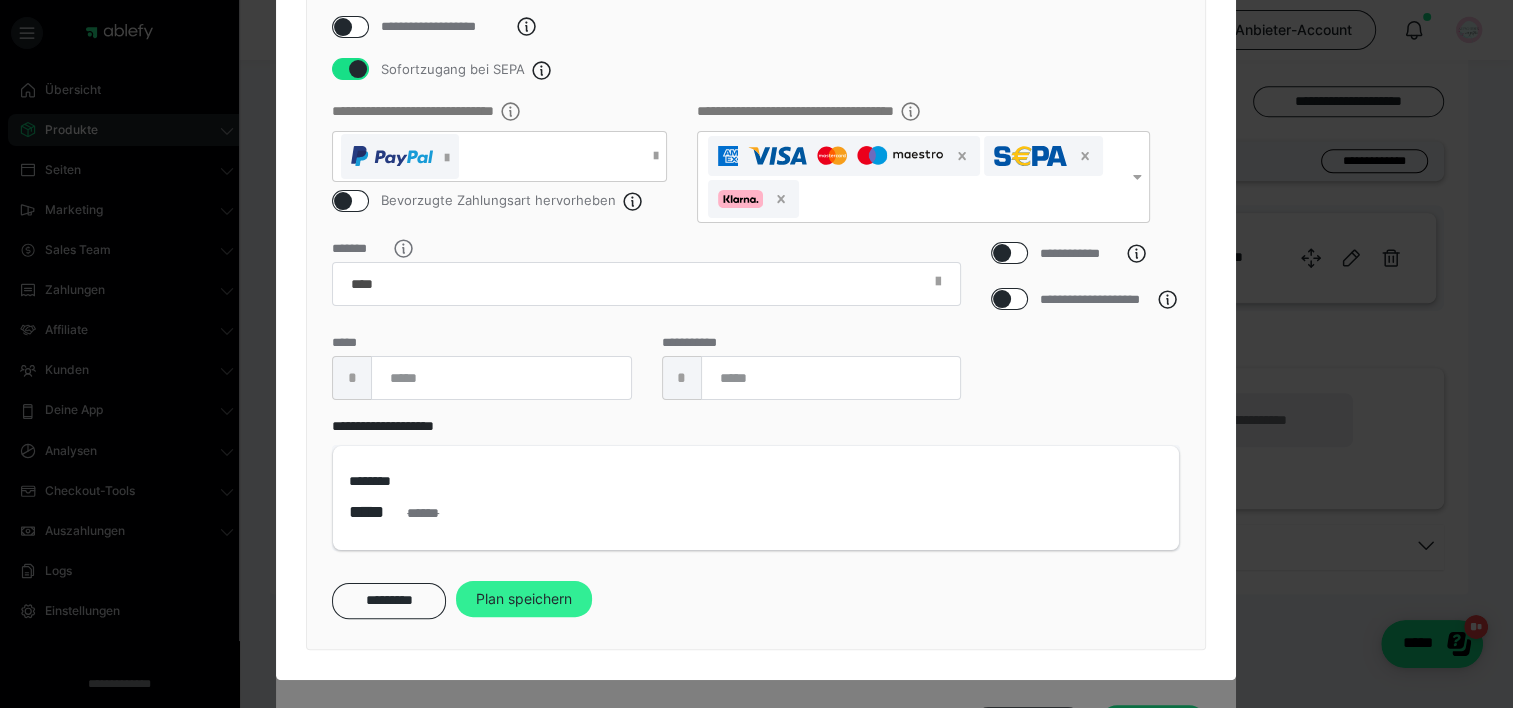 click on "Plan speichern" at bounding box center (524, 599) 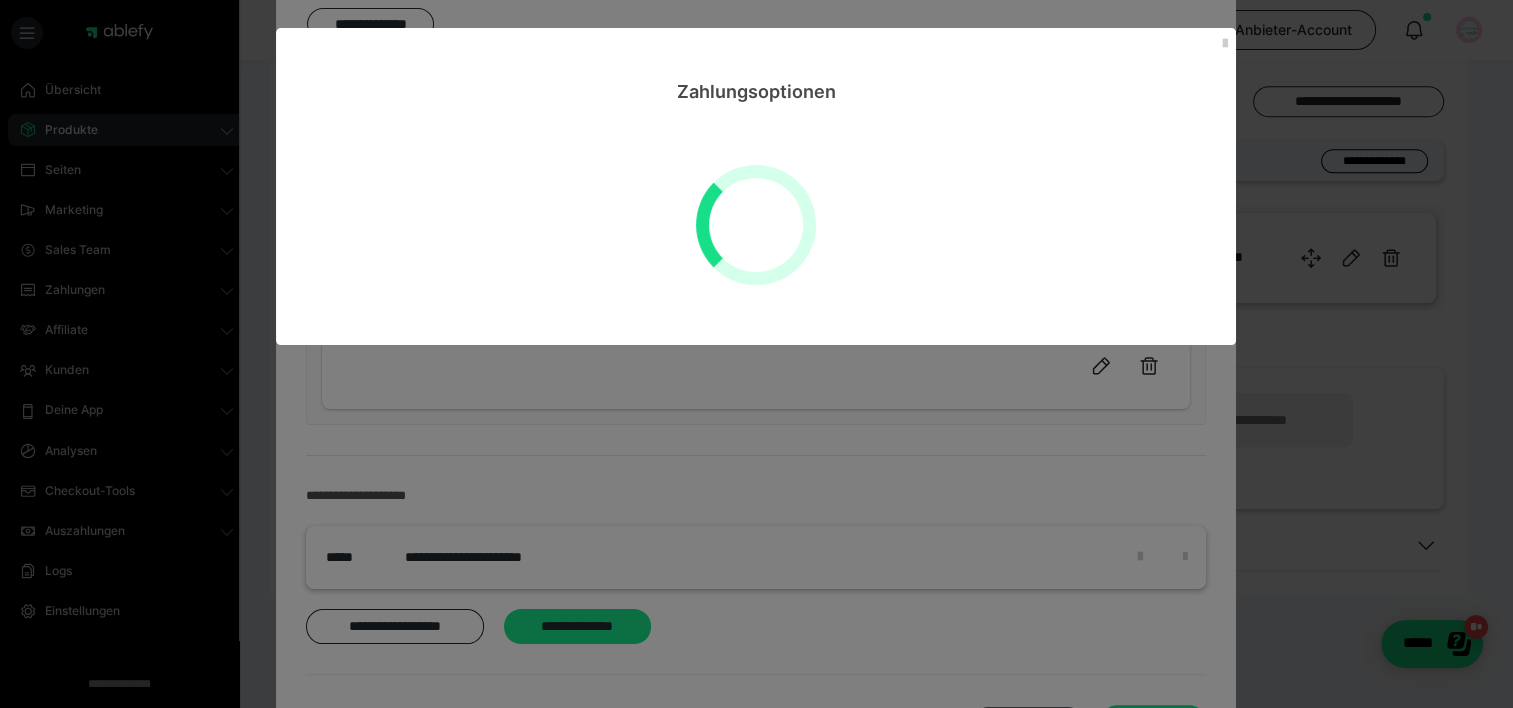 scroll, scrollTop: 0, scrollLeft: 0, axis: both 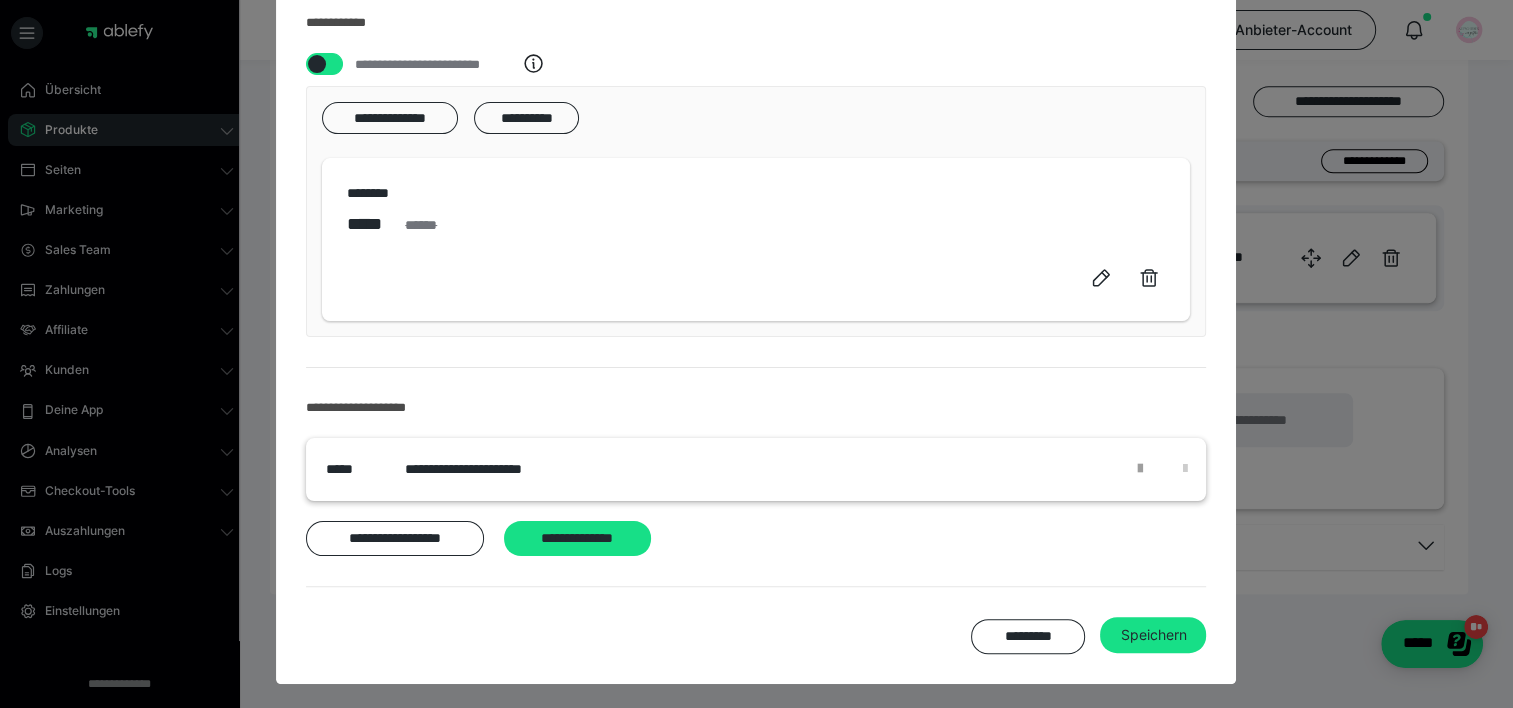click at bounding box center (1139, 469) 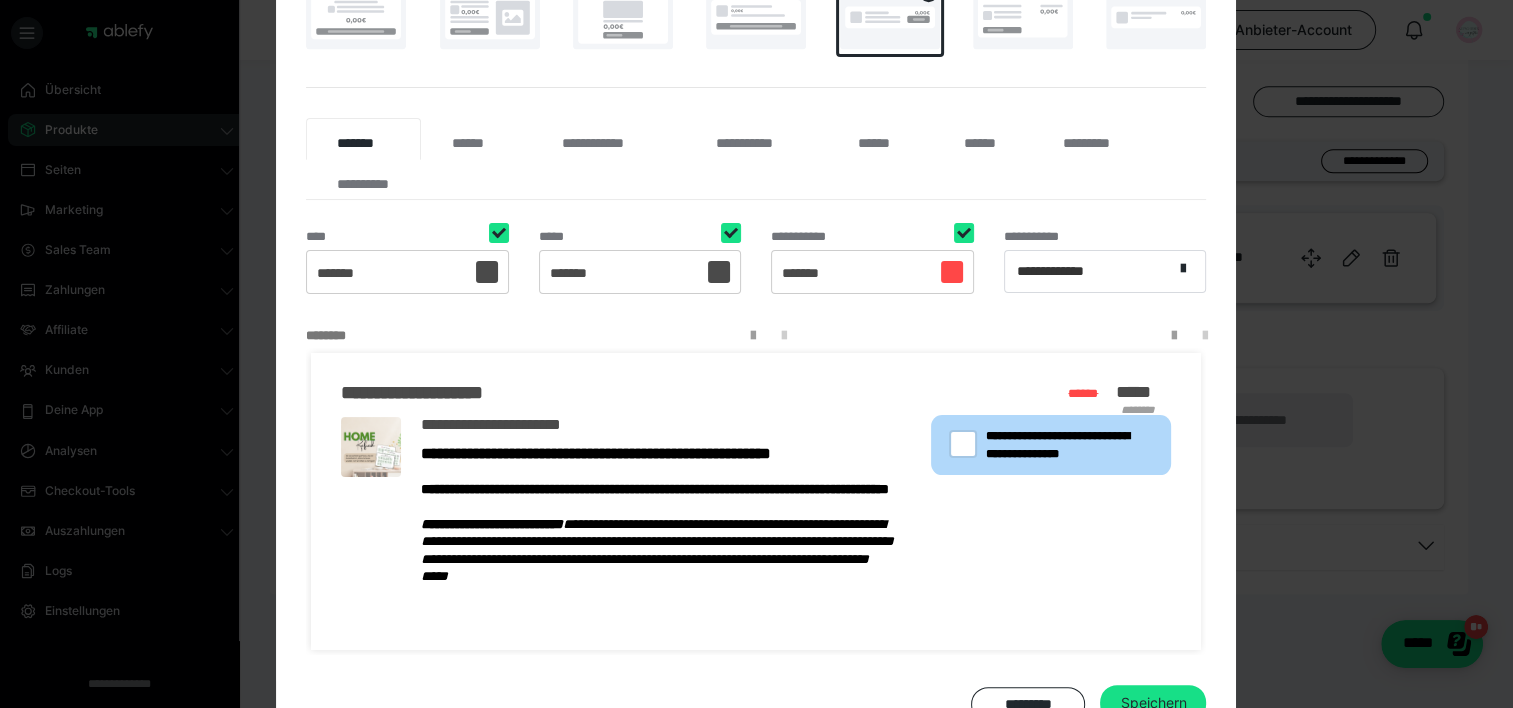scroll, scrollTop: 323, scrollLeft: 0, axis: vertical 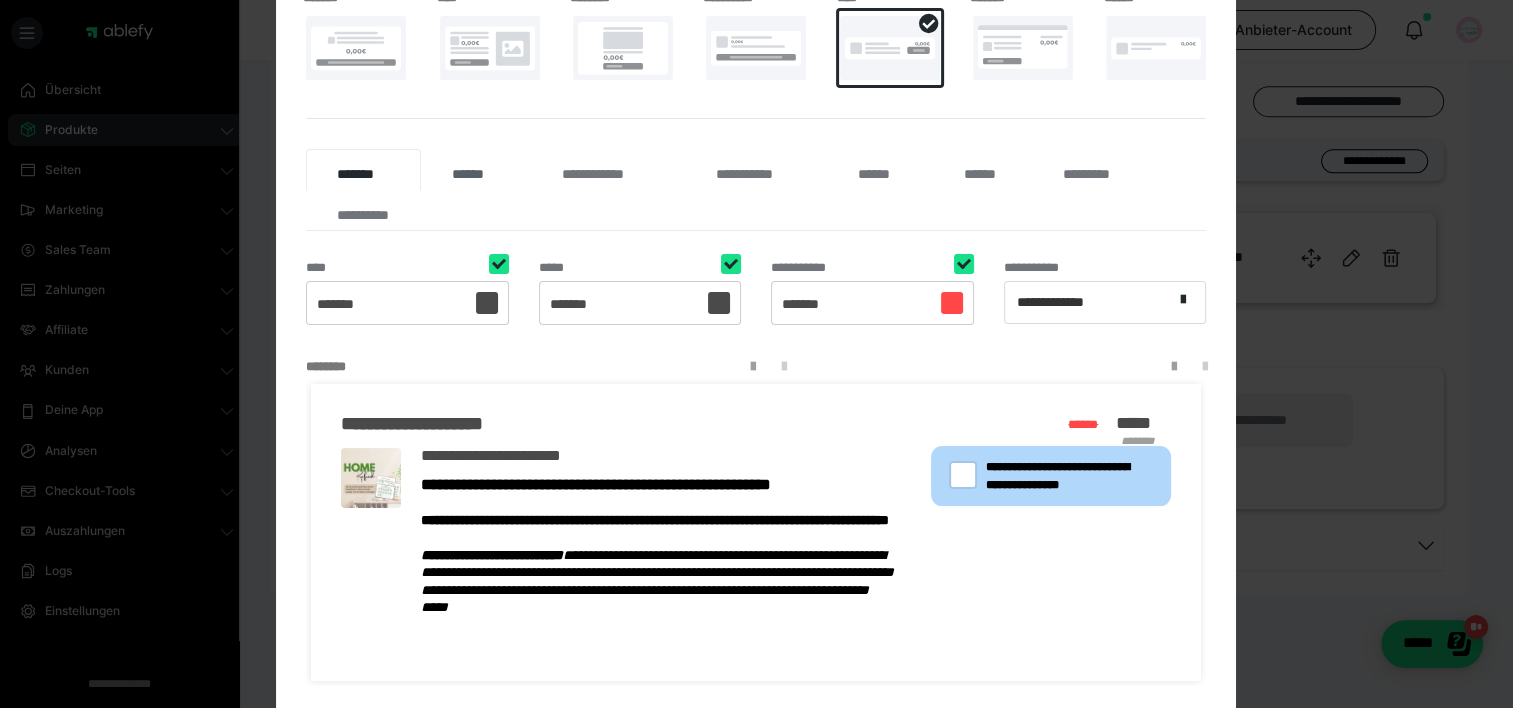 click on "******" at bounding box center (476, 170) 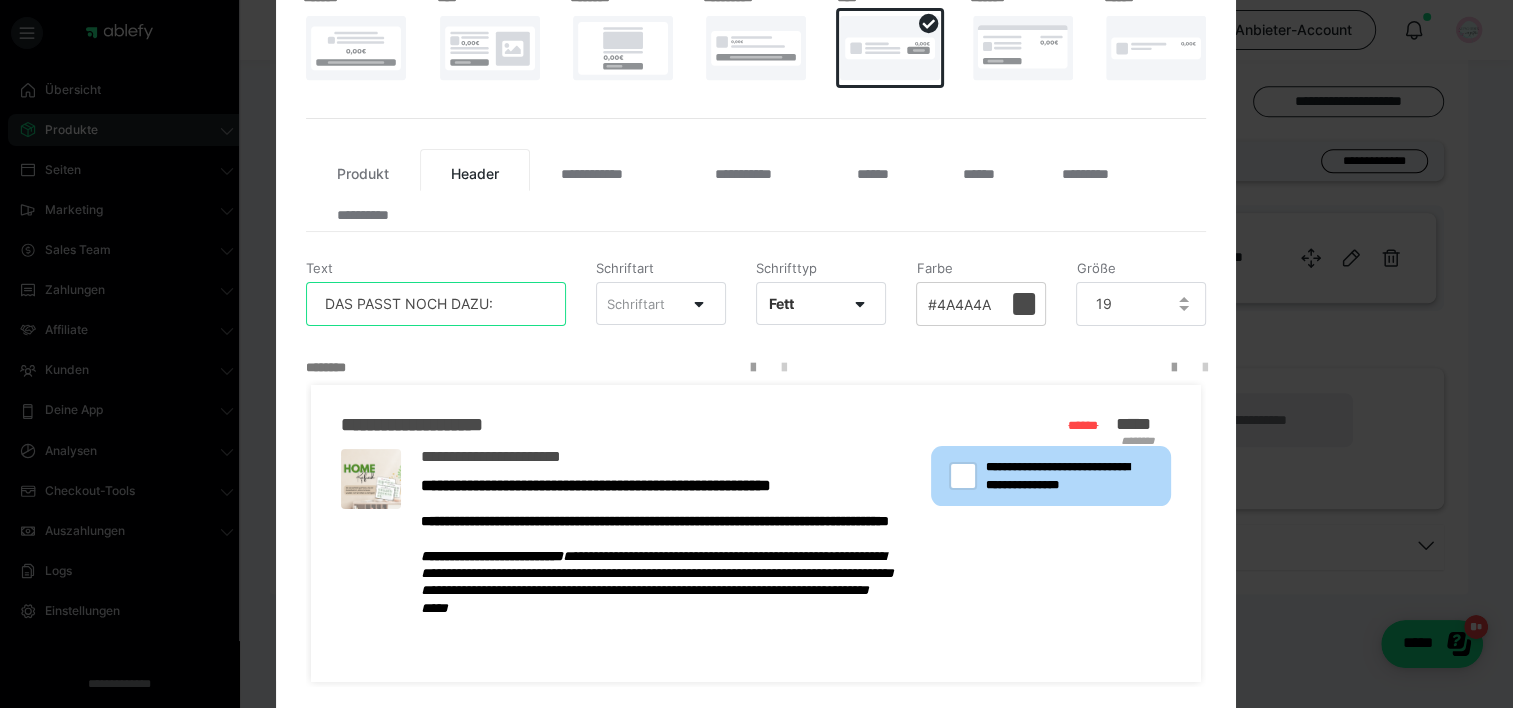 click on "DAS PASST NOCH DAZU:" at bounding box center [436, 304] 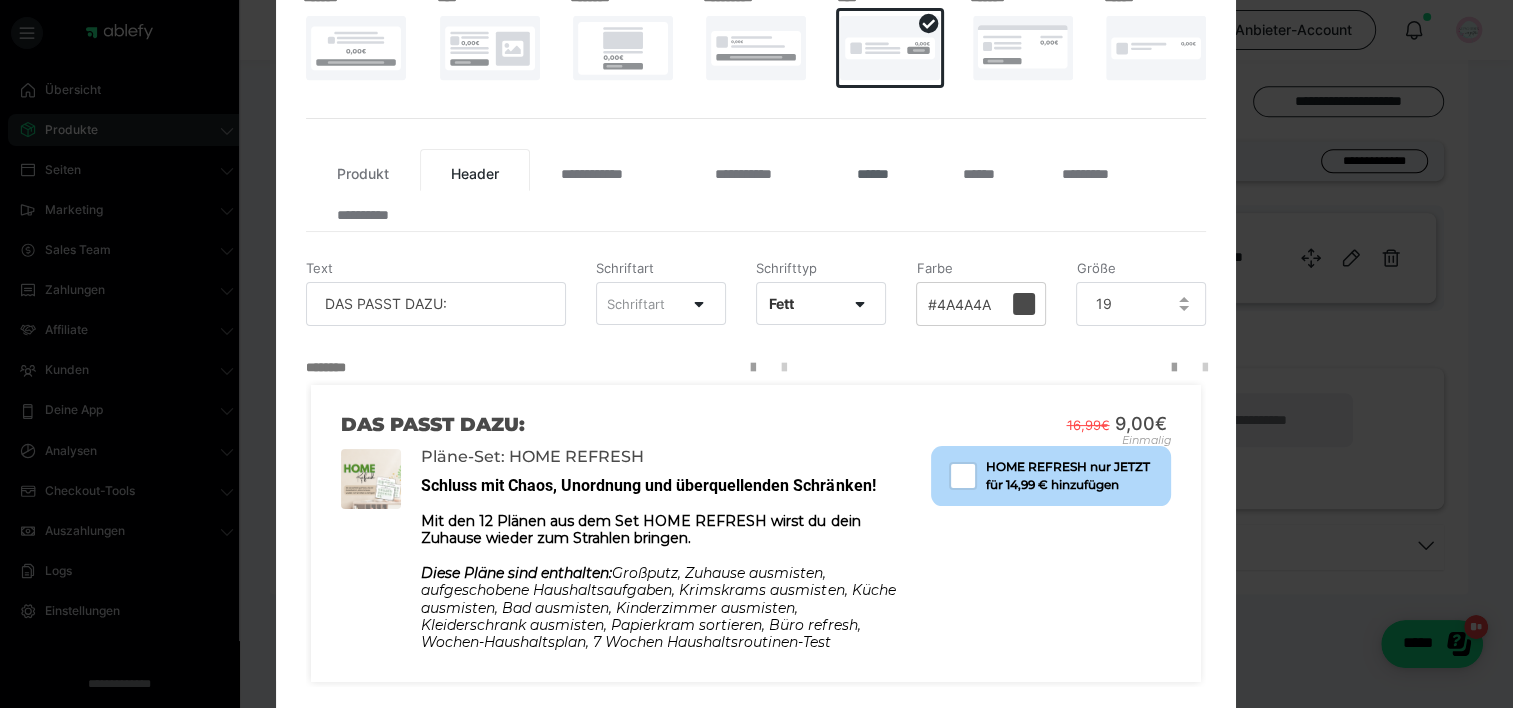 click on "******" at bounding box center [879, 170] 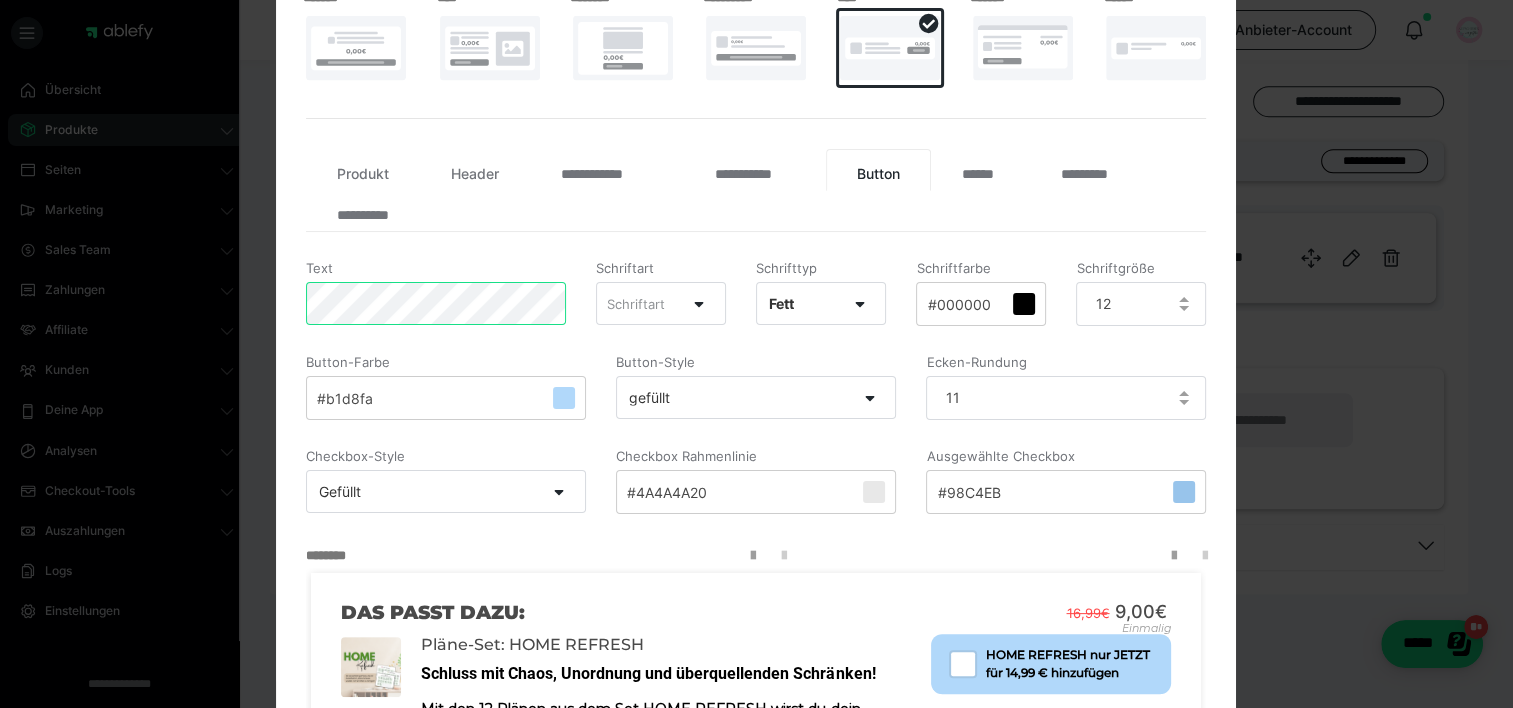 scroll, scrollTop: 0, scrollLeft: 79, axis: horizontal 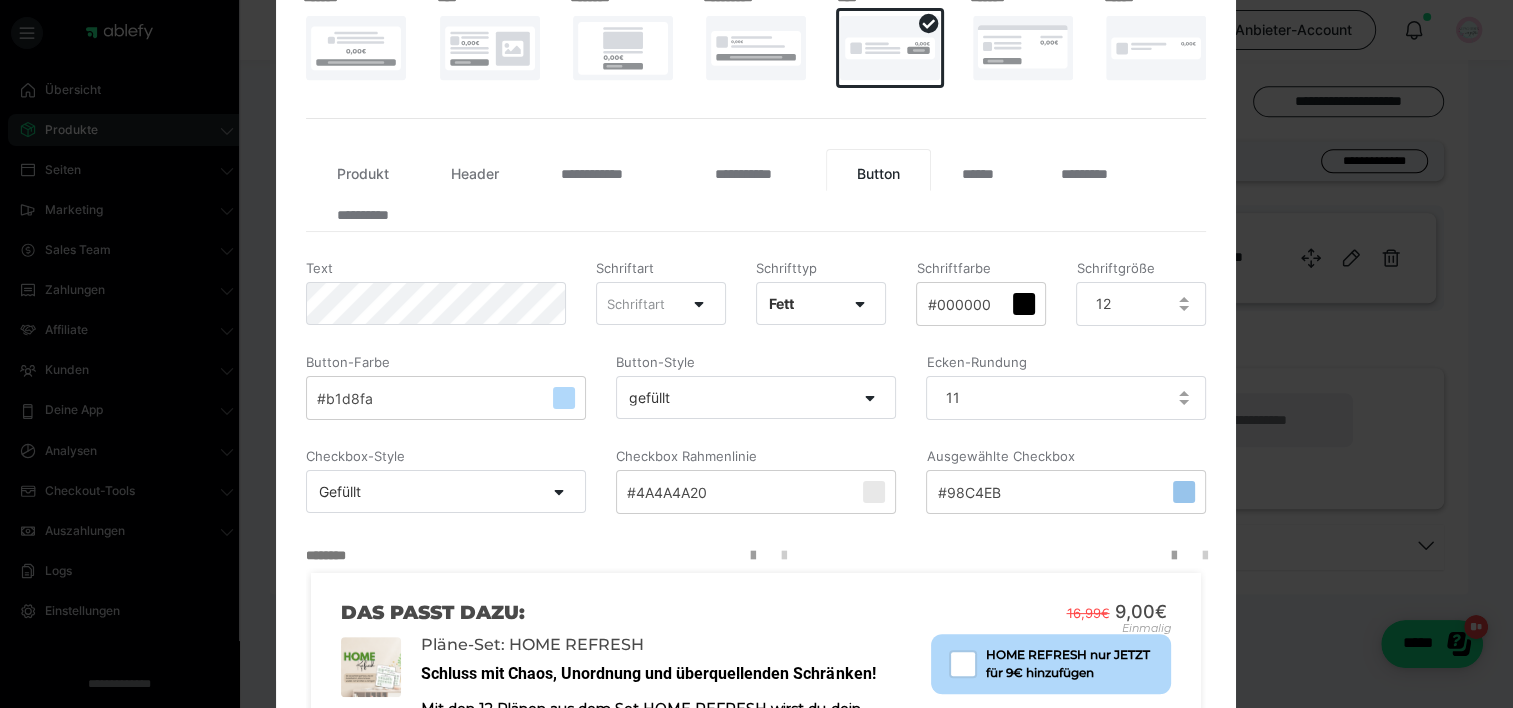click on "Text" at bounding box center (436, 294) 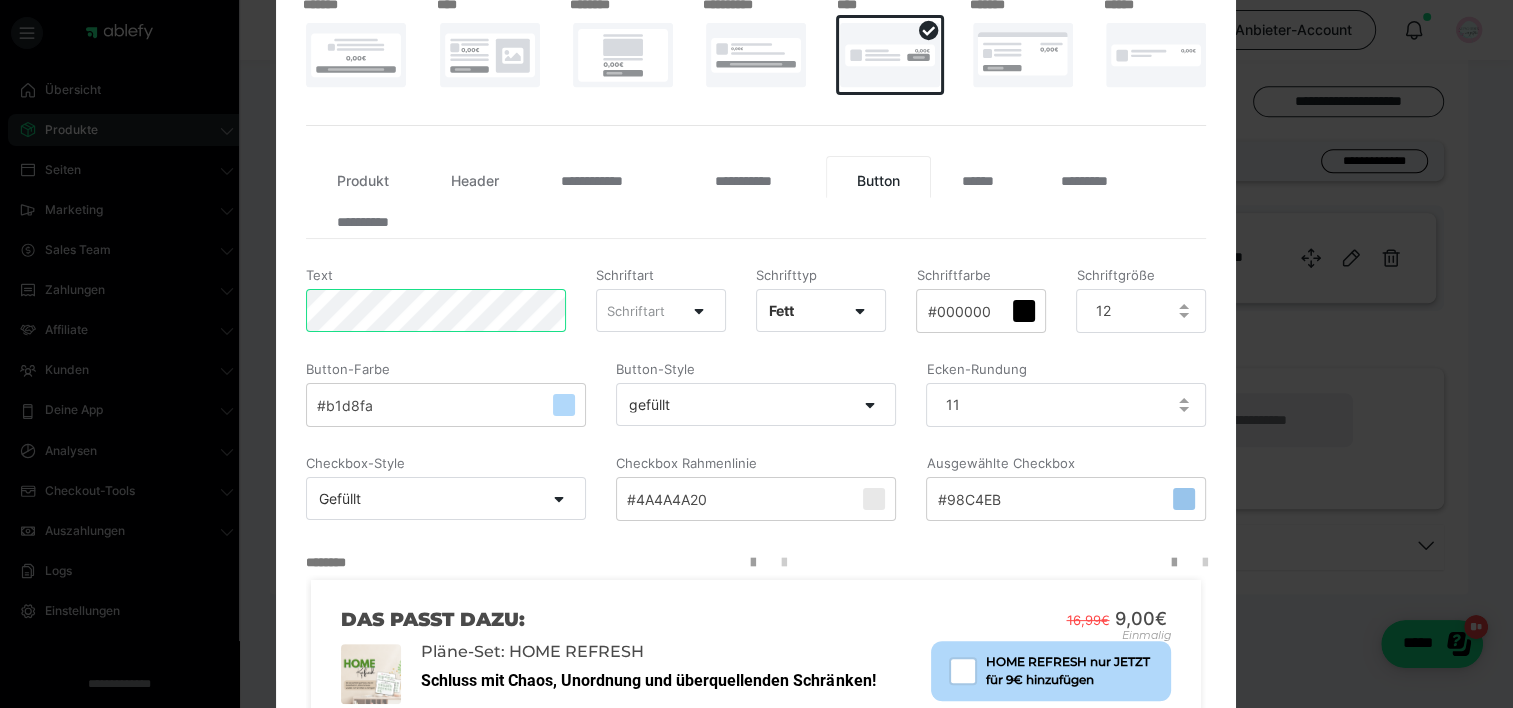 scroll, scrollTop: 311, scrollLeft: 0, axis: vertical 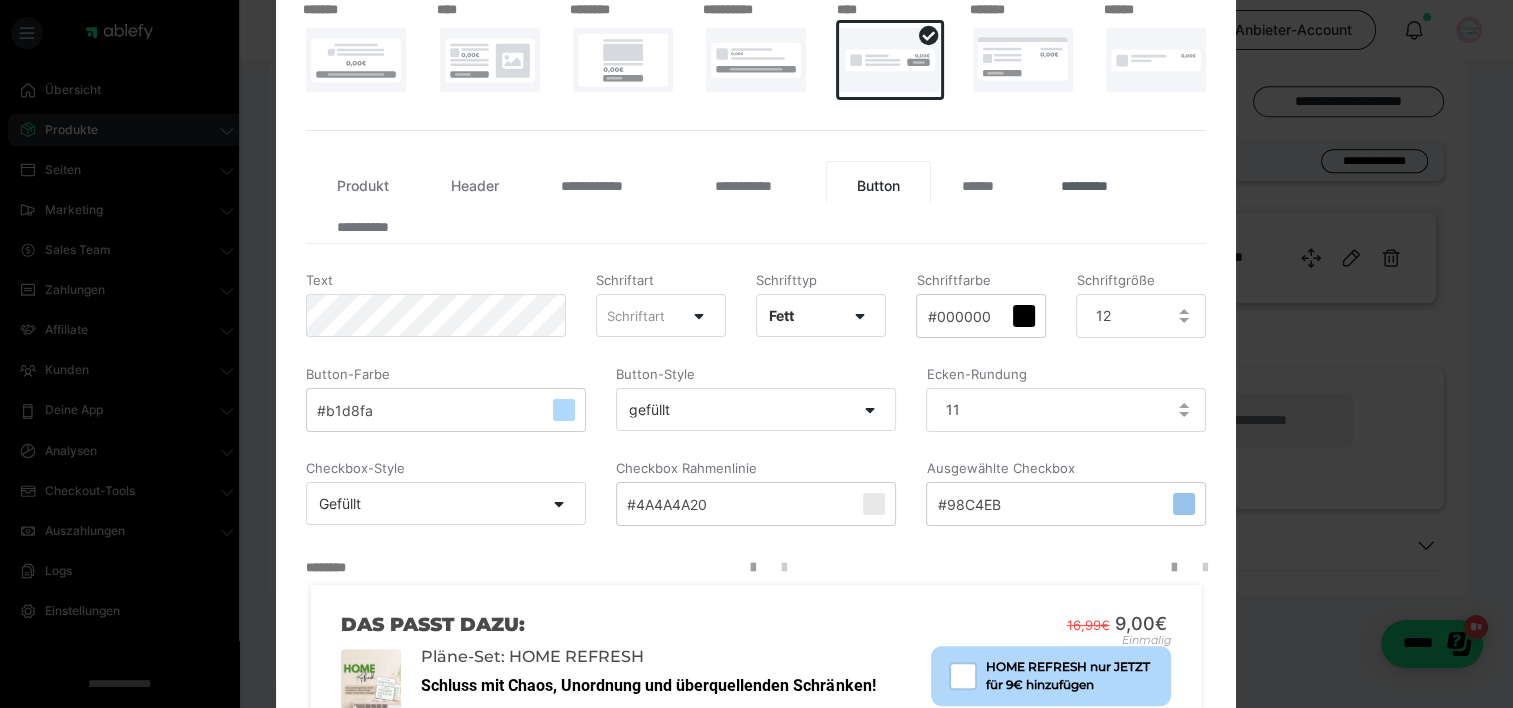 click on "*********" at bounding box center (1094, 182) 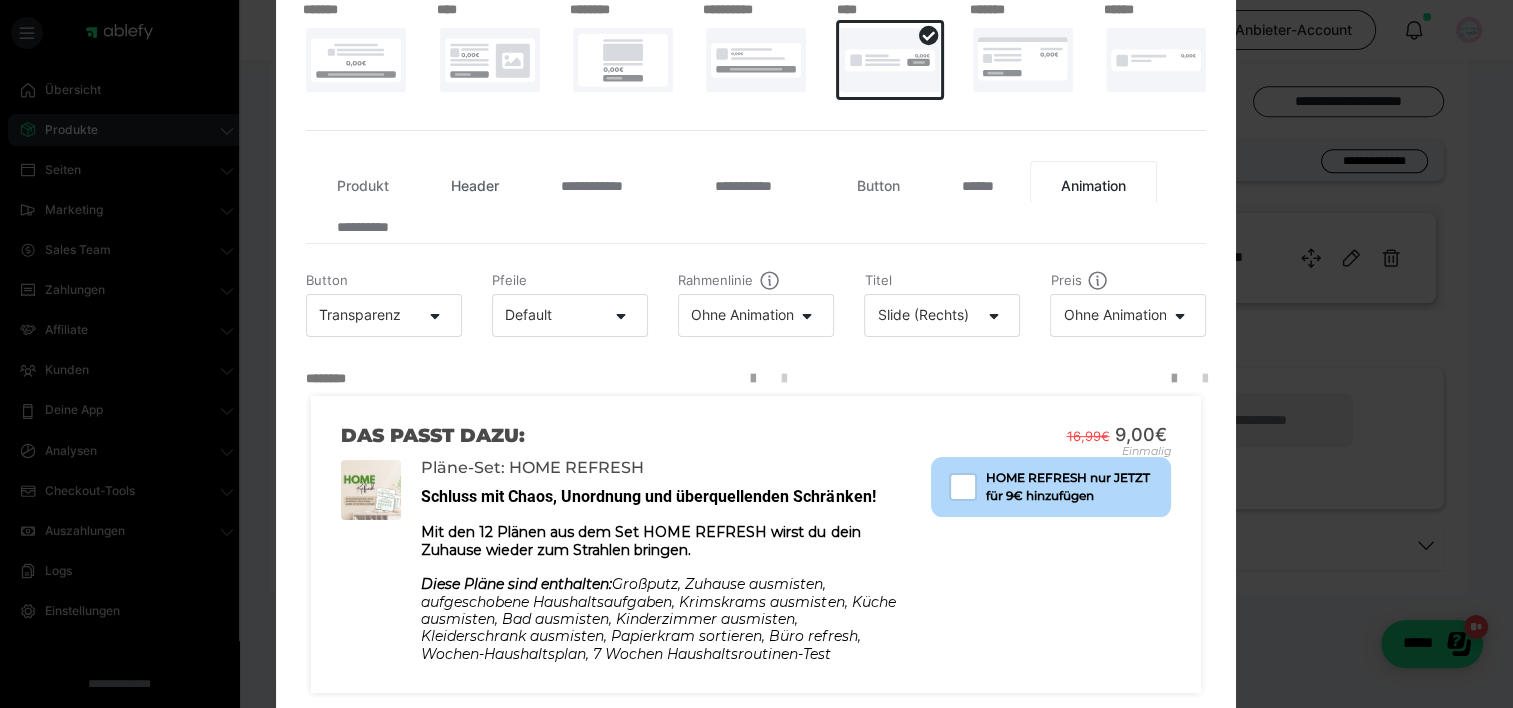 click on "Header" at bounding box center [475, 182] 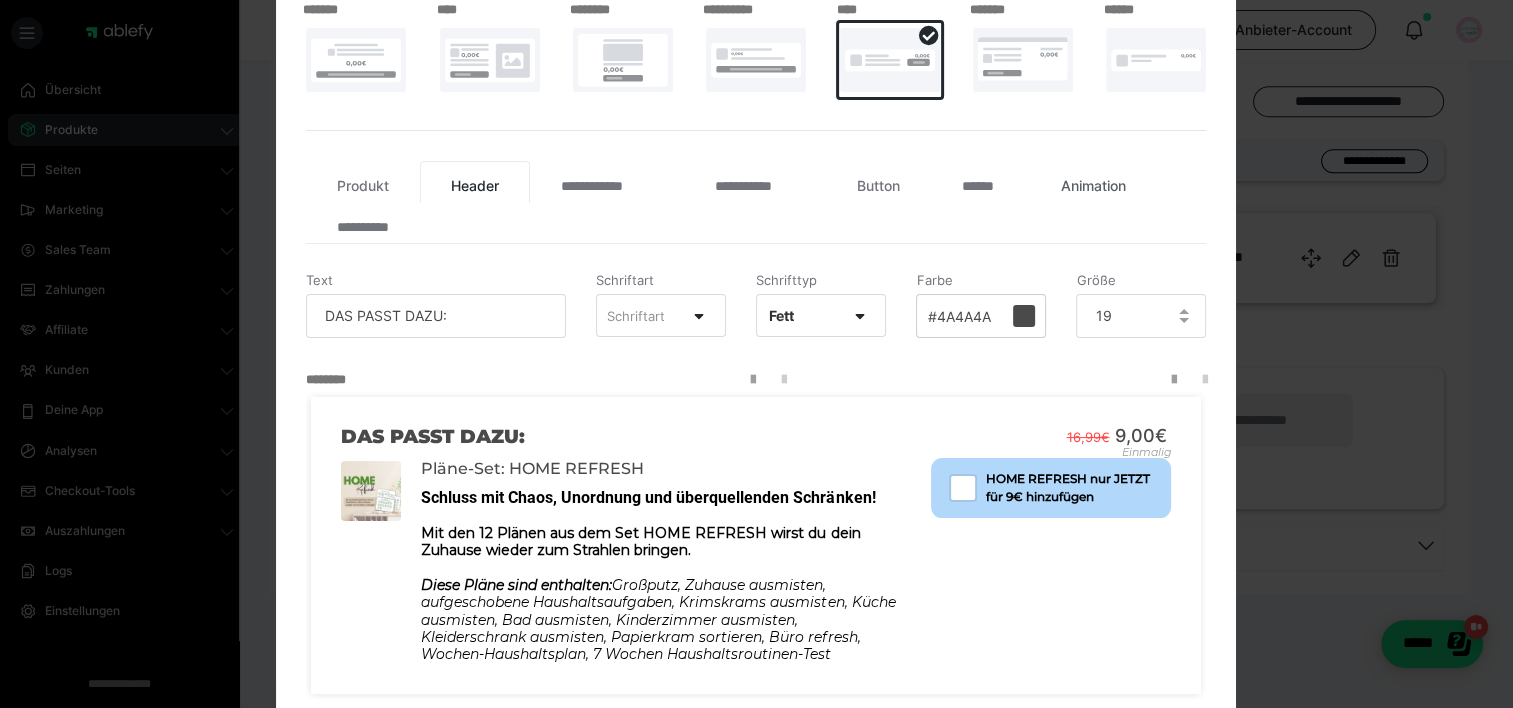 click on "Animation" at bounding box center [1093, 182] 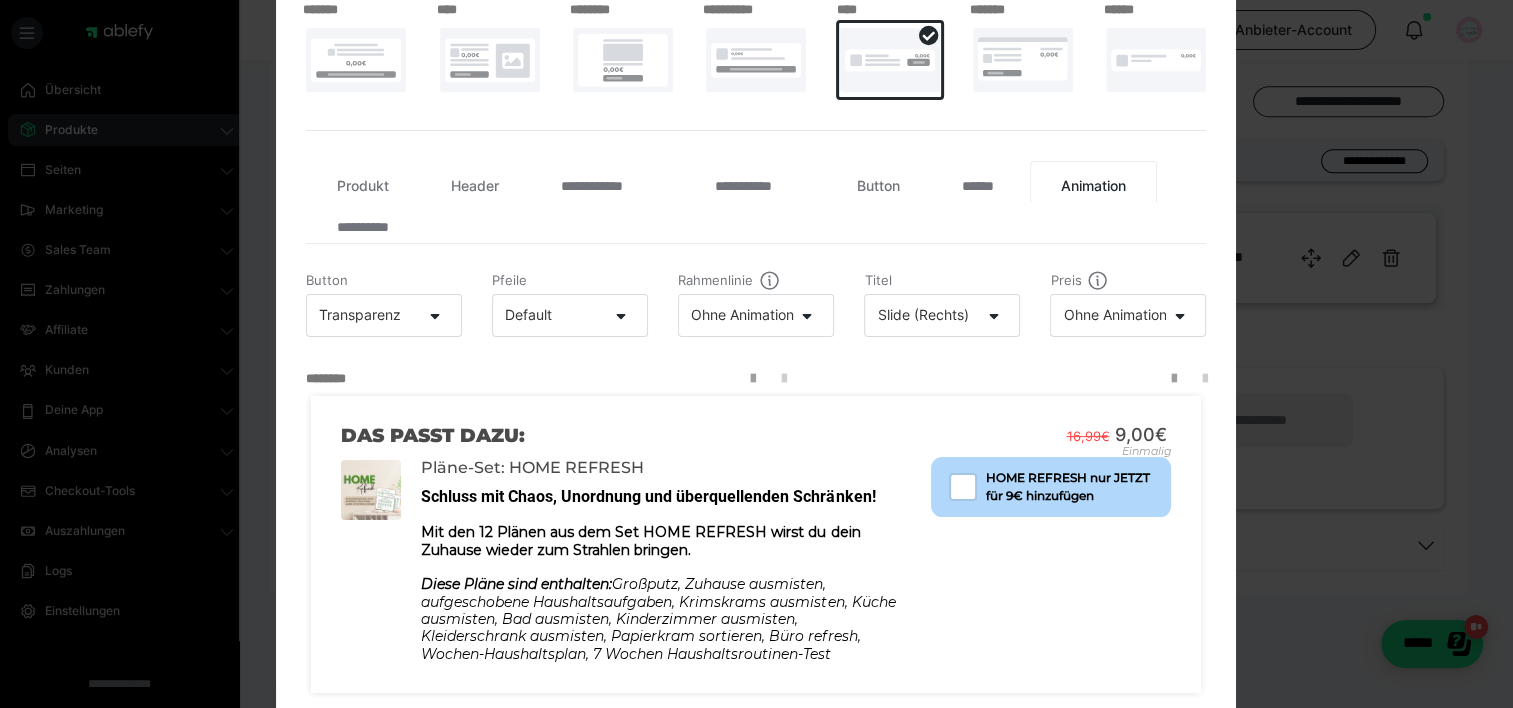 scroll, scrollTop: 422, scrollLeft: 0, axis: vertical 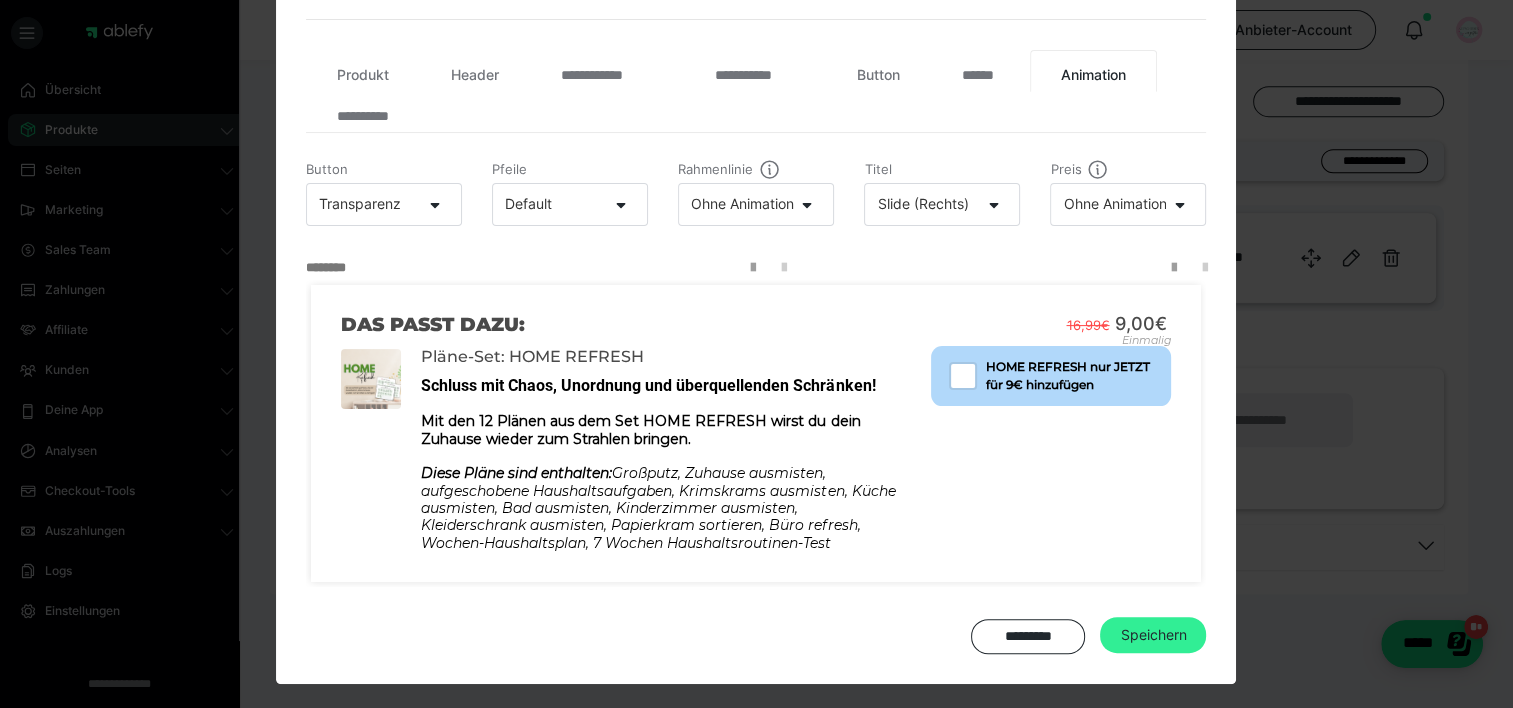 click on "Speichern" at bounding box center [1153, 635] 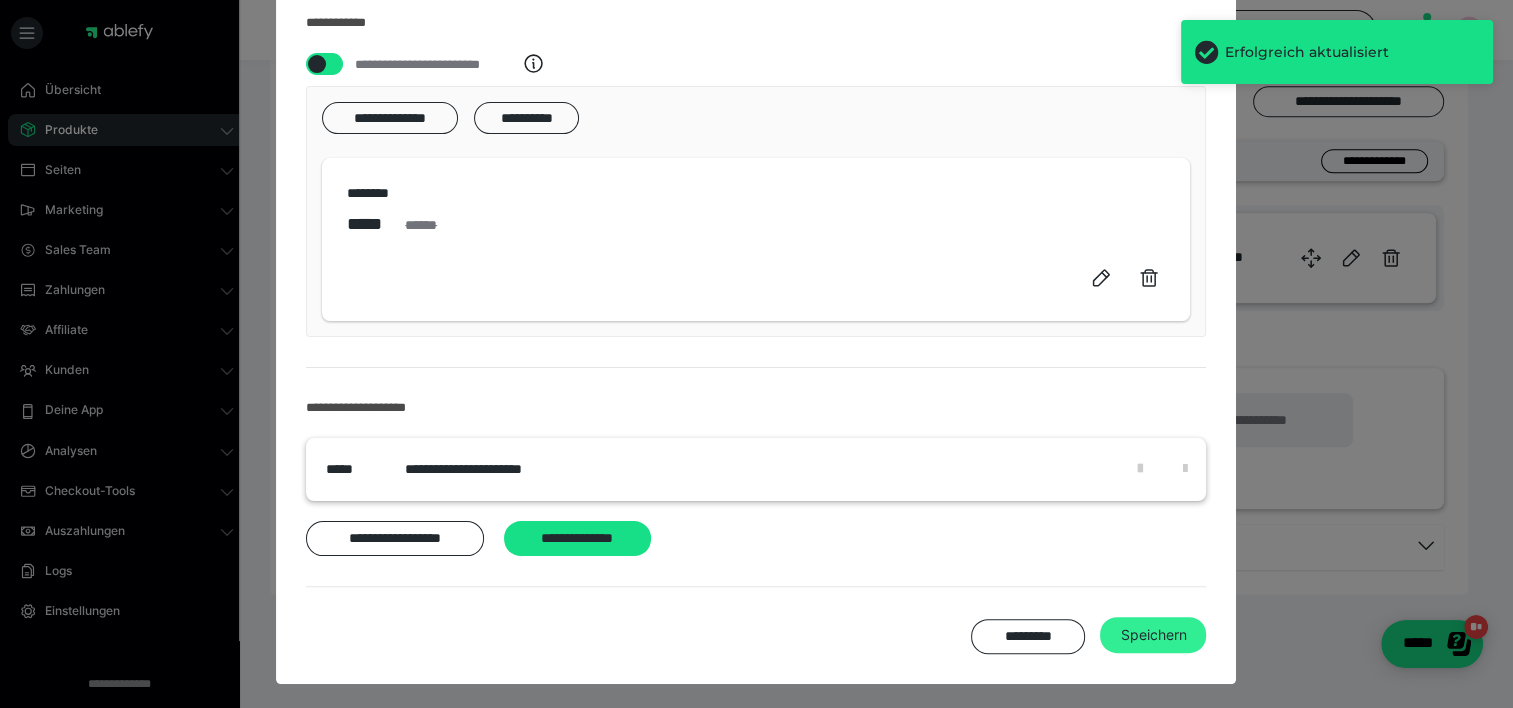 click on "Speichern" at bounding box center [1153, 635] 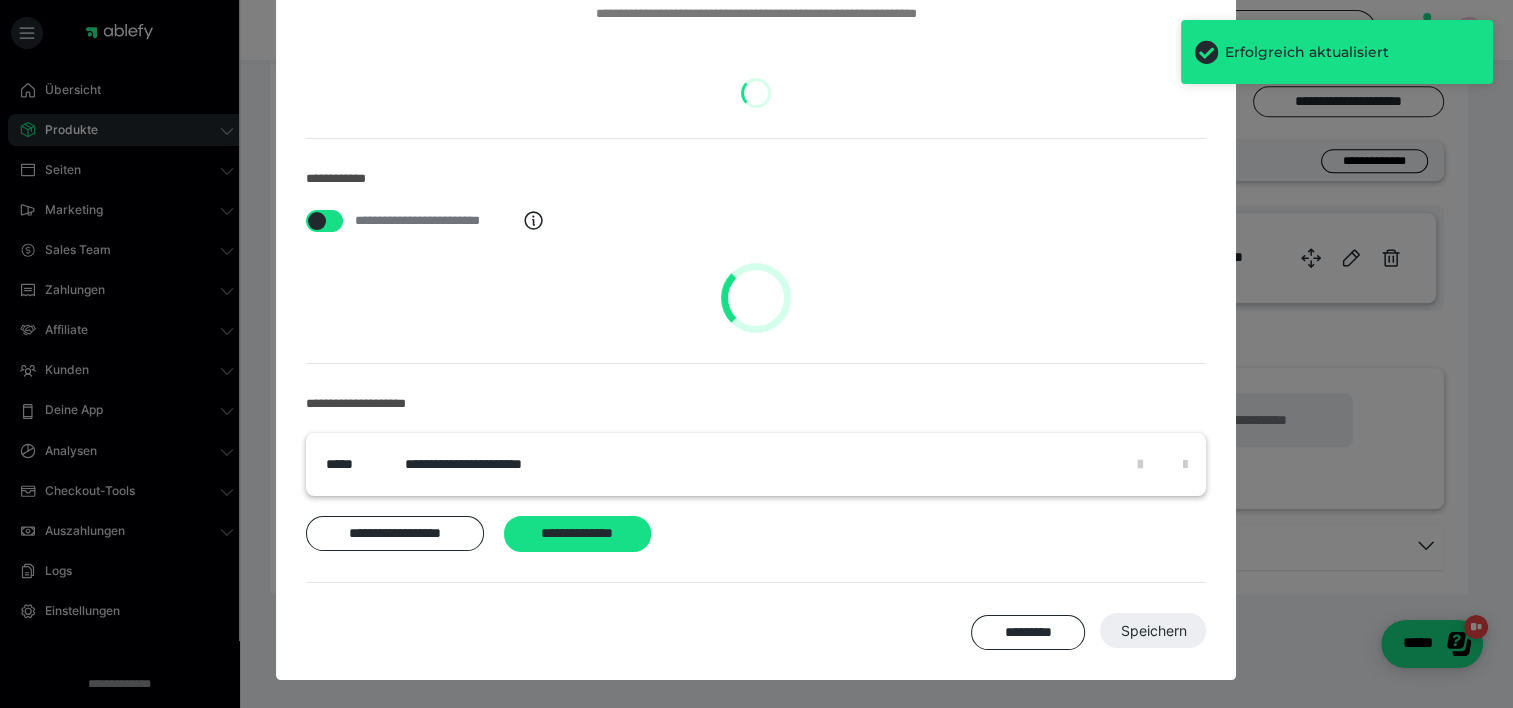 scroll, scrollTop: 133, scrollLeft: 0, axis: vertical 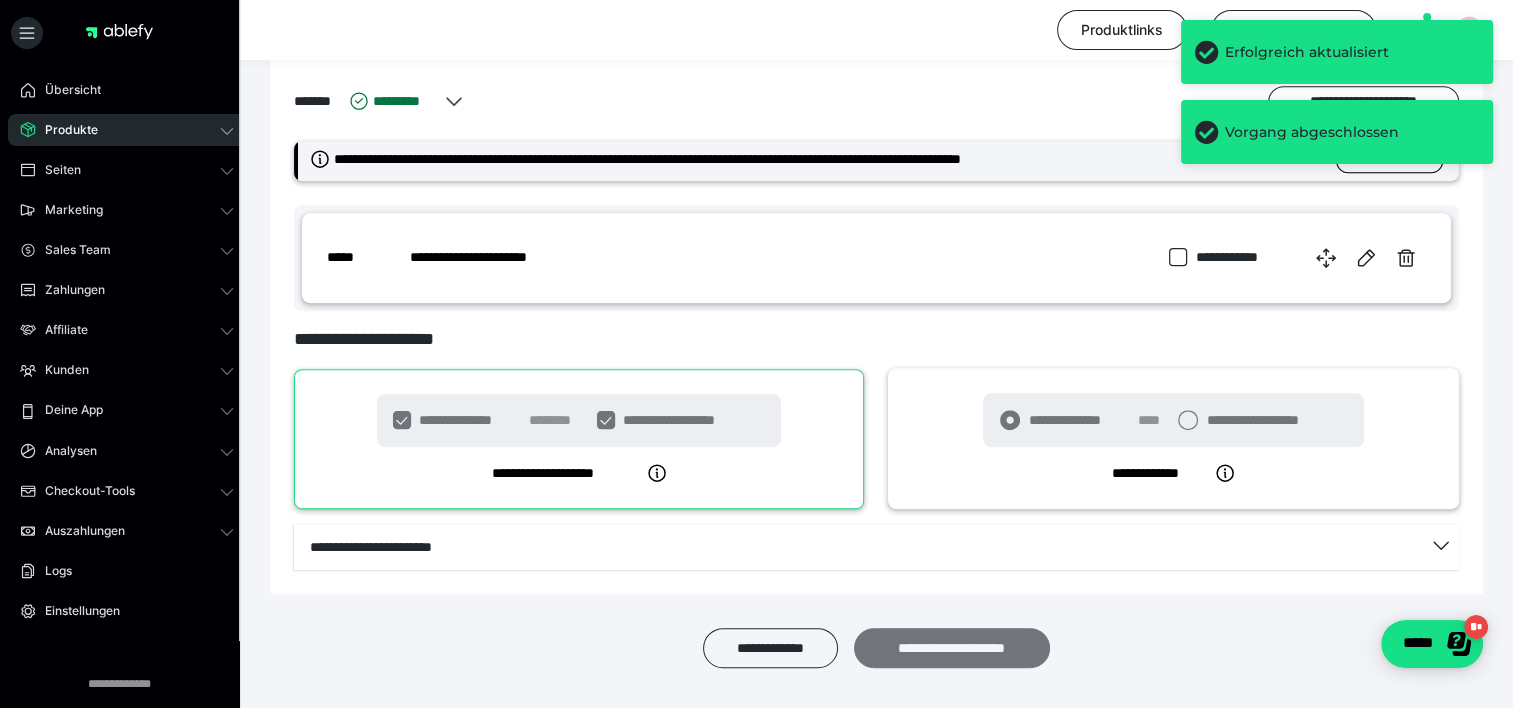 click on "**********" at bounding box center [952, 648] 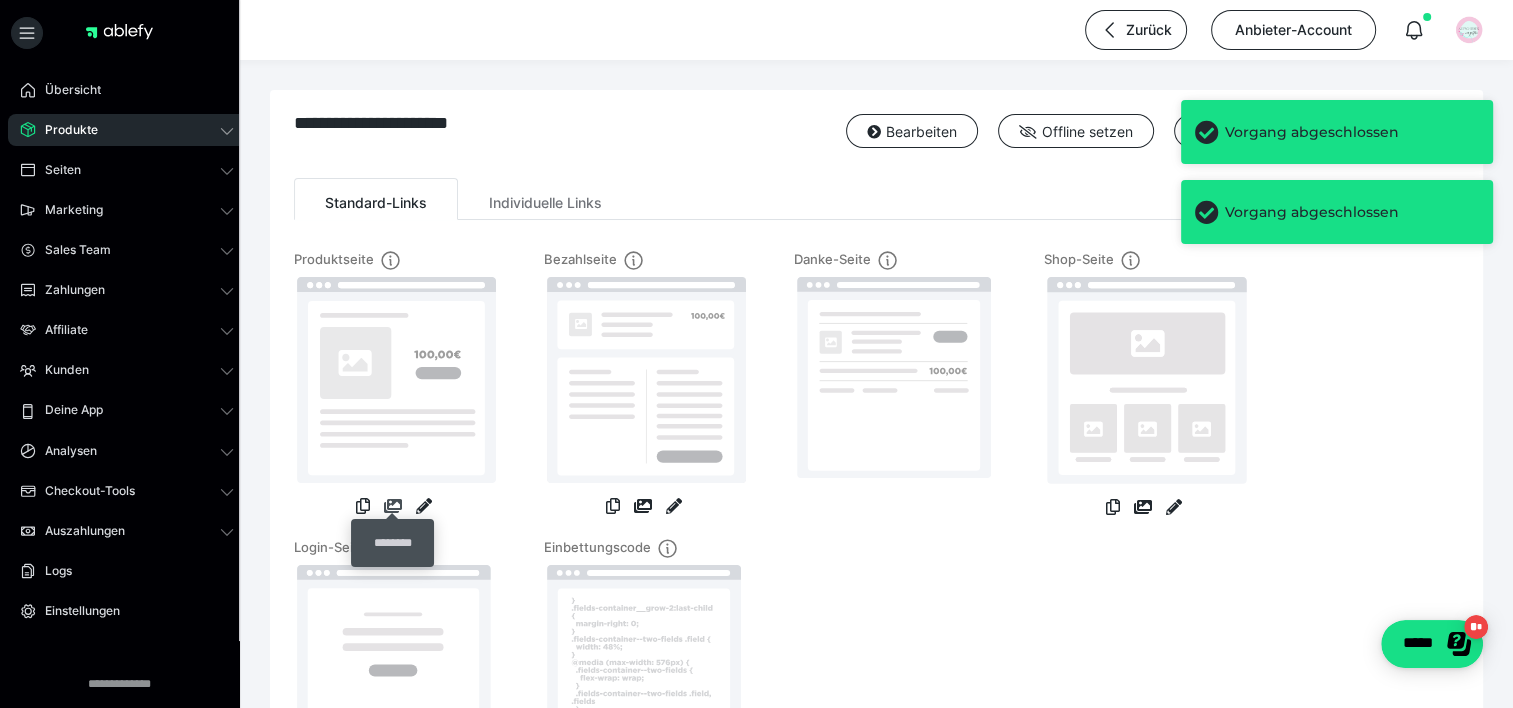 click at bounding box center [393, 506] 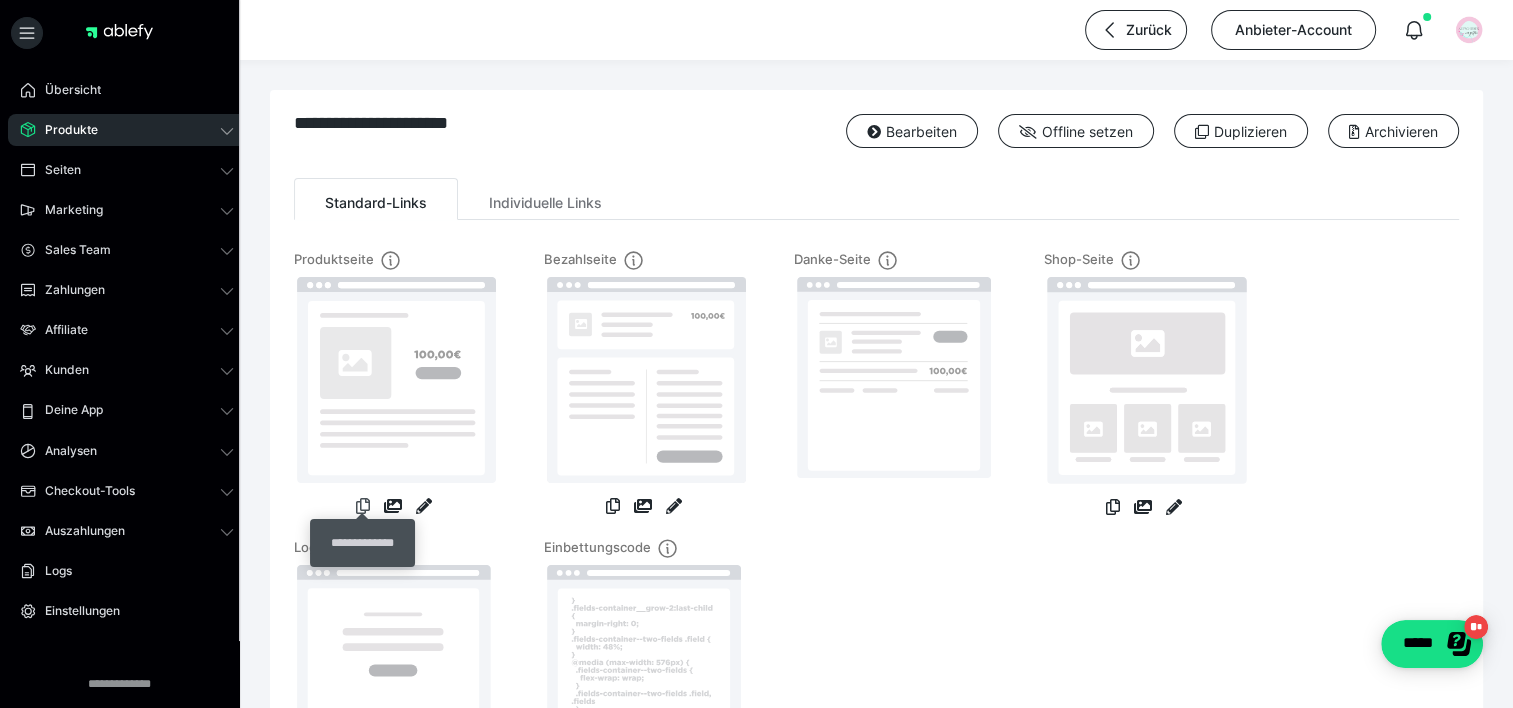 click at bounding box center (363, 506) 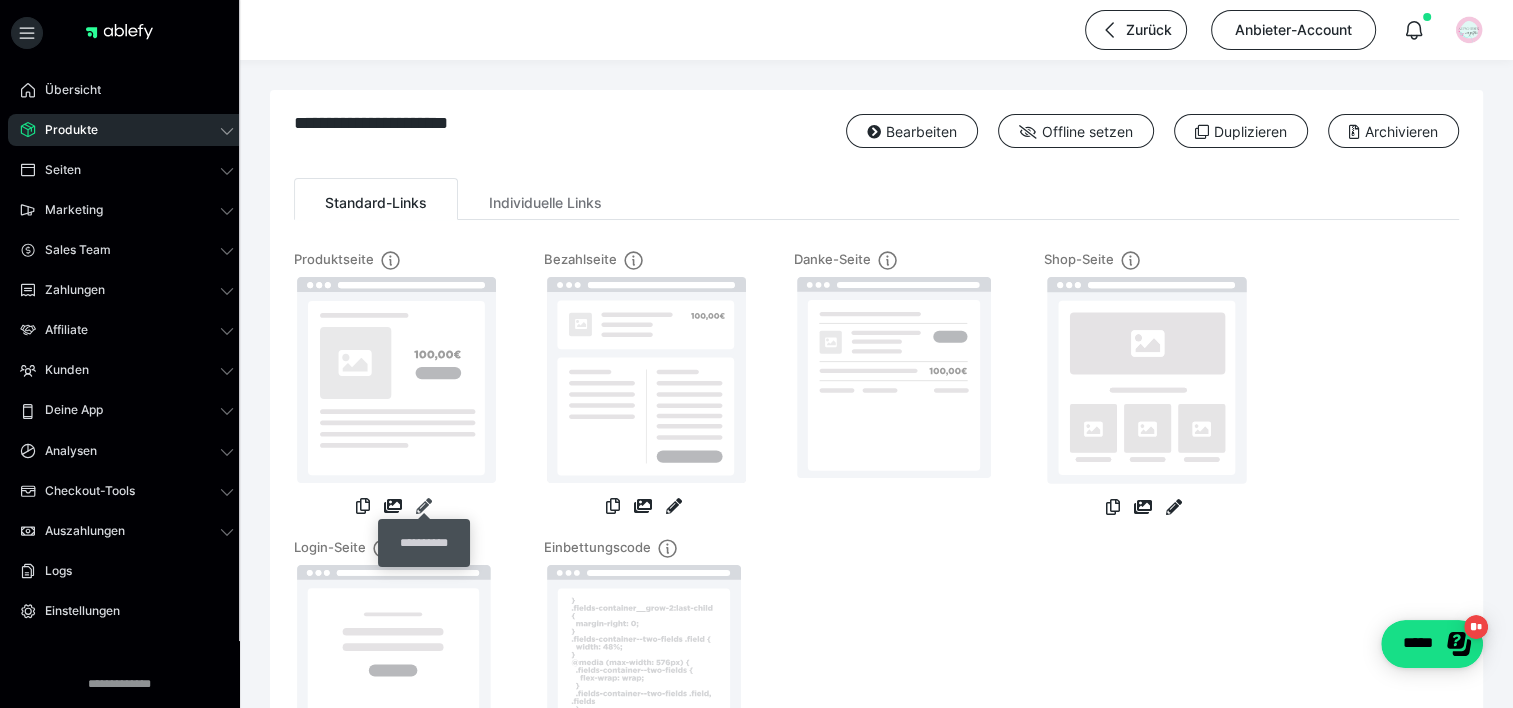 click at bounding box center (424, 506) 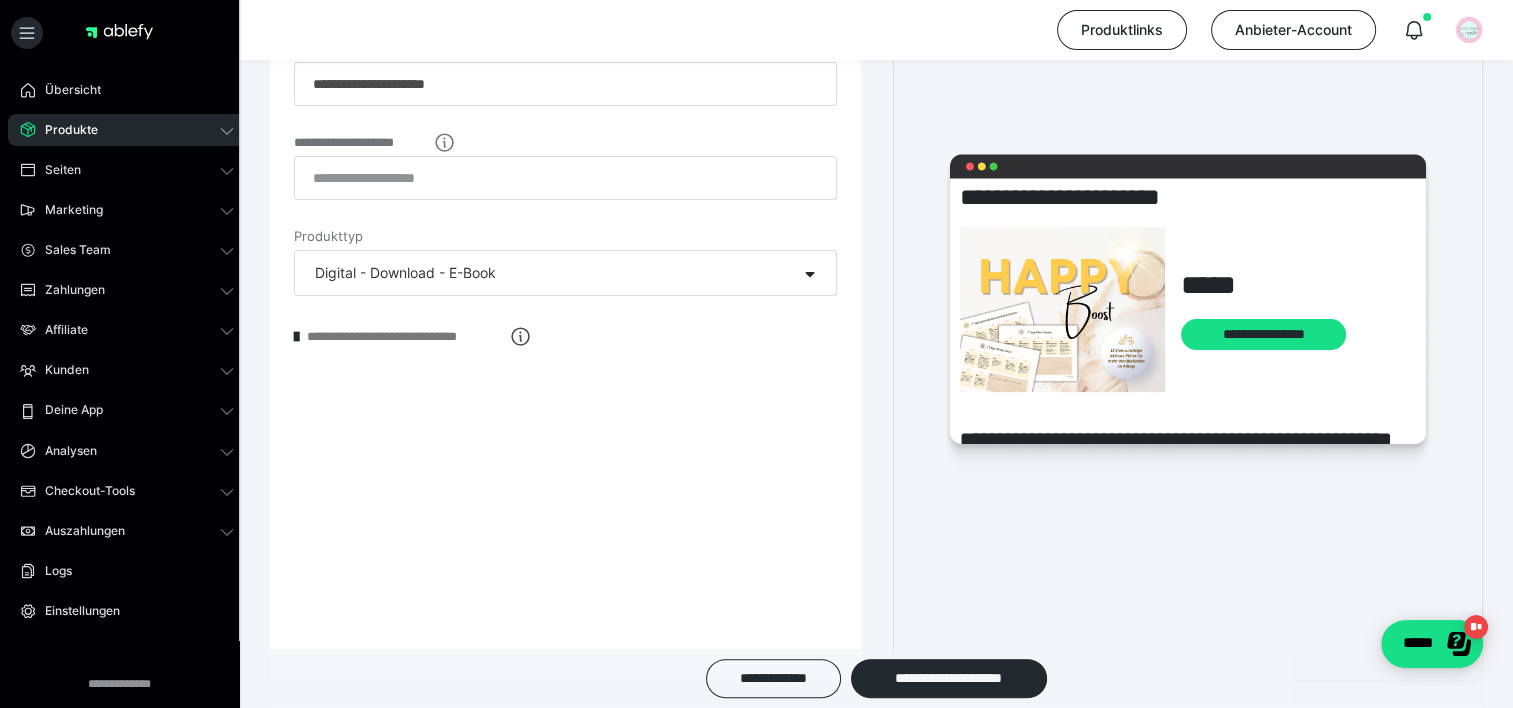 scroll, scrollTop: 400, scrollLeft: 0, axis: vertical 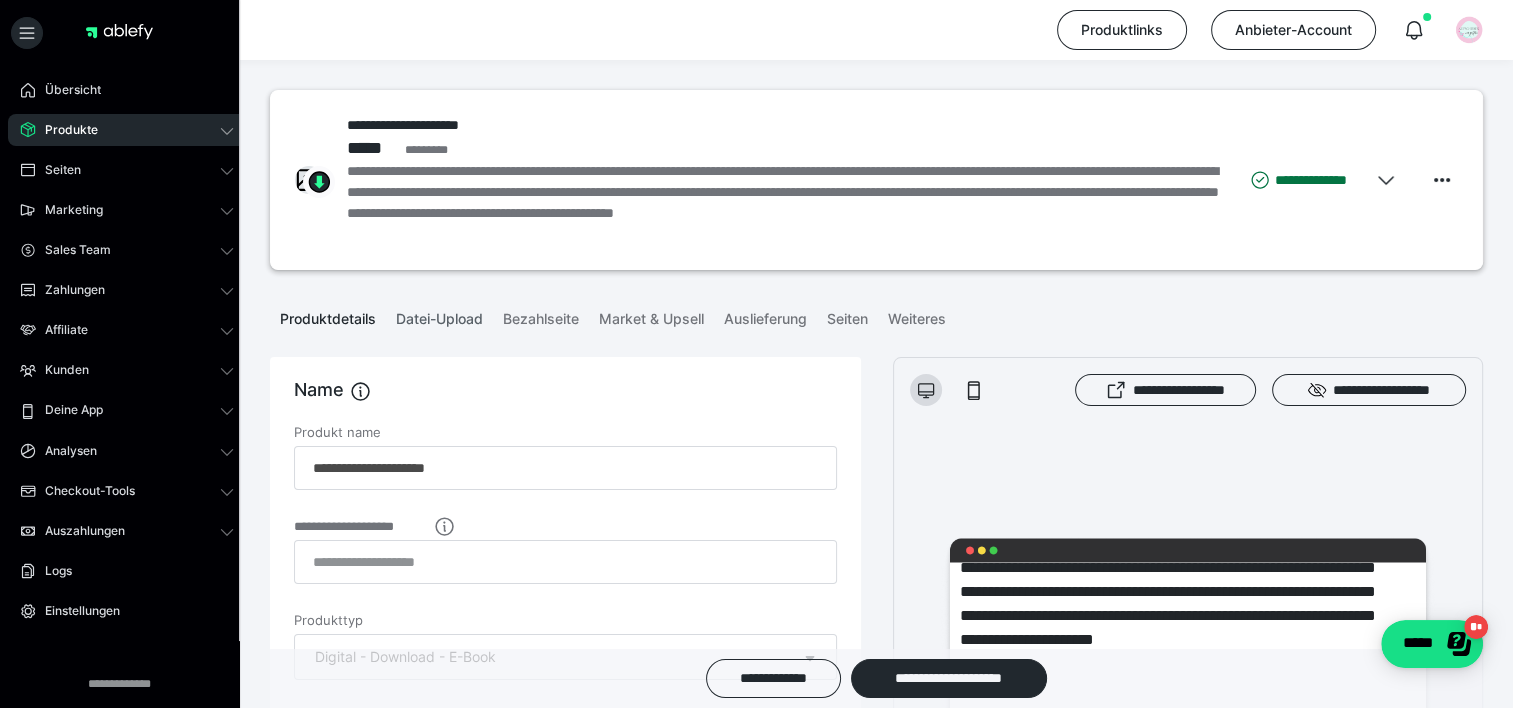 click on "Datei-Upload" at bounding box center (439, 315) 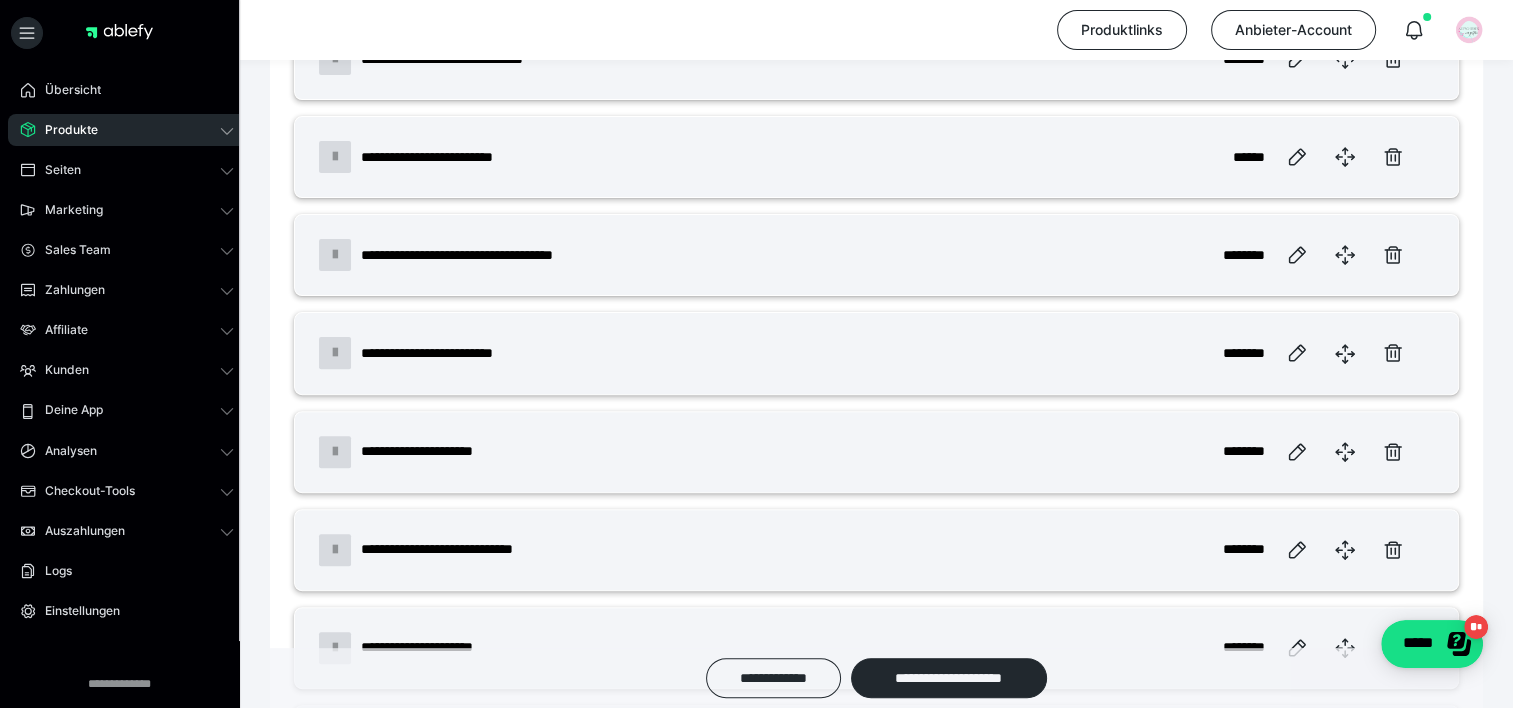 scroll, scrollTop: 0, scrollLeft: 0, axis: both 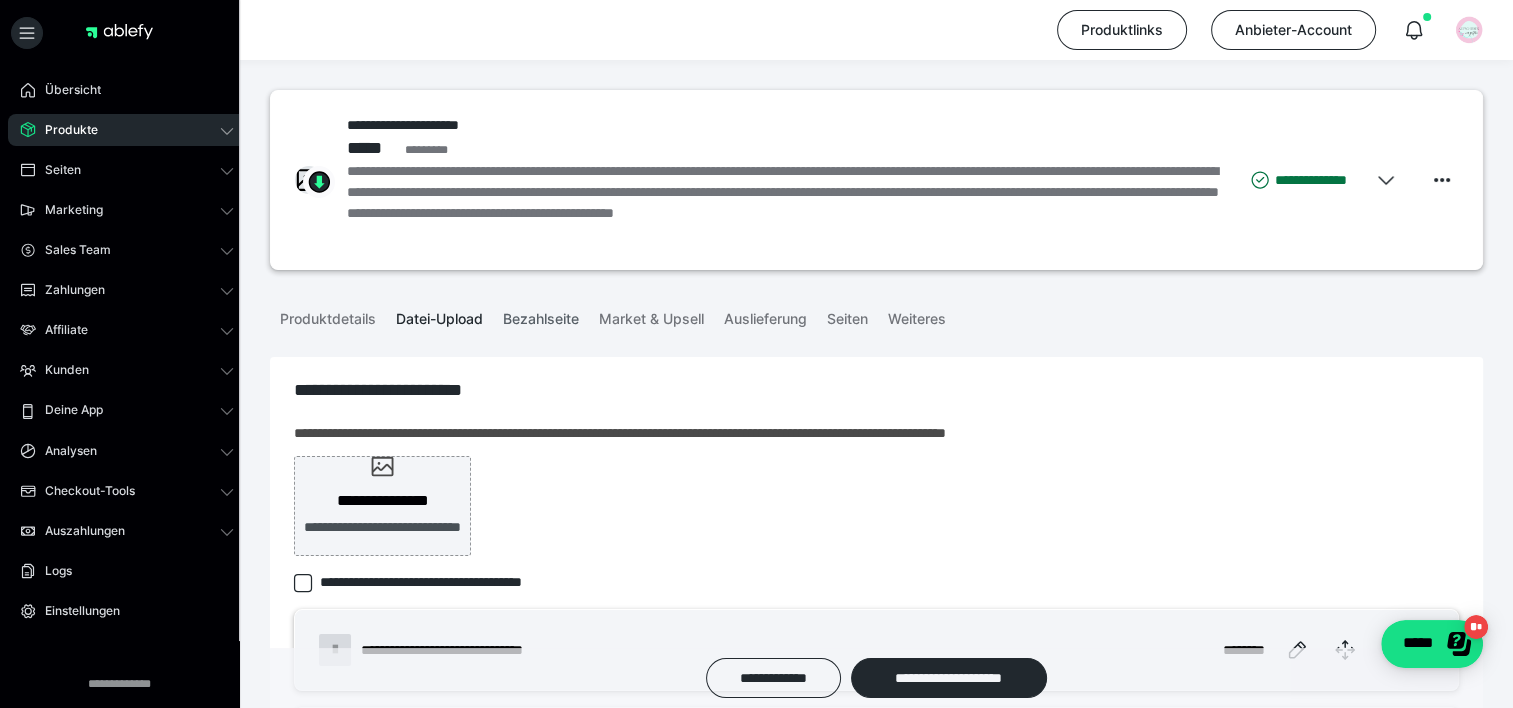 click on "Bezahlseite" at bounding box center [541, 315] 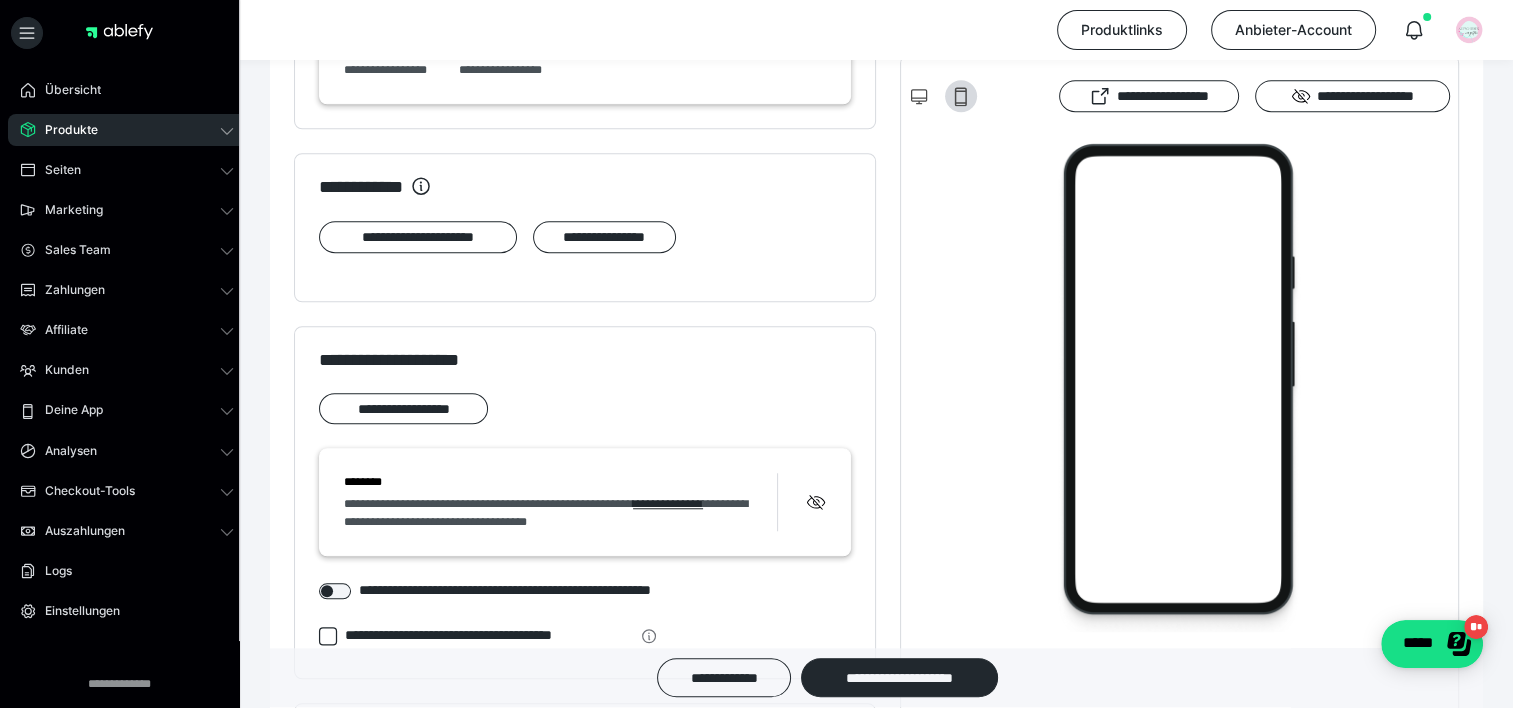 scroll, scrollTop: 1700, scrollLeft: 0, axis: vertical 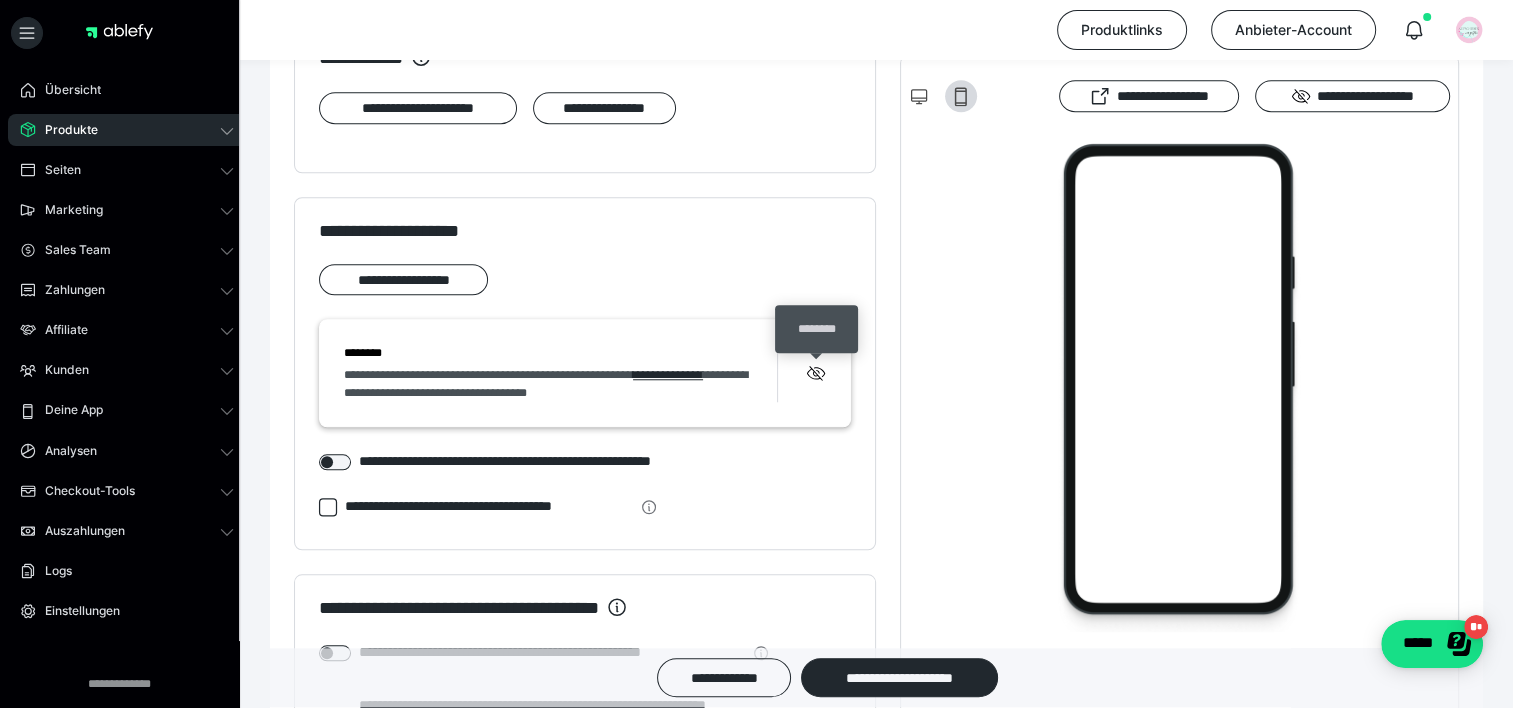 click 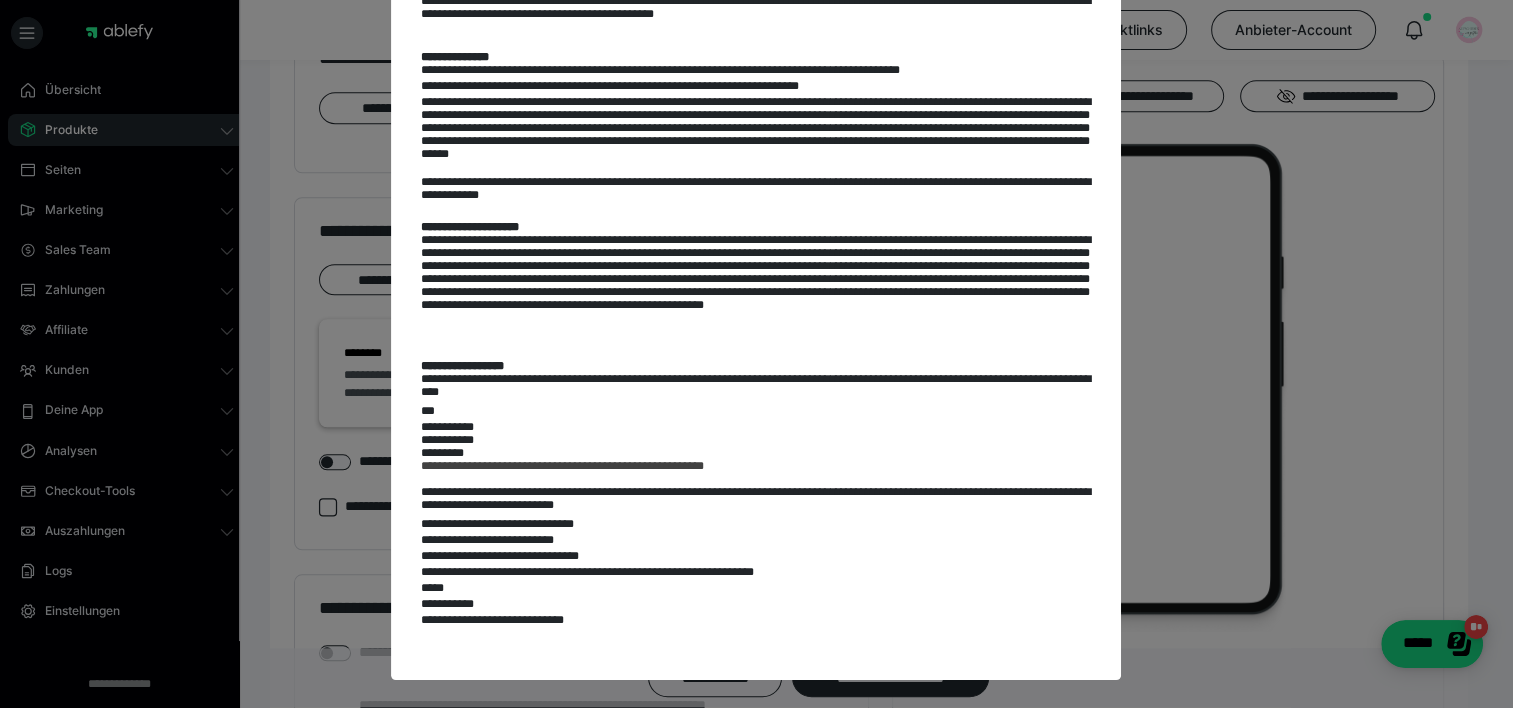 scroll, scrollTop: 0, scrollLeft: 0, axis: both 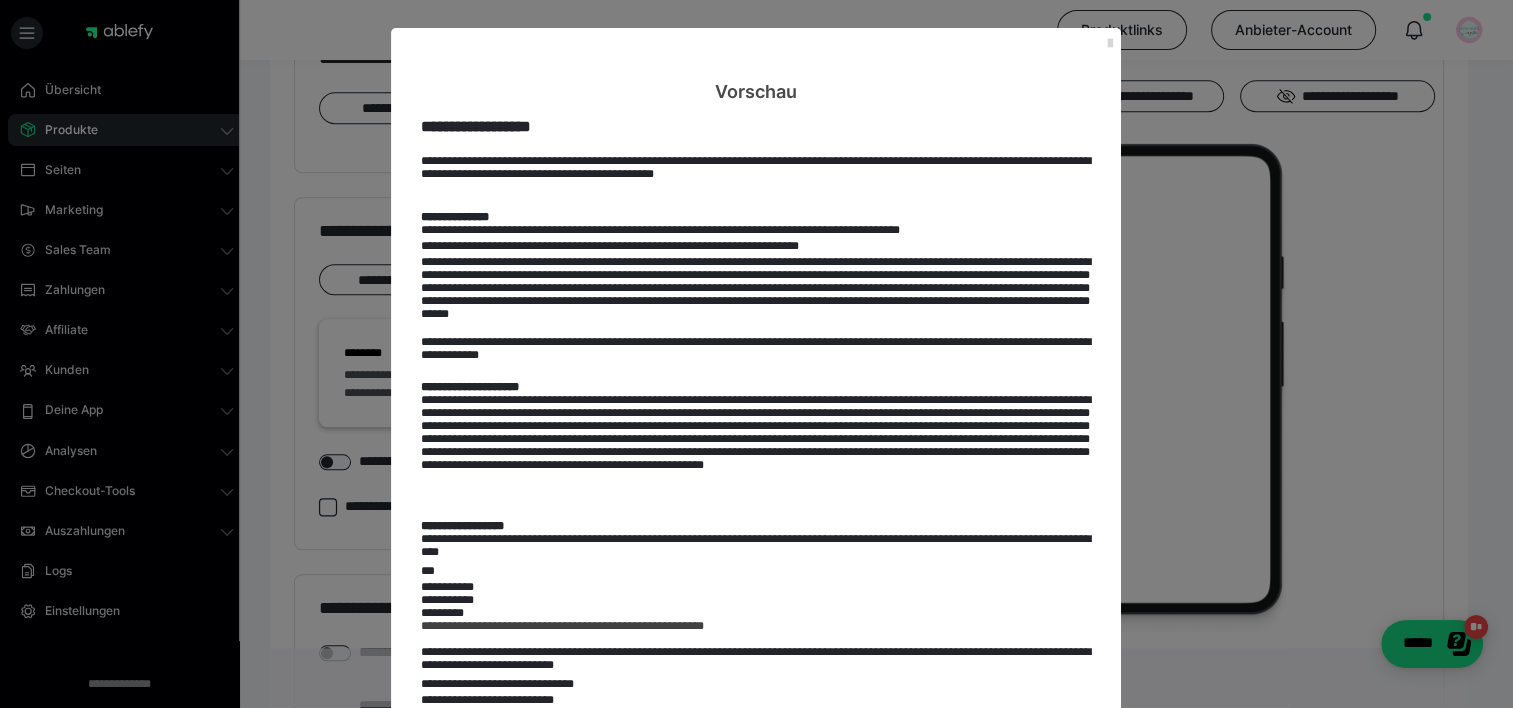 click at bounding box center [1109, 44] 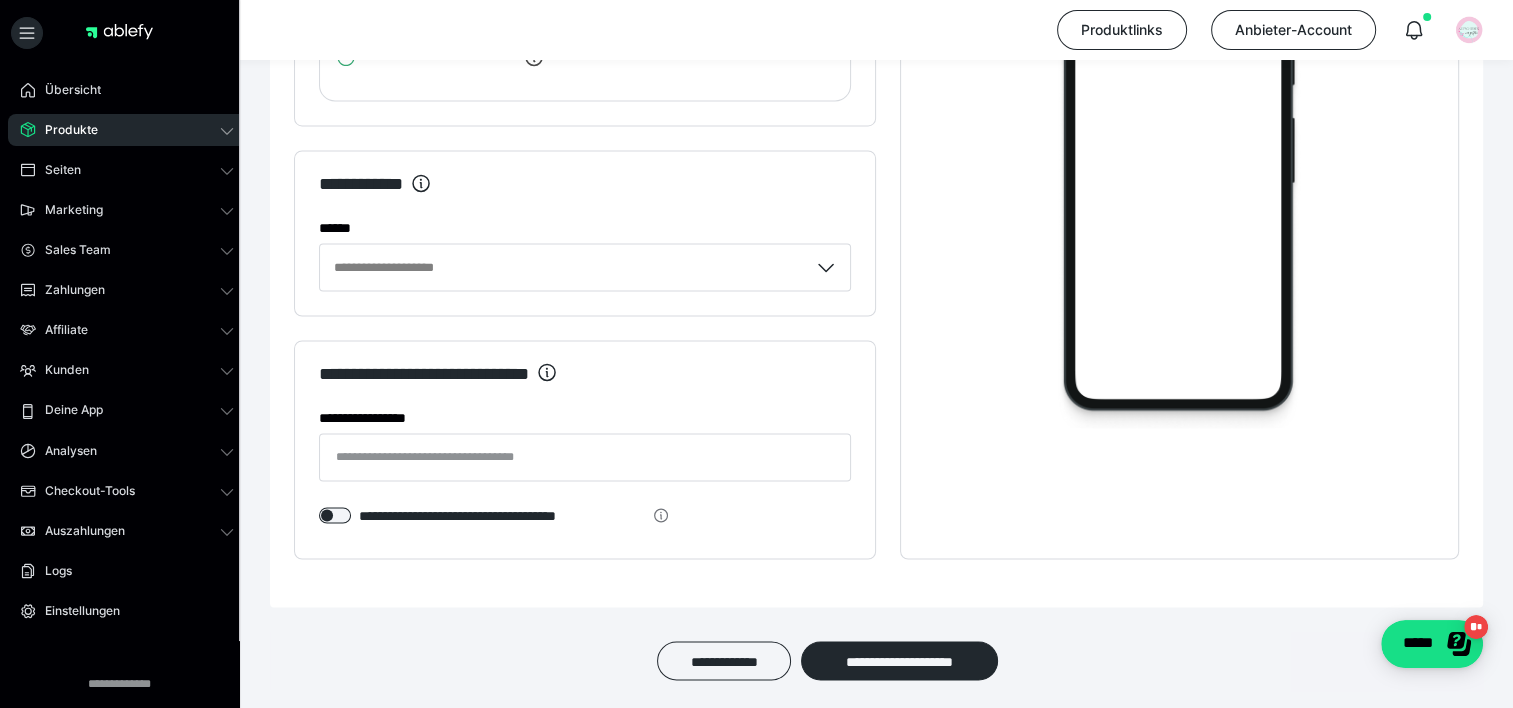 scroll, scrollTop: 3367, scrollLeft: 0, axis: vertical 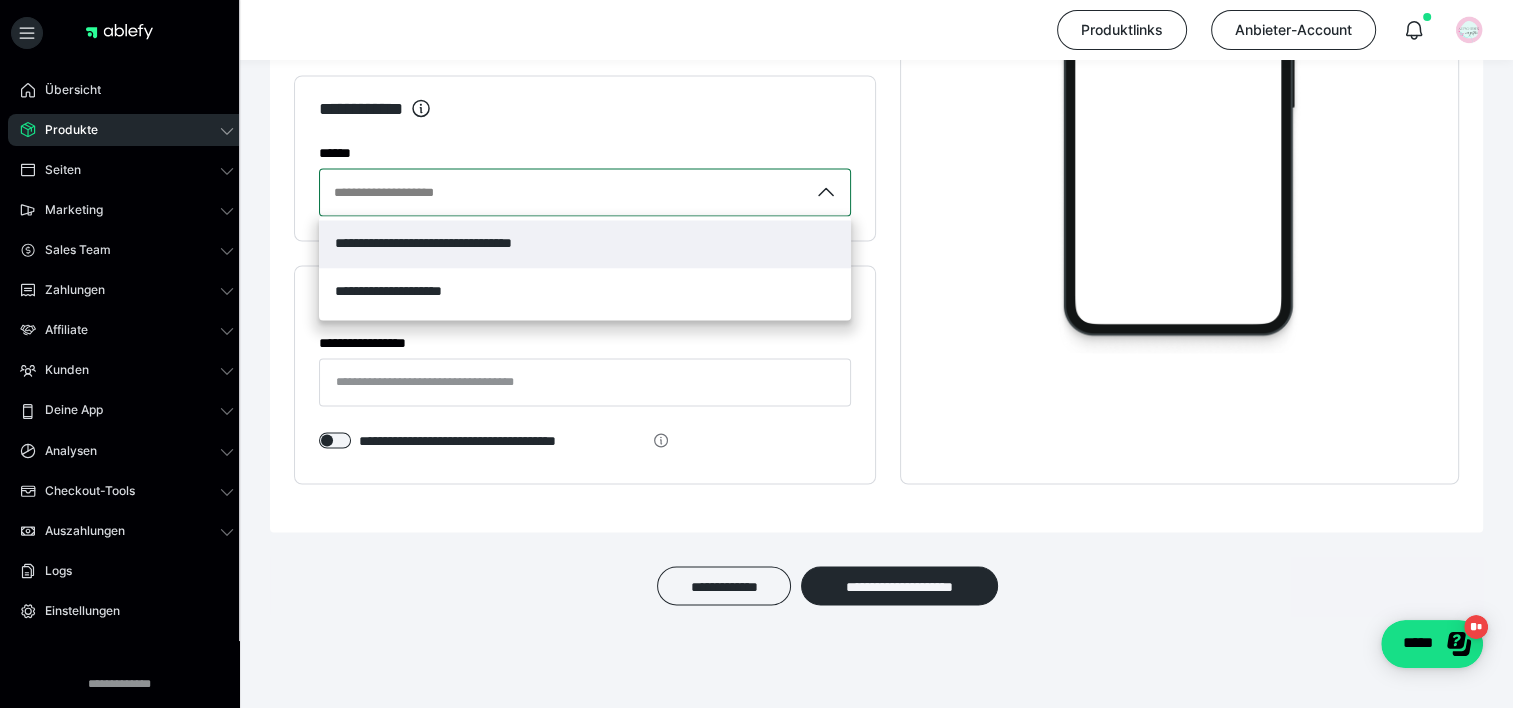 click on "**********" at bounding box center [564, 192] 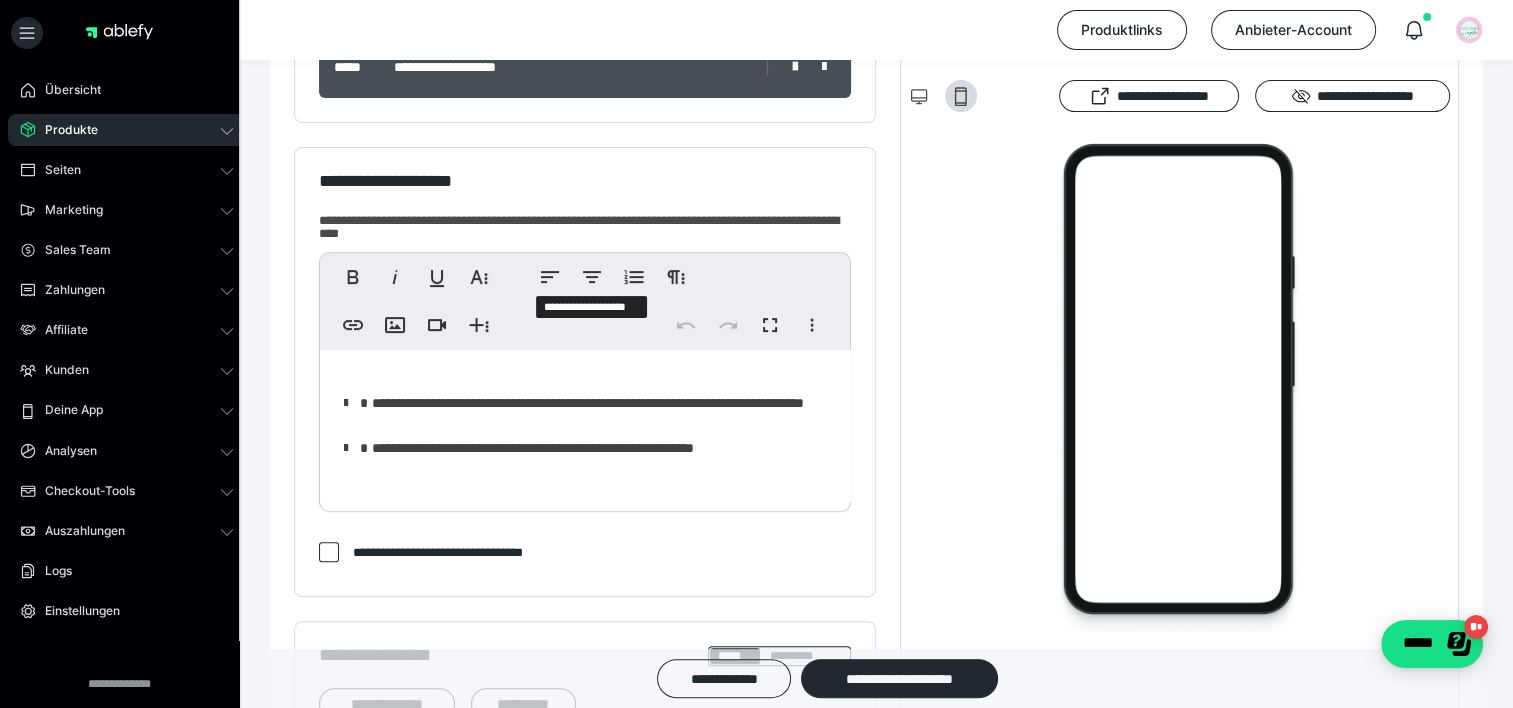 scroll, scrollTop: 0, scrollLeft: 0, axis: both 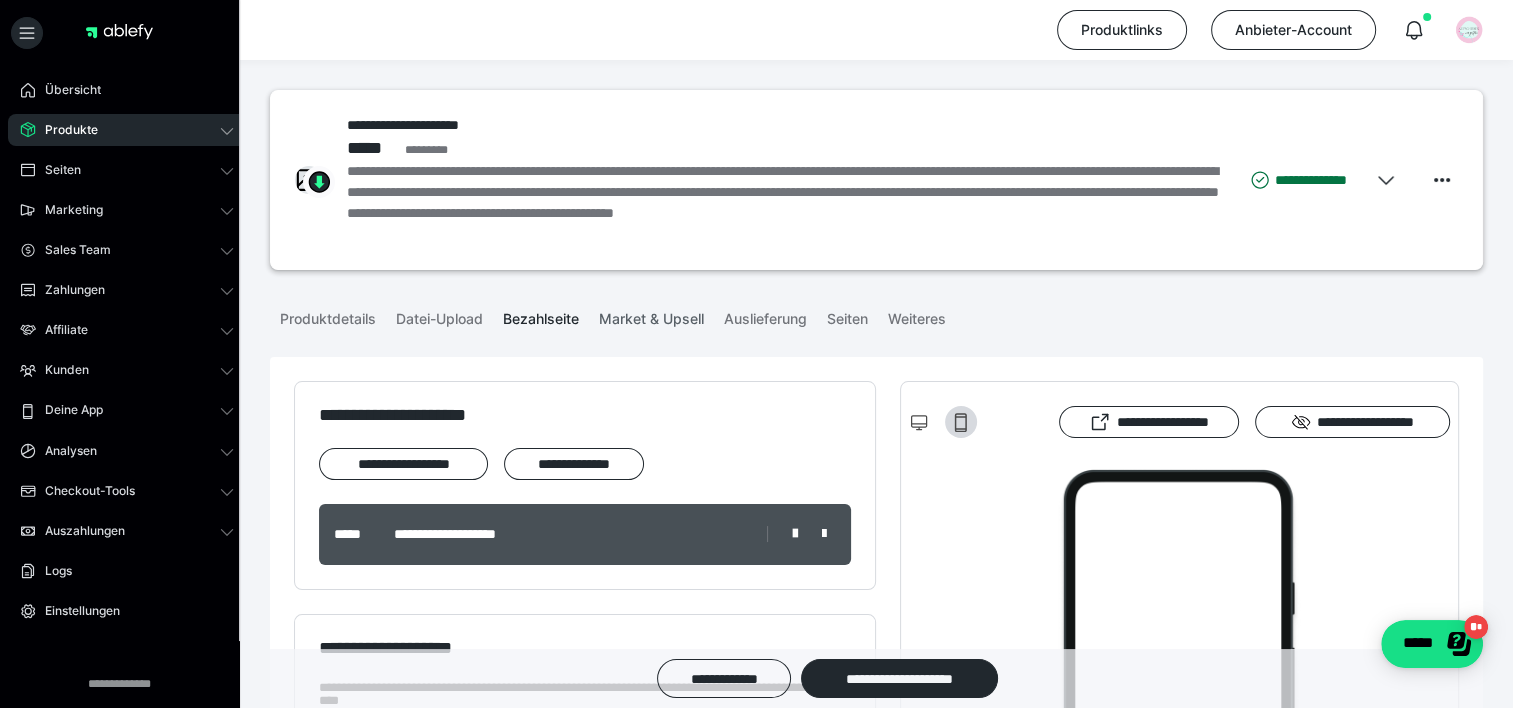 click on "Market & Upsell" at bounding box center (651, 315) 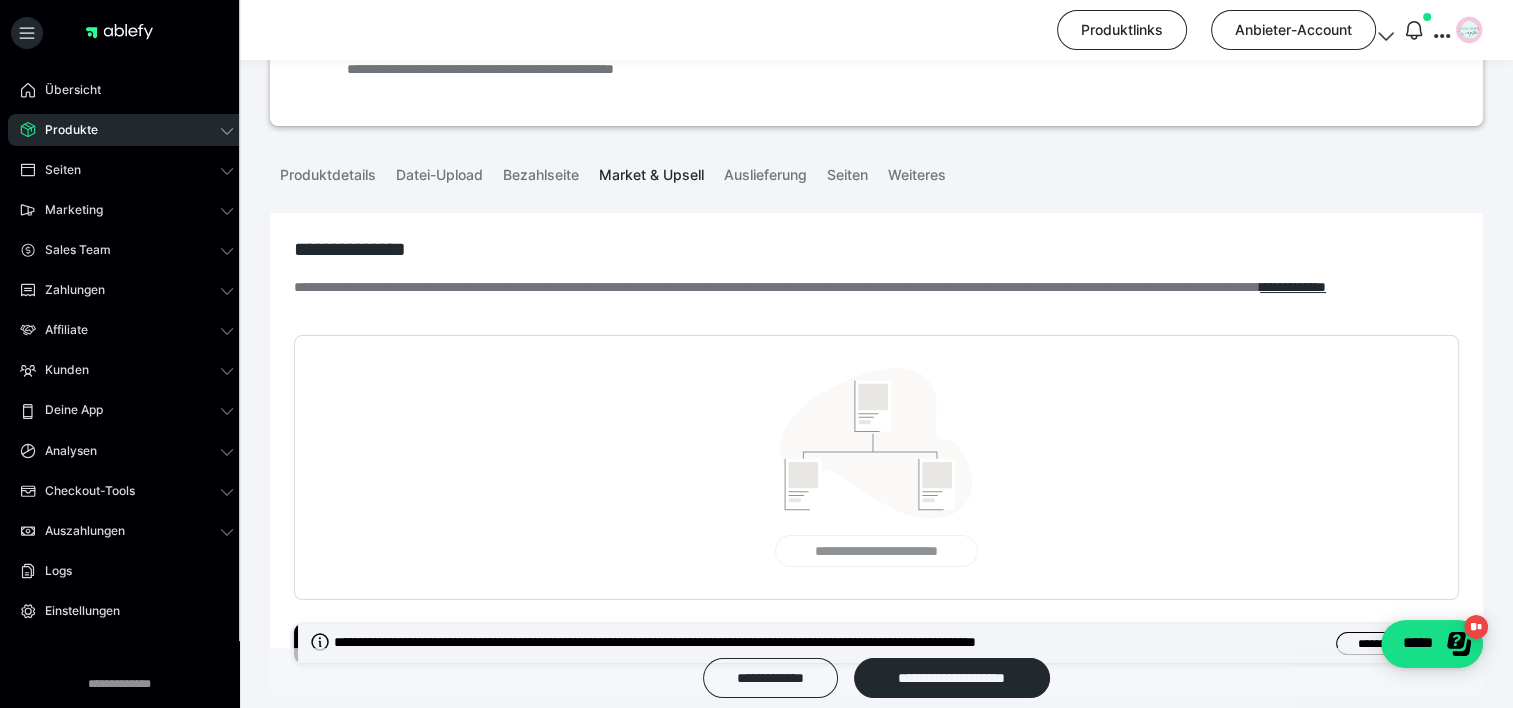 scroll, scrollTop: 0, scrollLeft: 0, axis: both 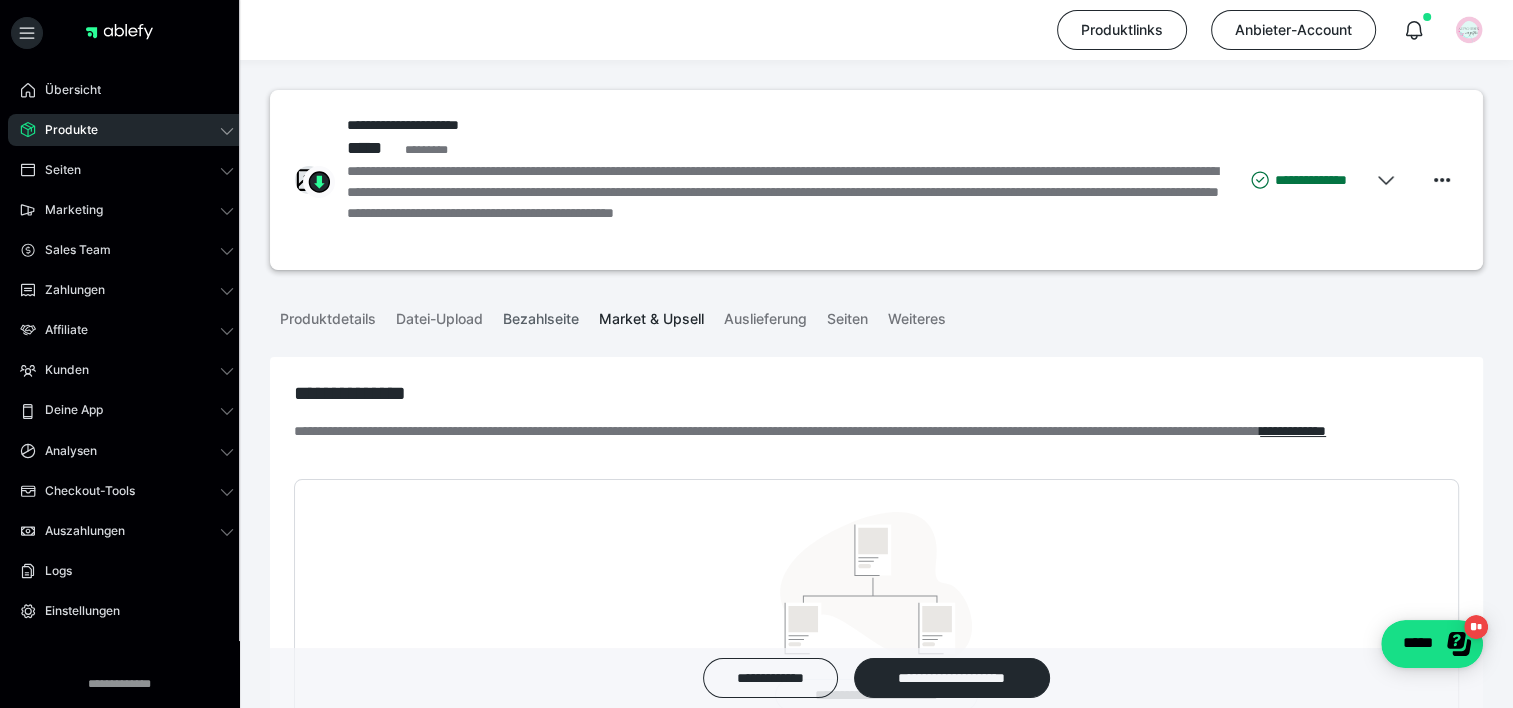 click on "Bezahlseite" at bounding box center (541, 315) 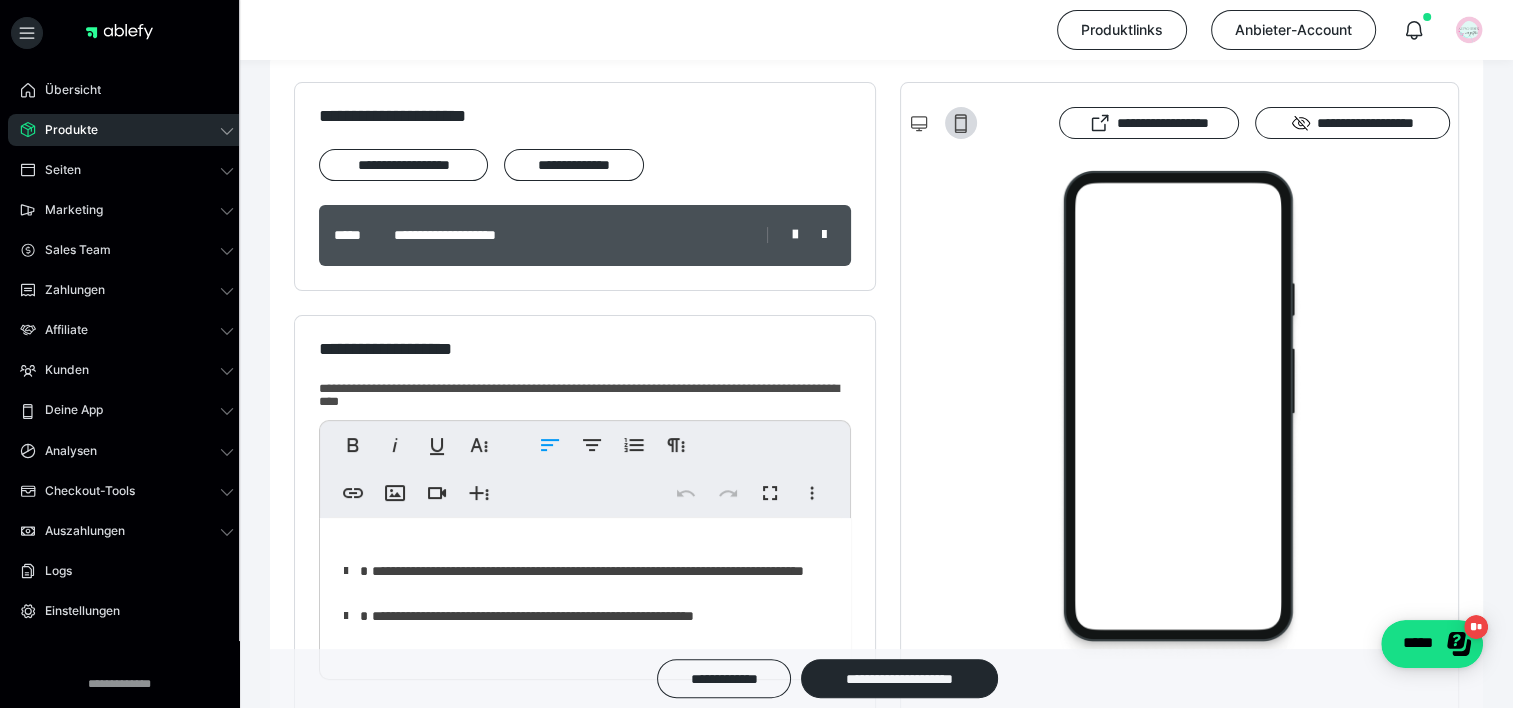 scroll, scrollTop: 300, scrollLeft: 0, axis: vertical 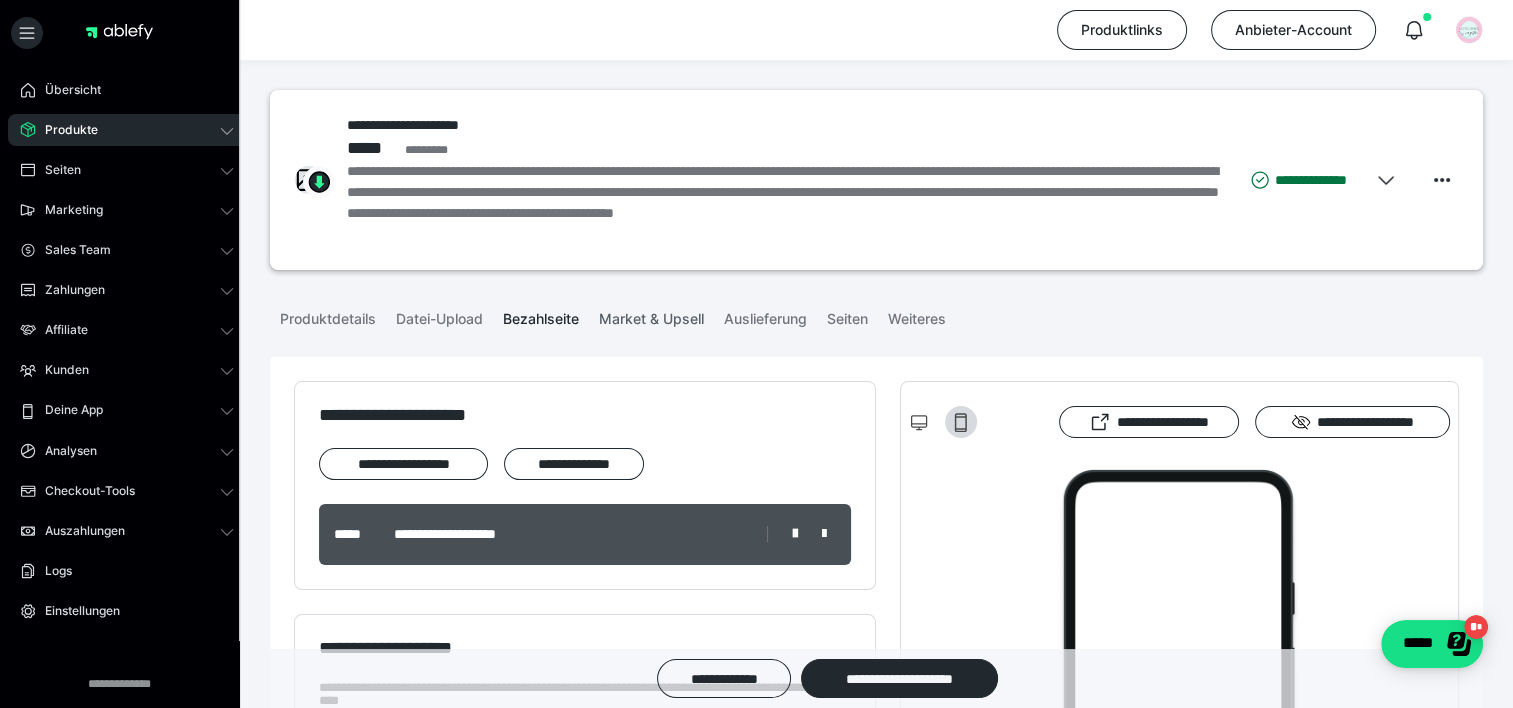 click on "Market & Upsell" at bounding box center [651, 315] 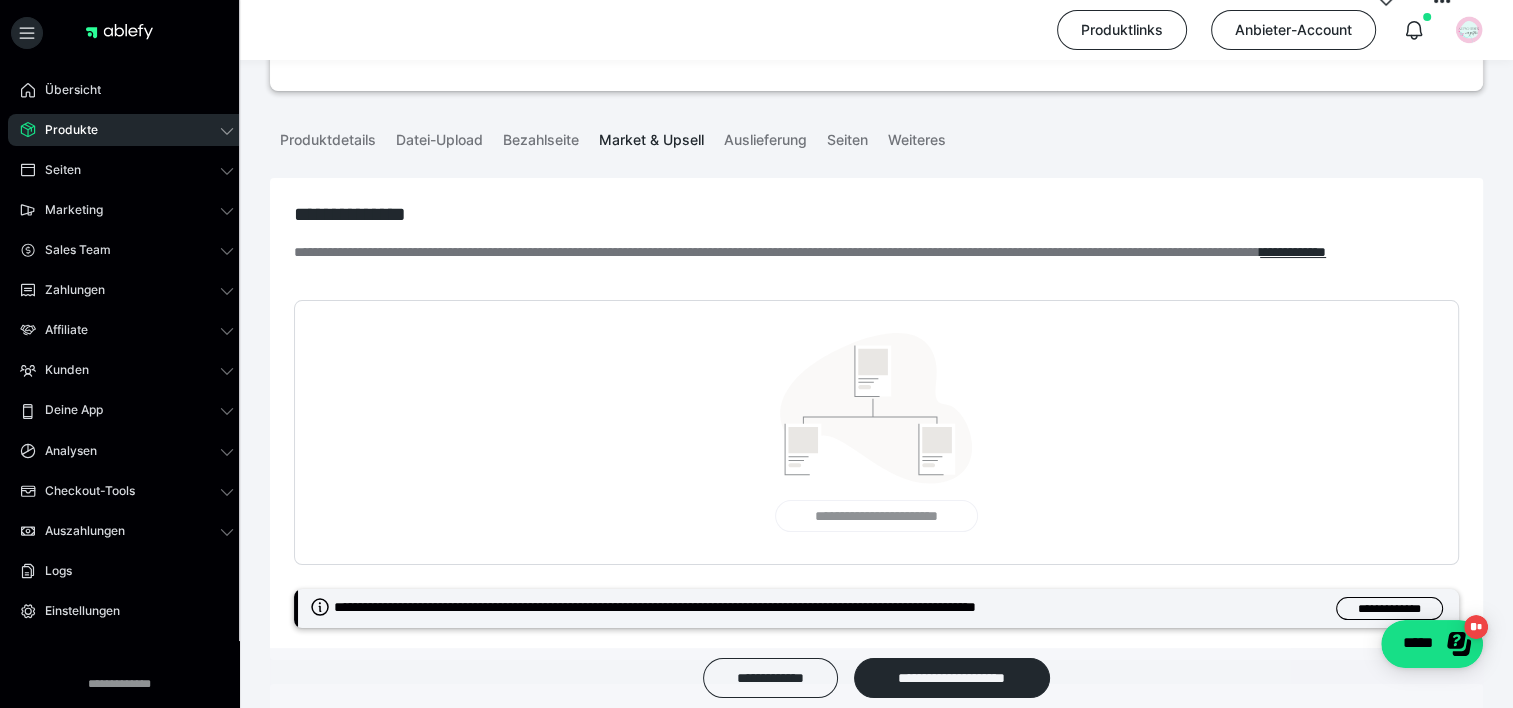 scroll, scrollTop: 168, scrollLeft: 0, axis: vertical 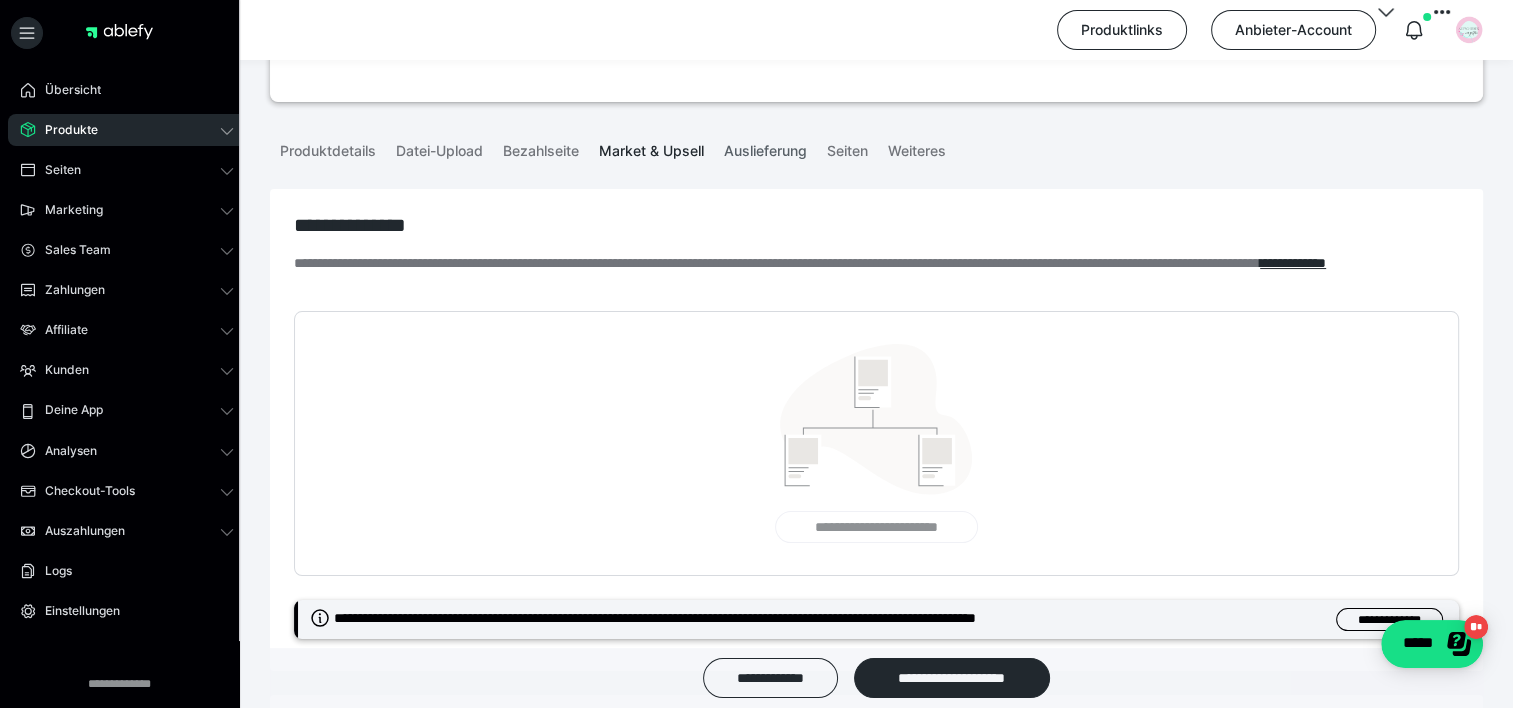 click on "Auslieferung" at bounding box center [765, 147] 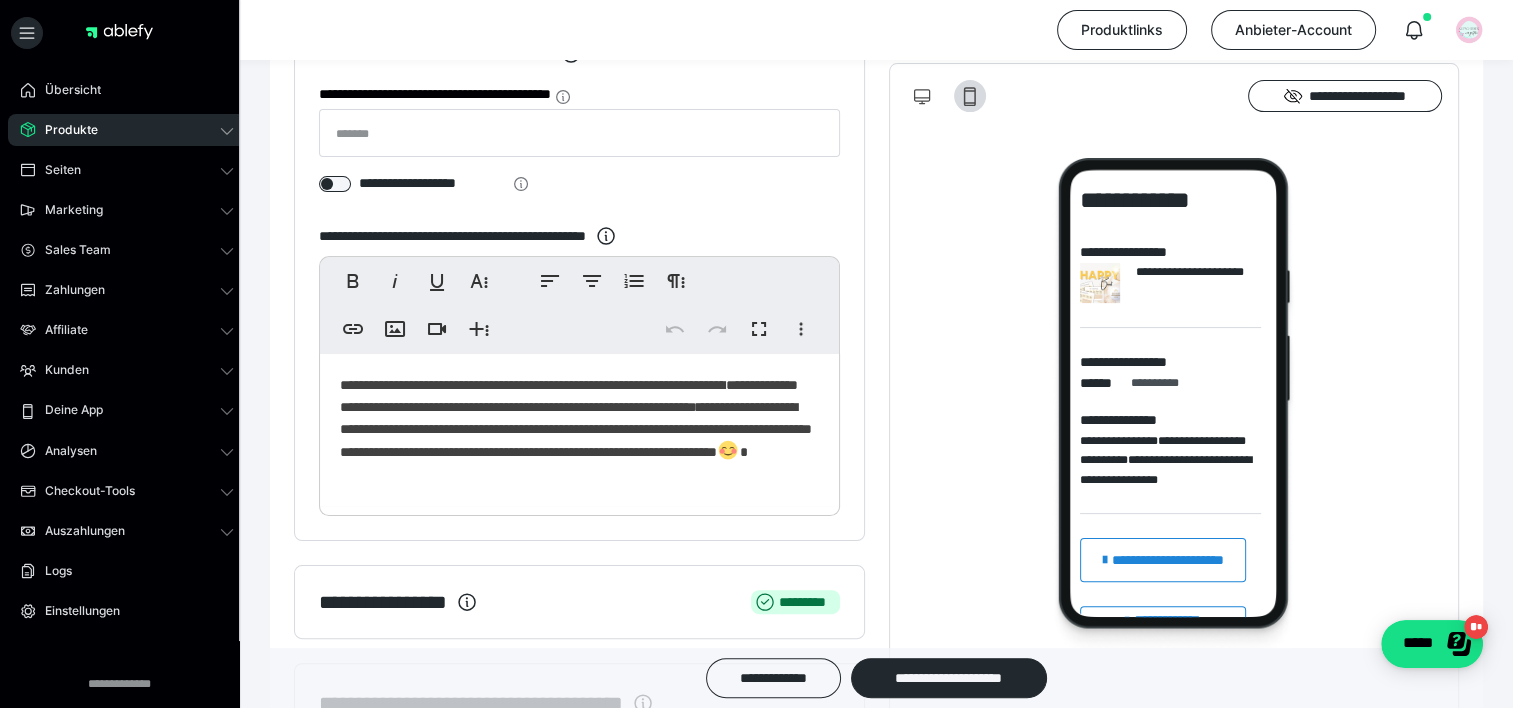 scroll, scrollTop: 368, scrollLeft: 0, axis: vertical 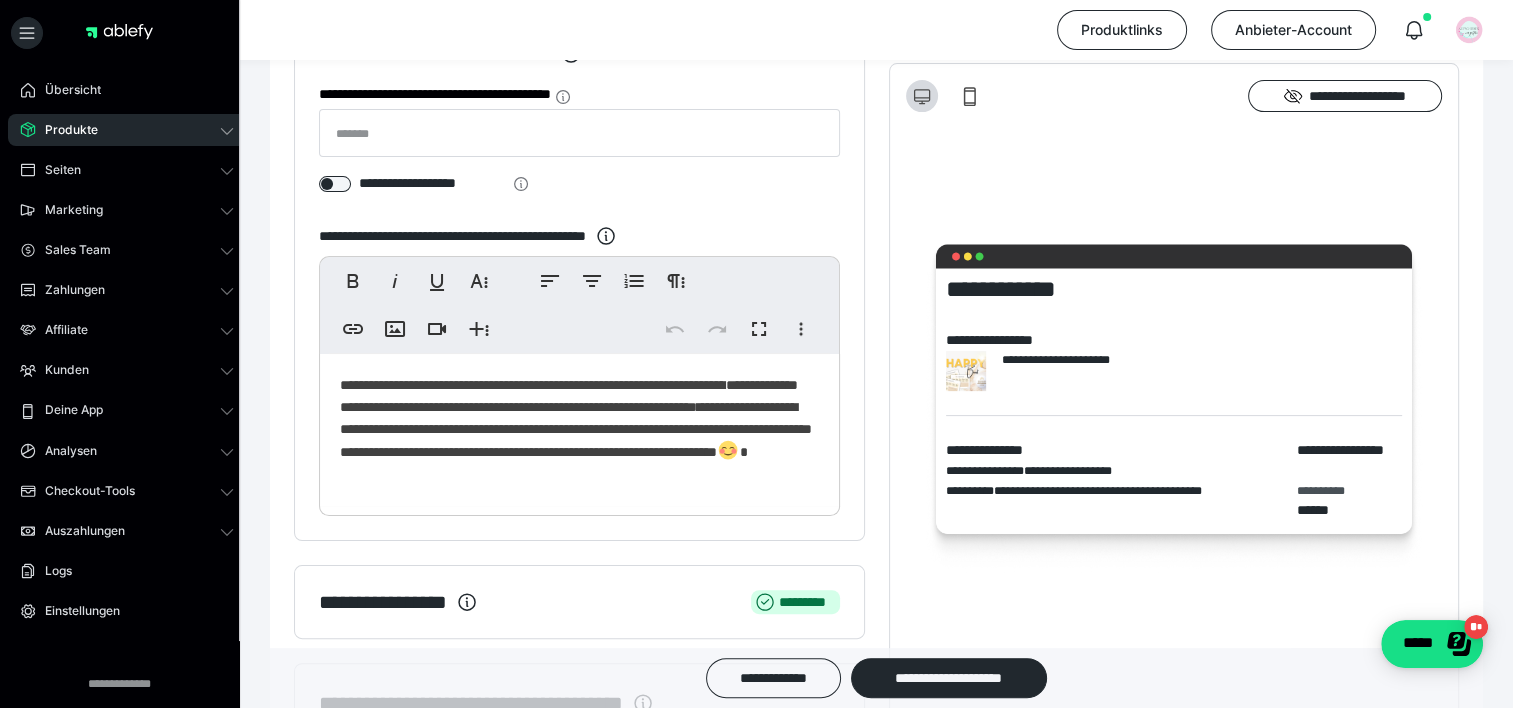click on "**********" at bounding box center [1166, 290] 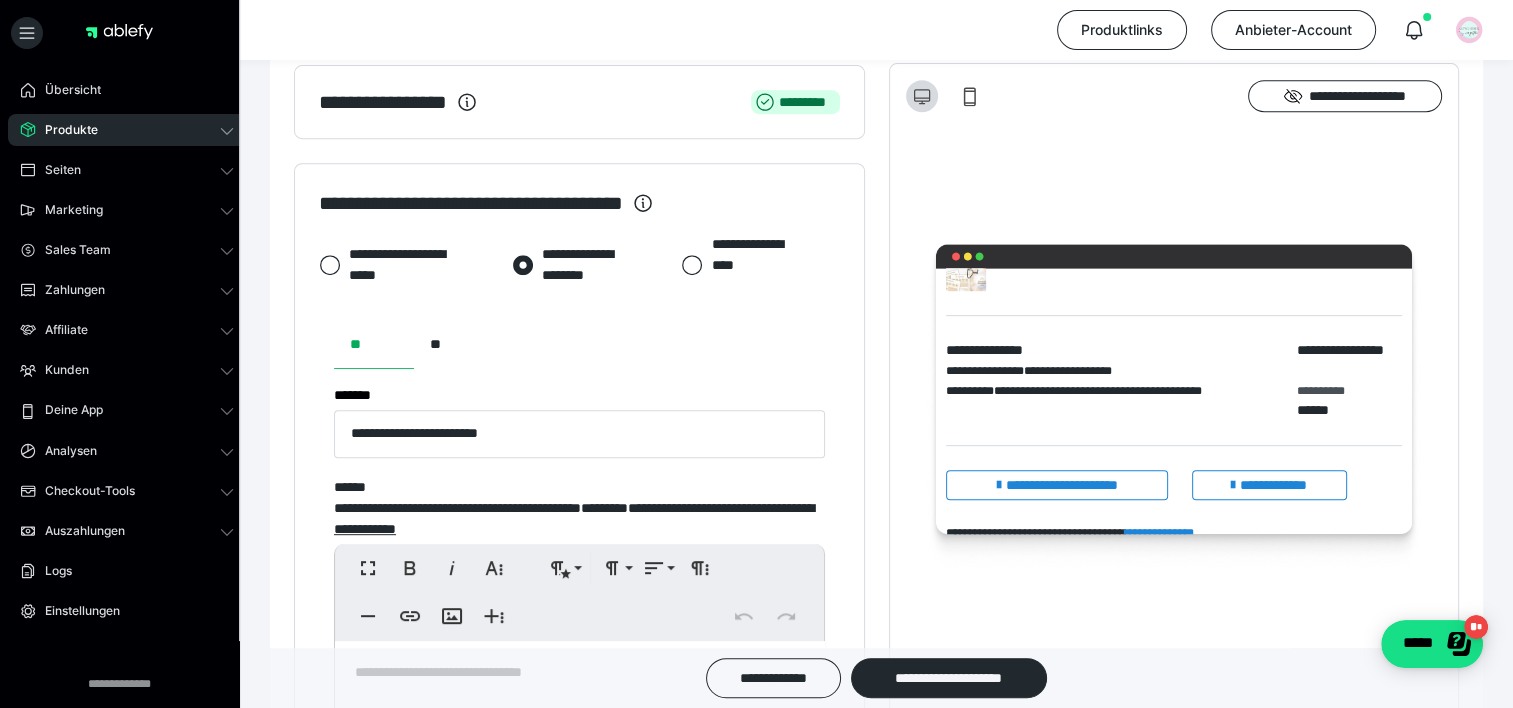 scroll, scrollTop: 1268, scrollLeft: 0, axis: vertical 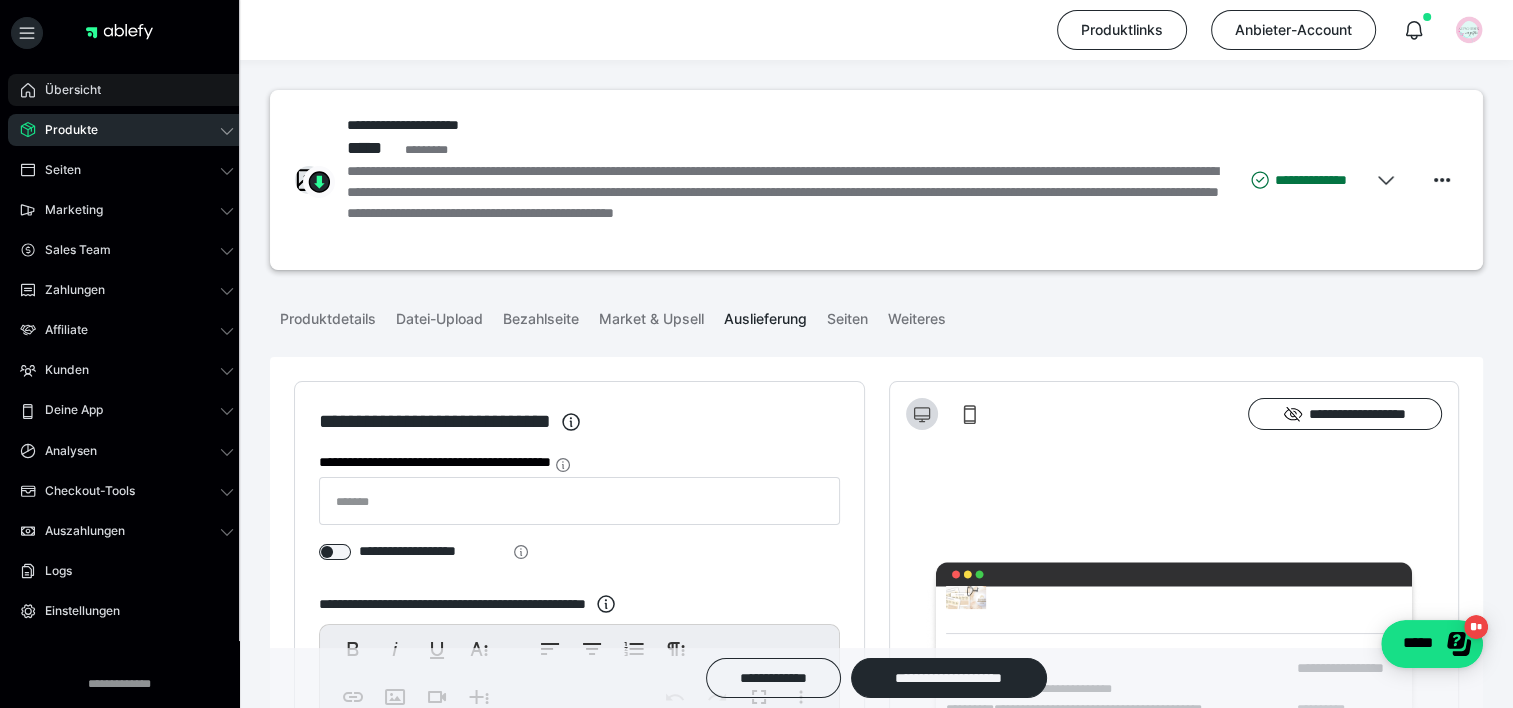 click on "Übersicht" at bounding box center [127, 90] 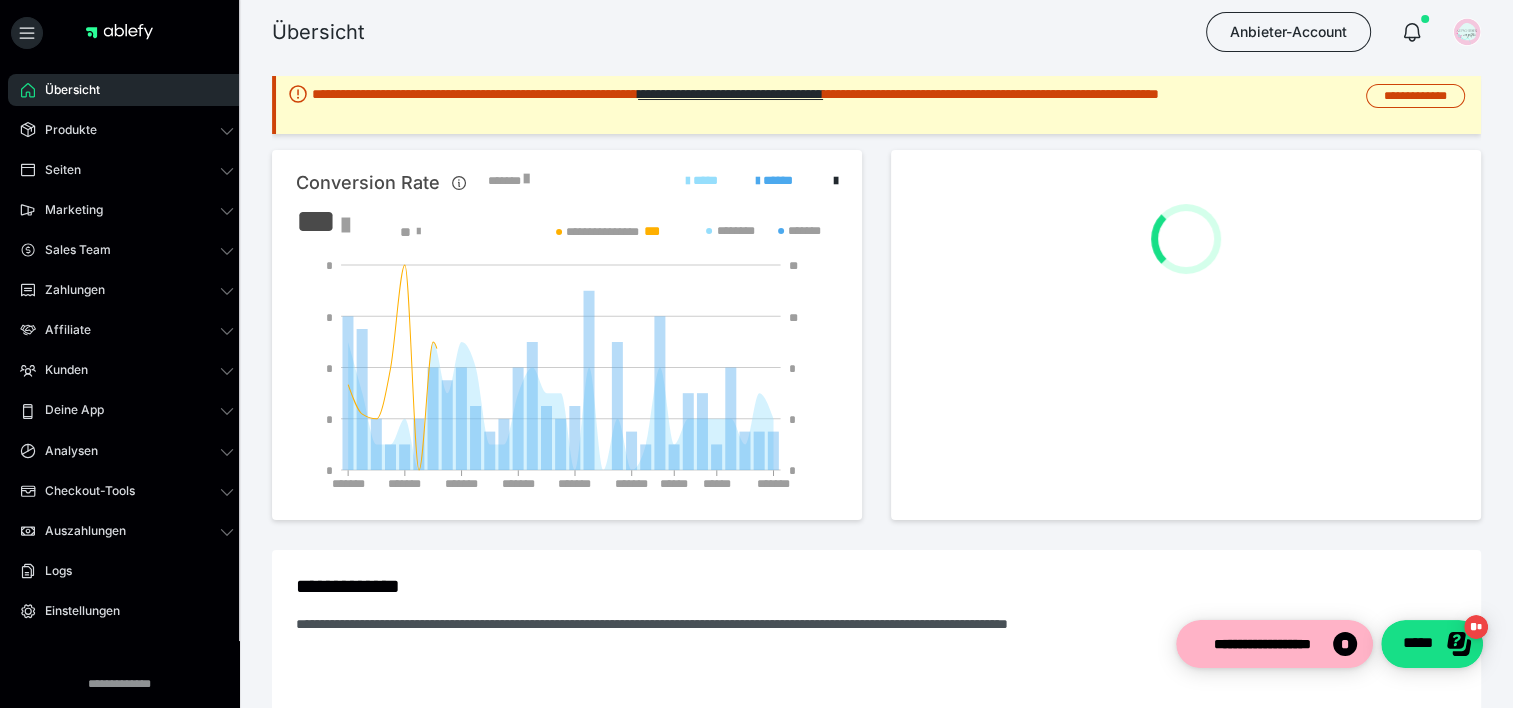 scroll, scrollTop: 0, scrollLeft: 0, axis: both 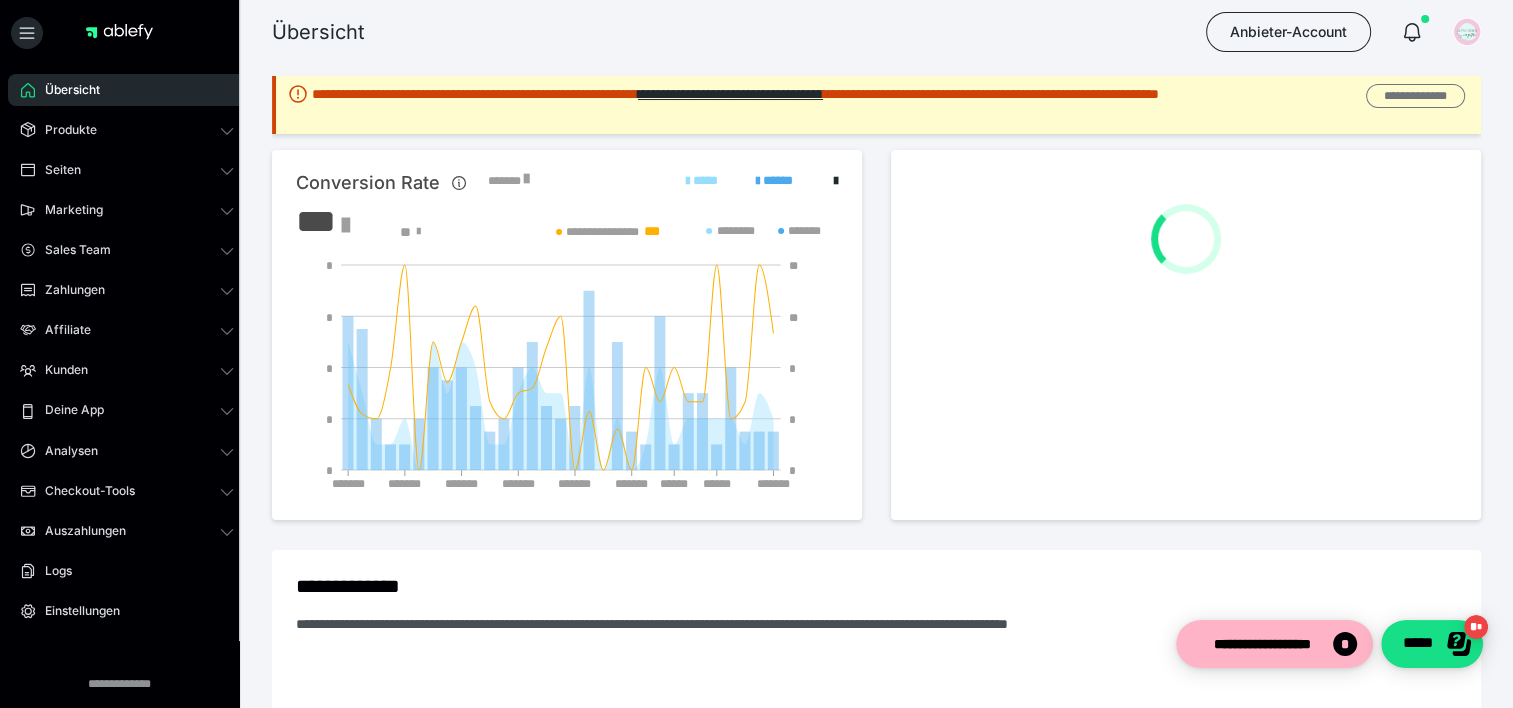 click on "**********" at bounding box center [1415, 96] 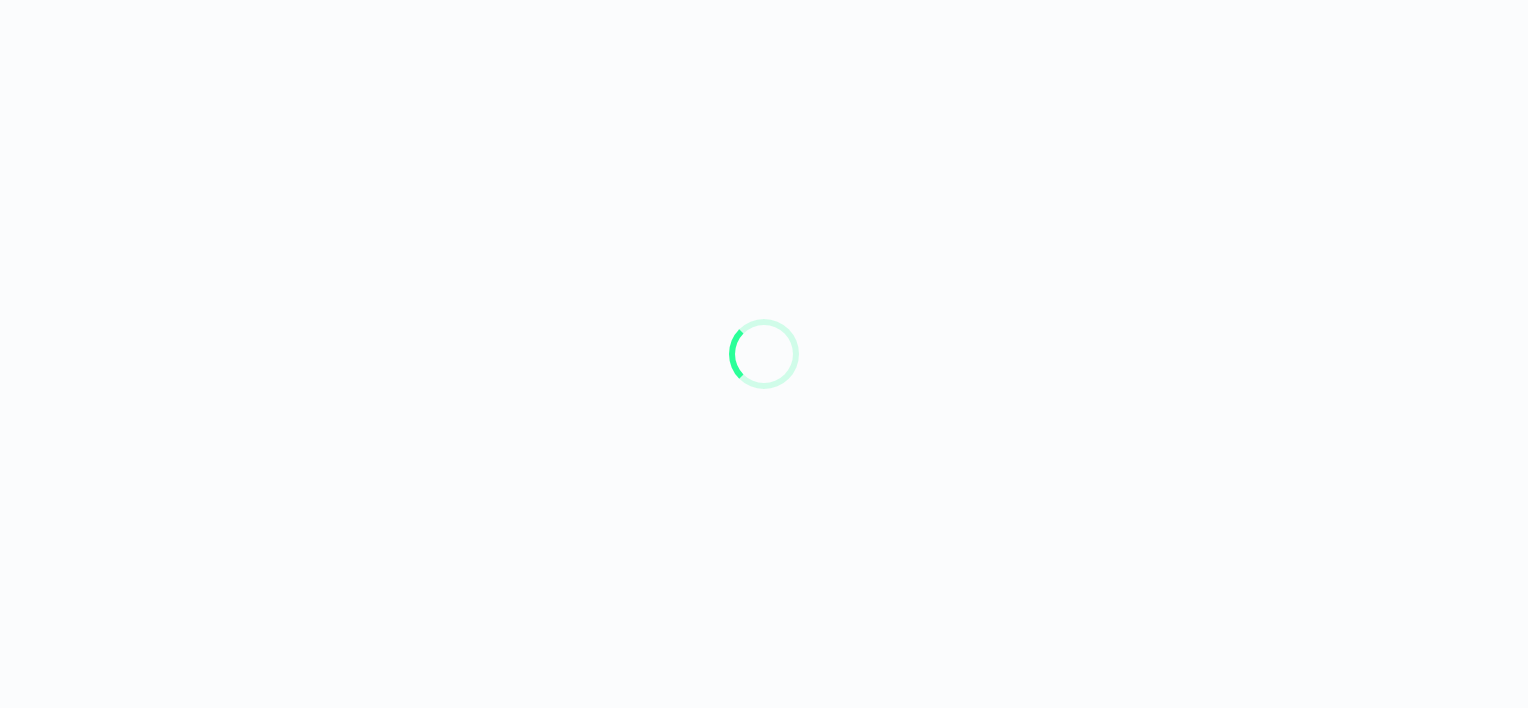 scroll, scrollTop: 0, scrollLeft: 0, axis: both 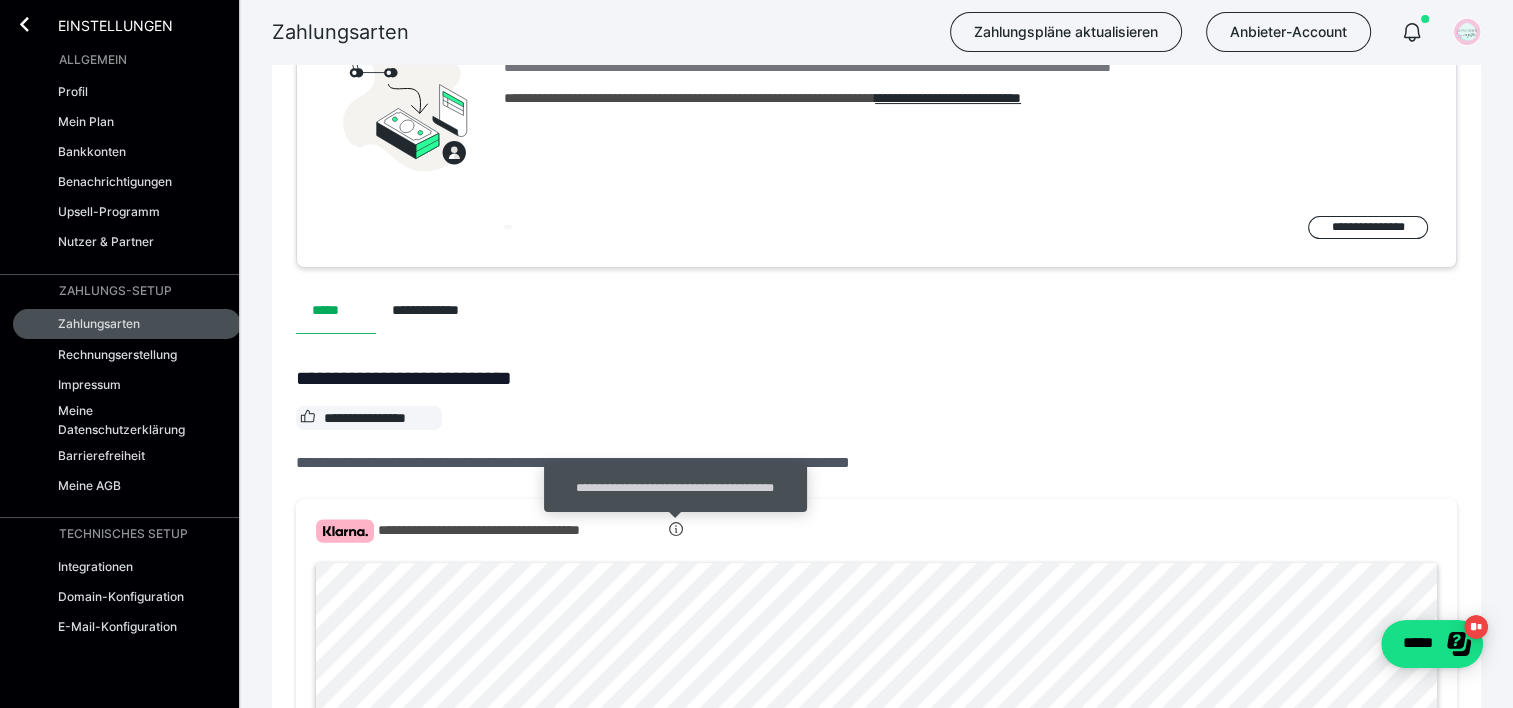 click 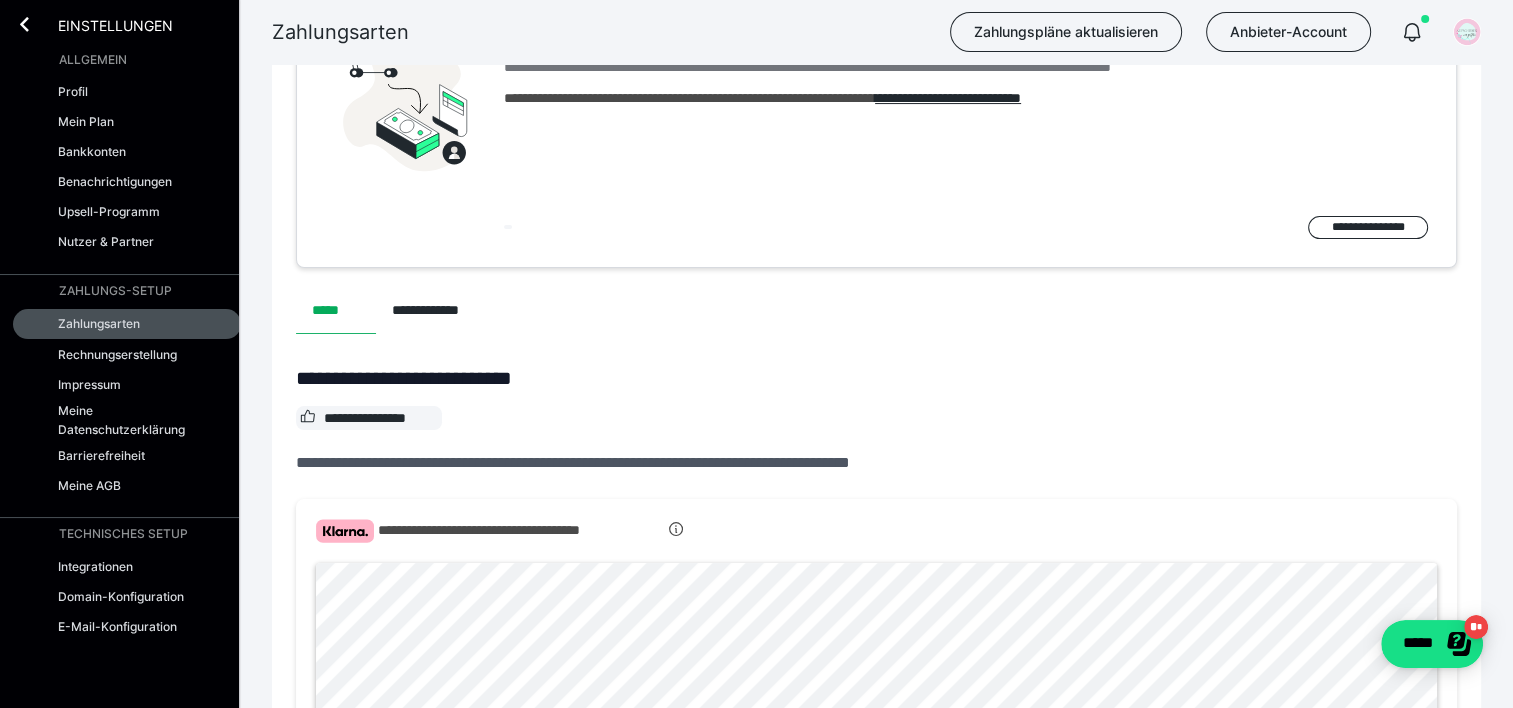 click on "Einstellungen" at bounding box center [101, 24] 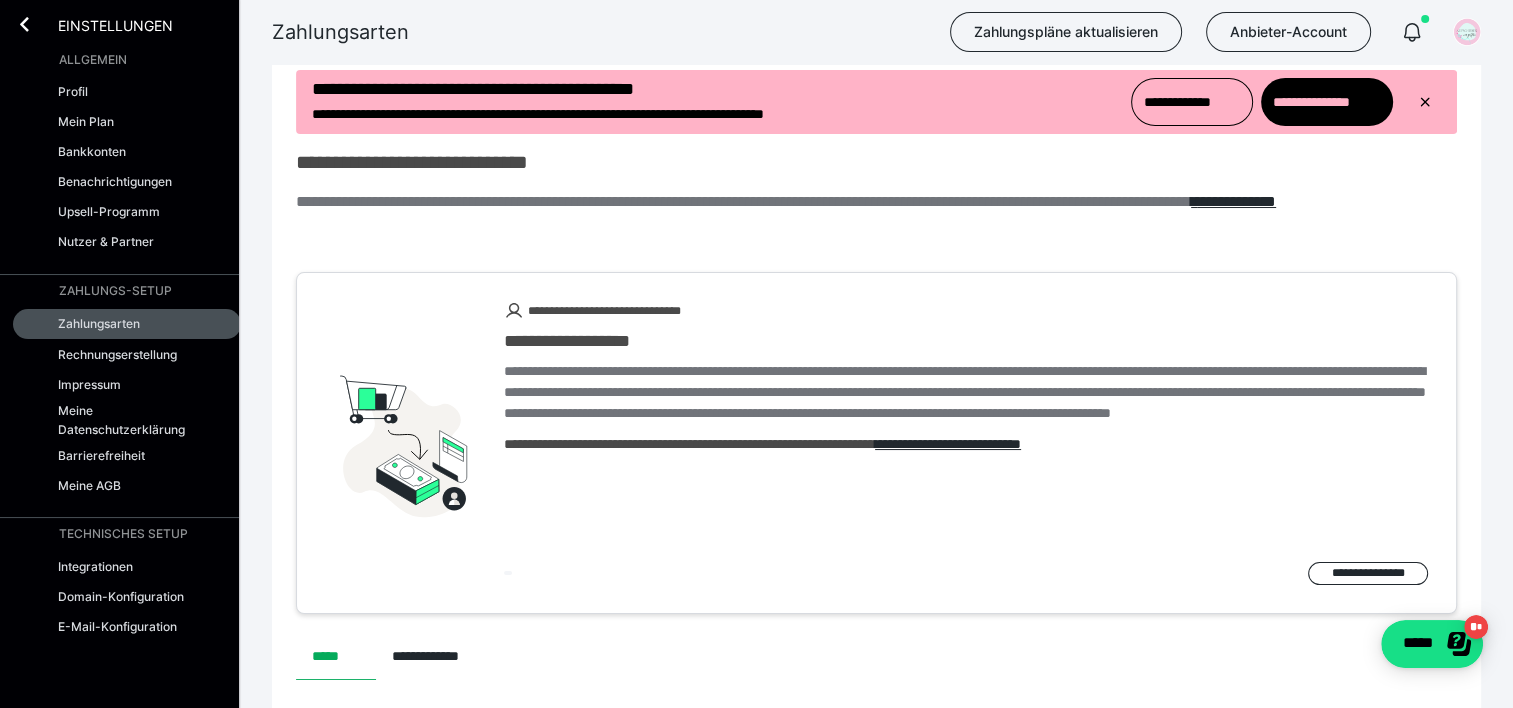scroll, scrollTop: 0, scrollLeft: 0, axis: both 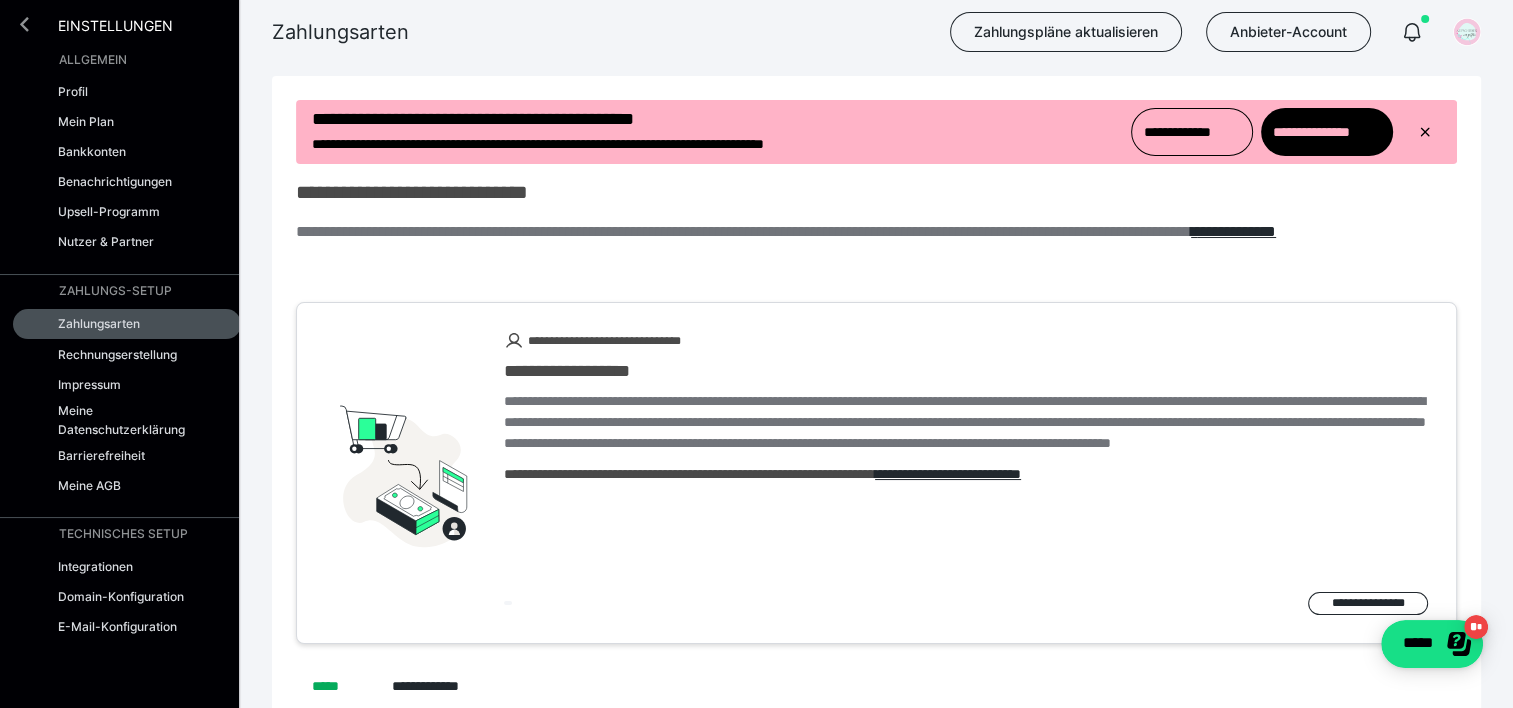 click at bounding box center (24, 24) 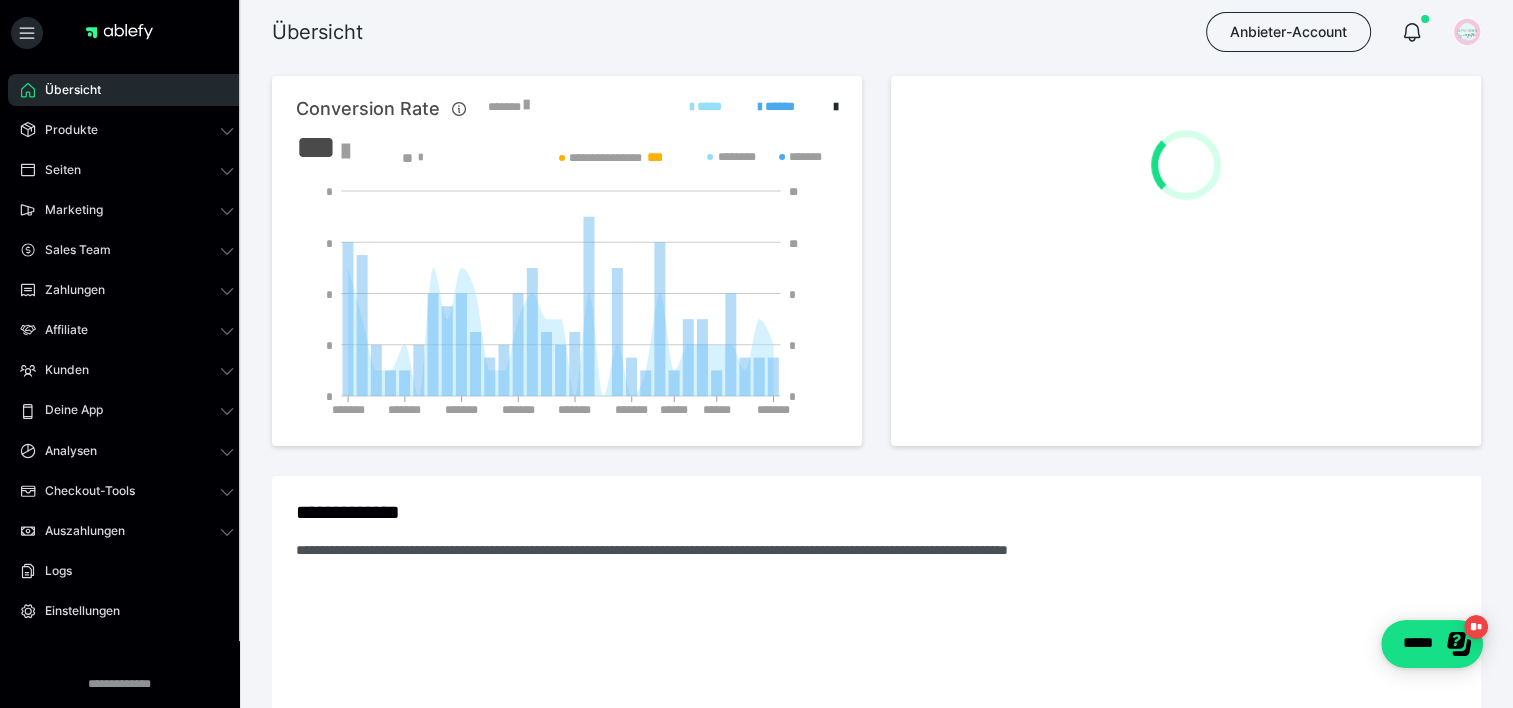 scroll, scrollTop: 0, scrollLeft: 0, axis: both 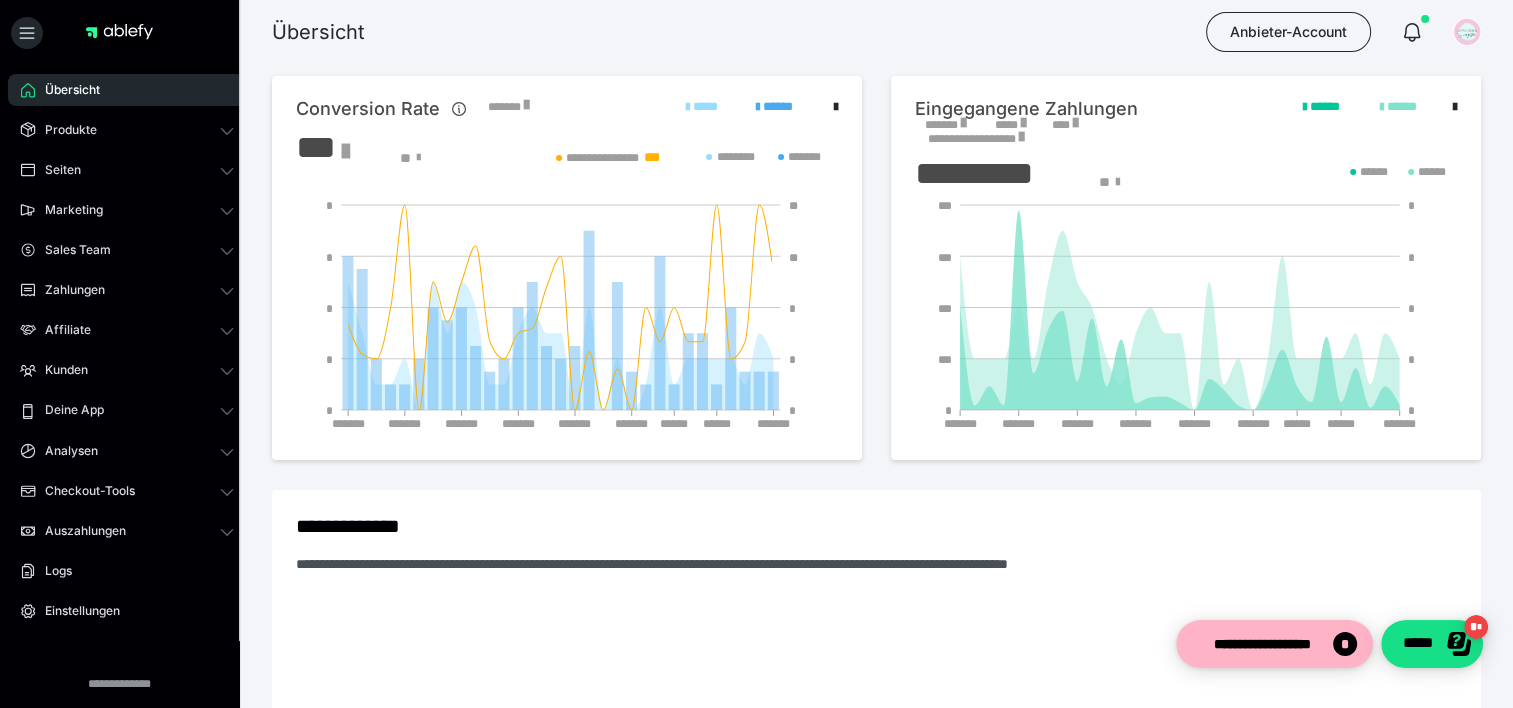 click on "*******" at bounding box center [945, 125] 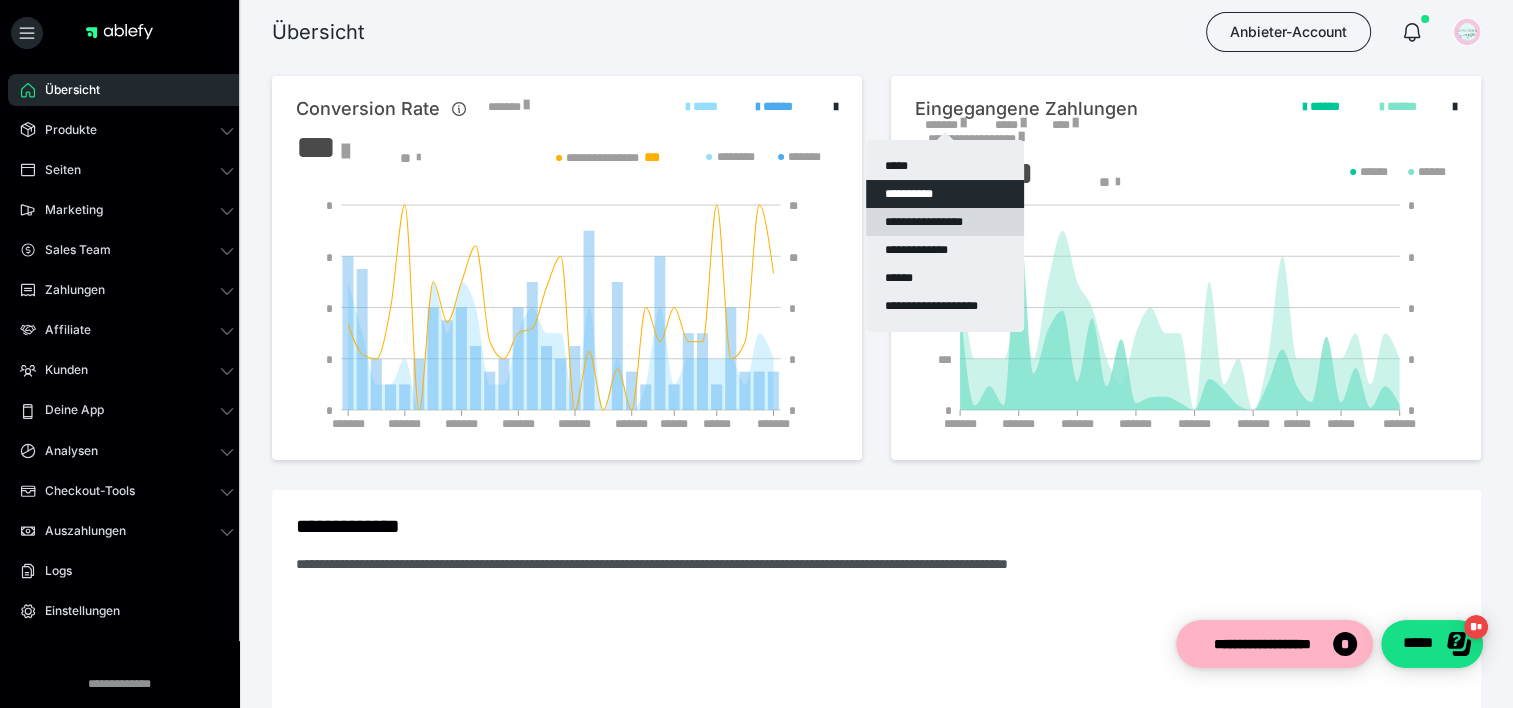 click on "**********" at bounding box center [945, 222] 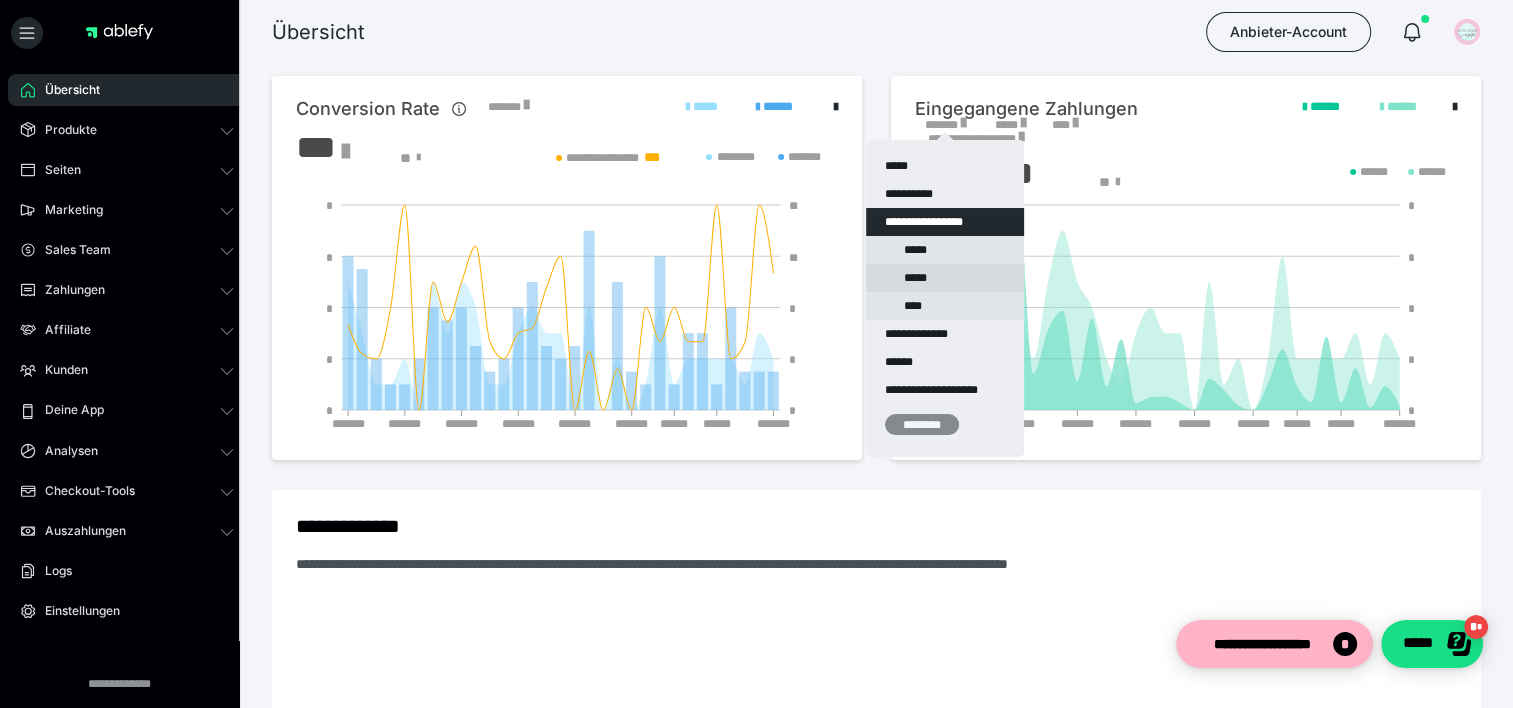 click on "*****" at bounding box center (945, 278) 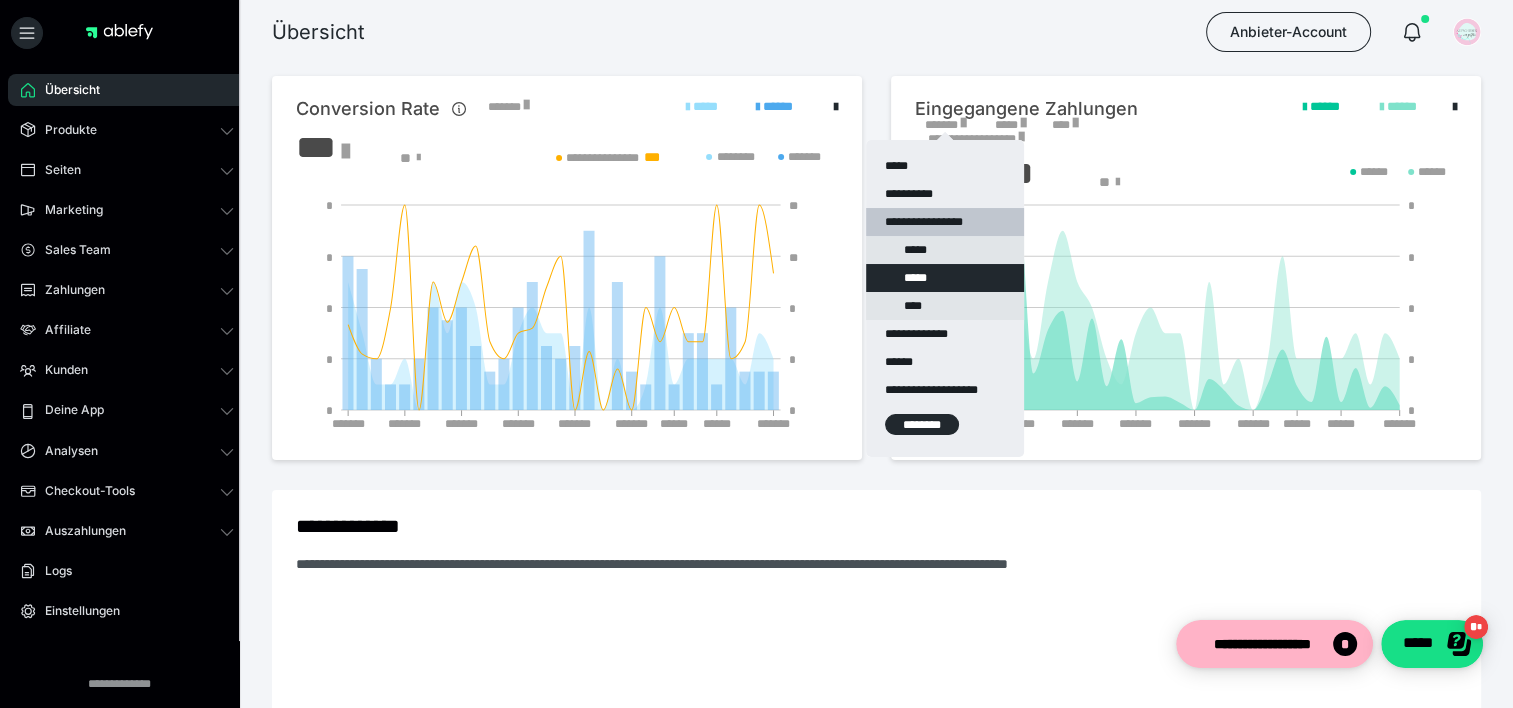 click on "********" at bounding box center (922, 424) 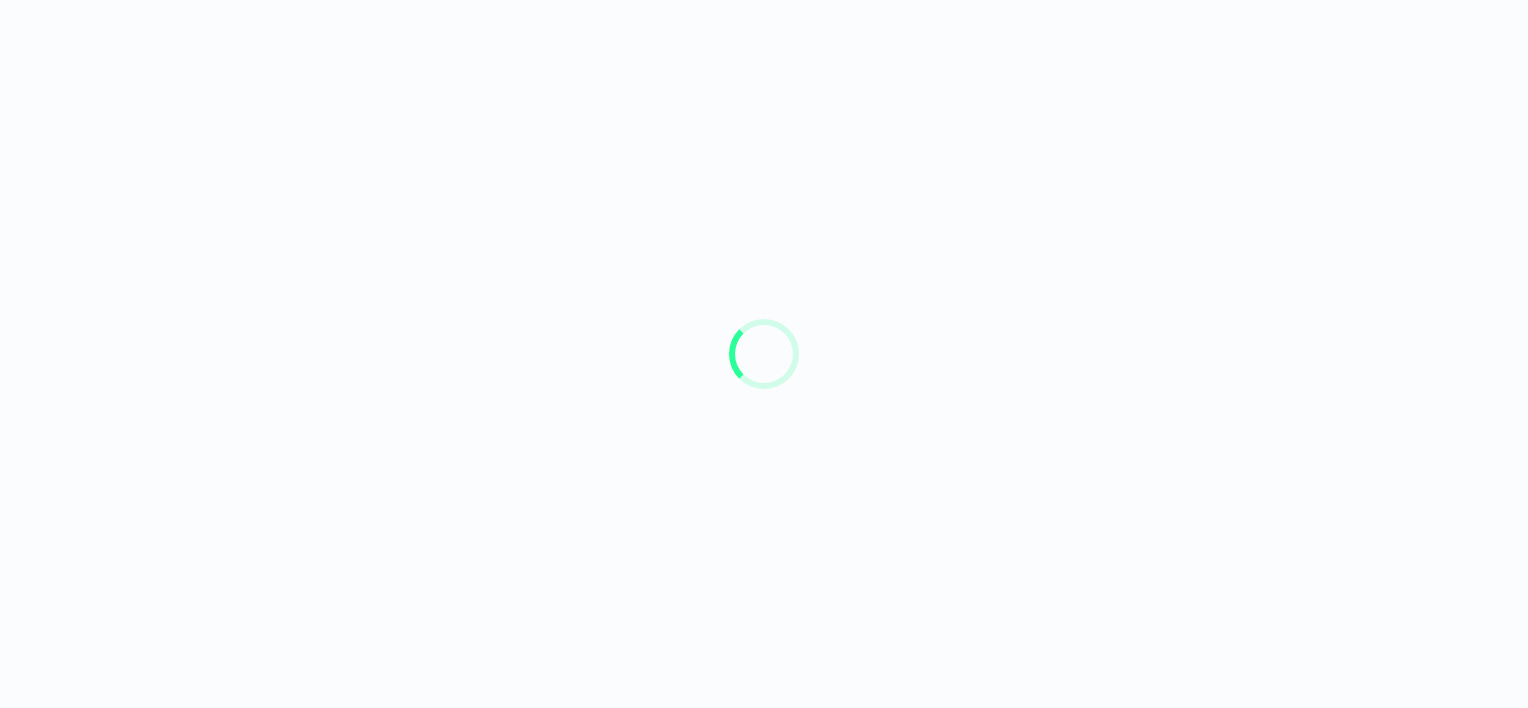 scroll, scrollTop: 0, scrollLeft: 0, axis: both 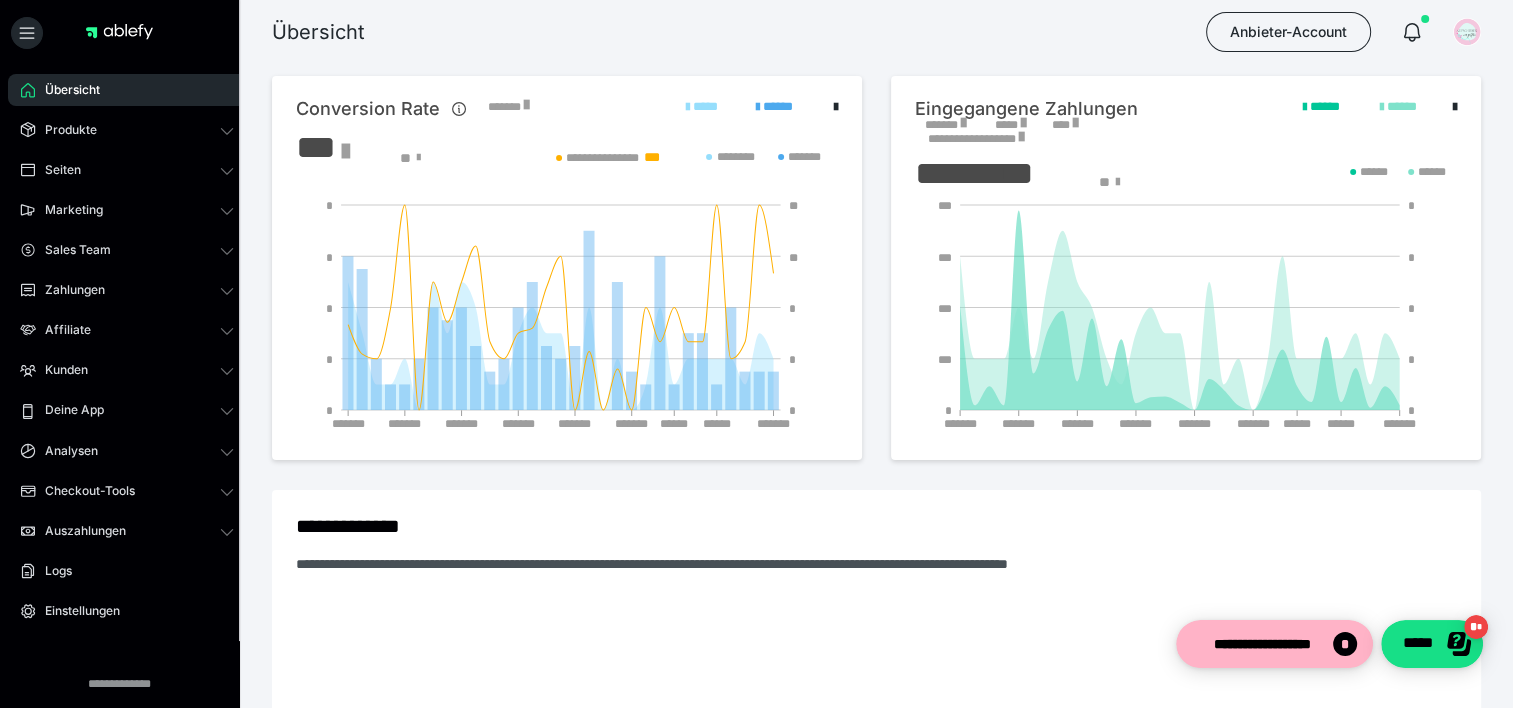 click on "*******" at bounding box center [945, 125] 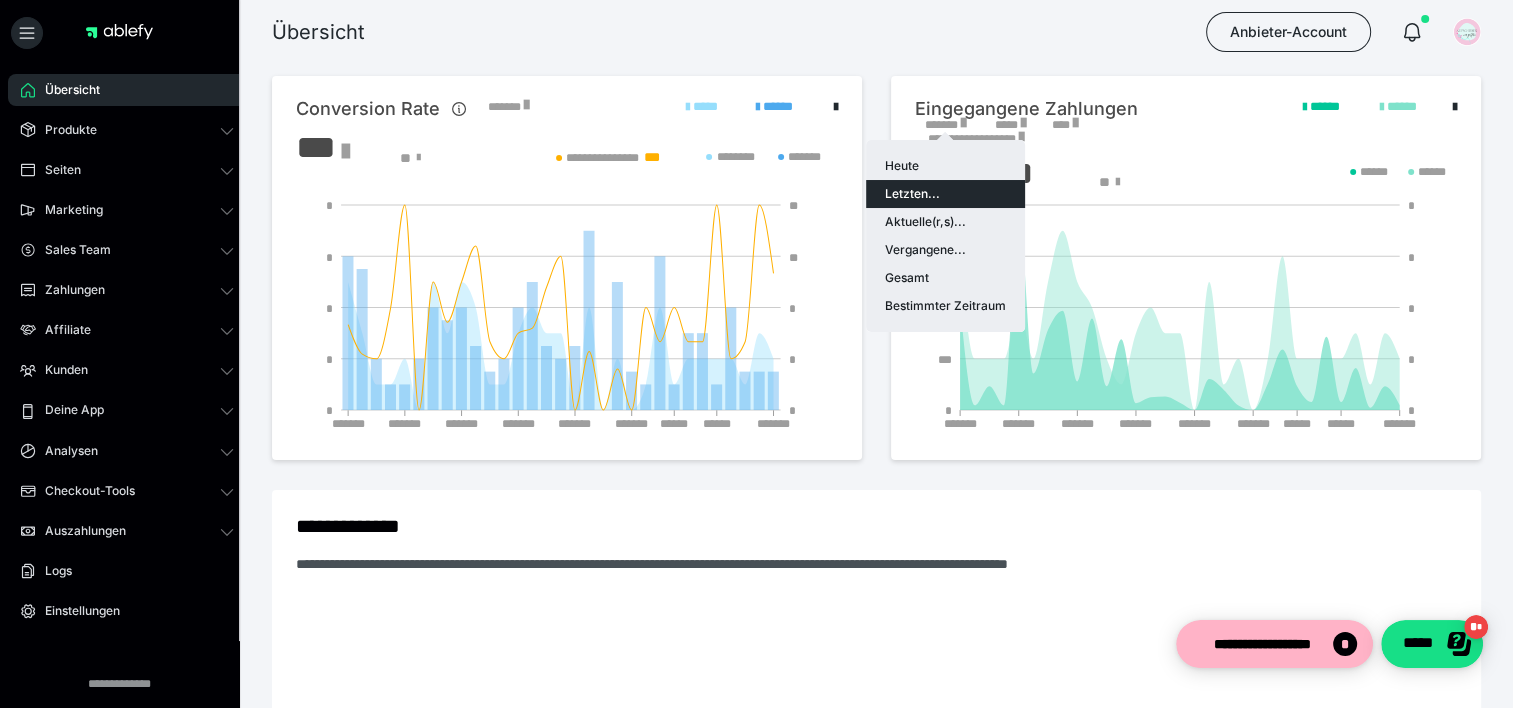 click on "Übersicht Anbieter-Account" at bounding box center (756, 32) 